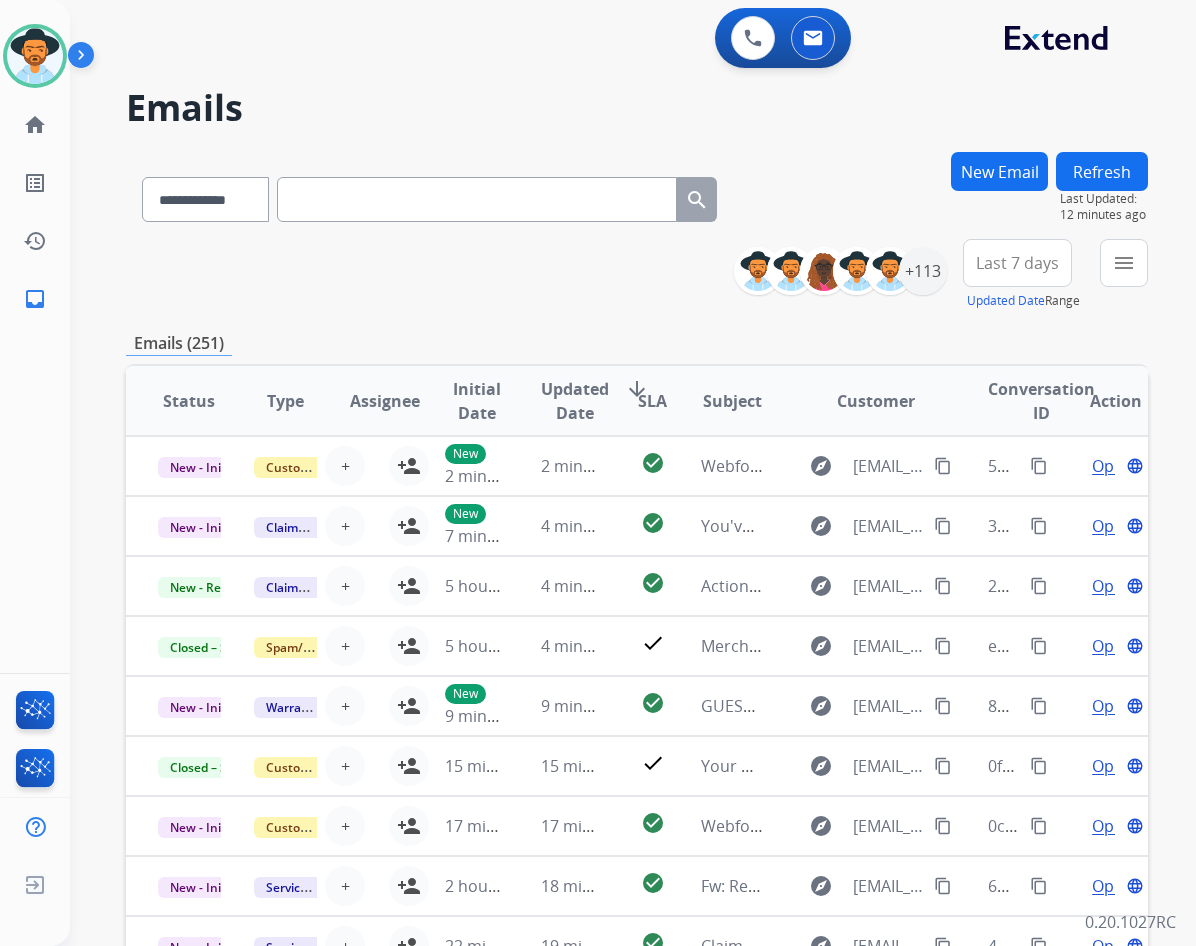 scroll, scrollTop: 0, scrollLeft: 0, axis: both 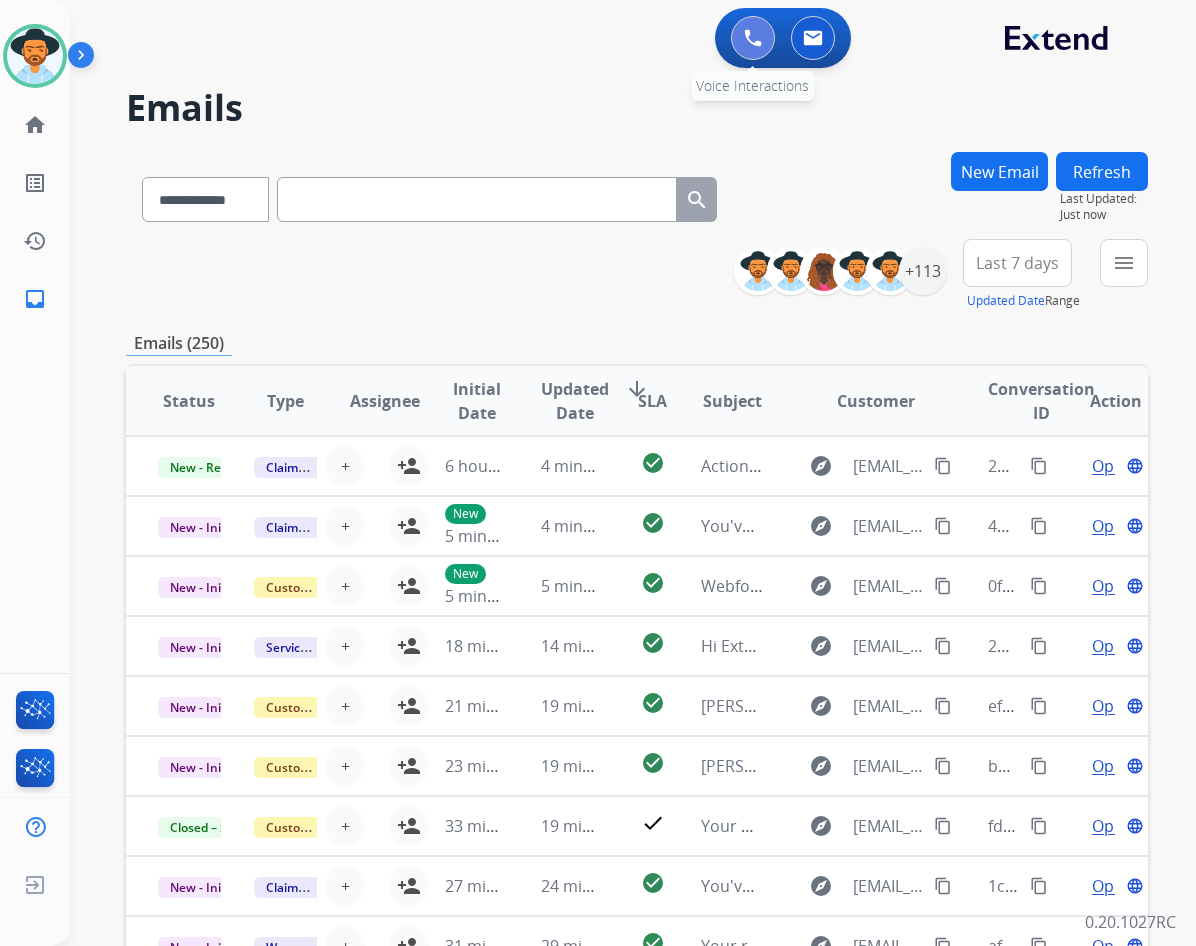 click at bounding box center (753, 38) 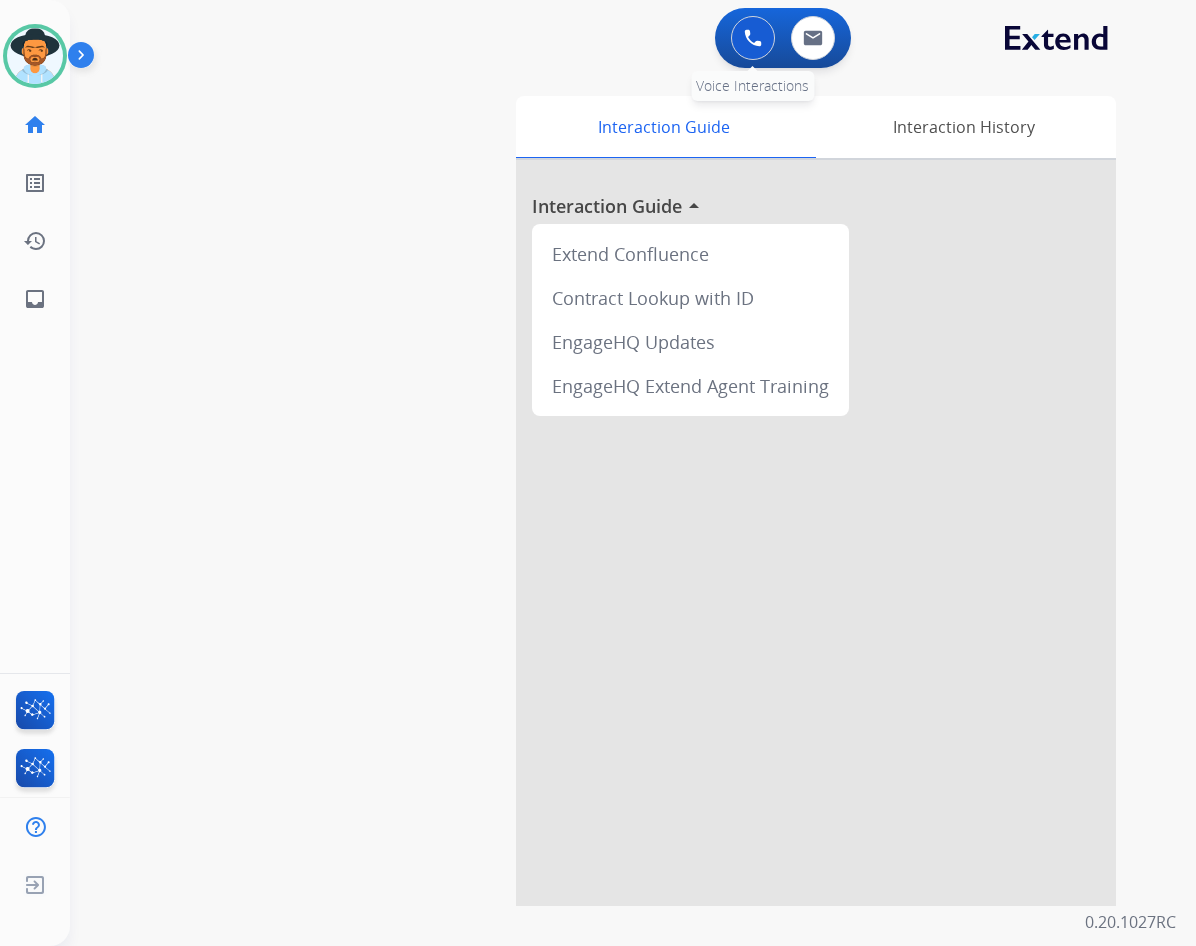 click at bounding box center [753, 38] 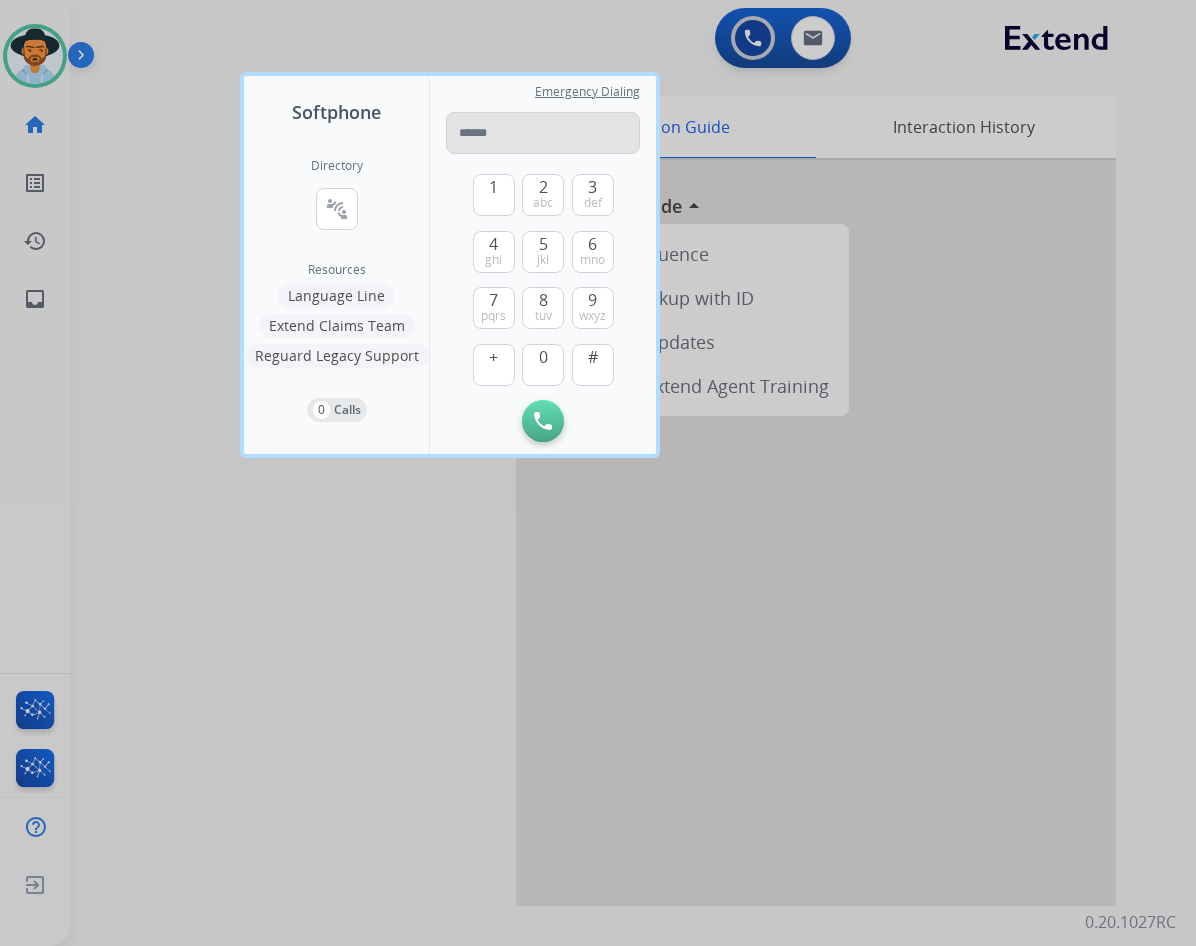click at bounding box center (543, 133) 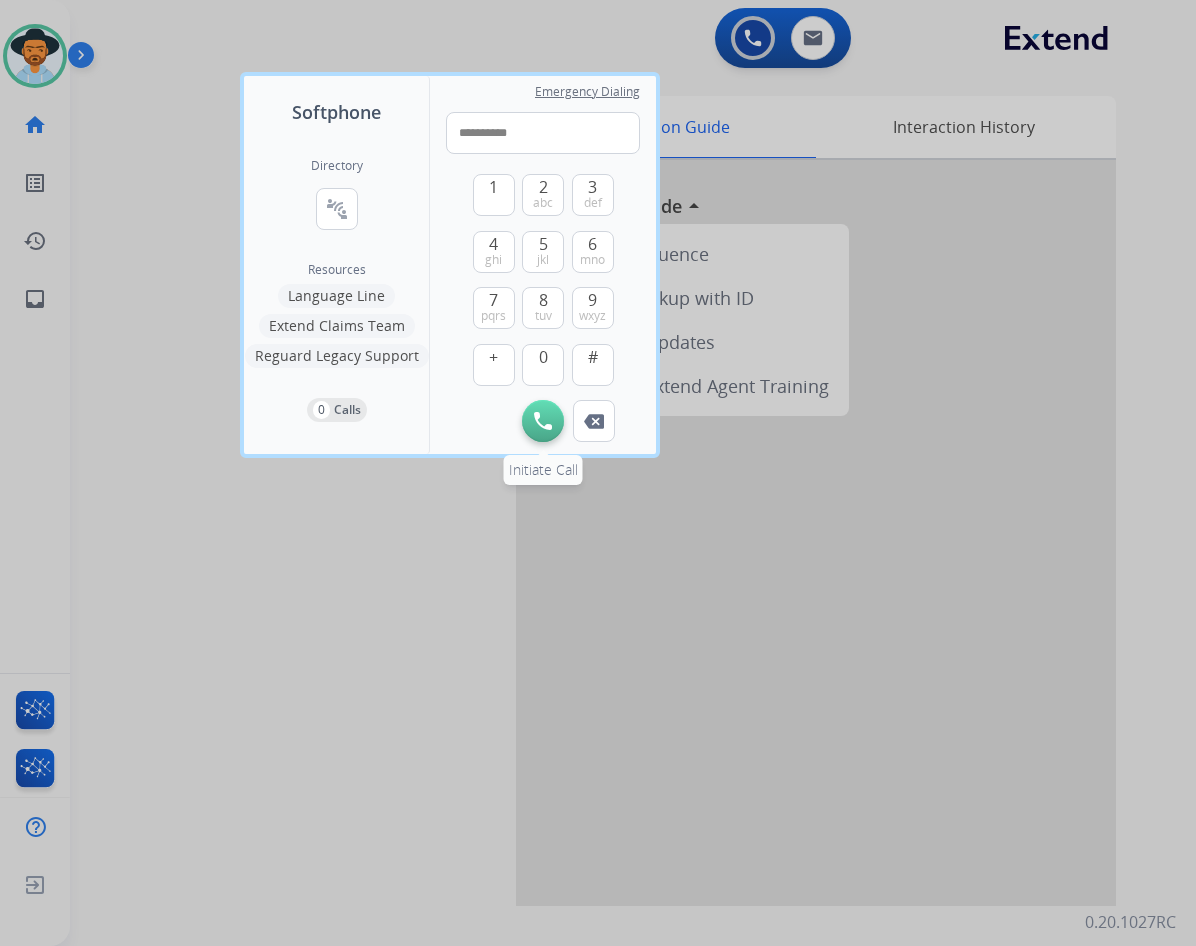 type on "**********" 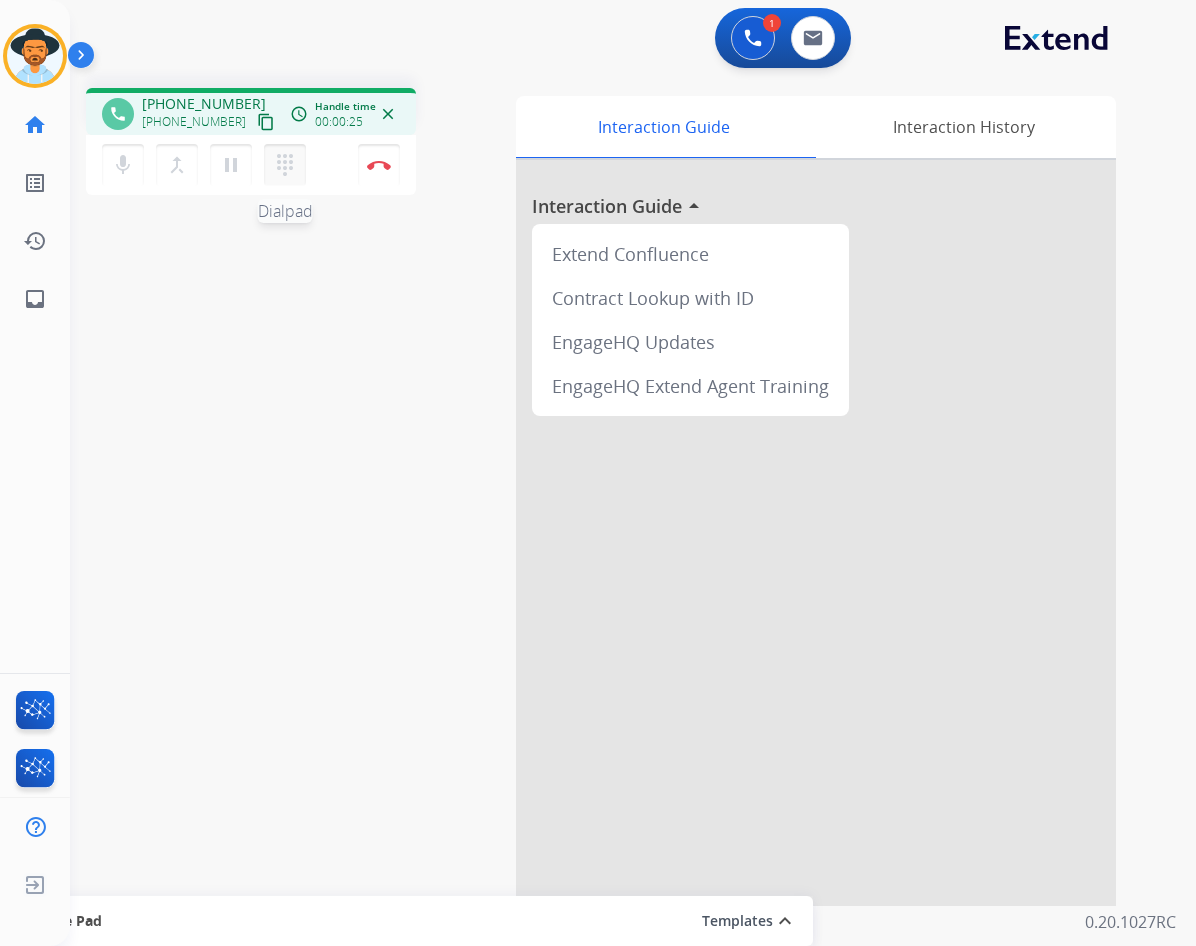 click on "dialpad" at bounding box center (285, 165) 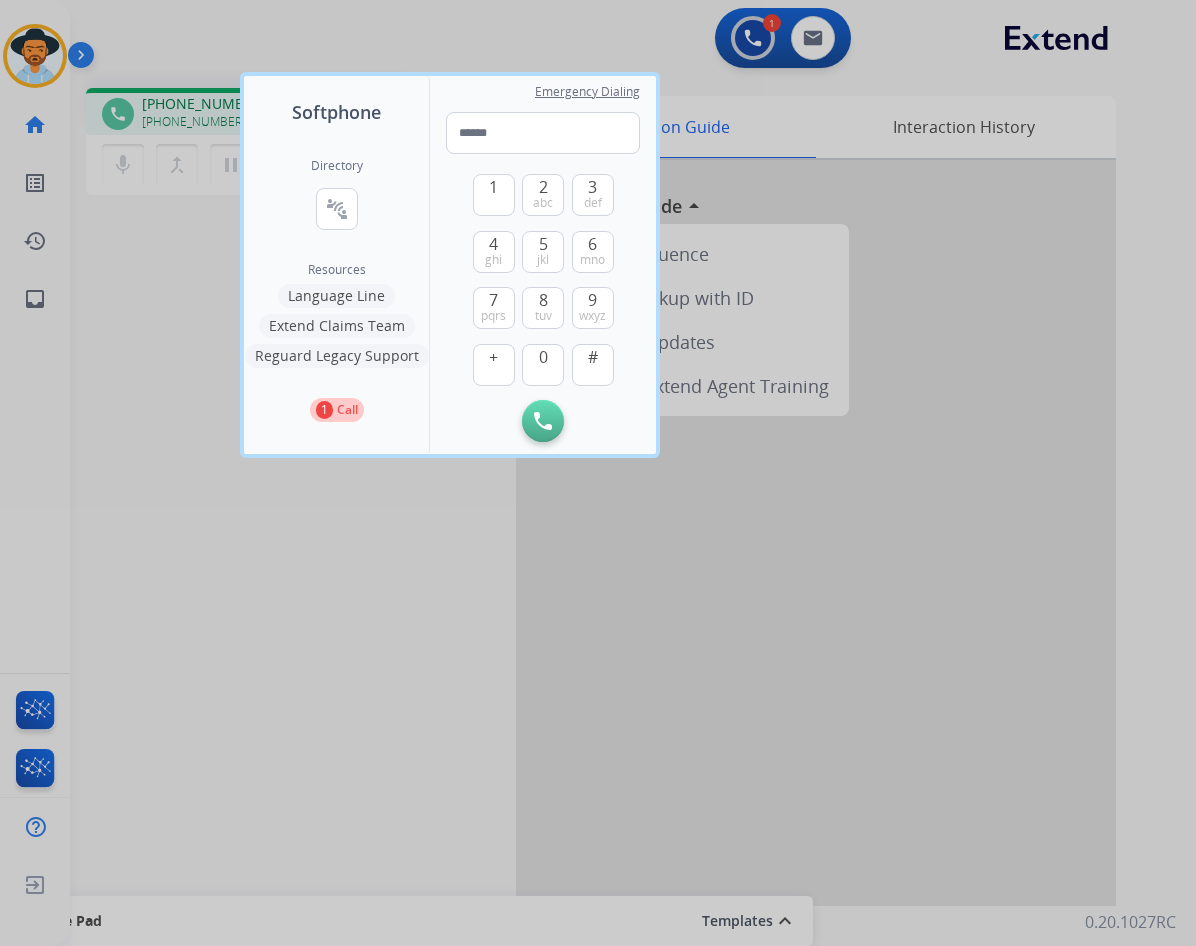click at bounding box center [598, 473] 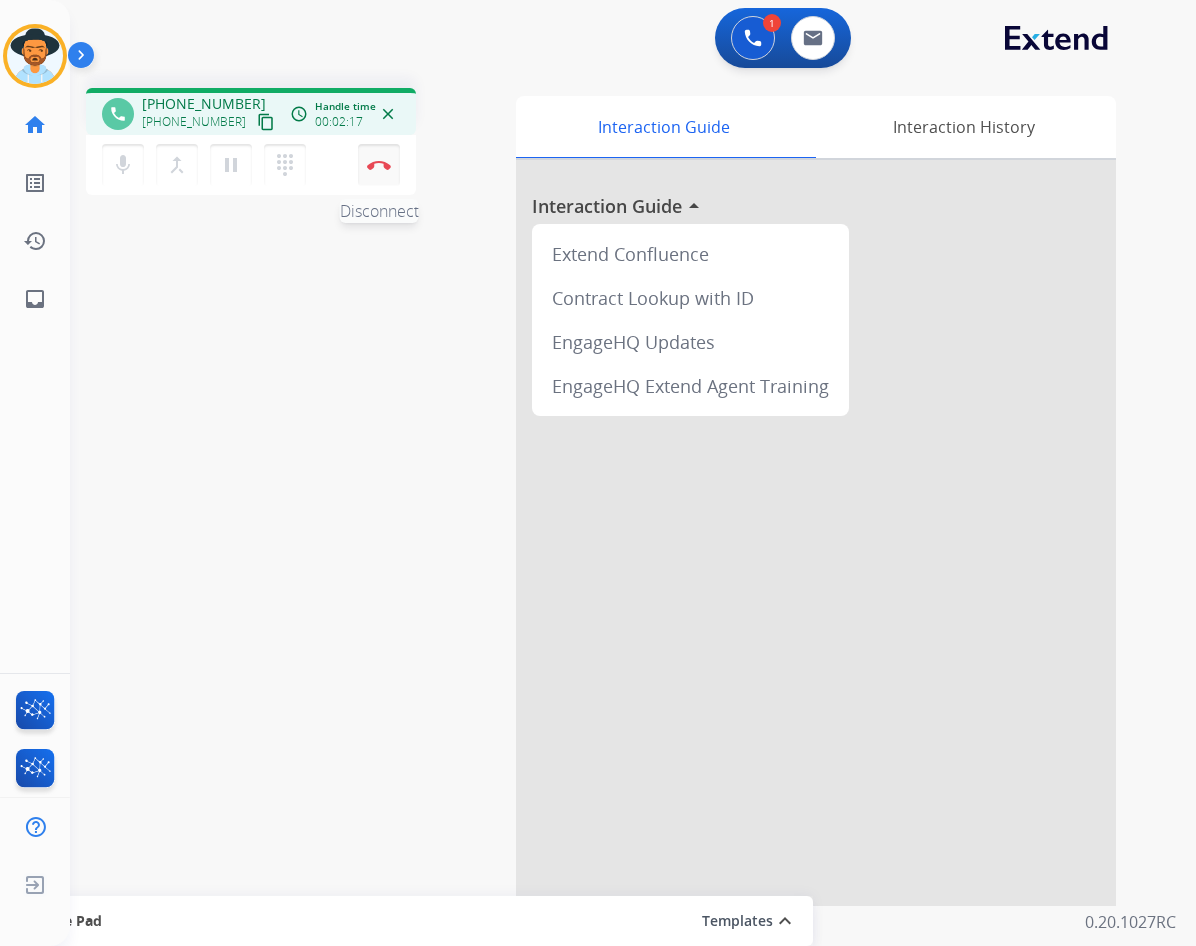 click on "Disconnect" at bounding box center (379, 165) 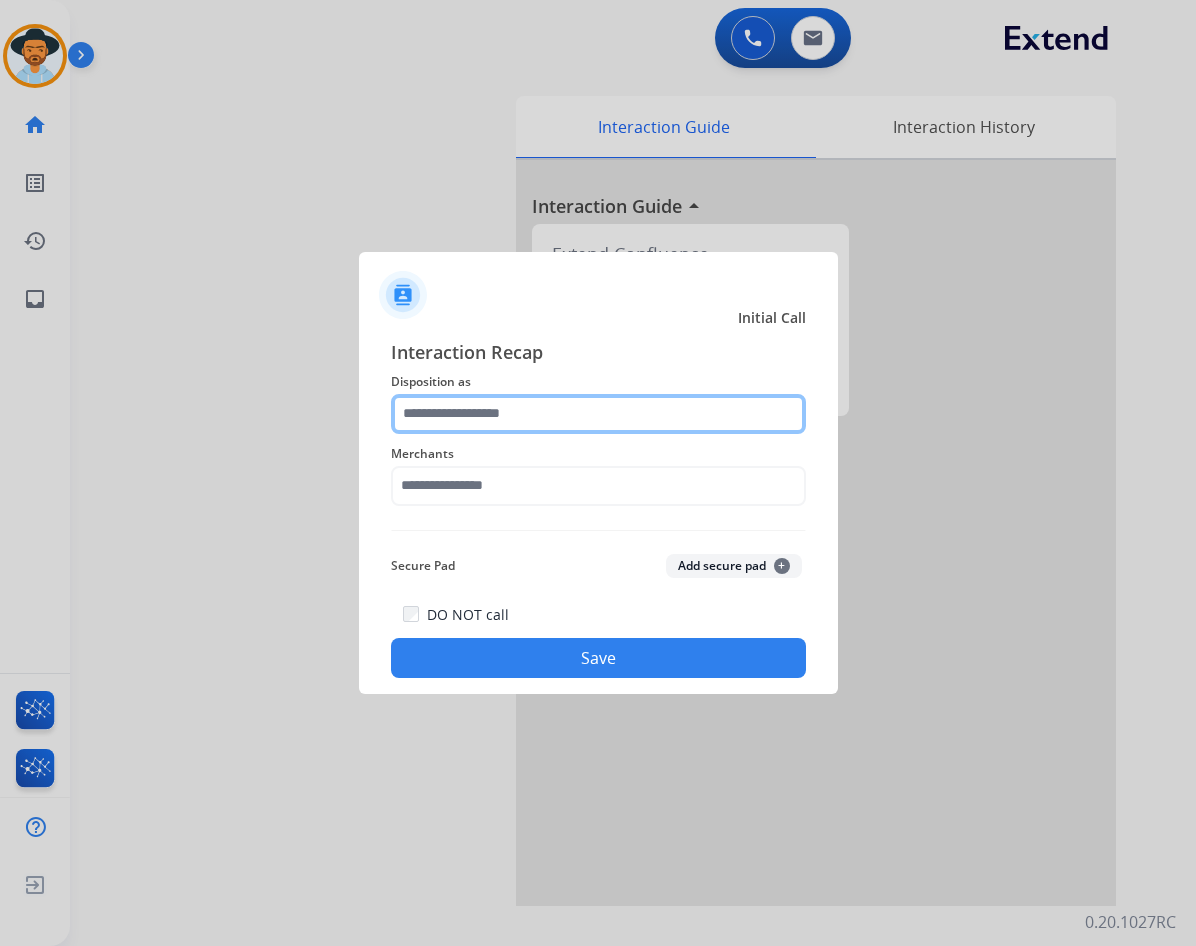 click 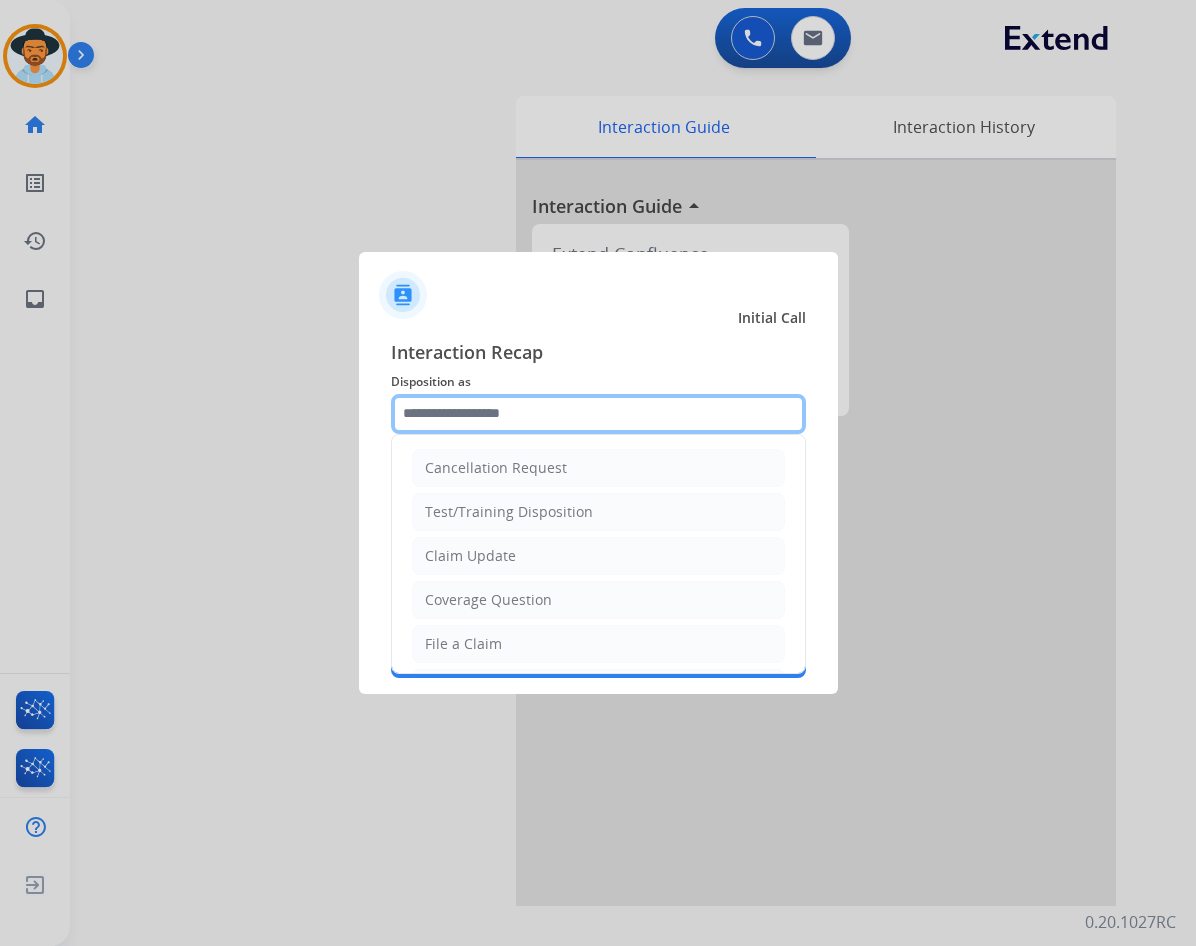scroll, scrollTop: 400, scrollLeft: 0, axis: vertical 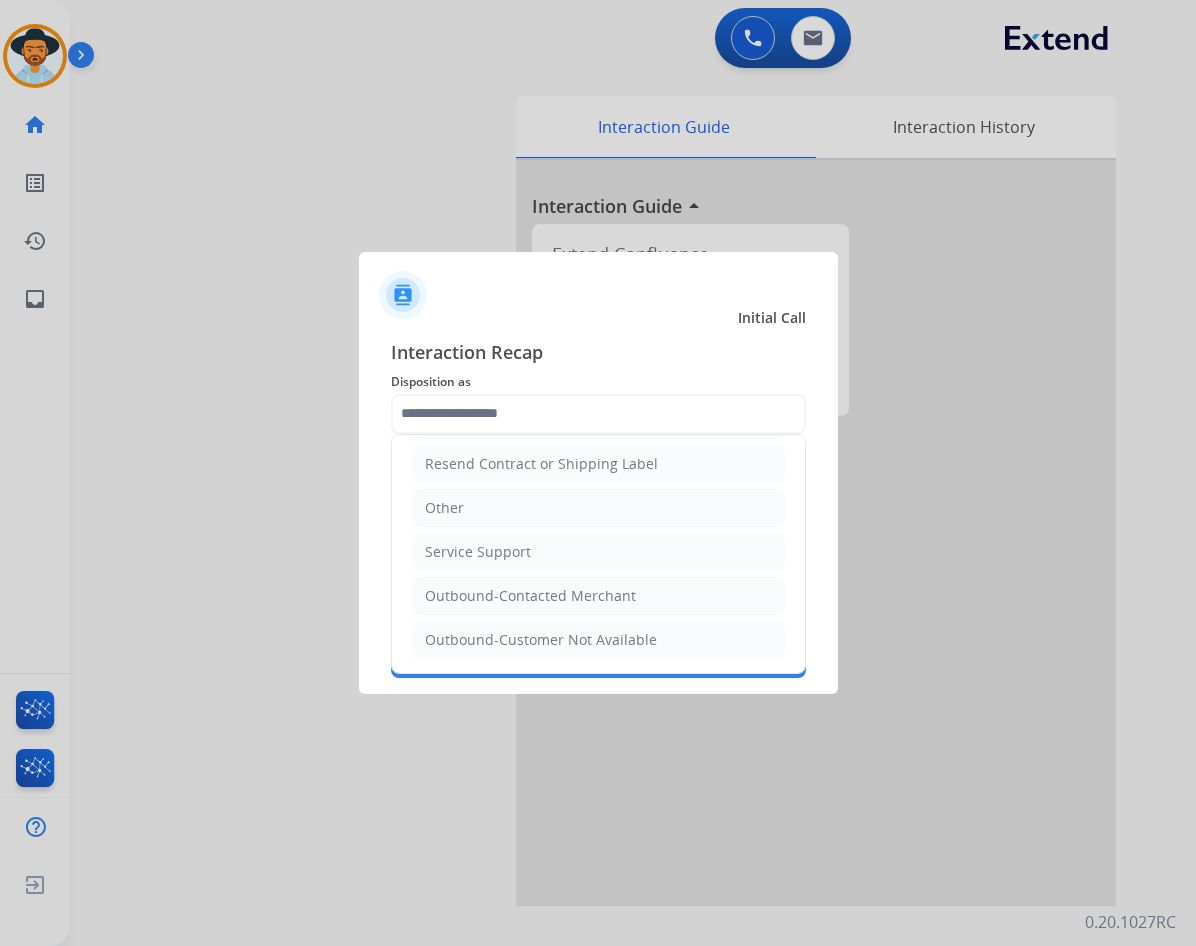 click on "Other" 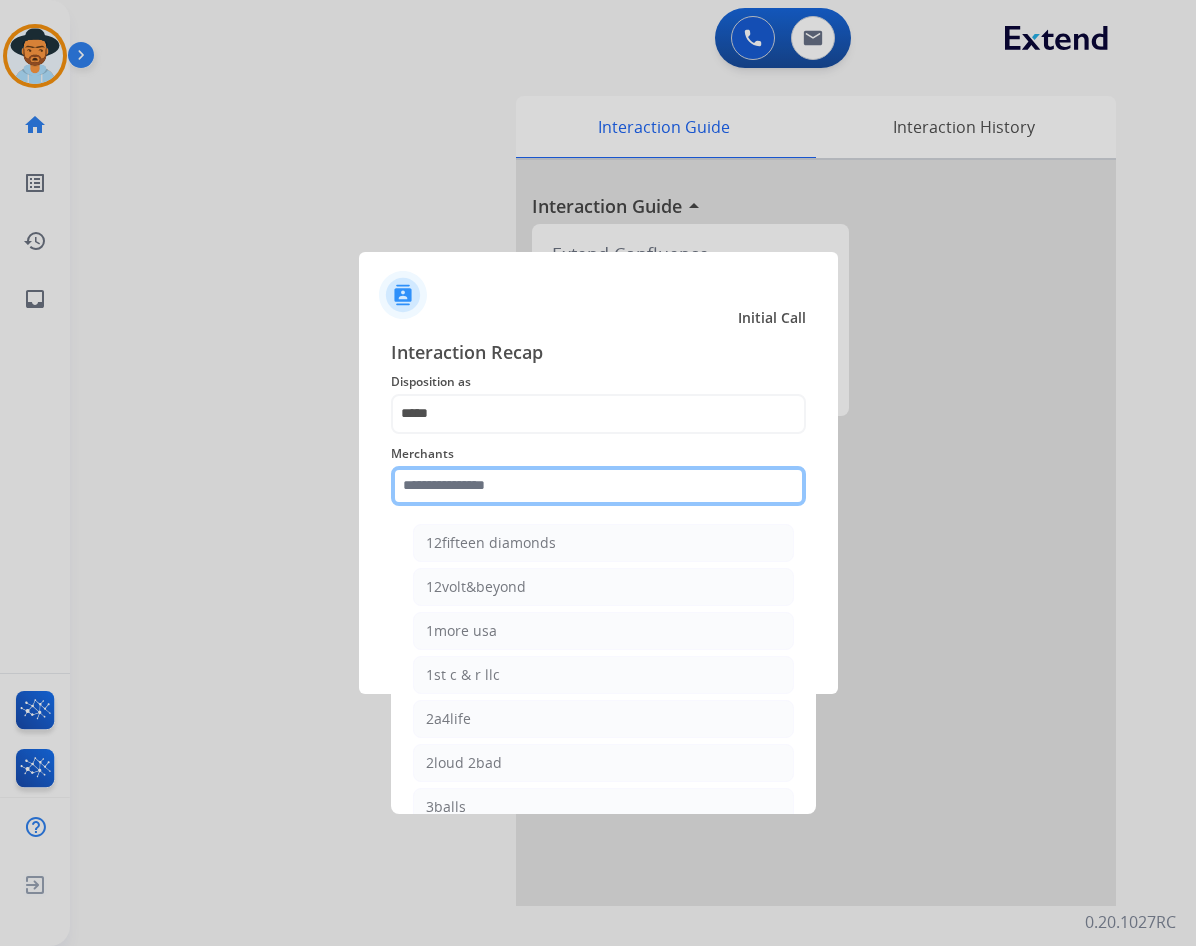 click 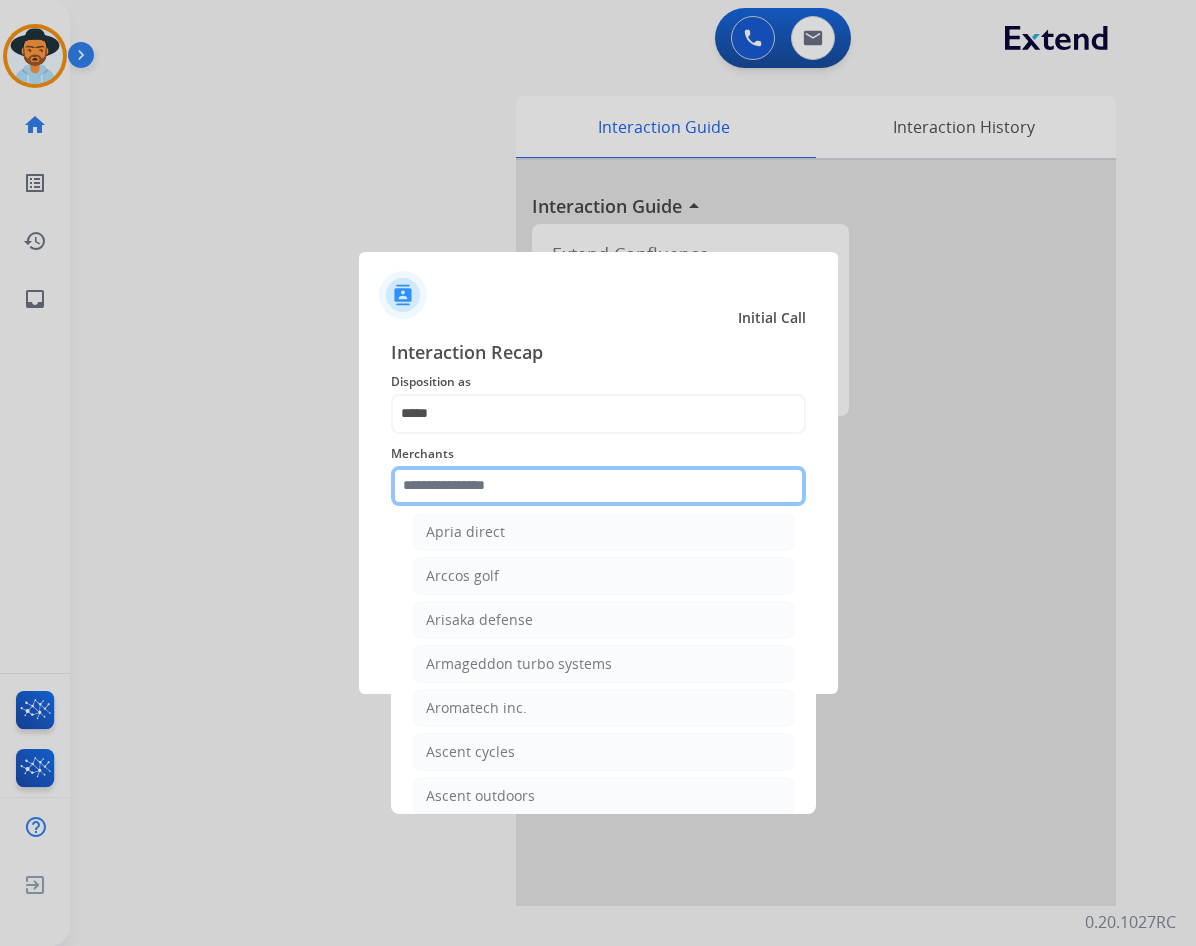 scroll, scrollTop: 2700, scrollLeft: 0, axis: vertical 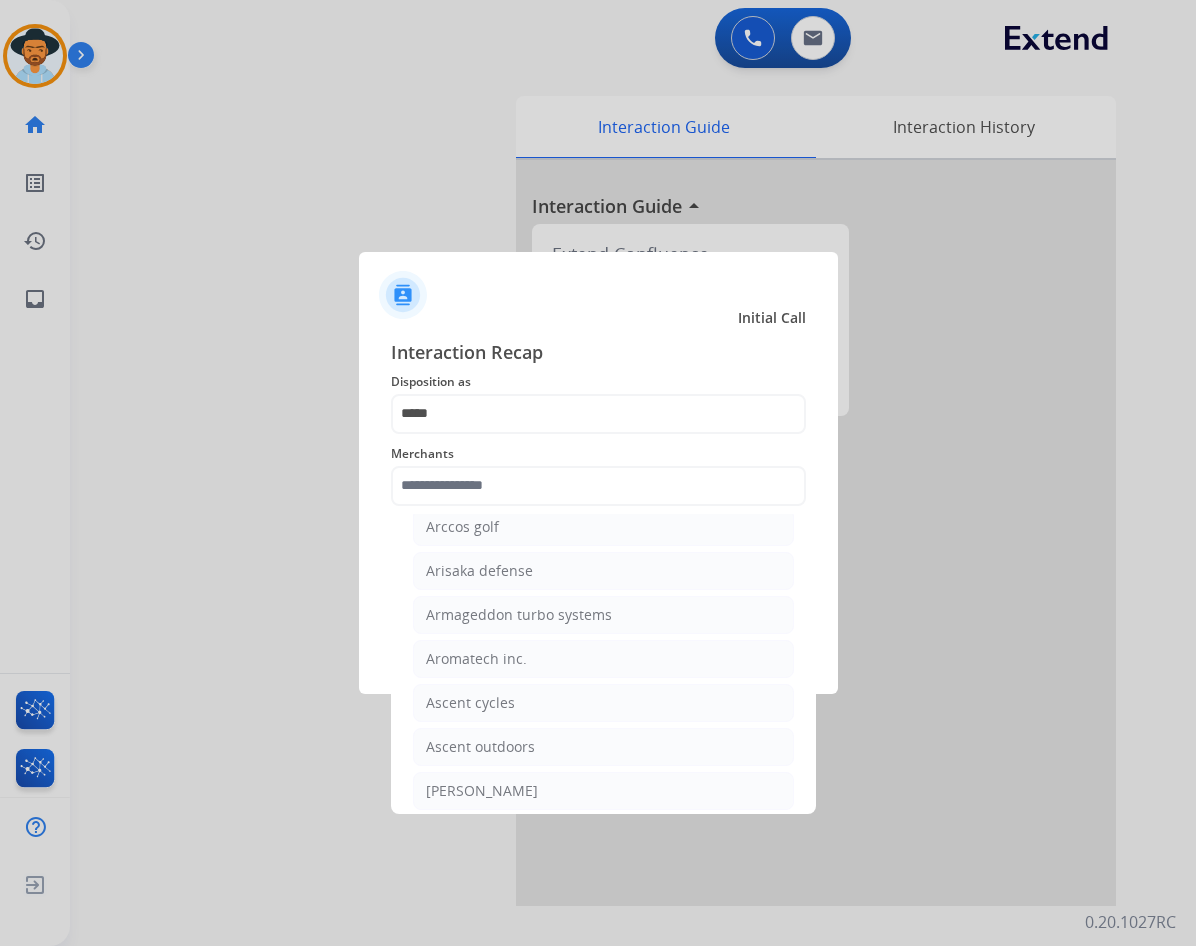 click on "[PERSON_NAME]" 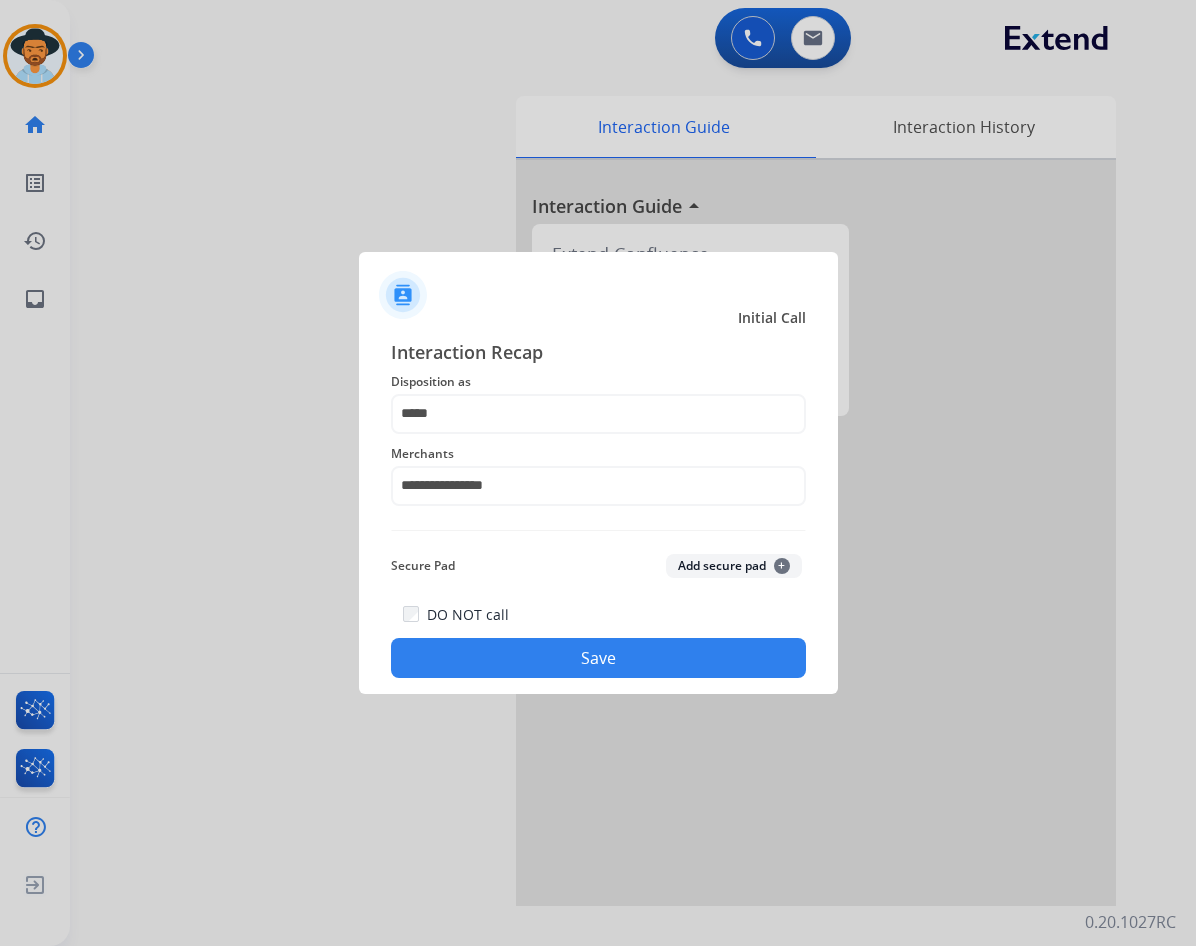 click on "Save" 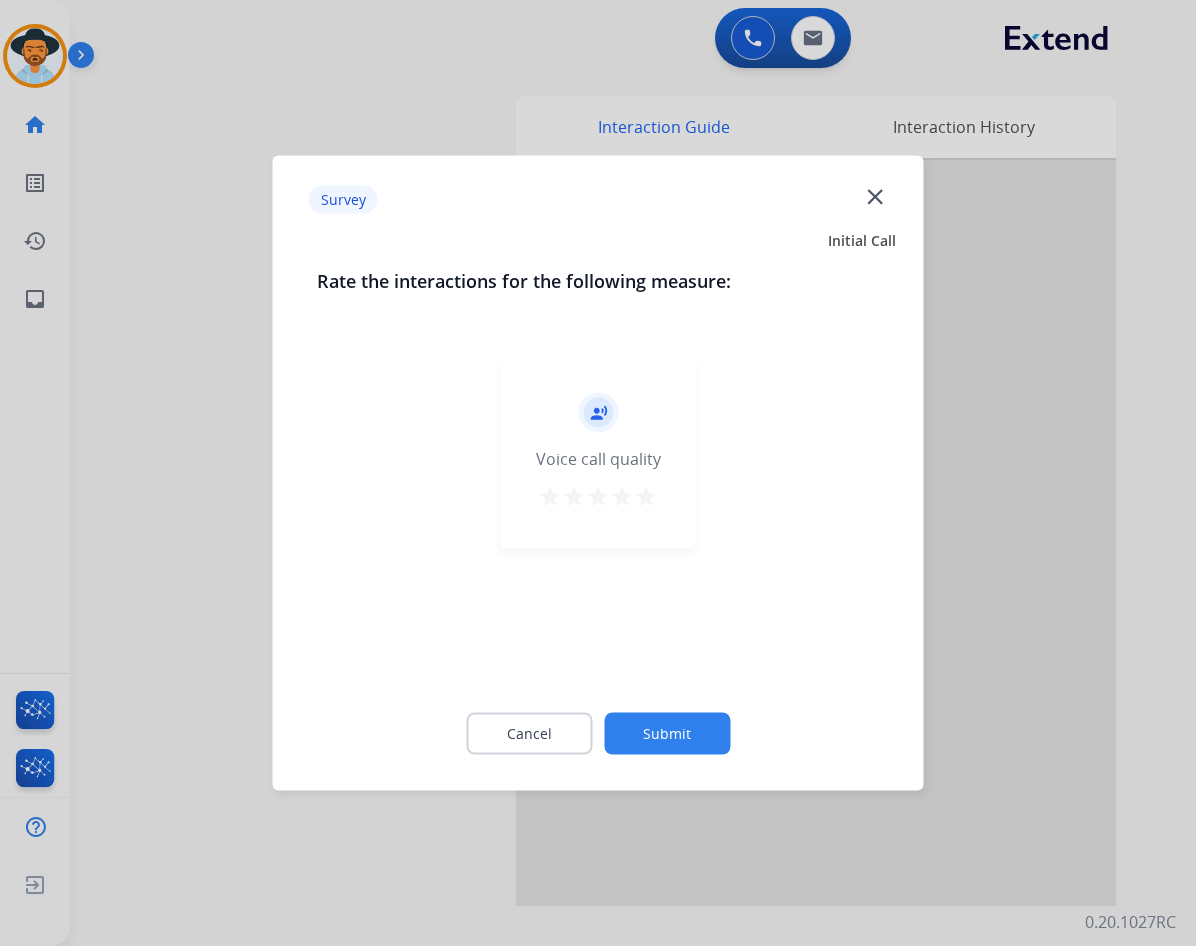 click on "star" at bounding box center (646, 497) 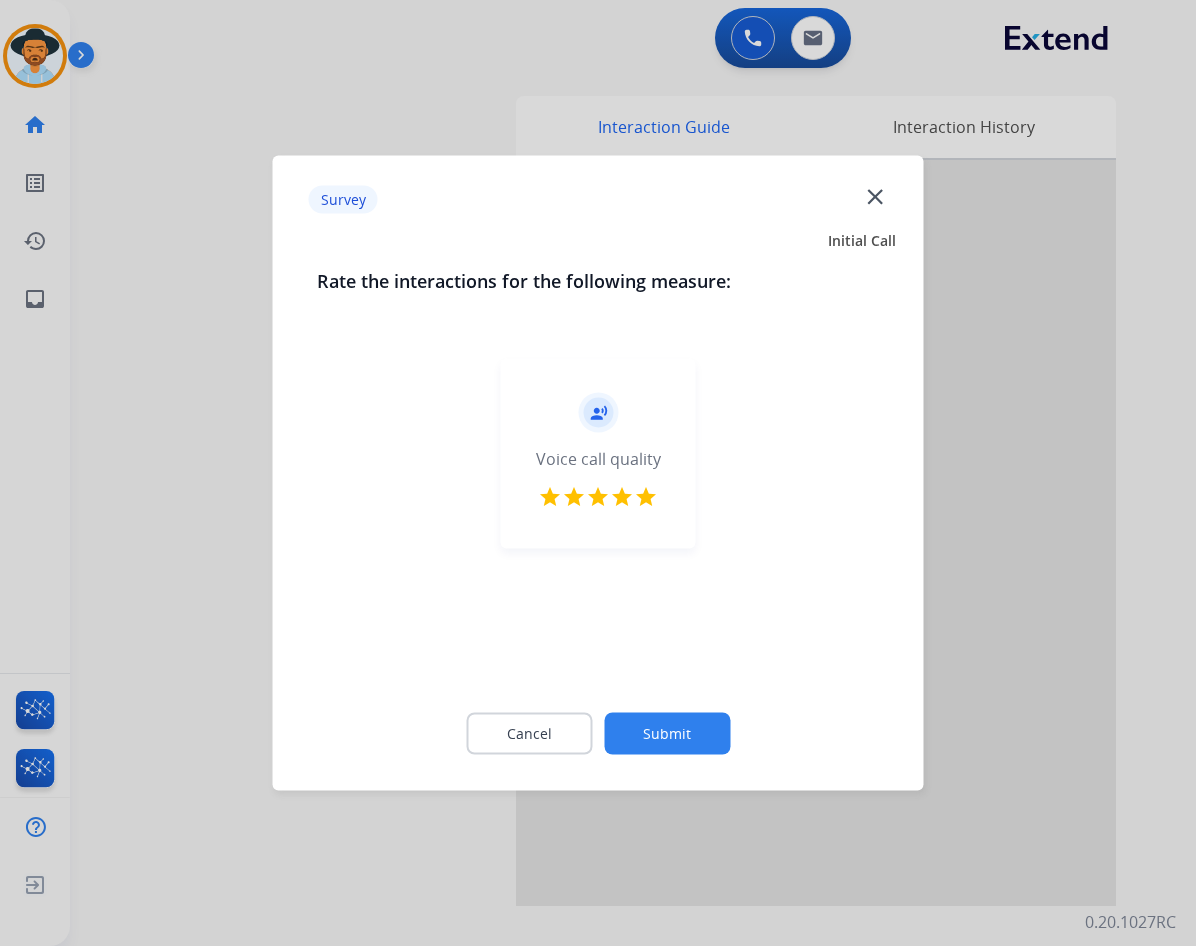 click on "Submit" 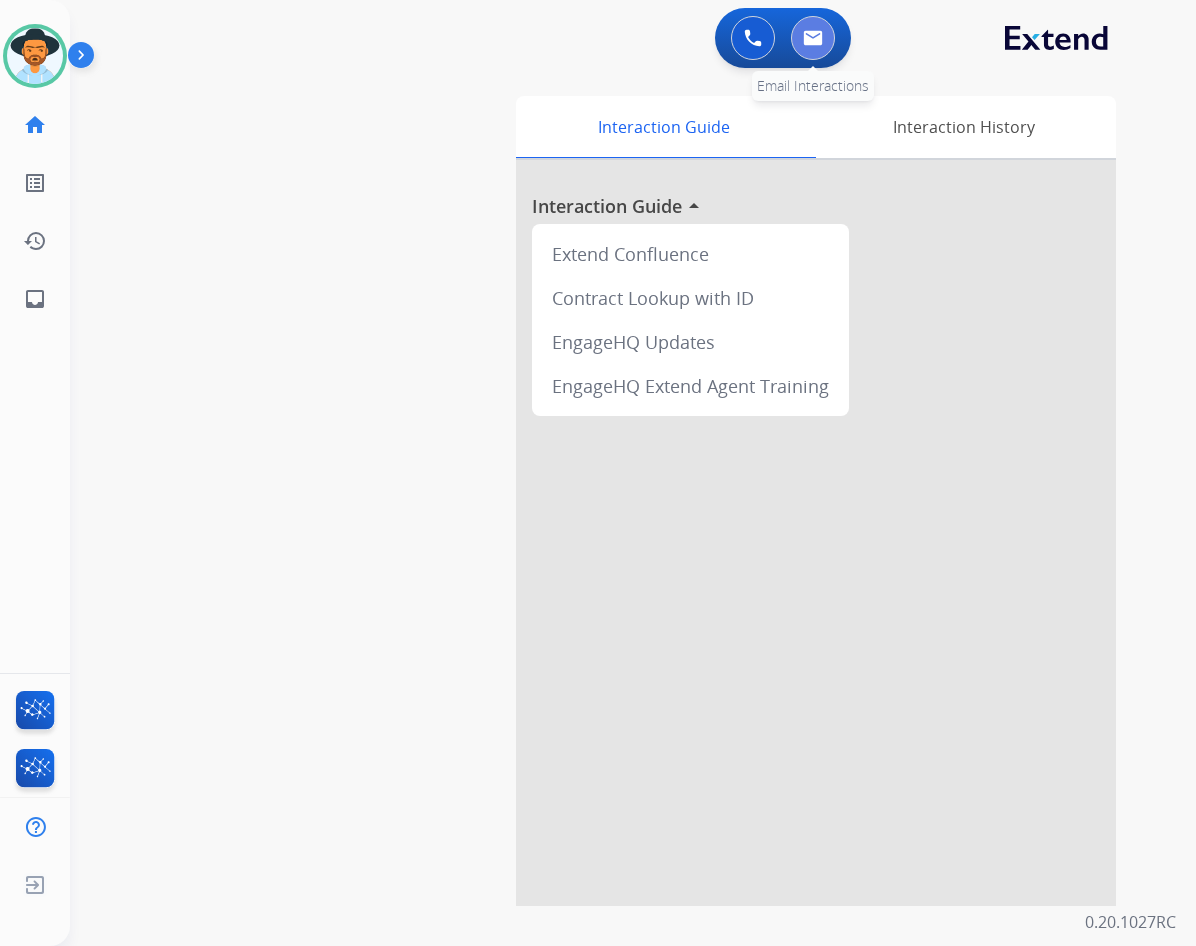 click at bounding box center [813, 38] 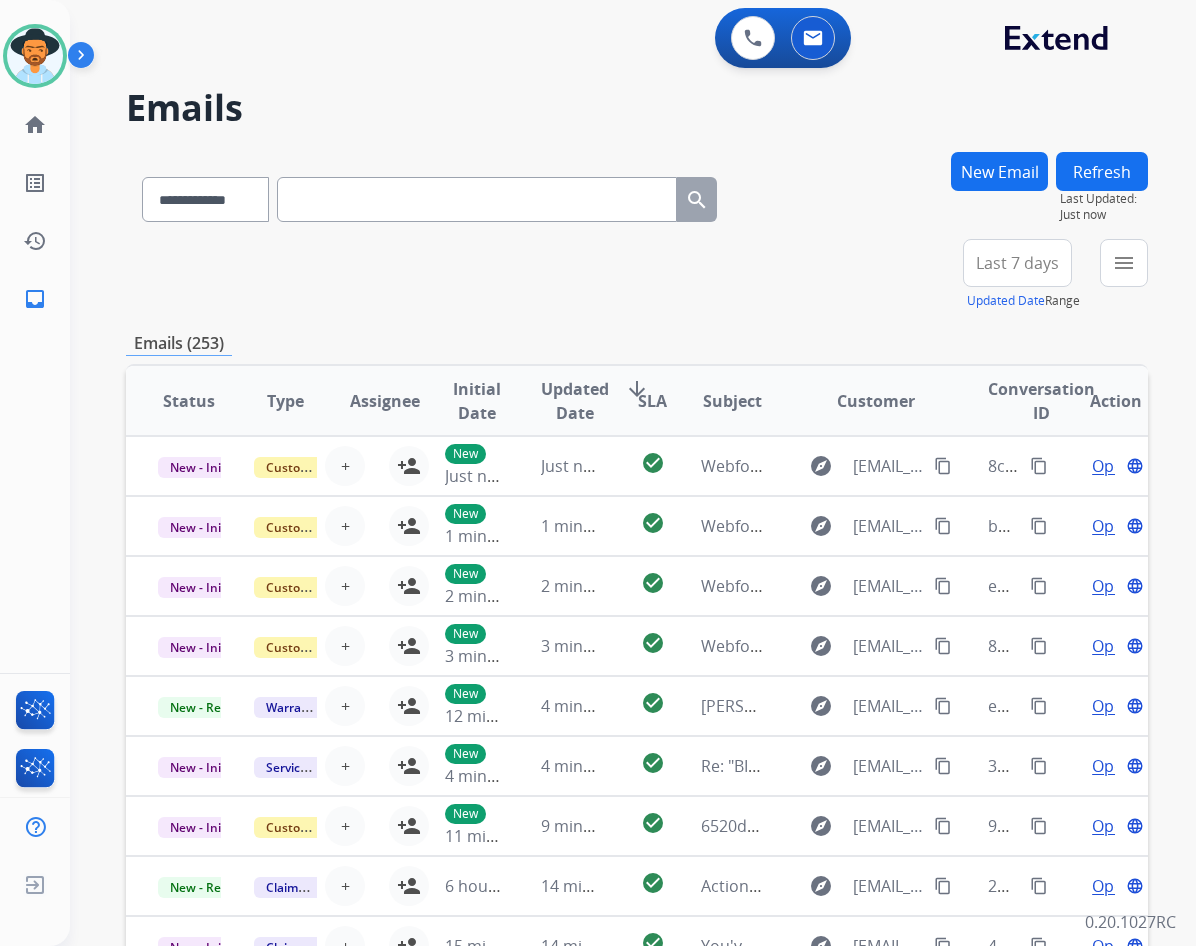 click on "New Email" at bounding box center (999, 171) 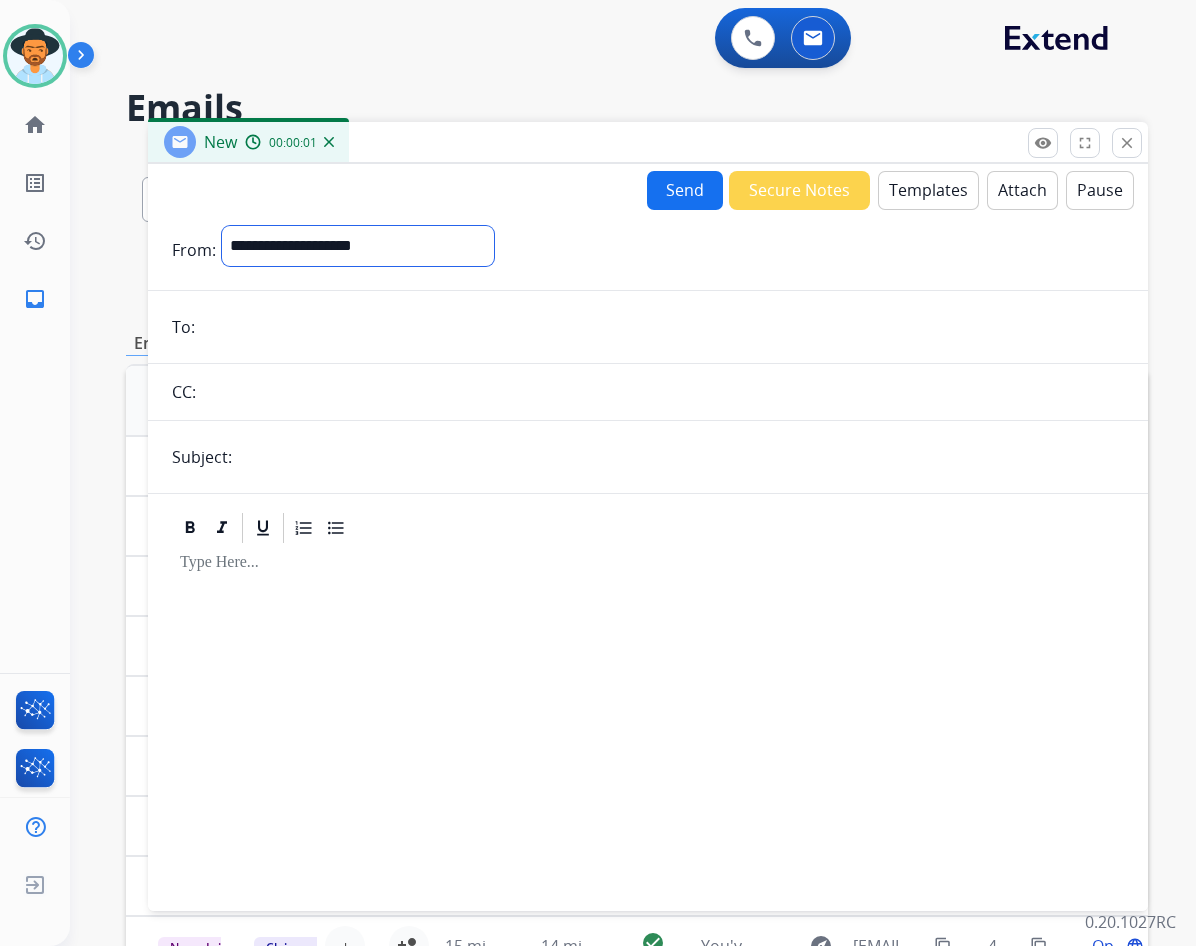 click on "**********" at bounding box center (358, 246) 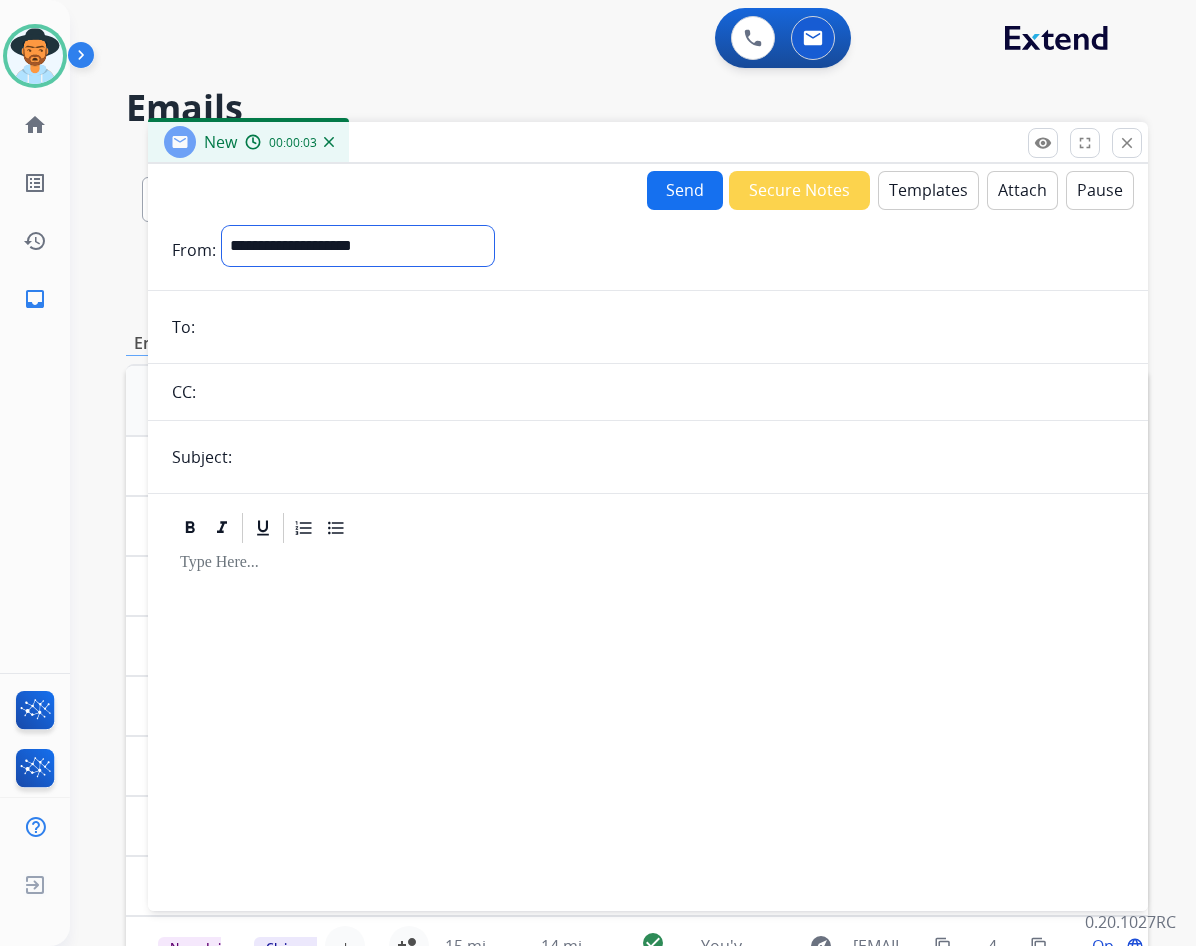 select on "**********" 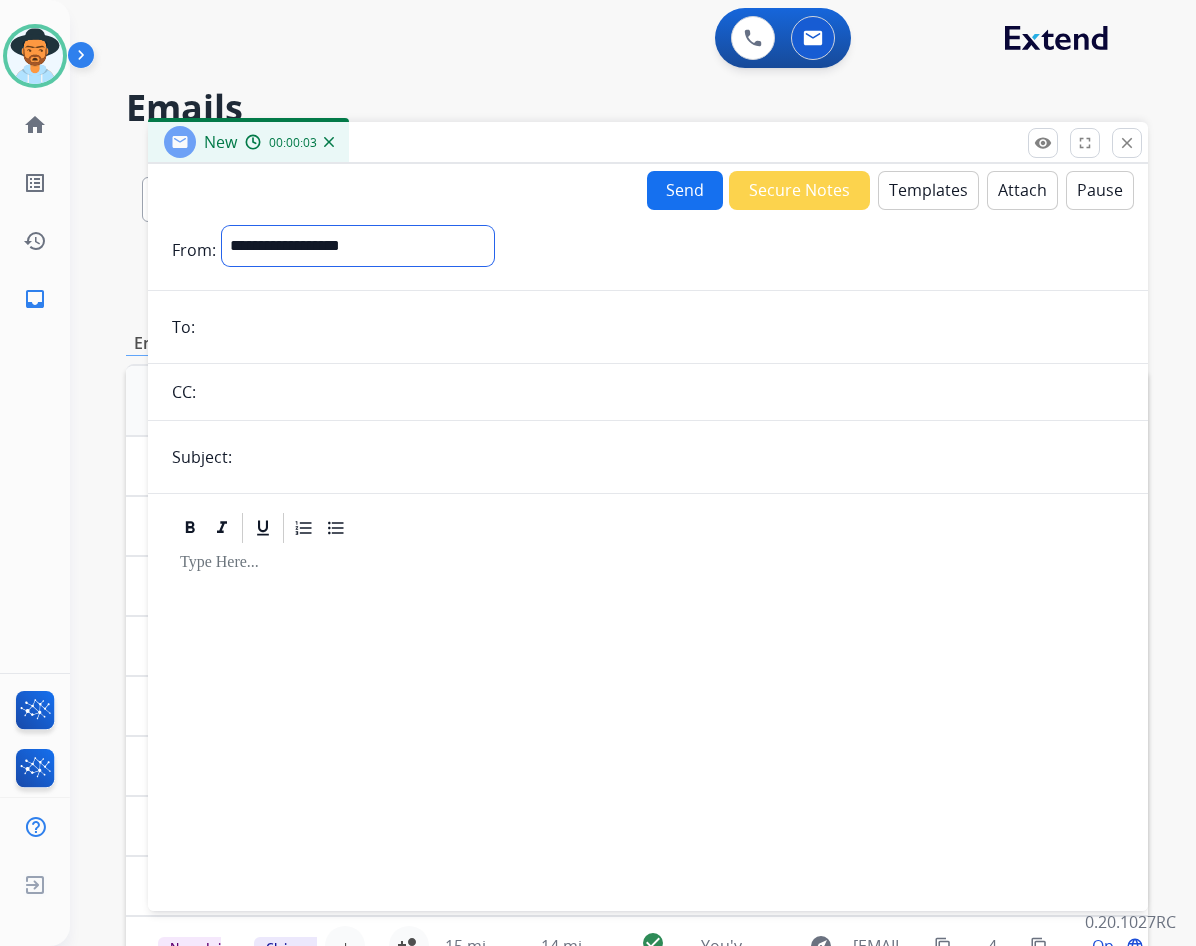 click on "**********" at bounding box center (358, 246) 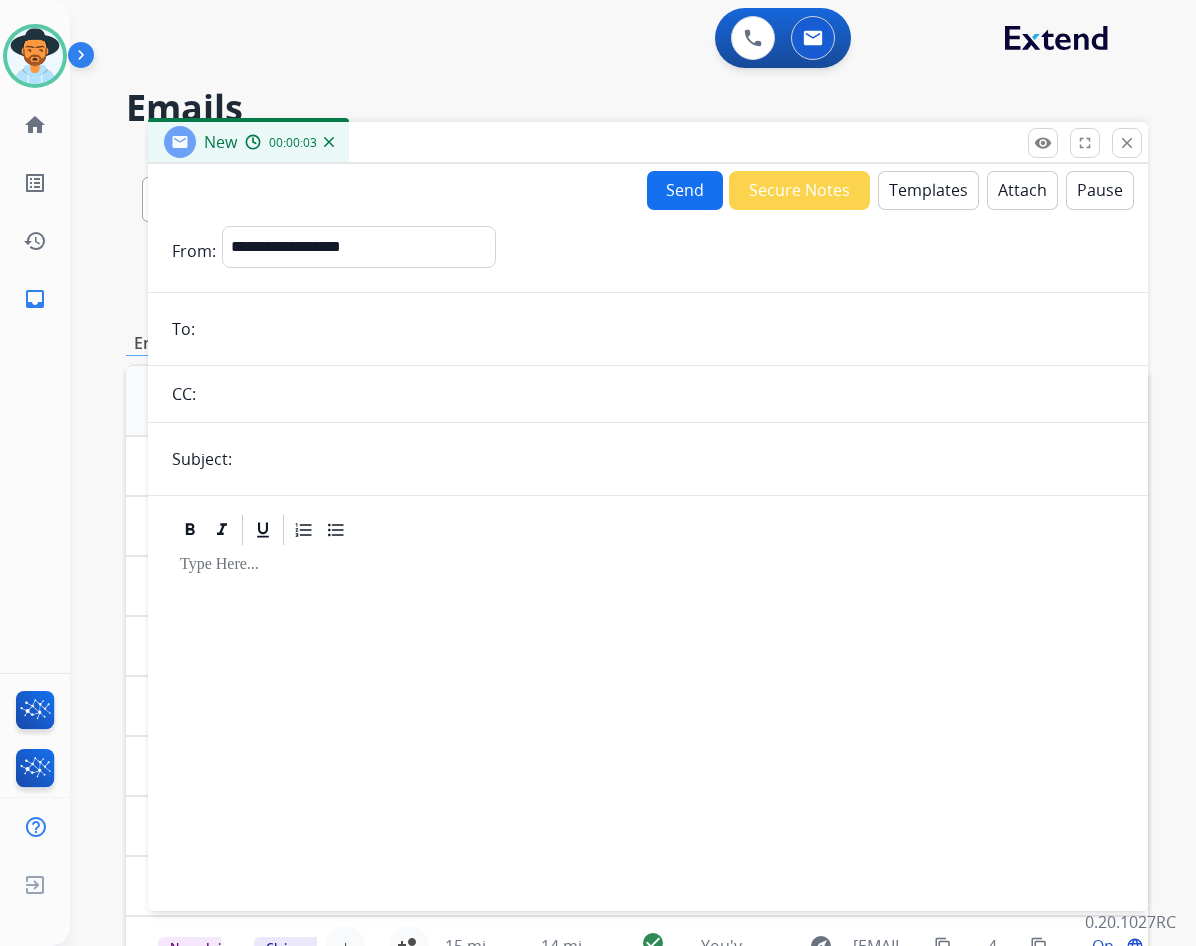 click at bounding box center [662, 329] 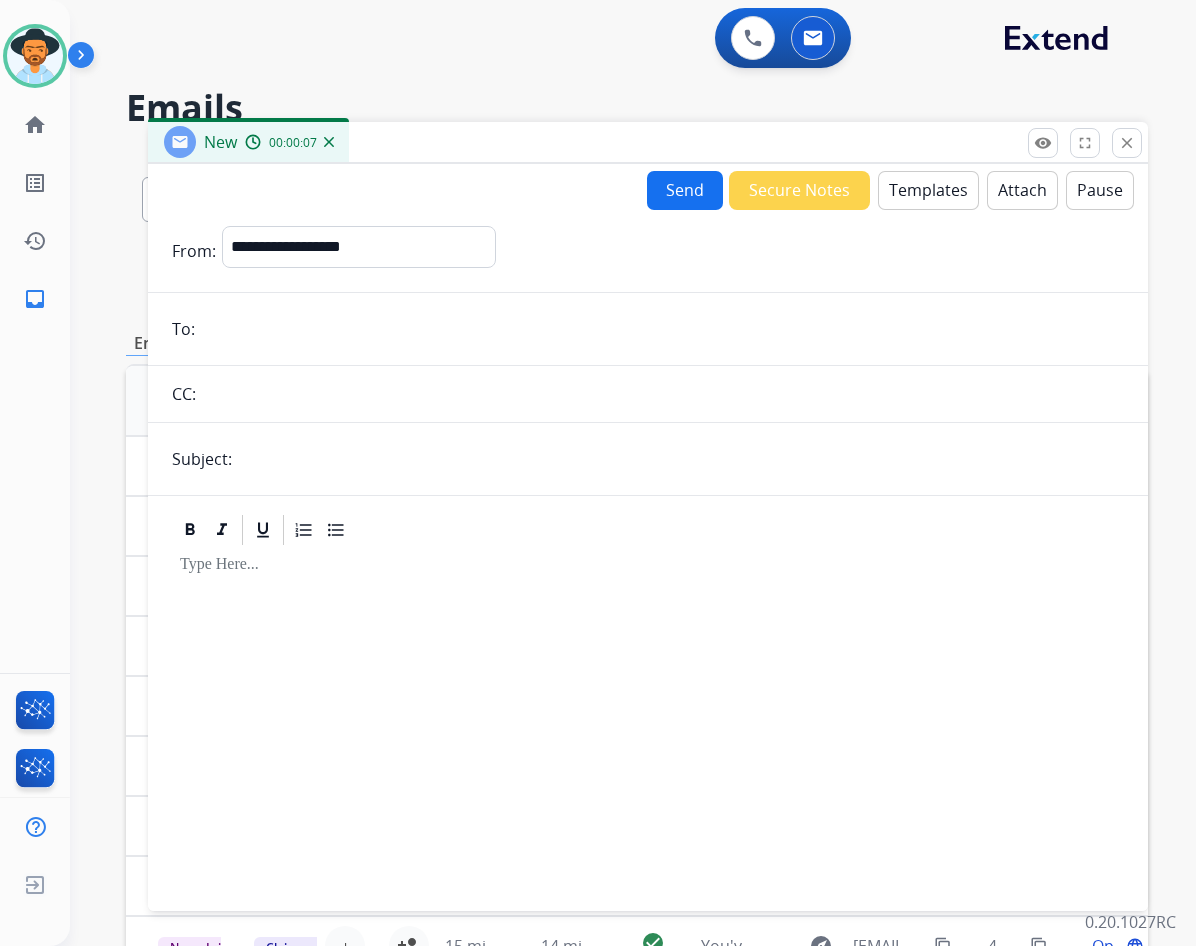 click at bounding box center (648, 719) 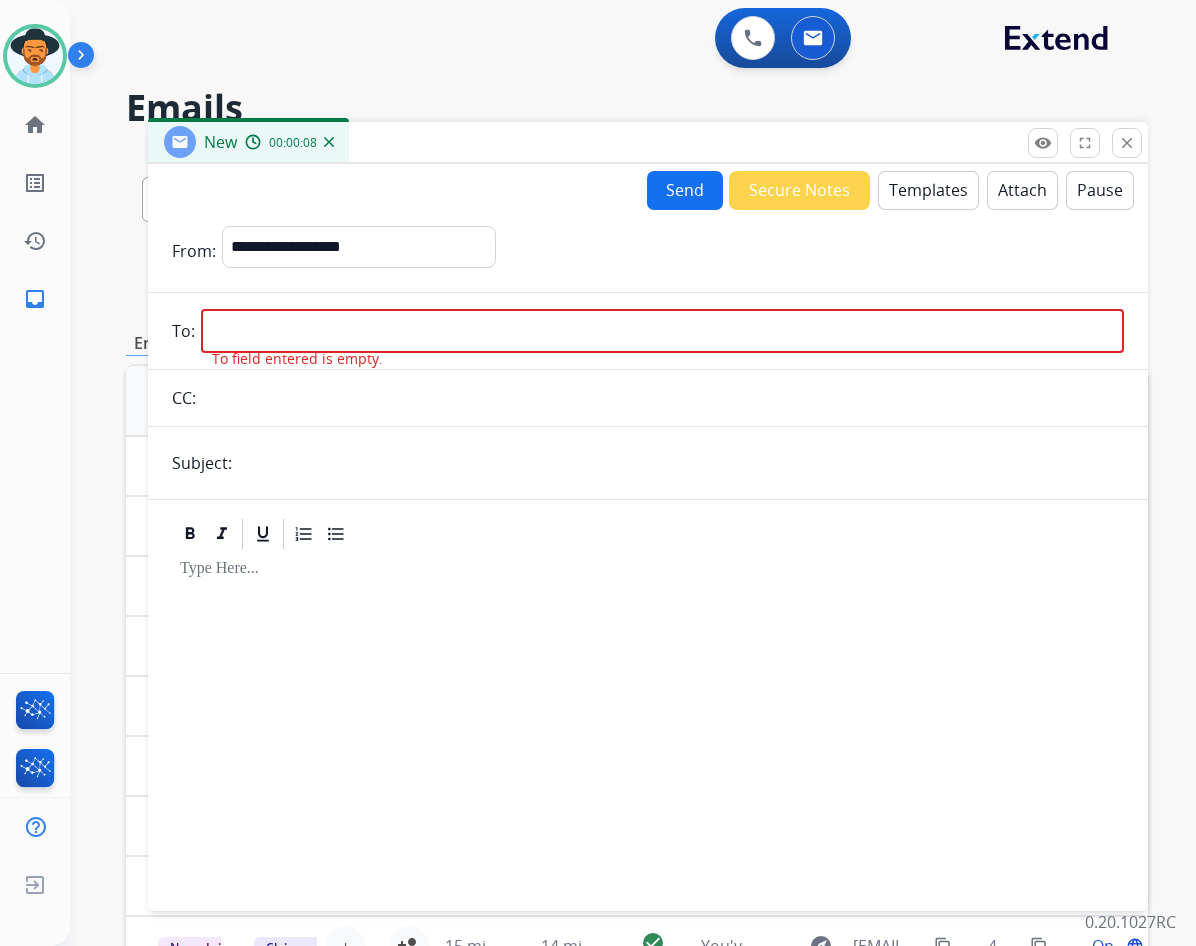 click at bounding box center (648, 569) 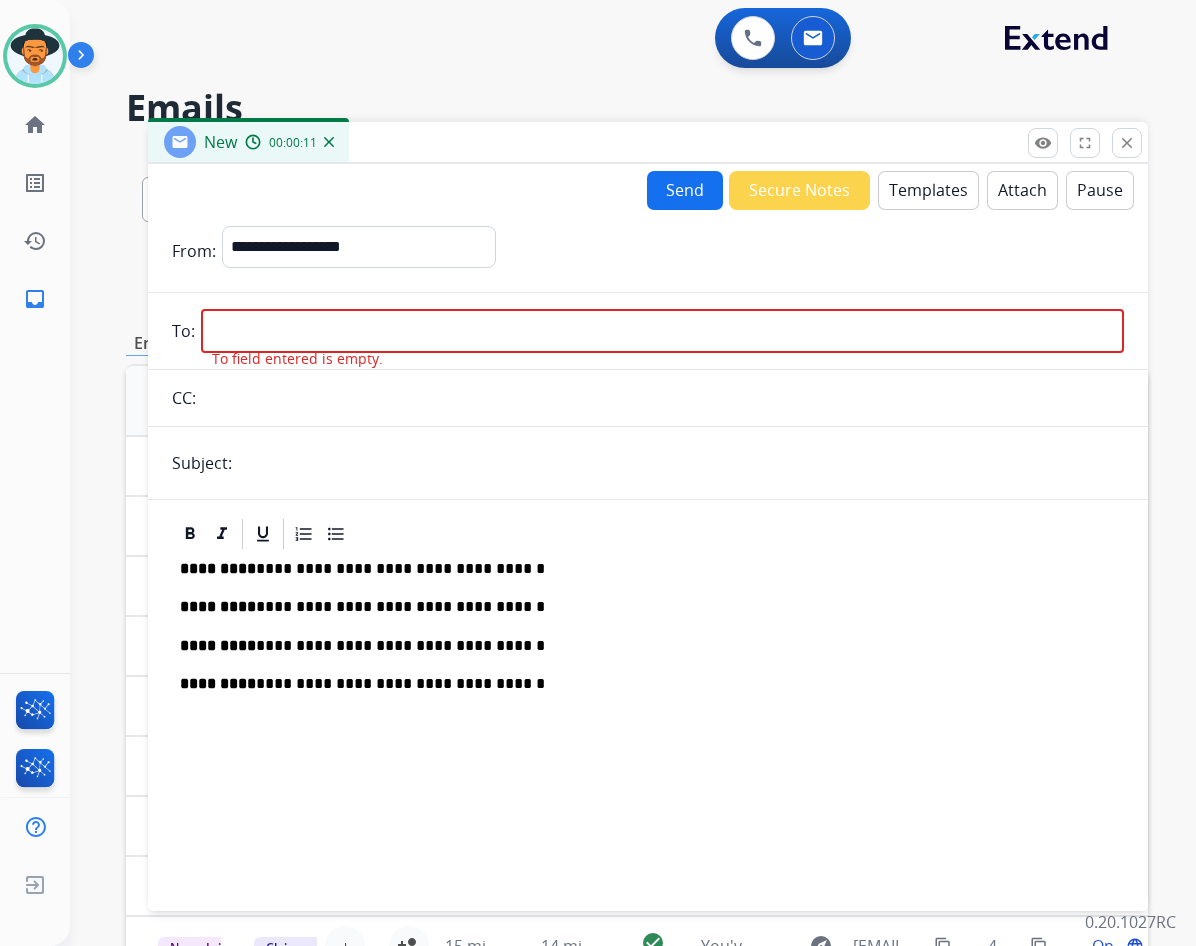 click on "Templates" at bounding box center (928, 190) 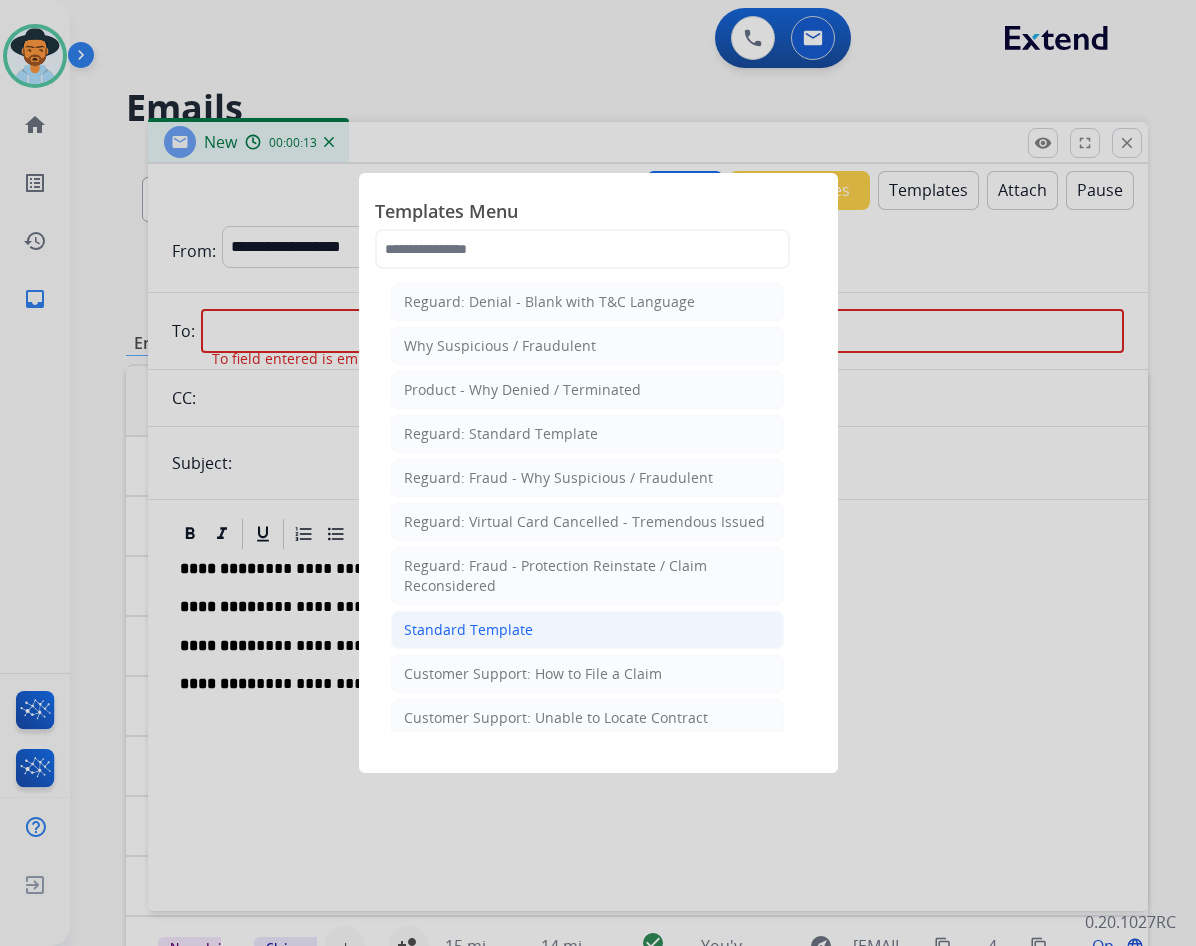 click on "Standard Template" 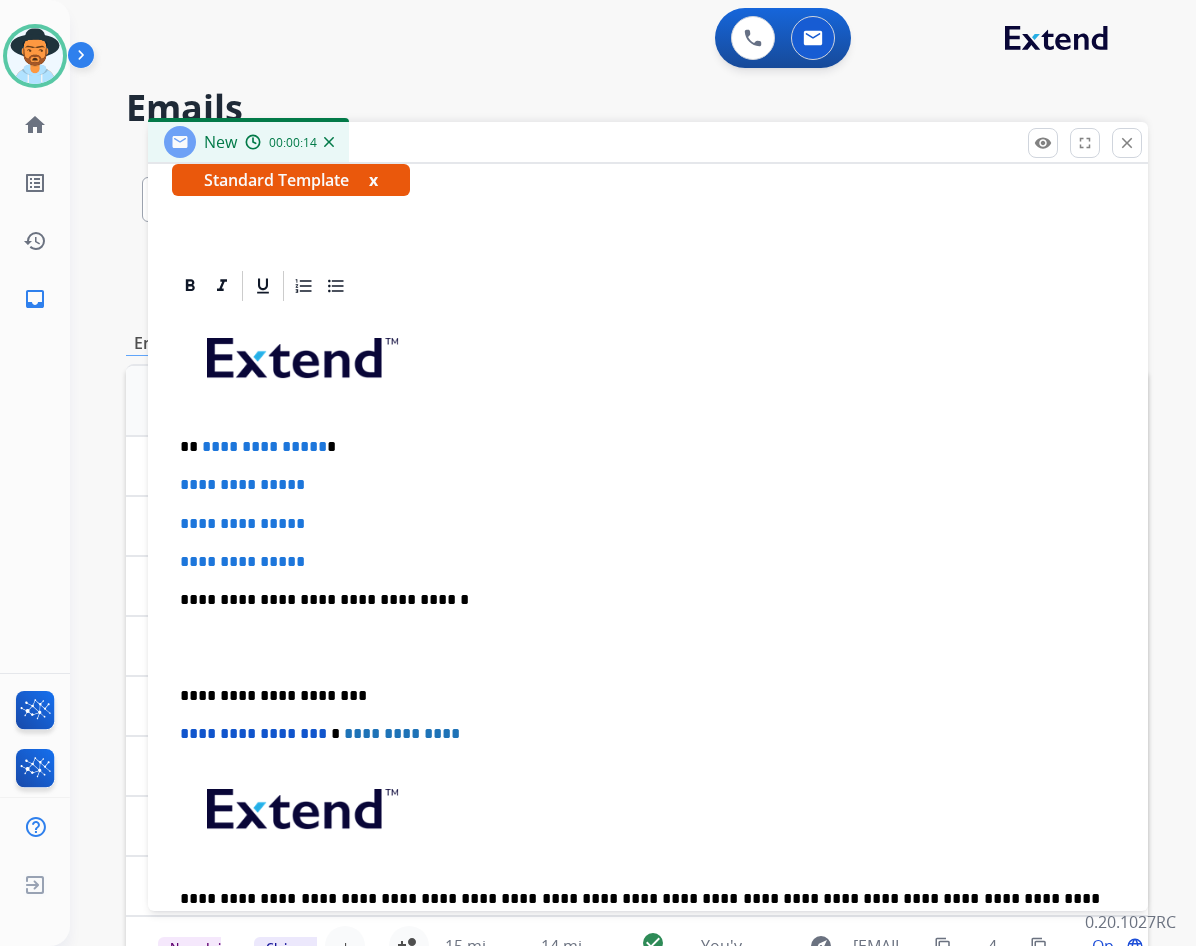 scroll, scrollTop: 400, scrollLeft: 0, axis: vertical 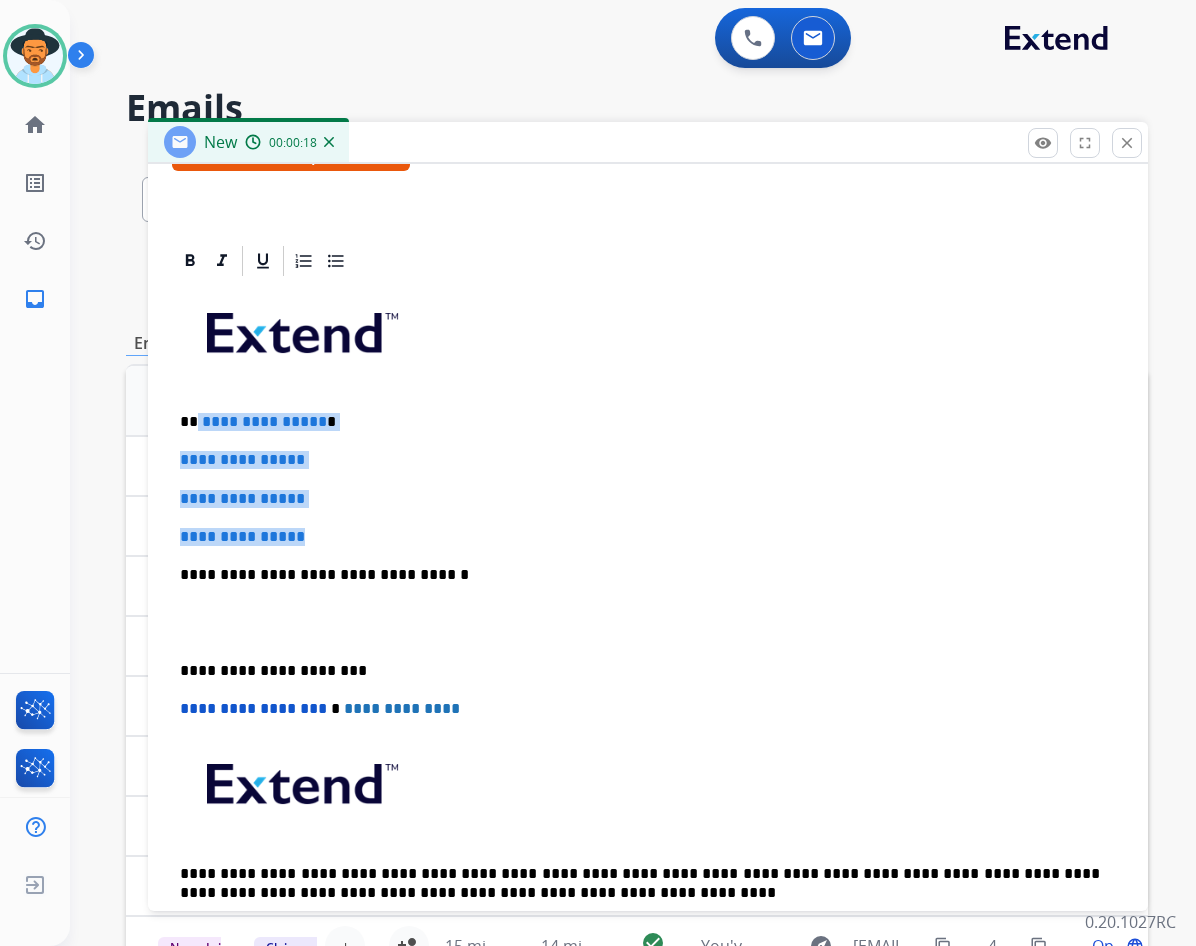 drag, startPoint x: 198, startPoint y: 421, endPoint x: 317, endPoint y: 527, distance: 159.36436 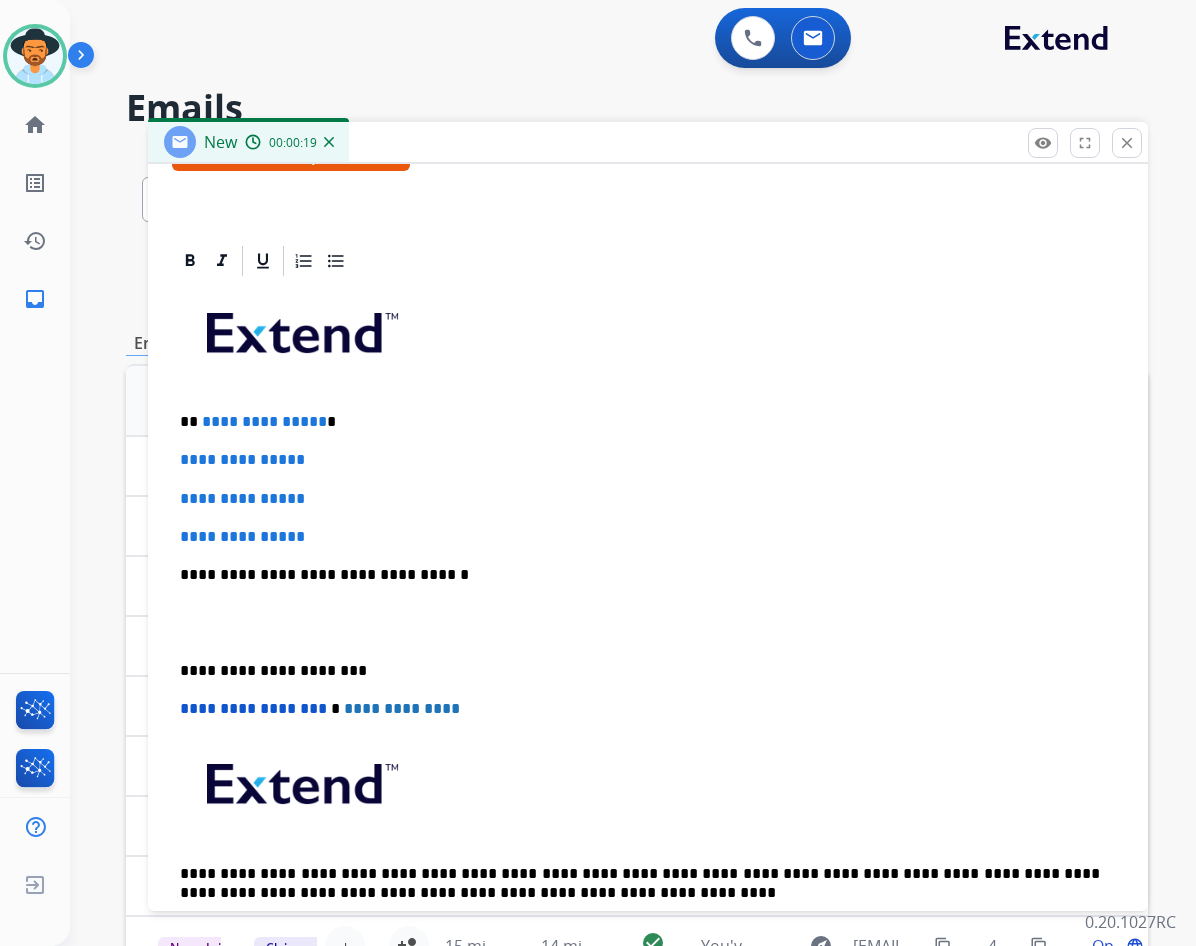 scroll, scrollTop: 351, scrollLeft: 0, axis: vertical 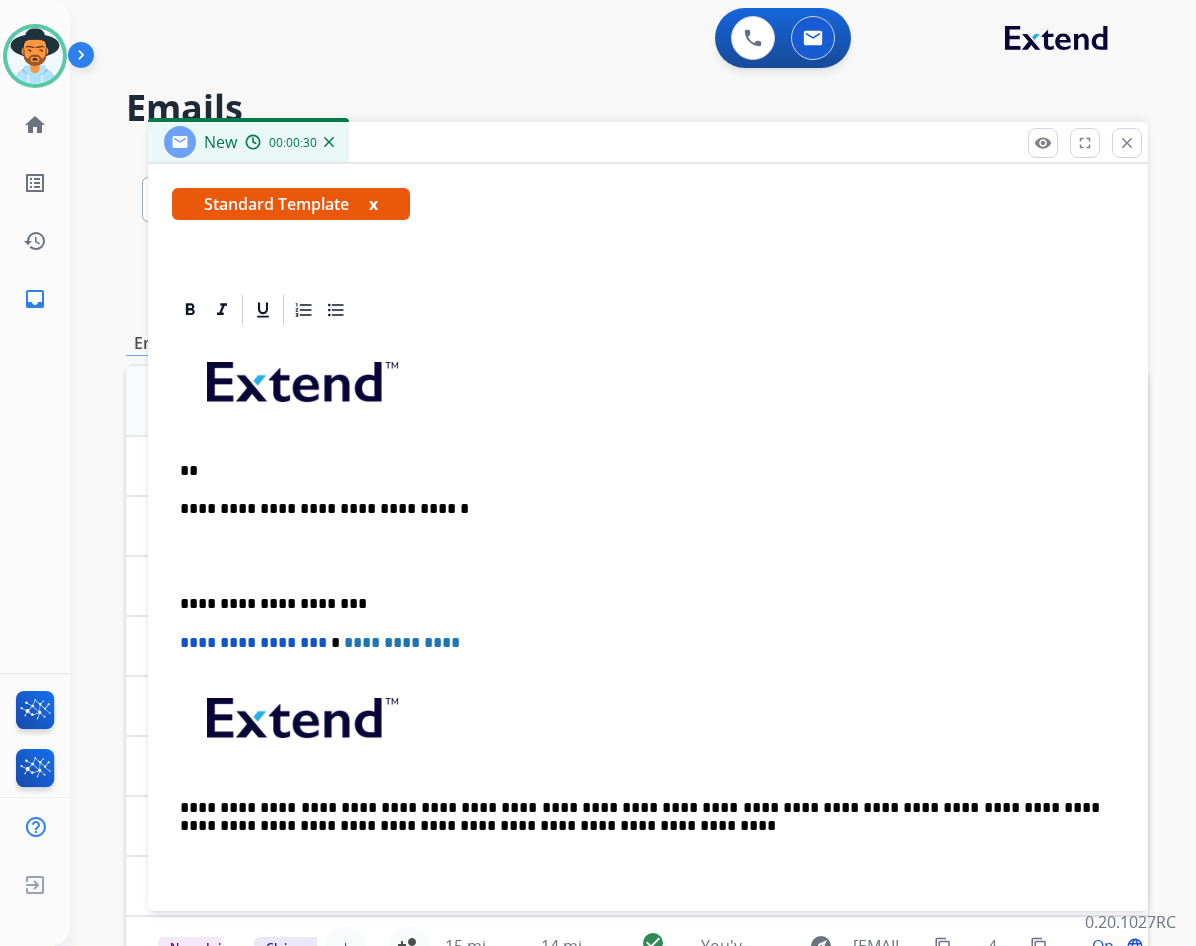 click at bounding box center (648, 557) 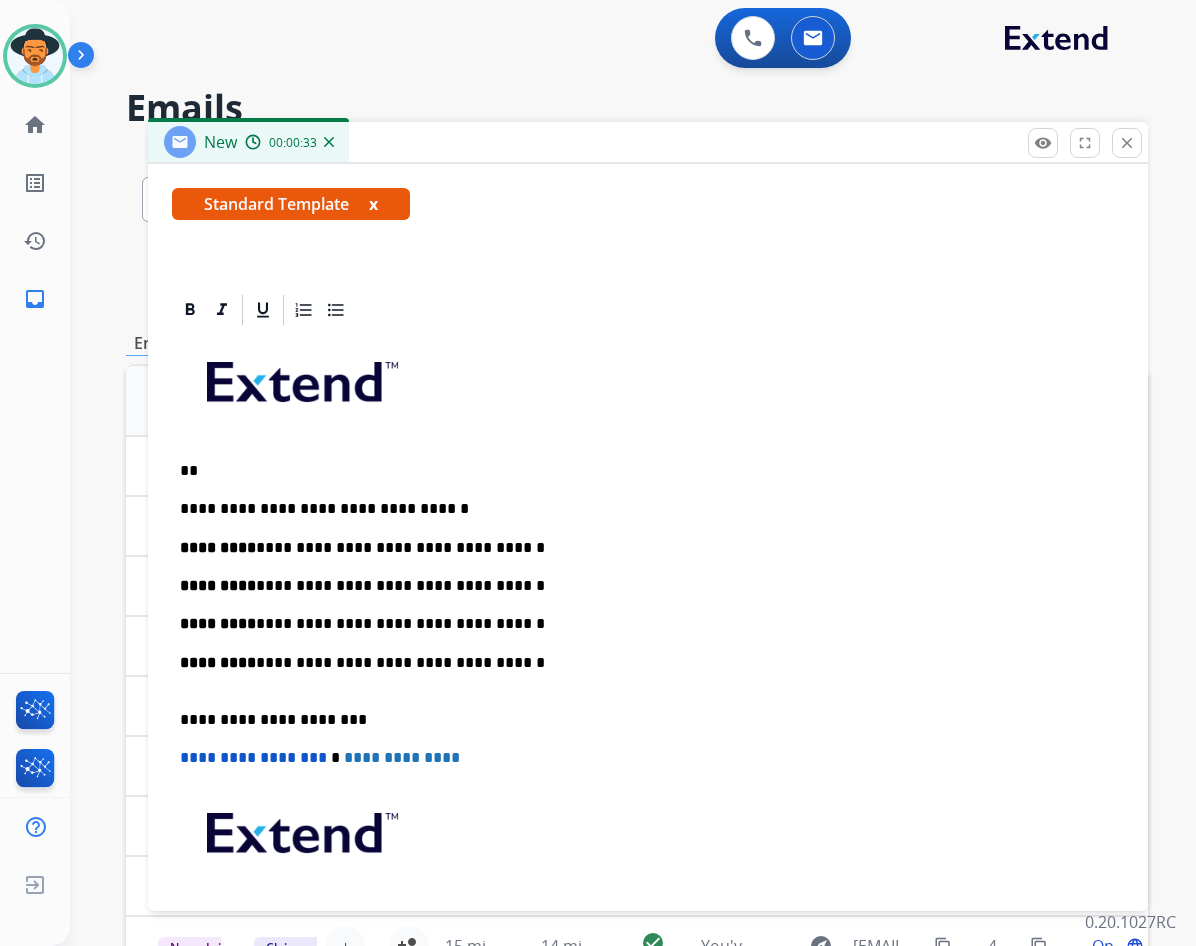 scroll, scrollTop: 400, scrollLeft: 0, axis: vertical 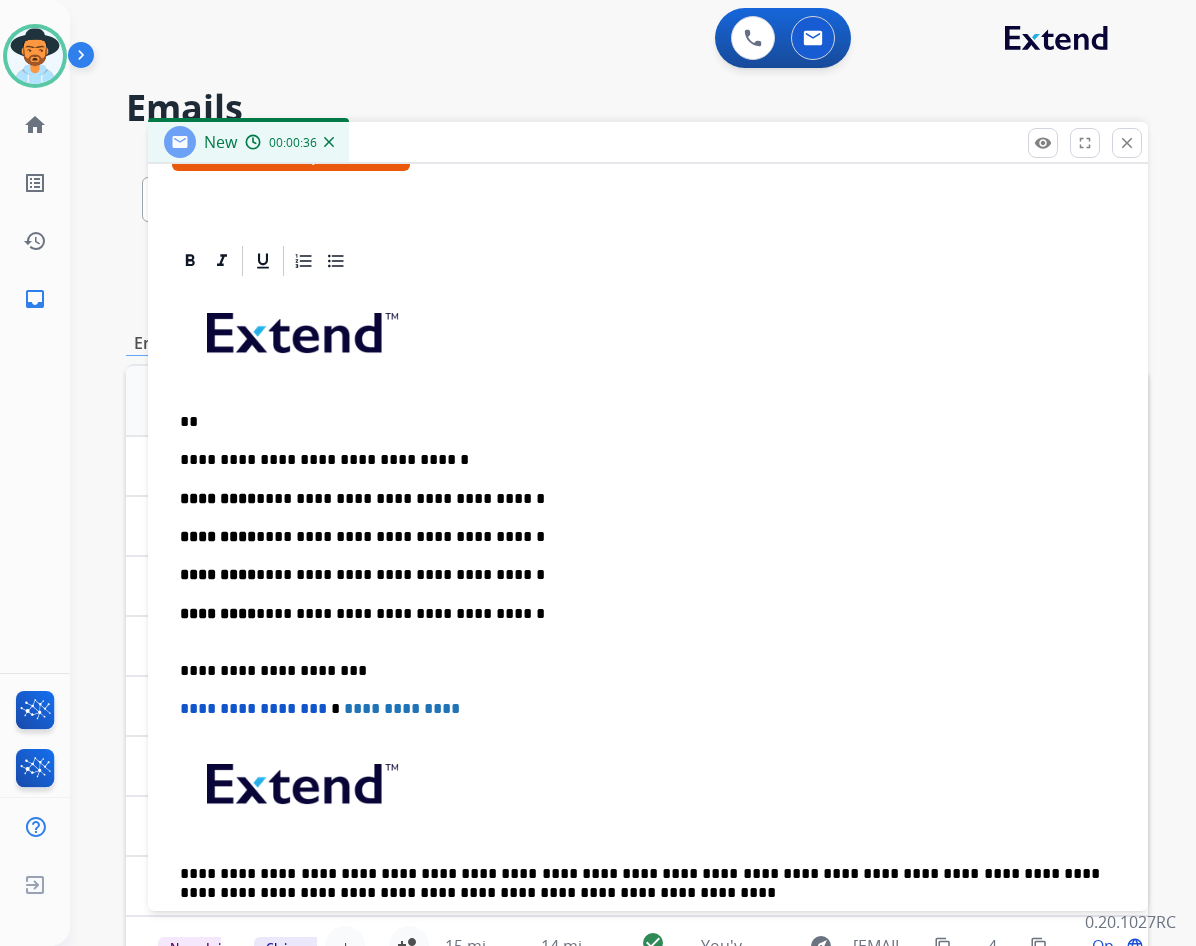 click on "**" at bounding box center [640, 422] 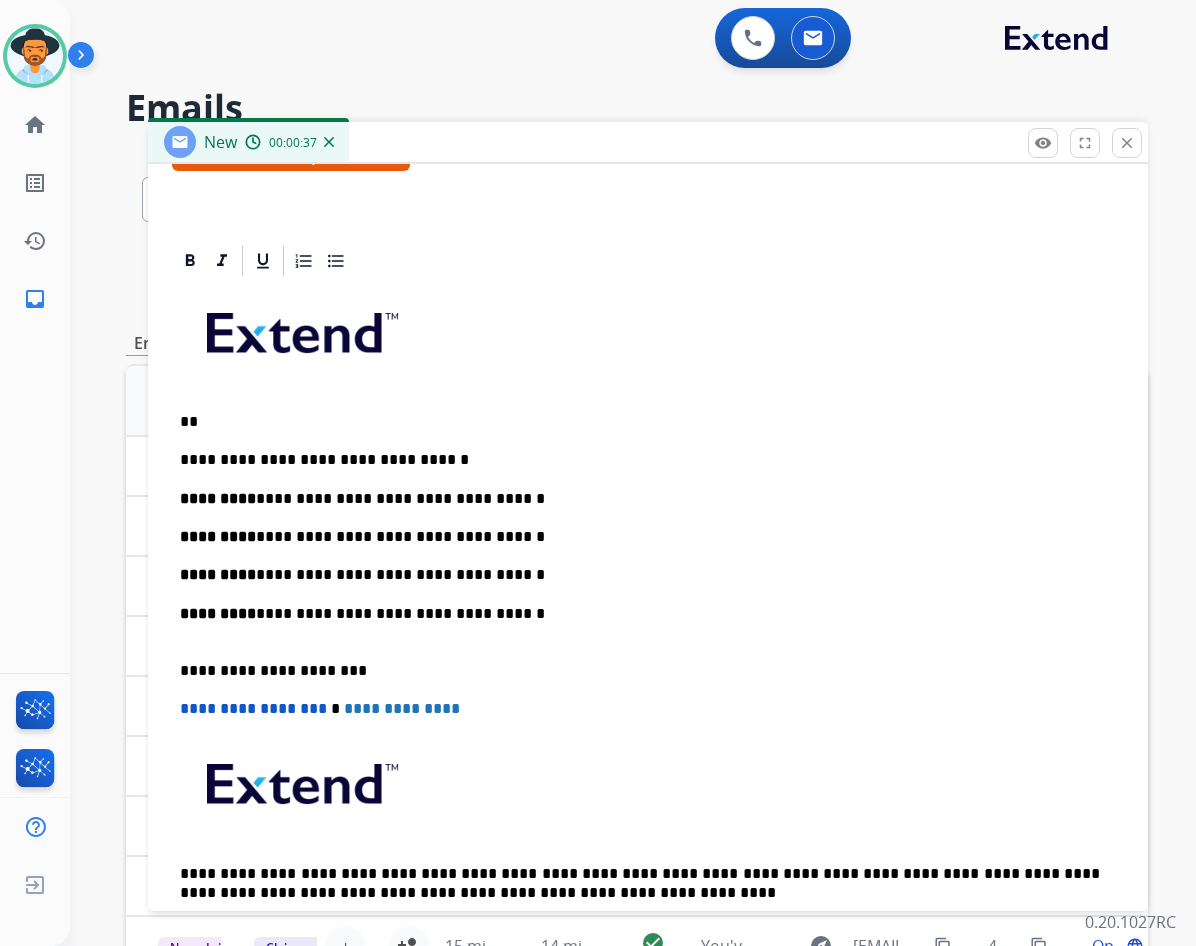 type 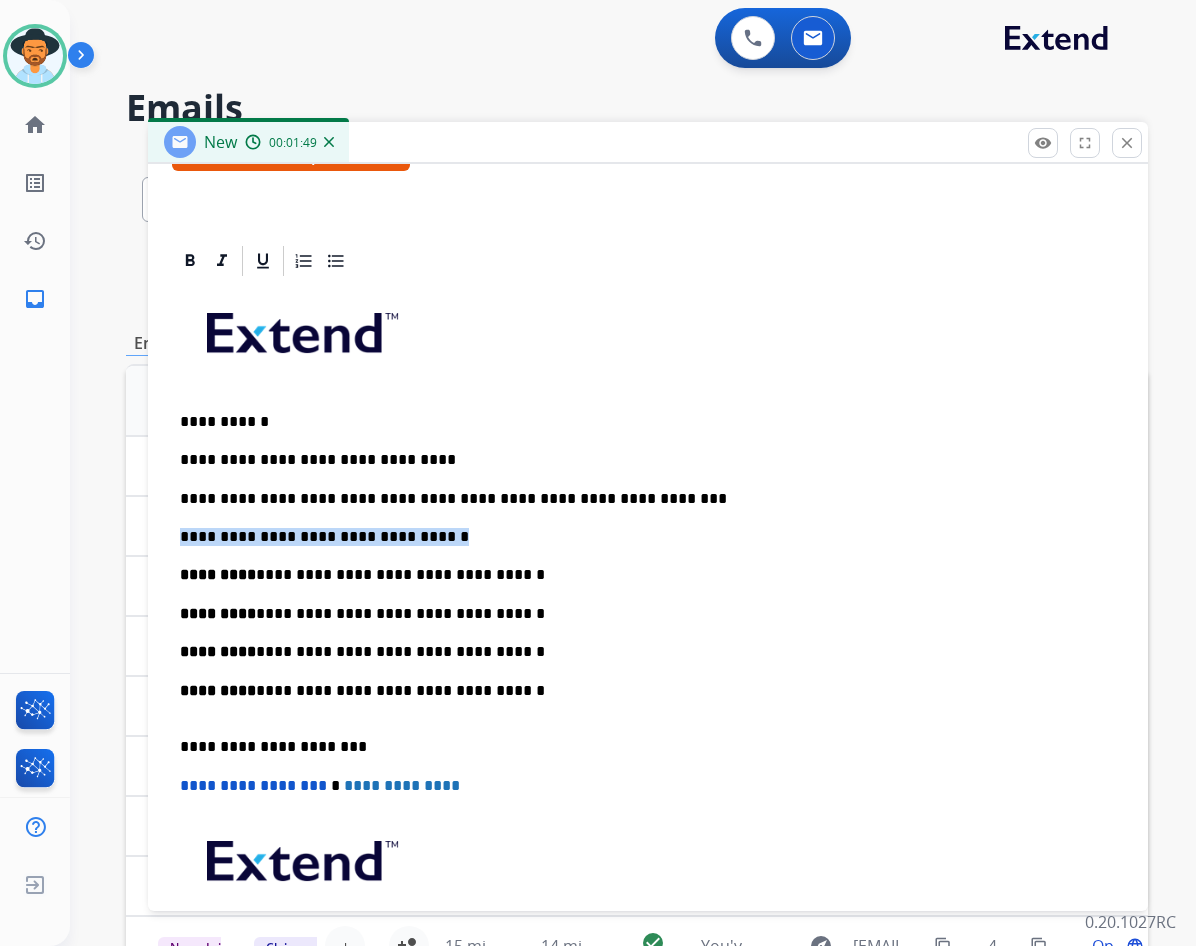 drag, startPoint x: 467, startPoint y: 539, endPoint x: 179, endPoint y: 535, distance: 288.02777 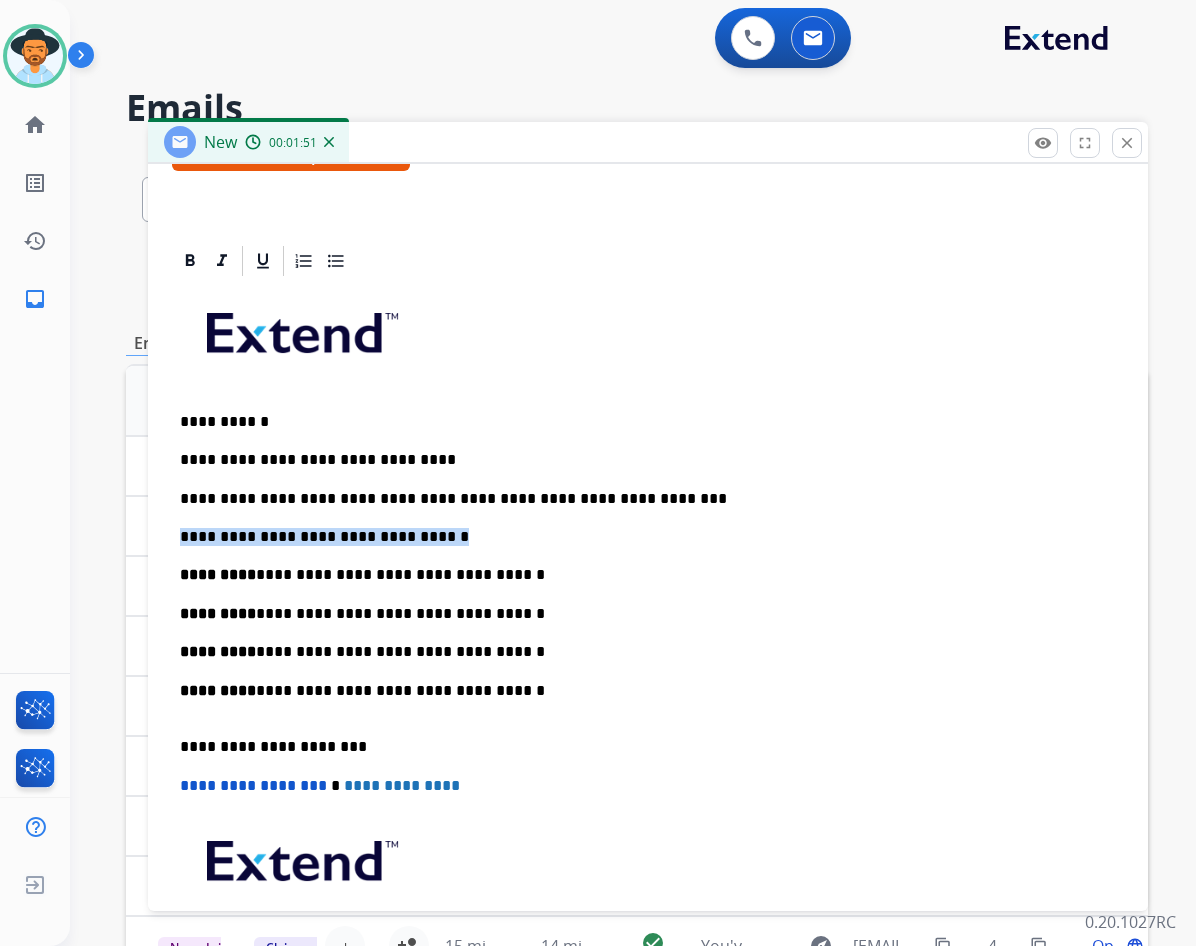 copy on "**********" 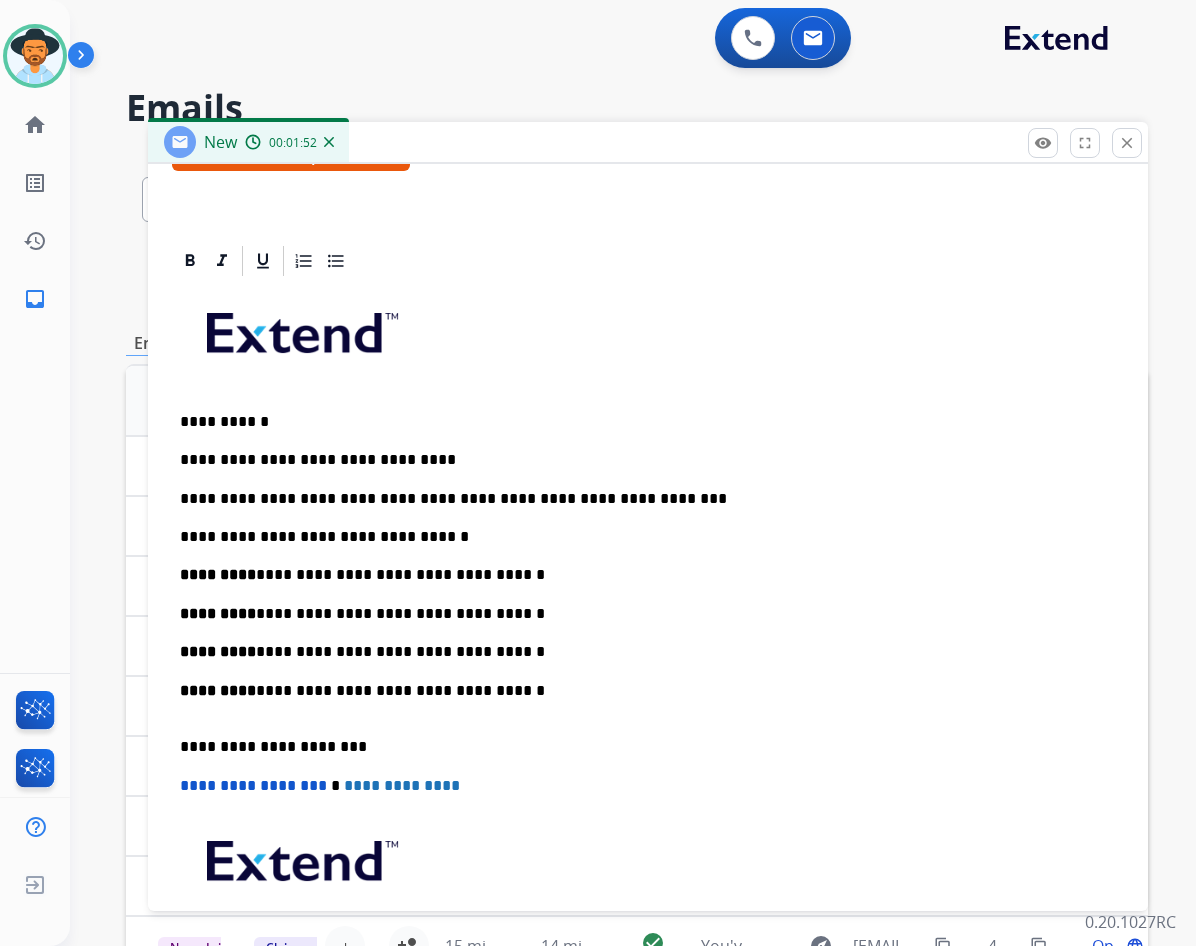 click on "**********" at bounding box center [648, 661] 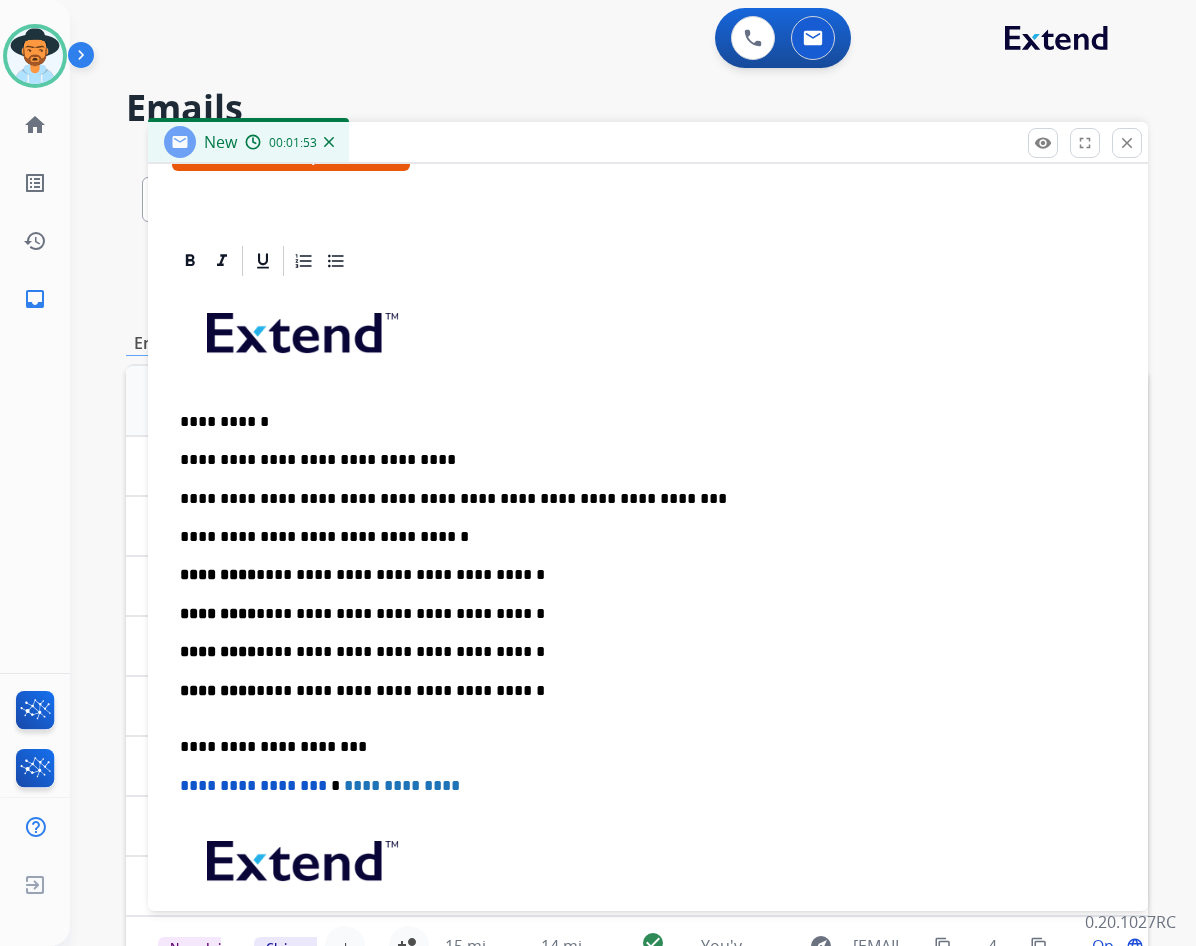 click on "**********" at bounding box center [640, 700] 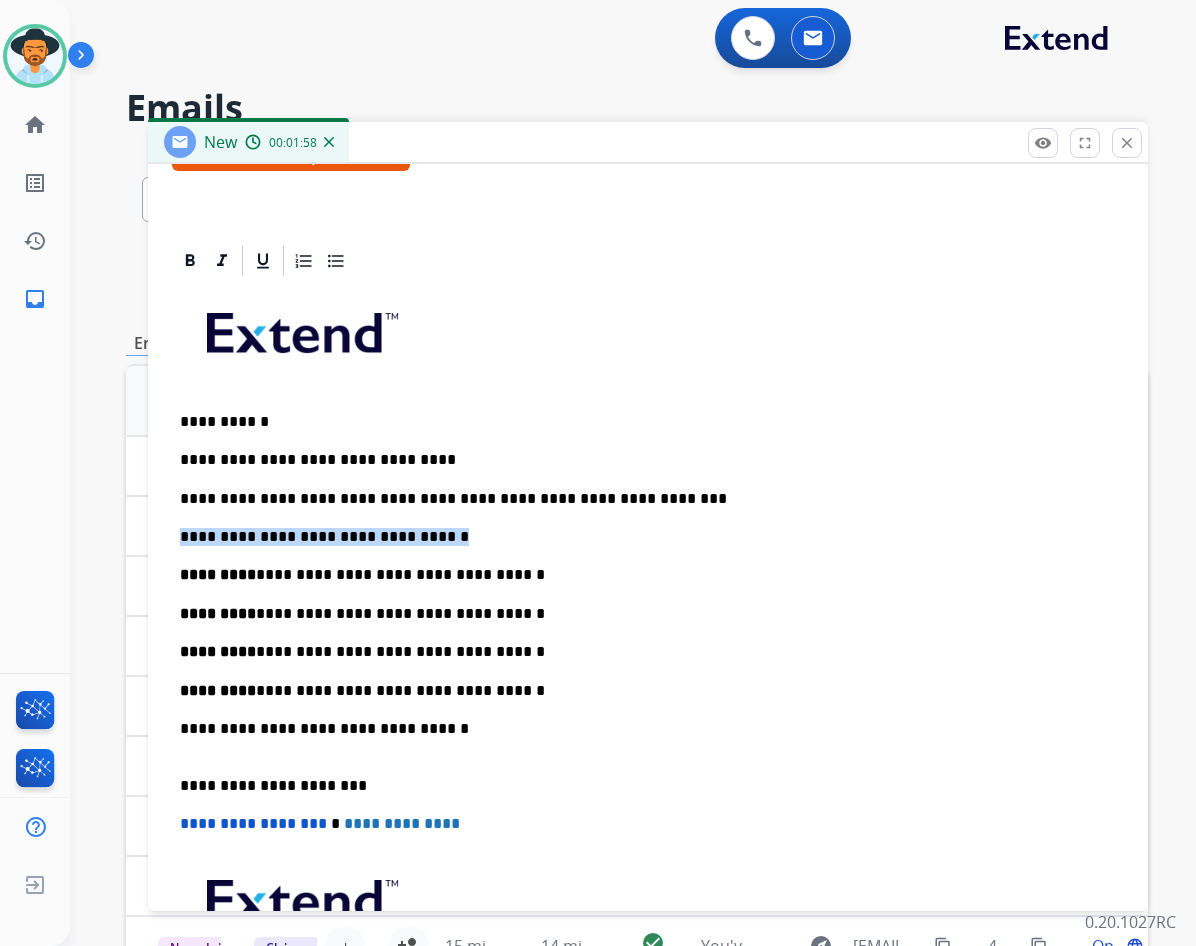 drag, startPoint x: 431, startPoint y: 530, endPoint x: 158, endPoint y: 532, distance: 273.00732 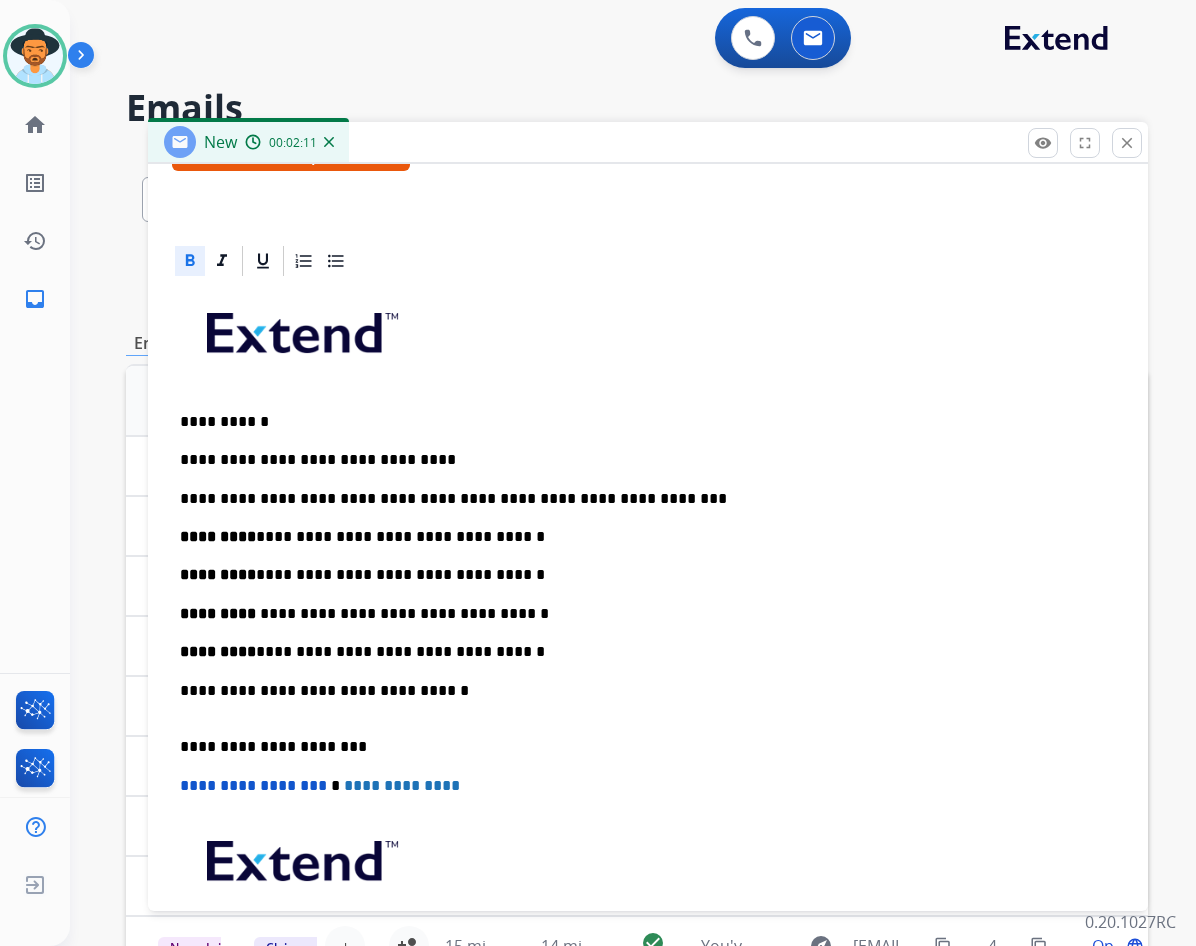 click on "**********" at bounding box center (640, 700) 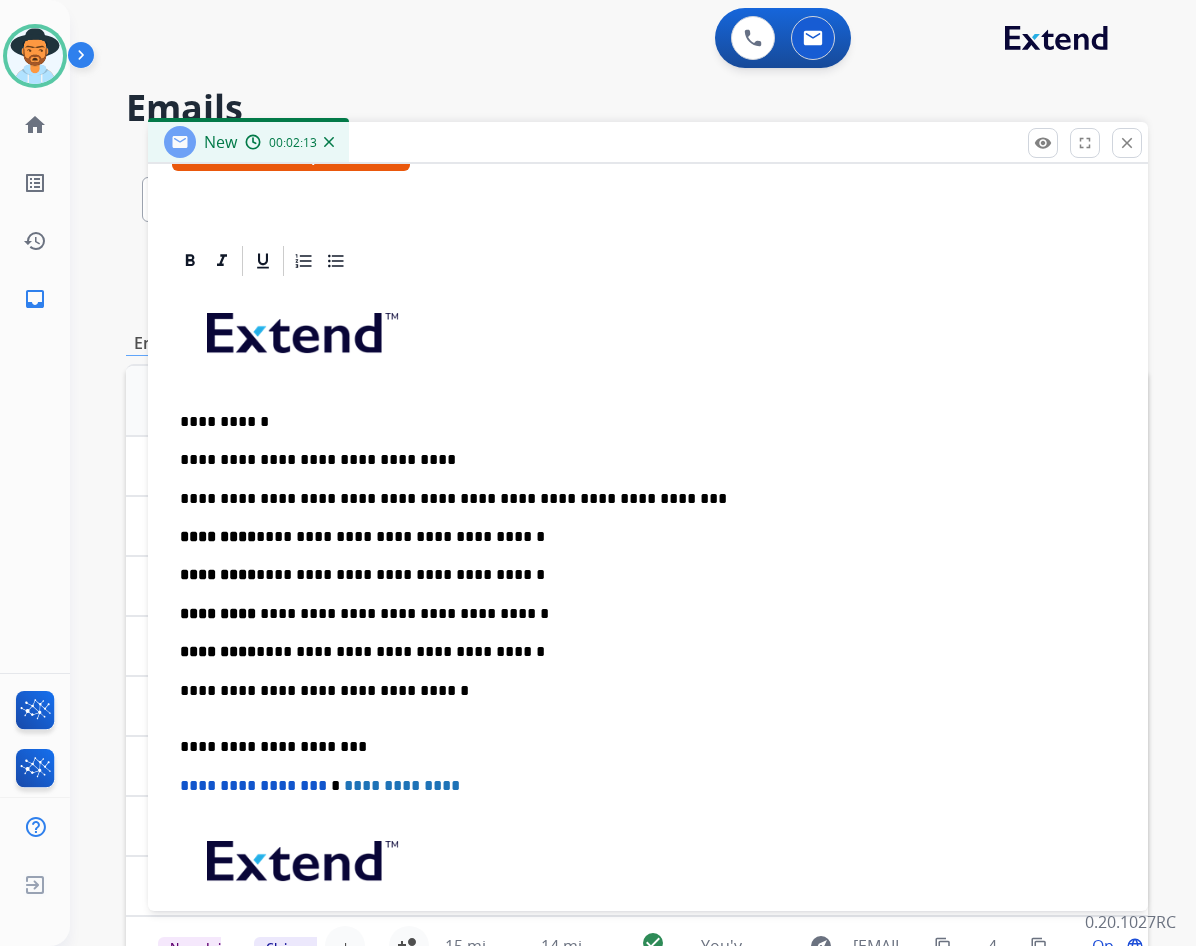 click on "**********" at bounding box center [648, 661] 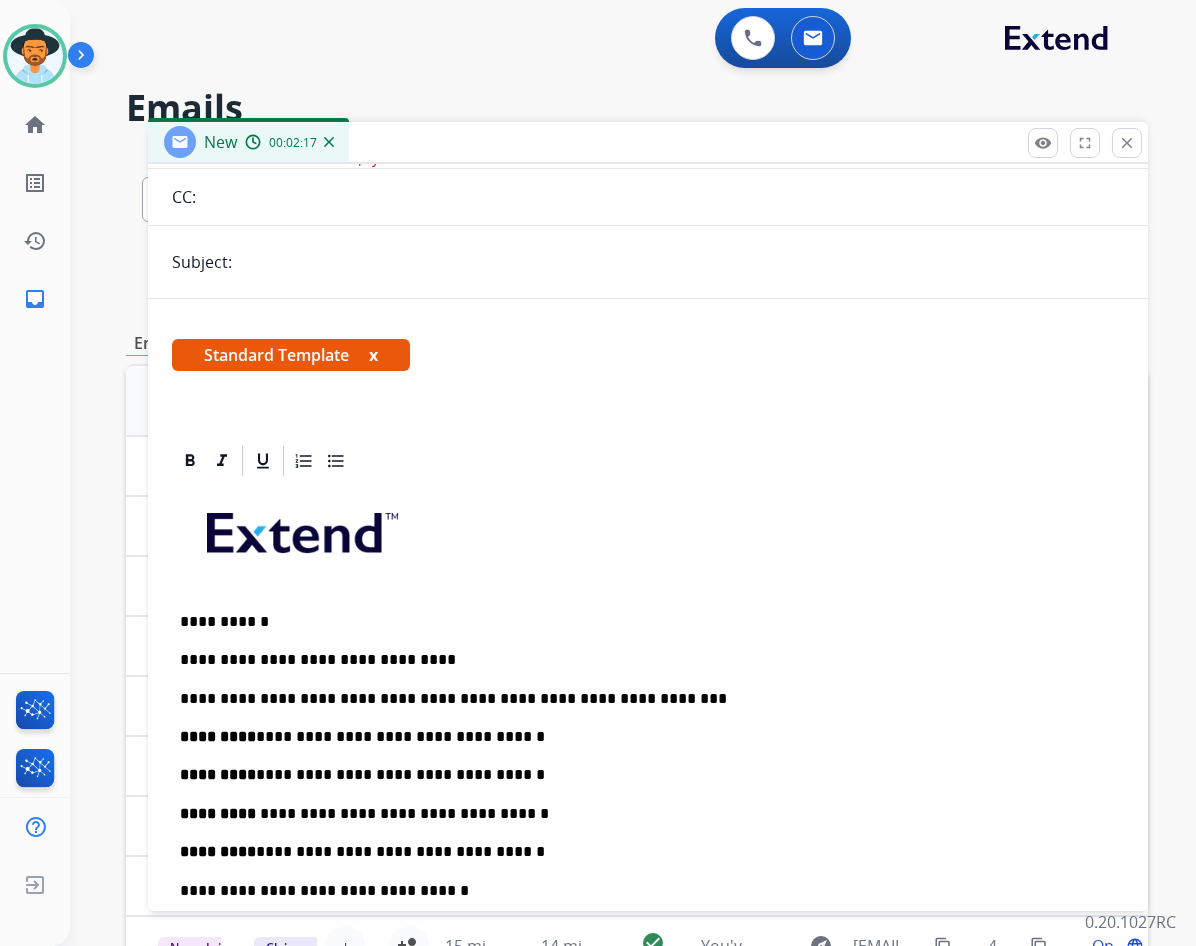 scroll, scrollTop: 0, scrollLeft: 0, axis: both 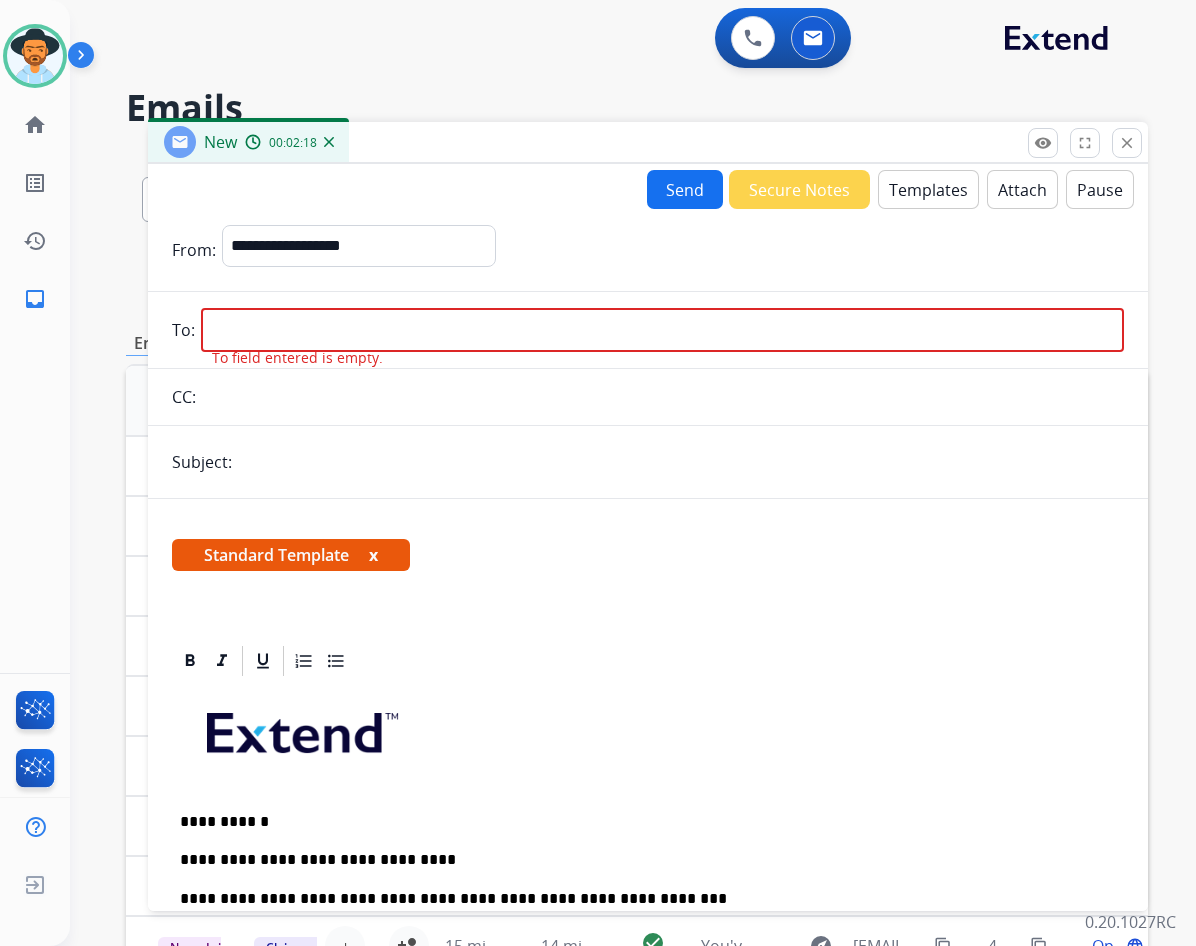 click at bounding box center (662, 330) 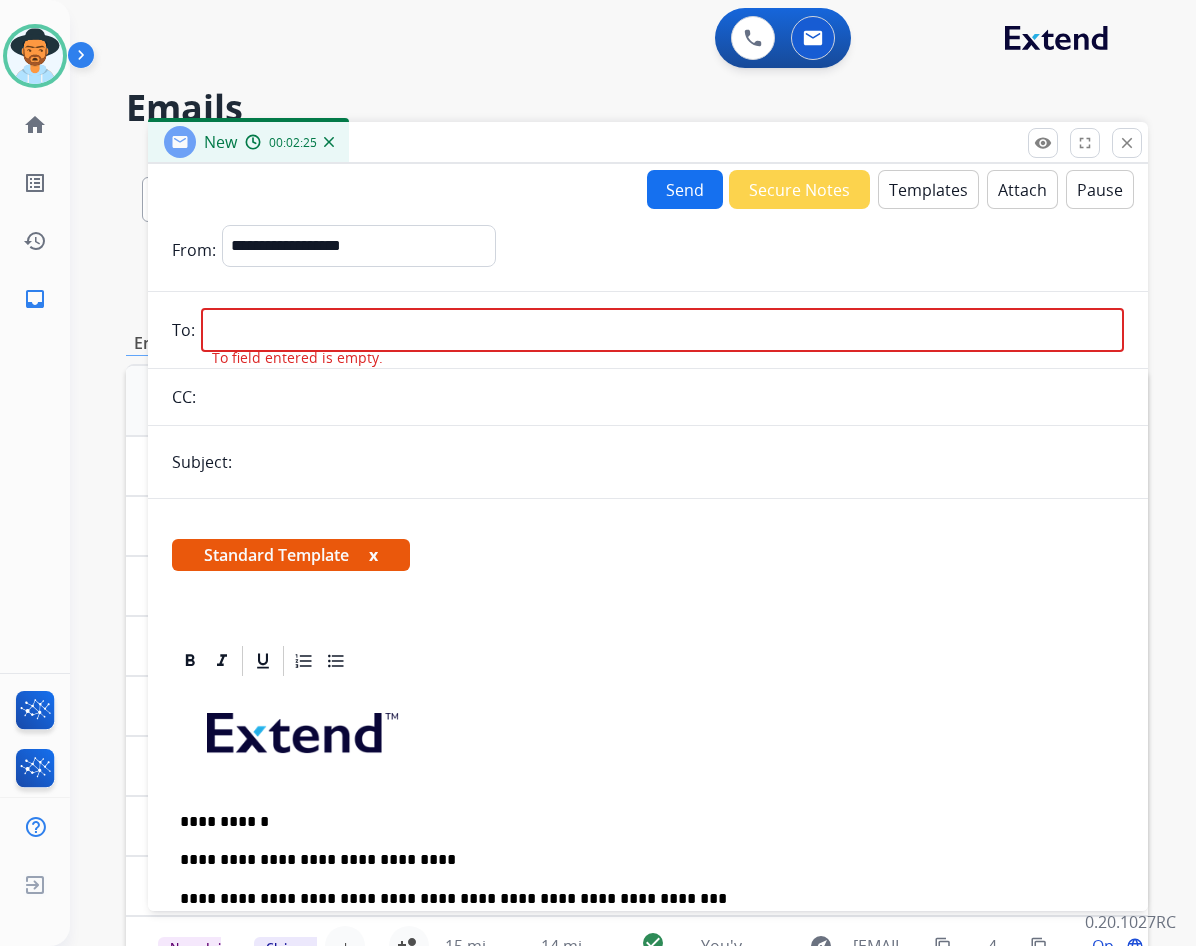 click at bounding box center (662, 330) 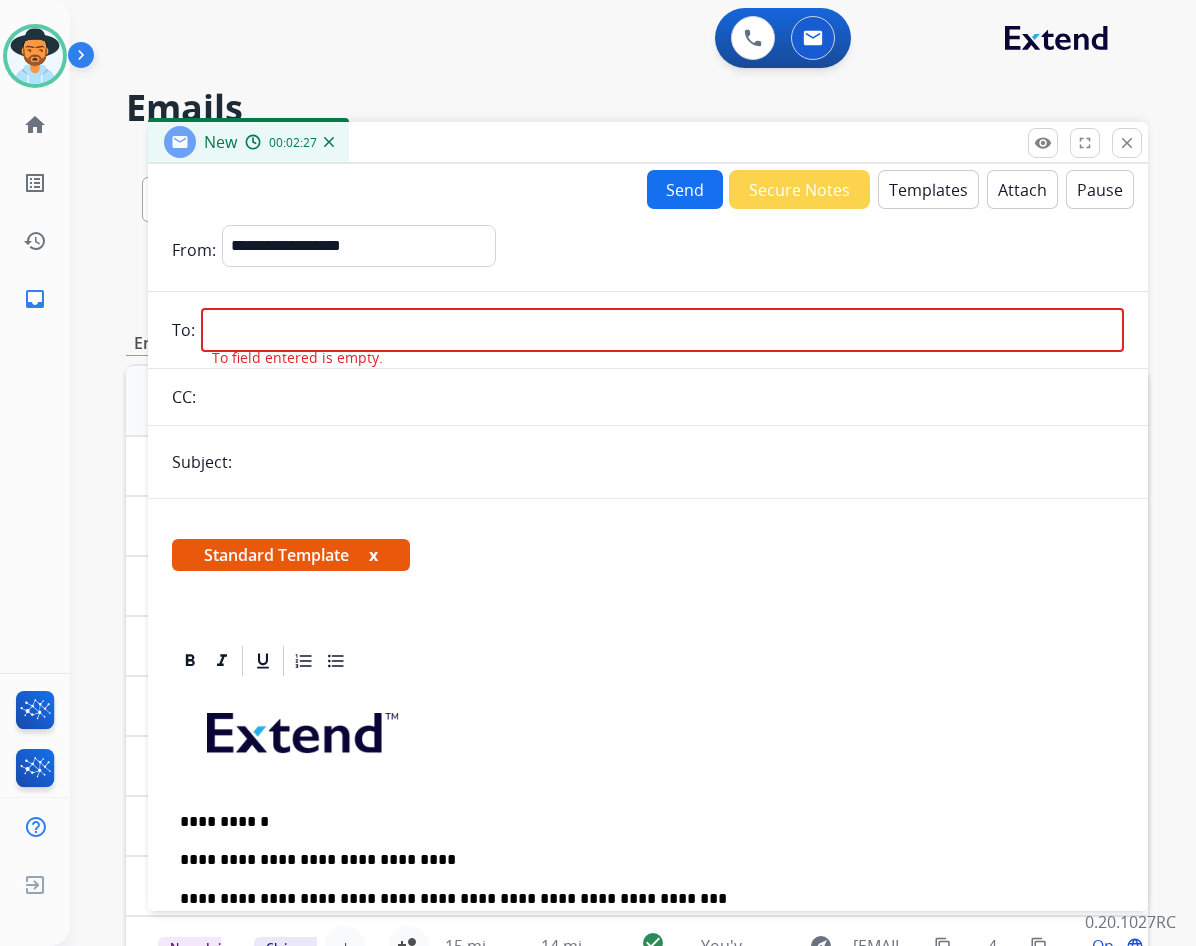 paste on "**********" 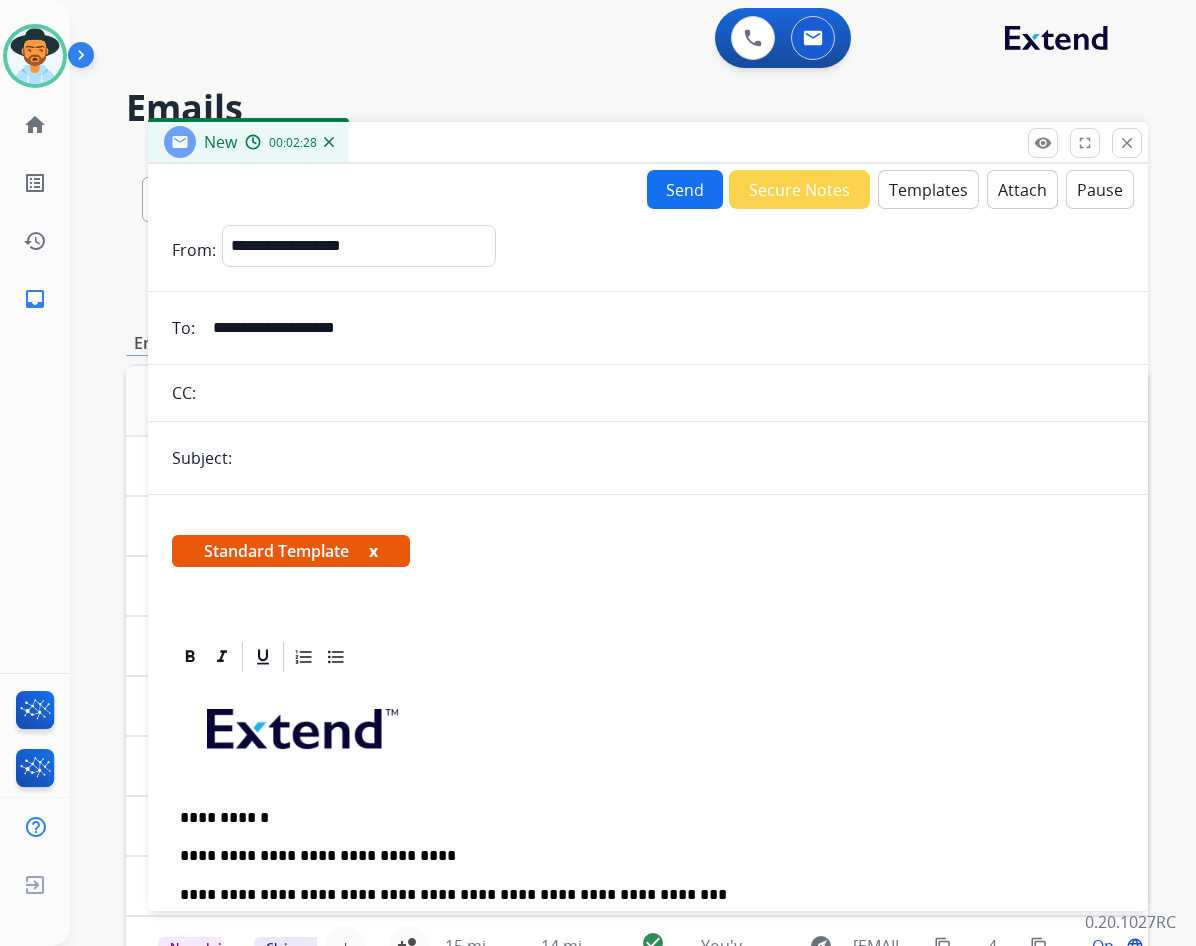 type on "**********" 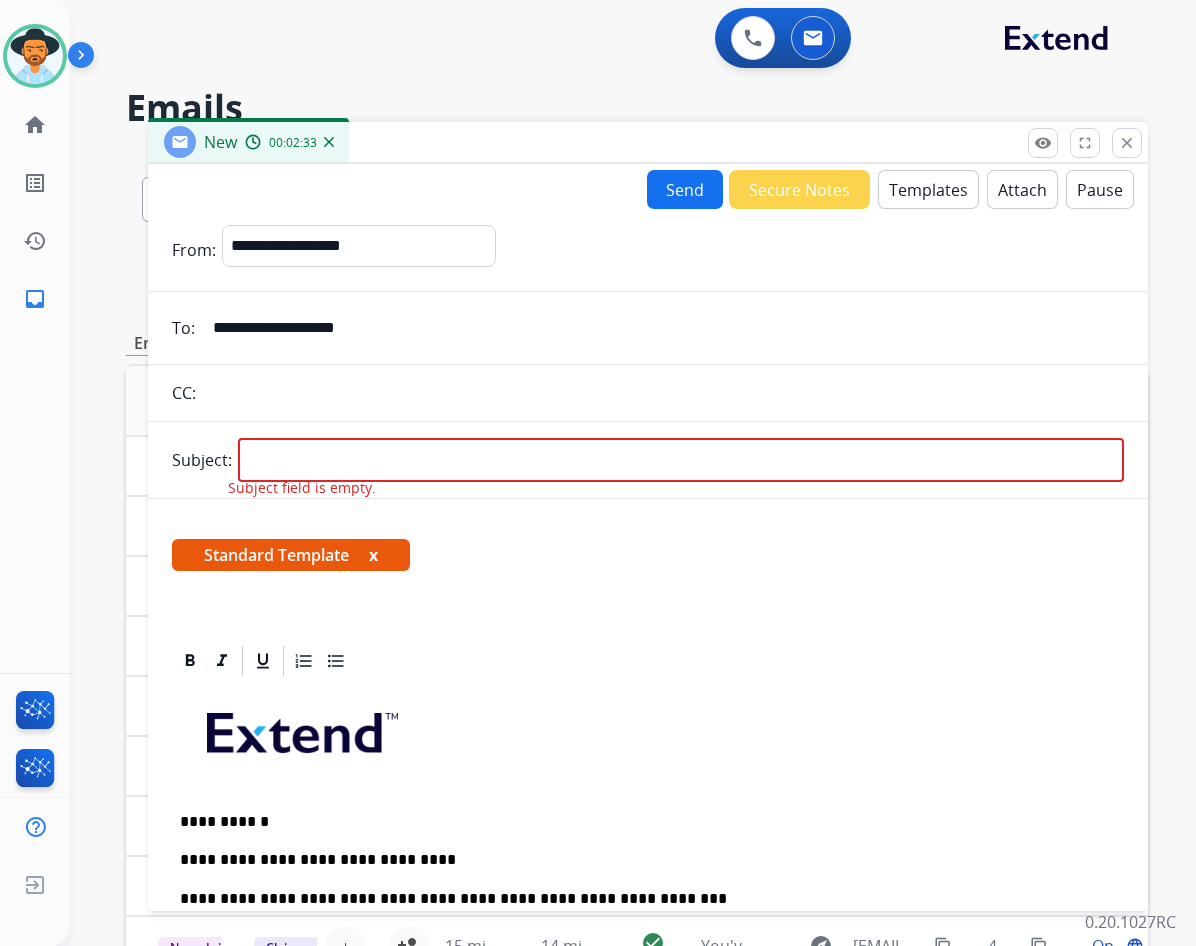 click at bounding box center [640, 740] 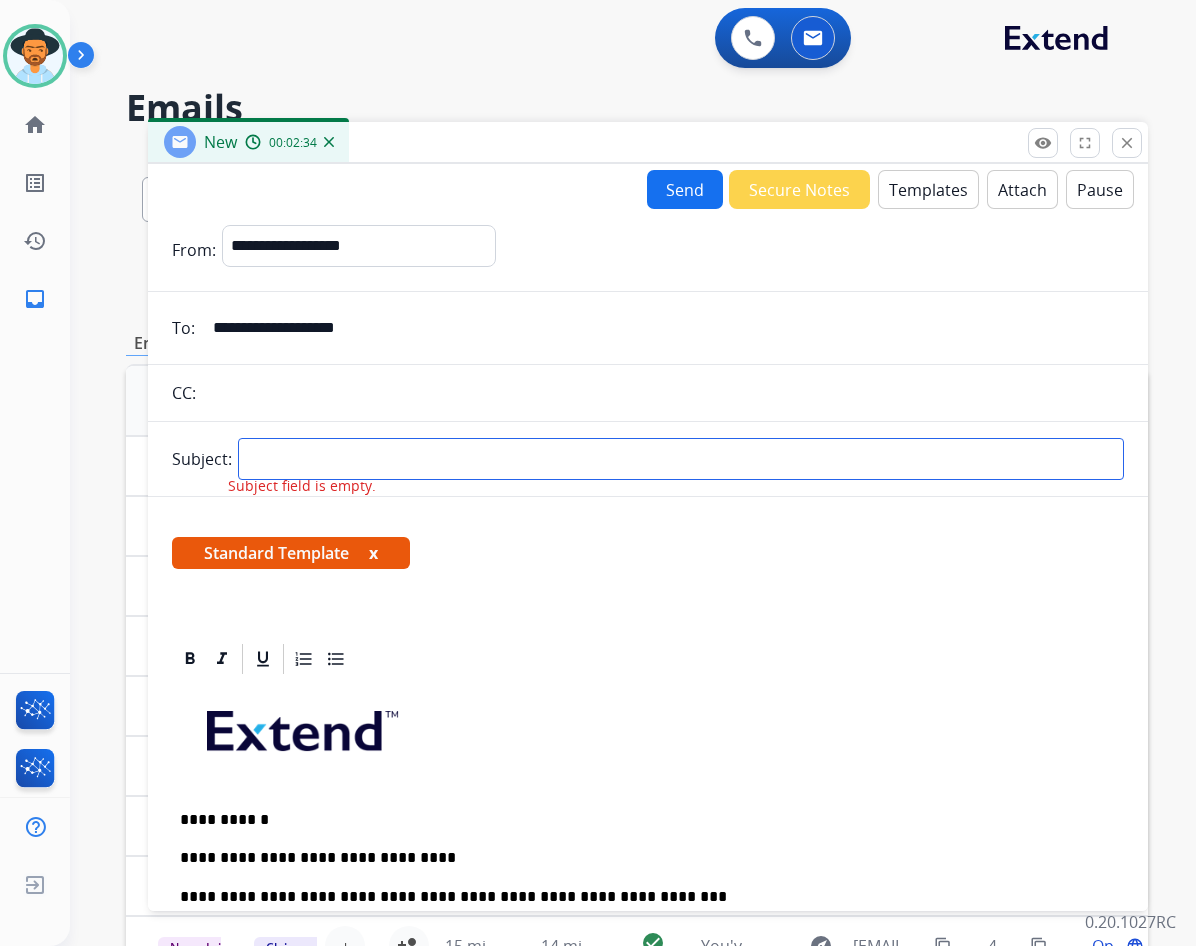 click at bounding box center (681, 459) 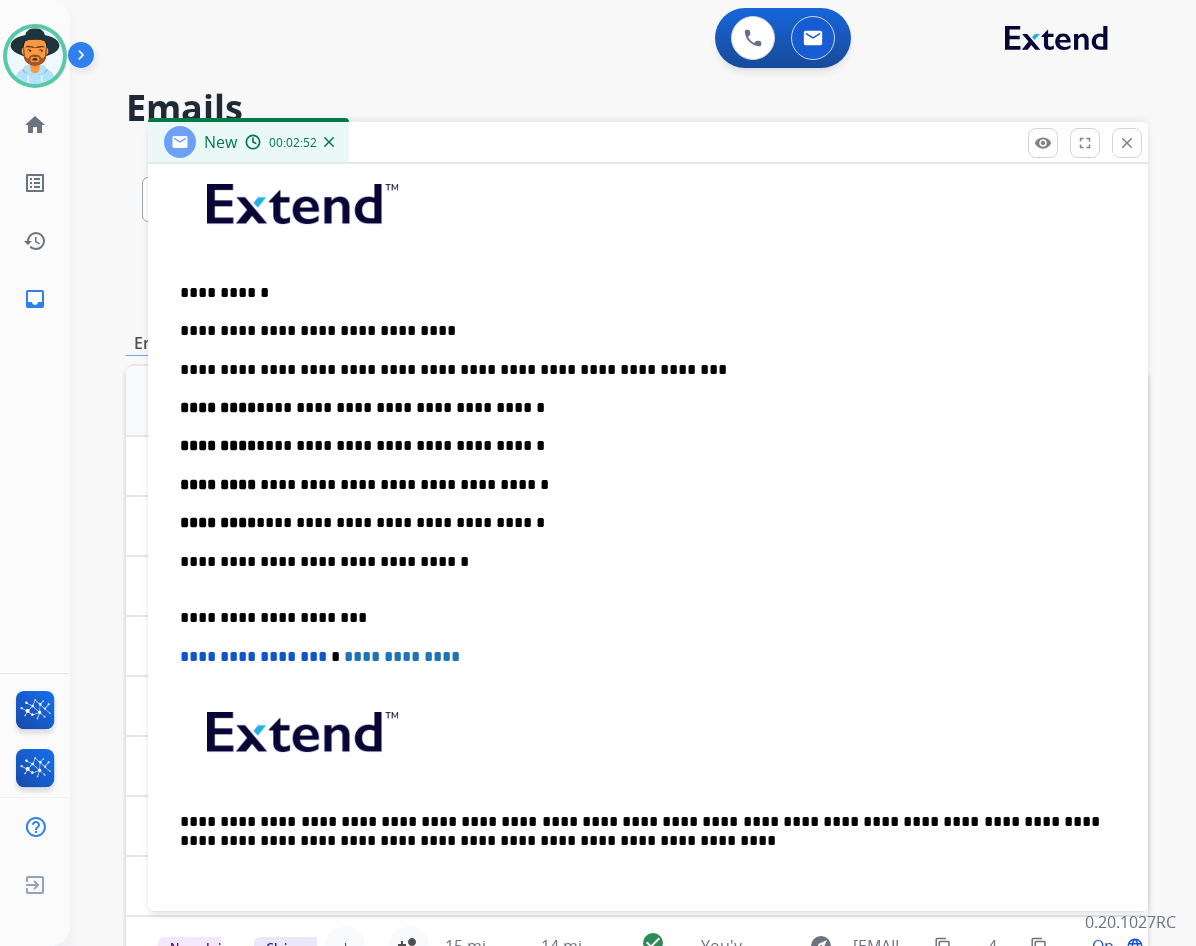 scroll, scrollTop: 541, scrollLeft: 0, axis: vertical 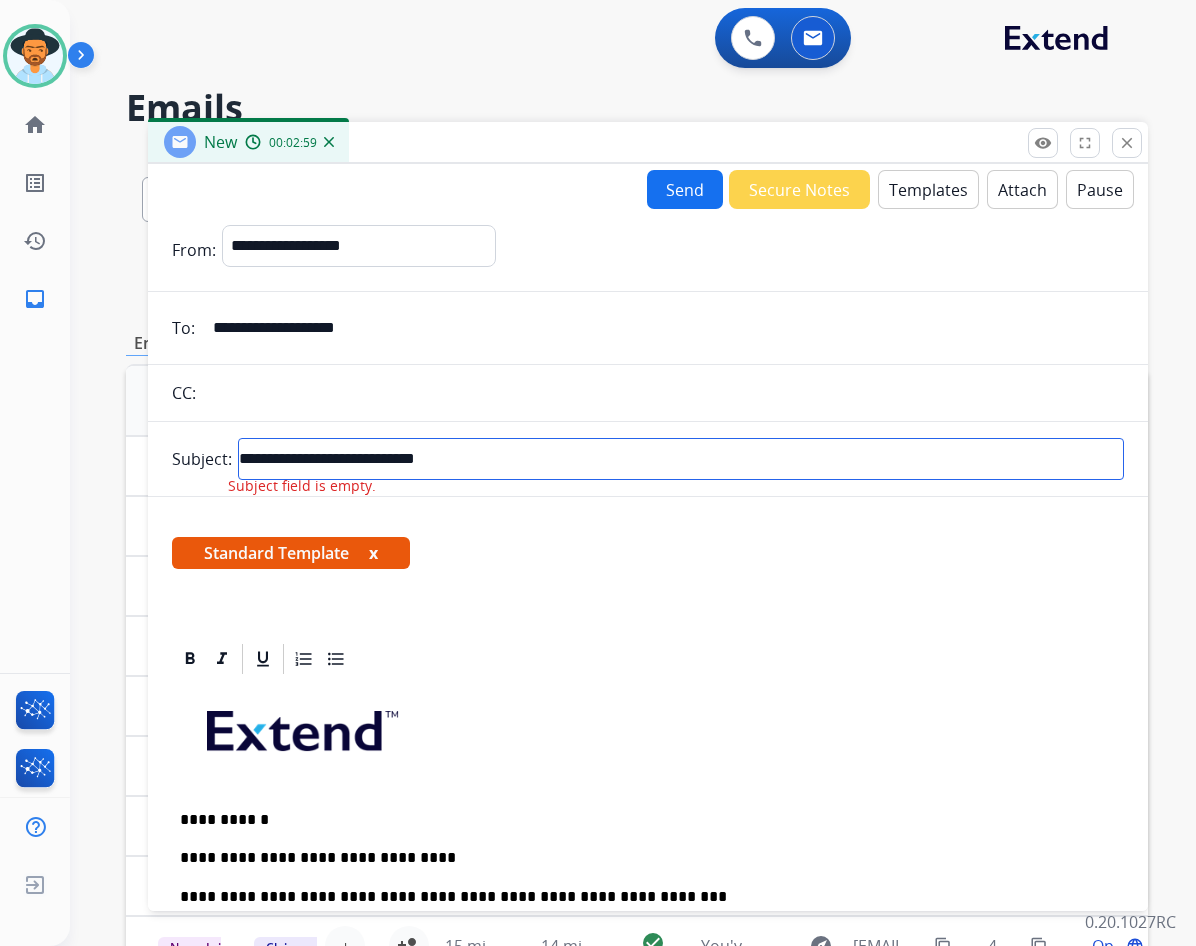 type on "**********" 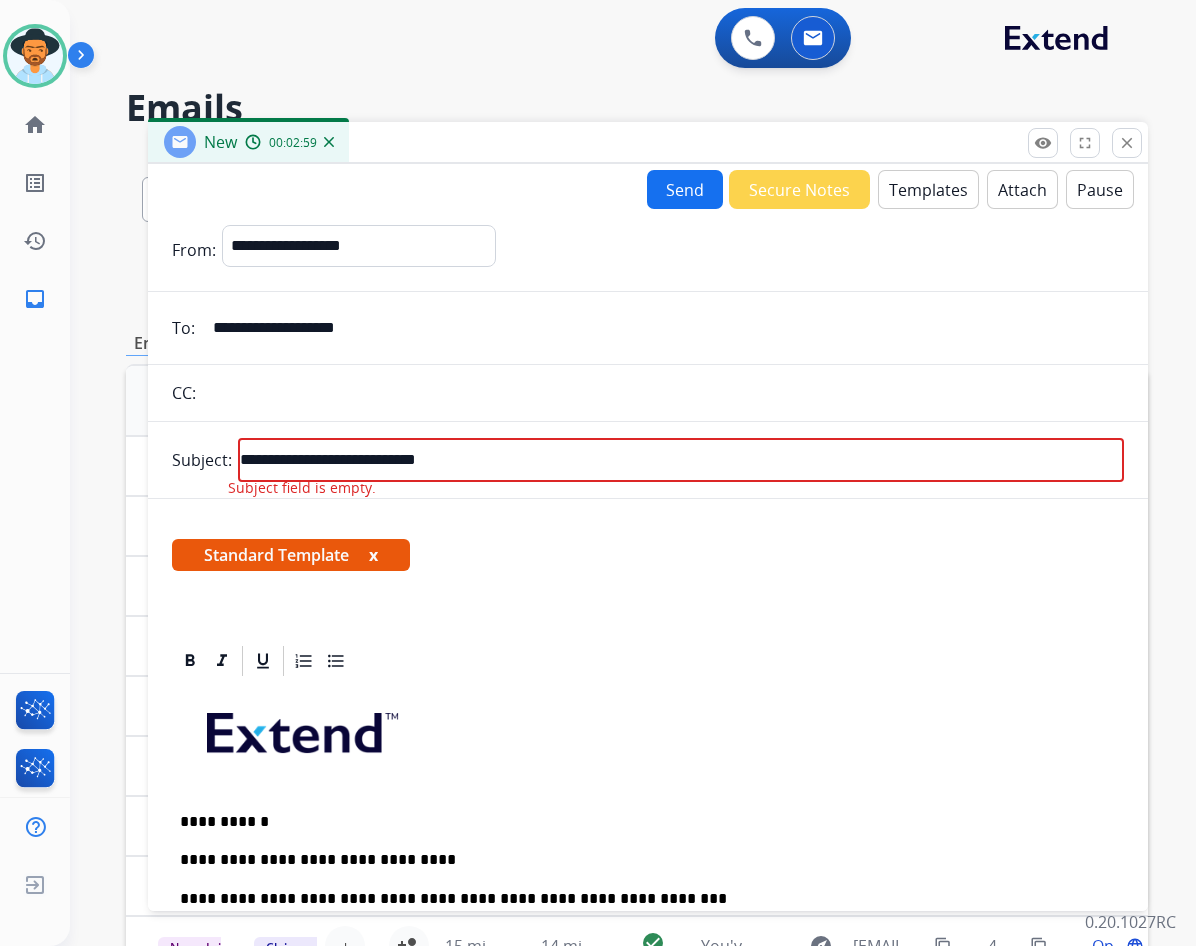 click on "Send" at bounding box center [685, 189] 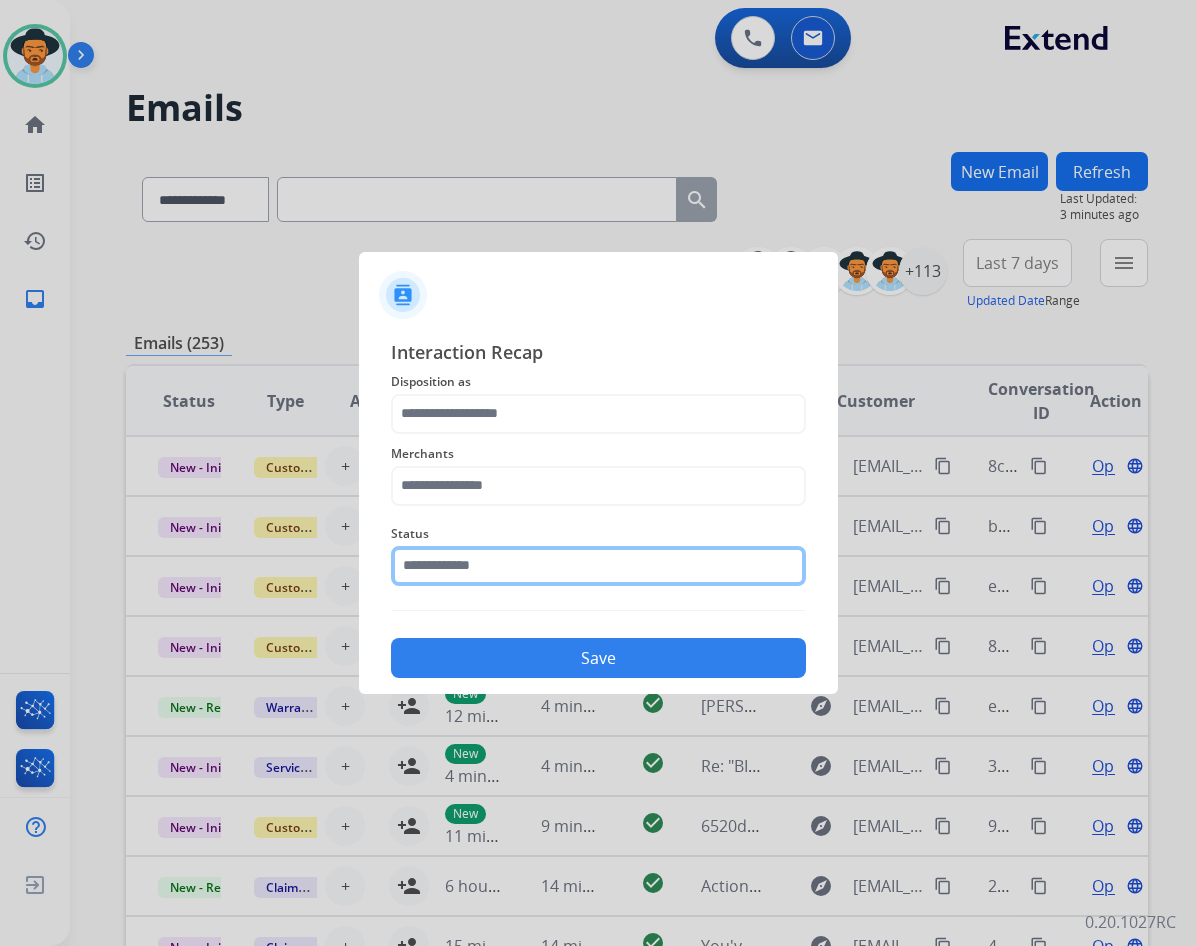 click 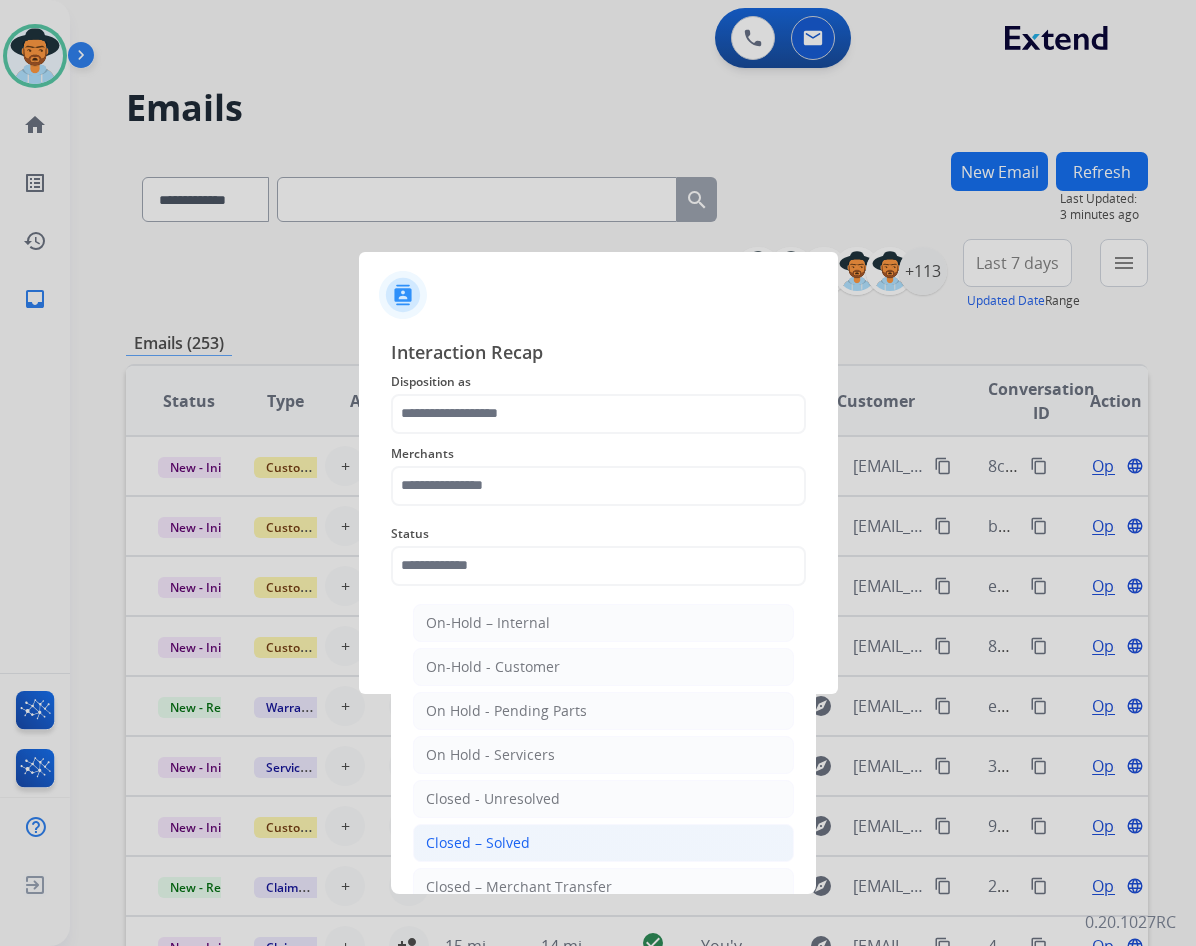 click on "Closed – Solved" 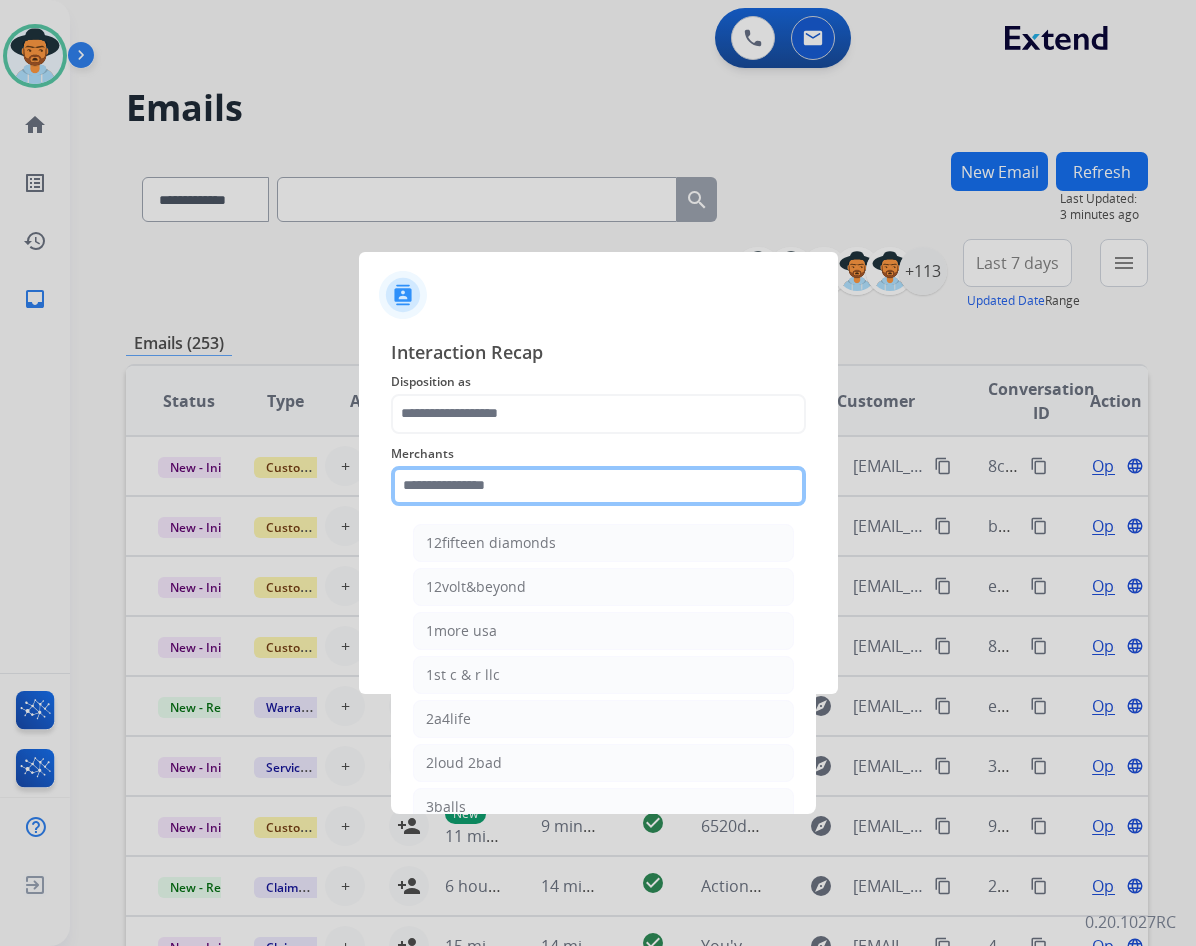 click 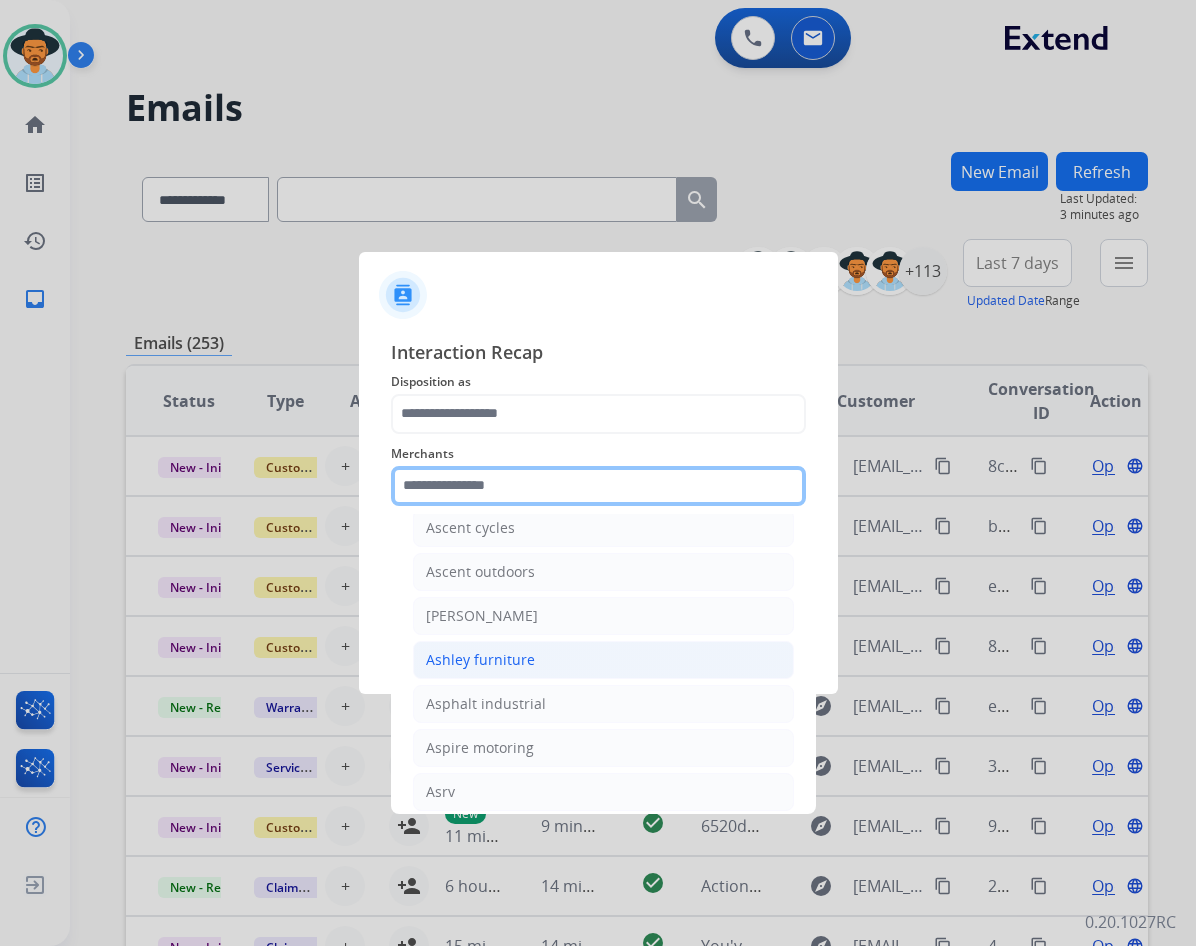 scroll, scrollTop: 2800, scrollLeft: 0, axis: vertical 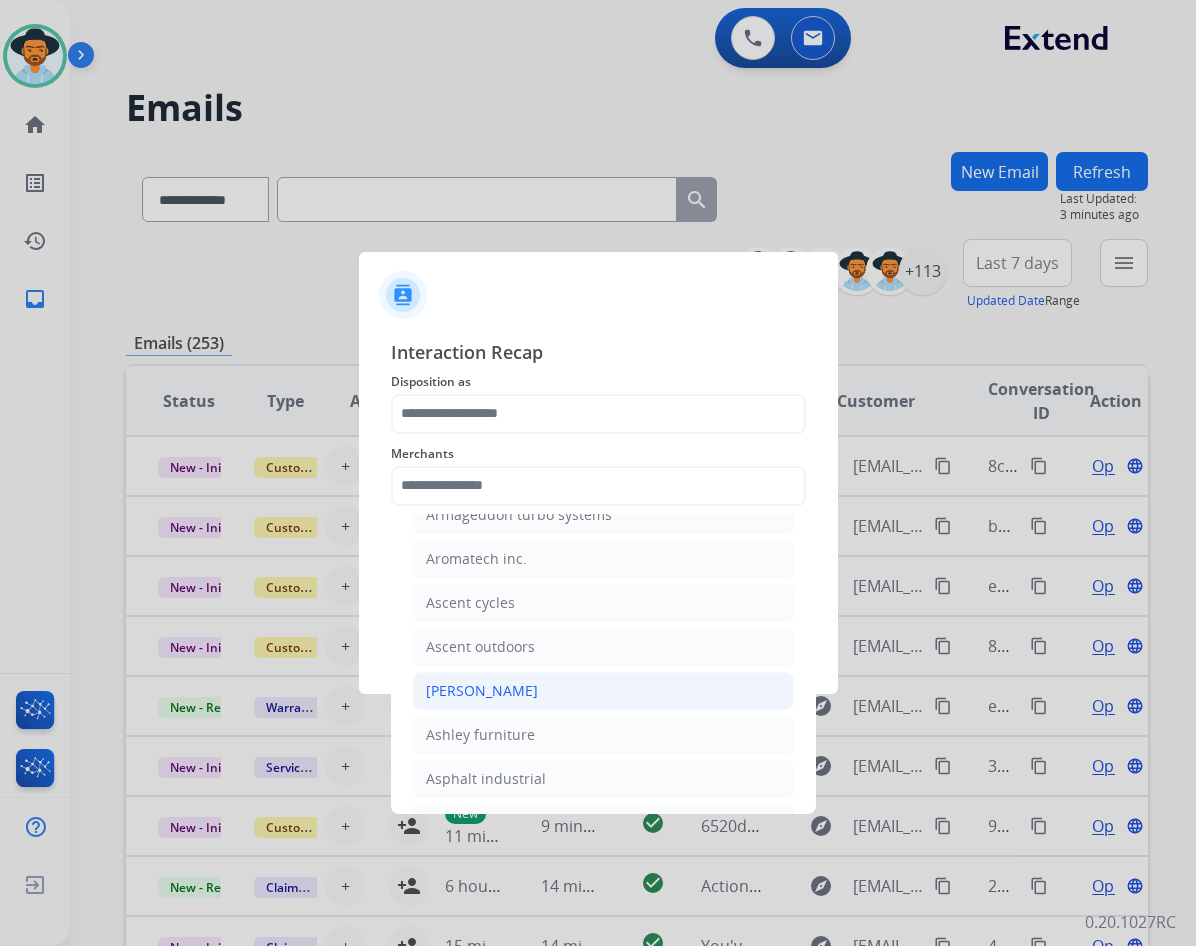 click on "[PERSON_NAME]" 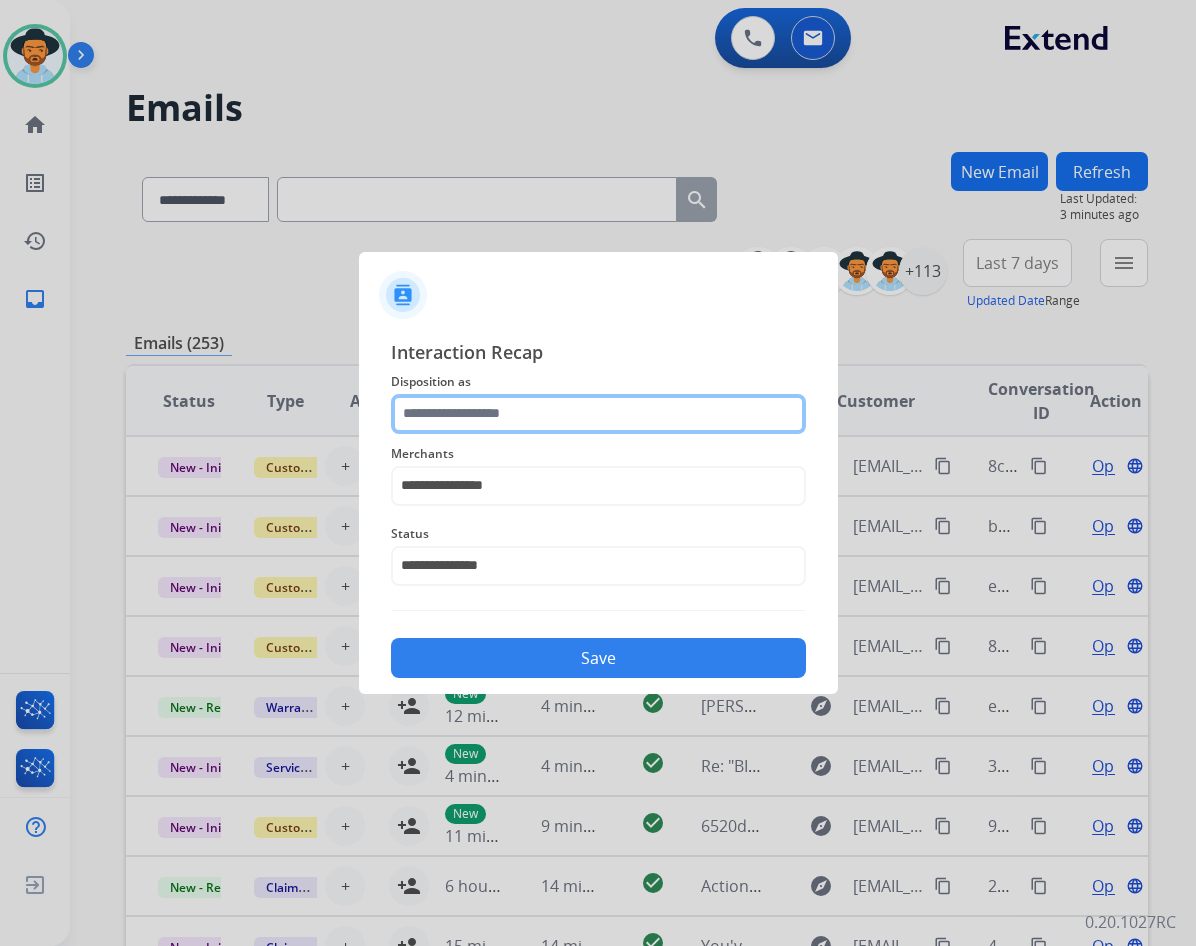 click 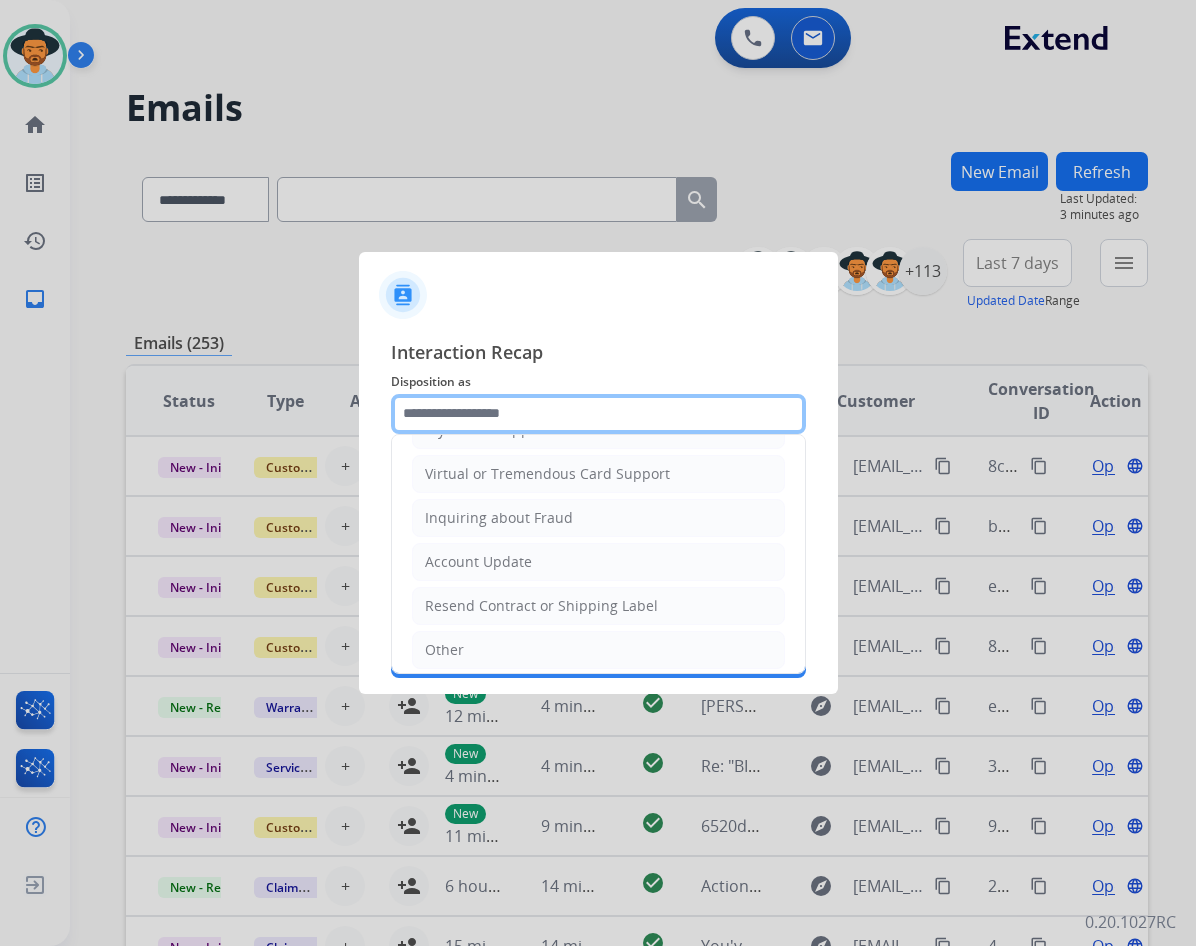 scroll, scrollTop: 300, scrollLeft: 0, axis: vertical 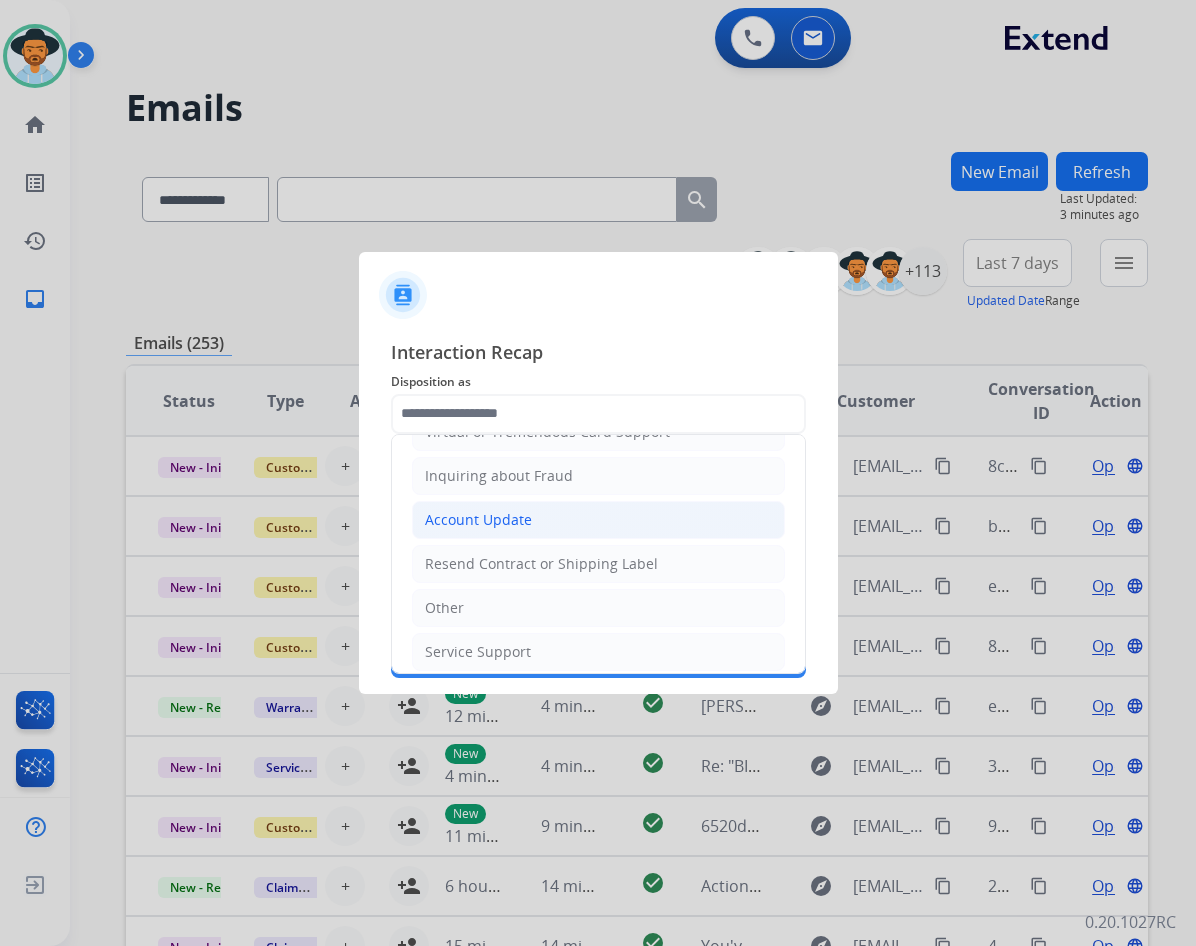 click on "Account Update" 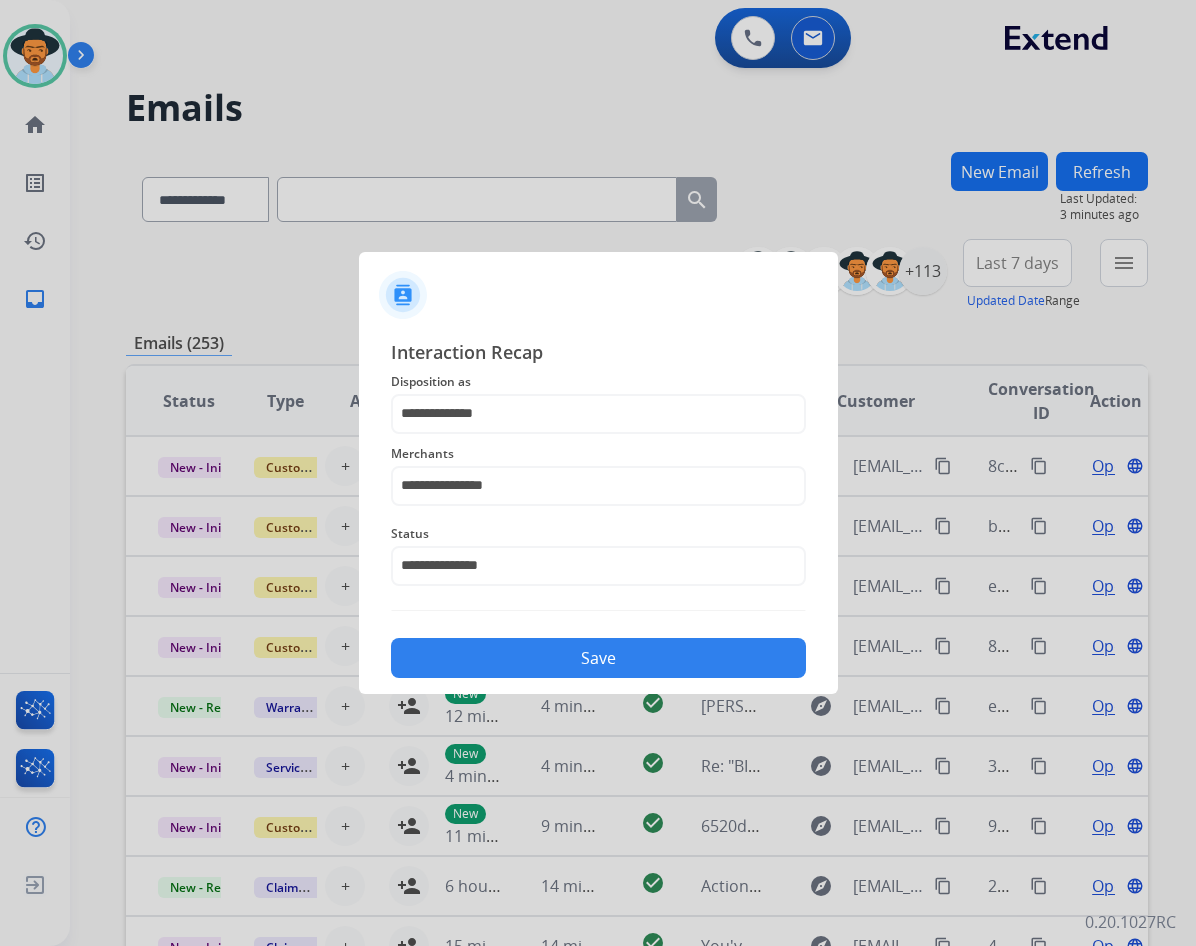 click on "Save" 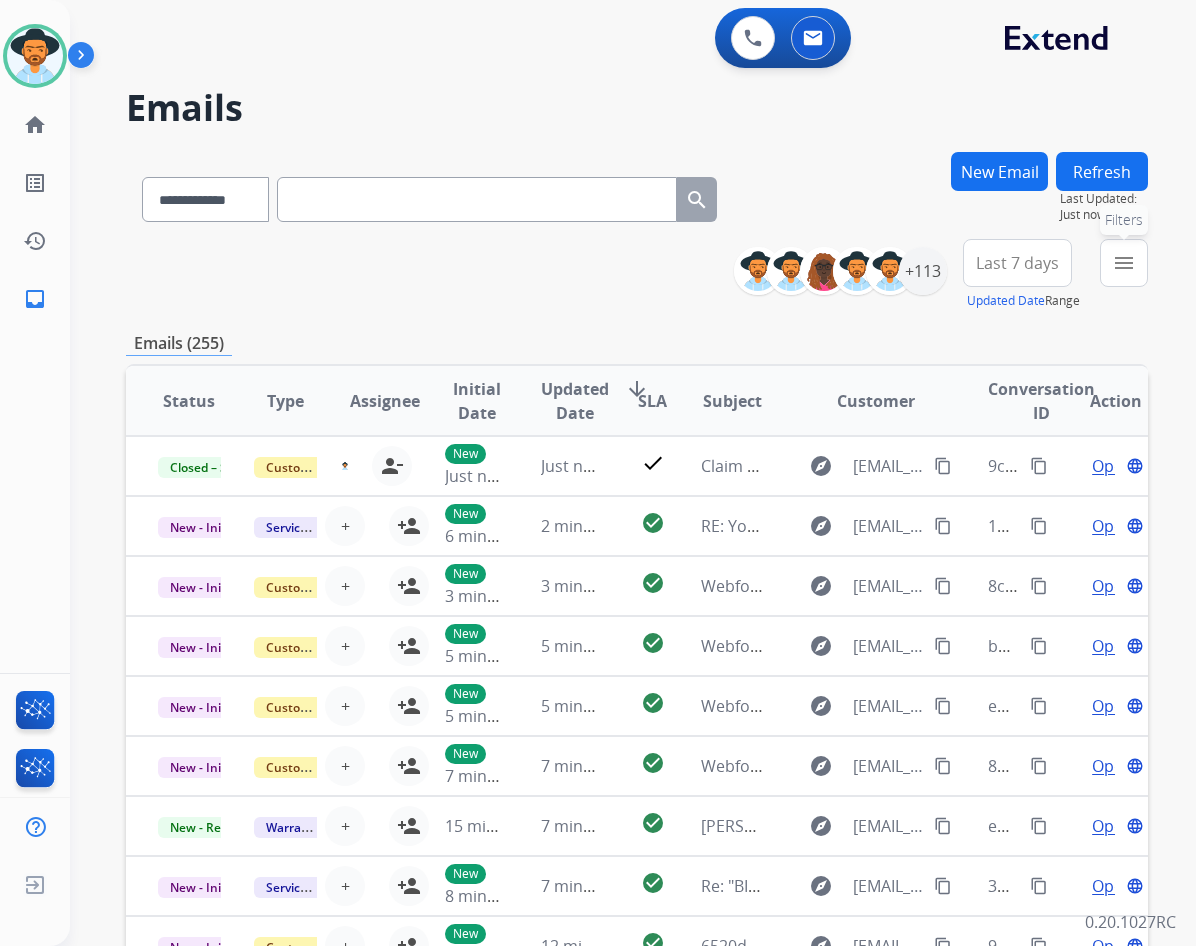 click on "menu  Filters" at bounding box center (1124, 263) 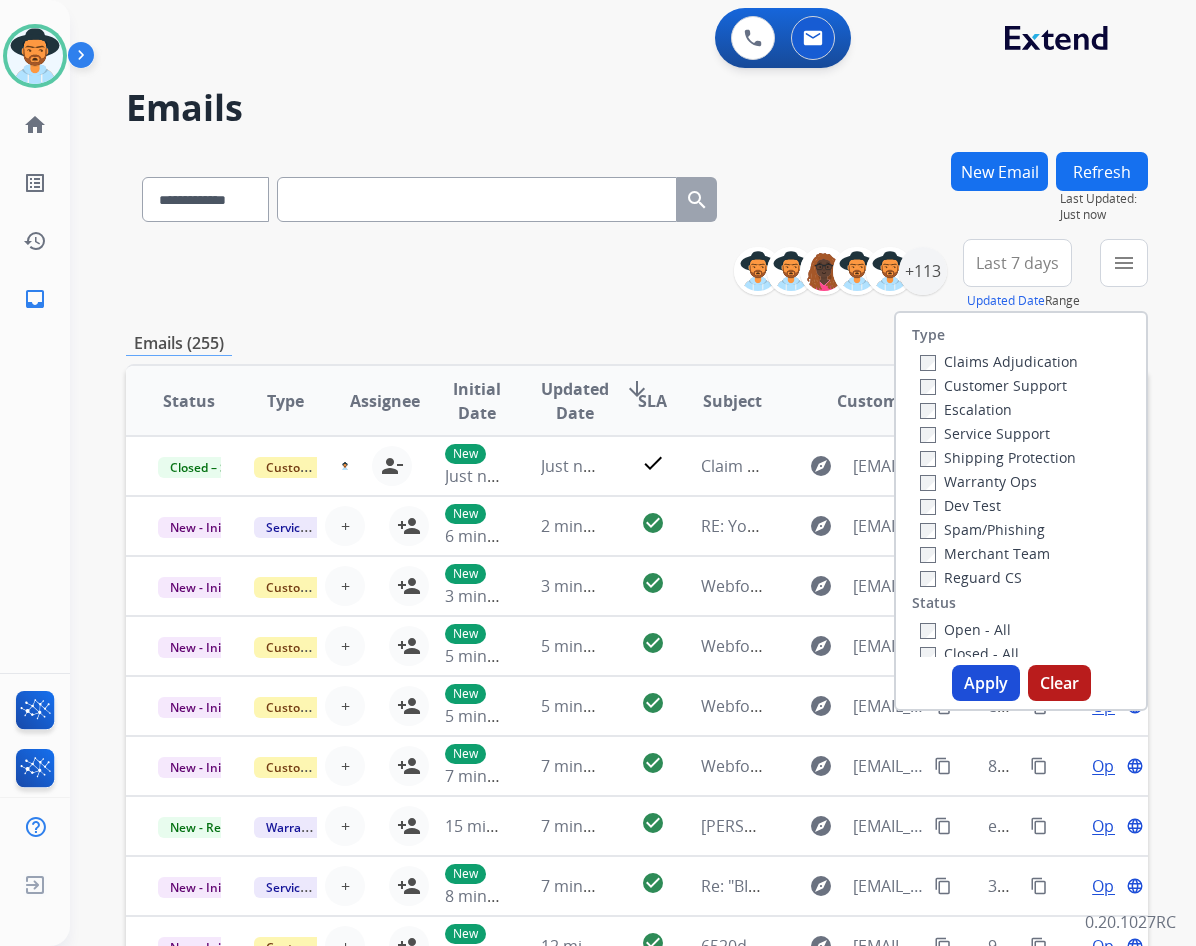 click on "Customer Support" at bounding box center (993, 385) 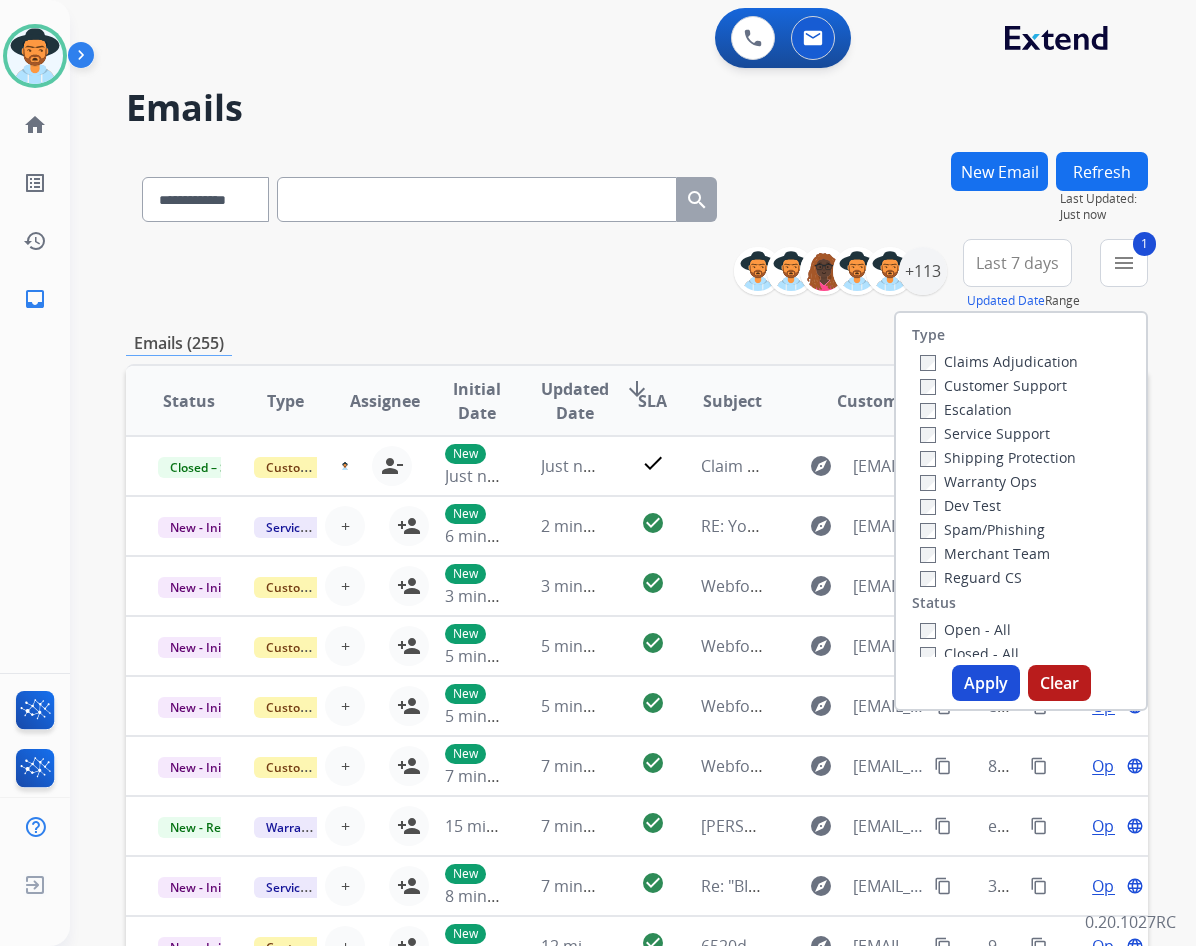 click on "Warranty Ops" at bounding box center (978, 481) 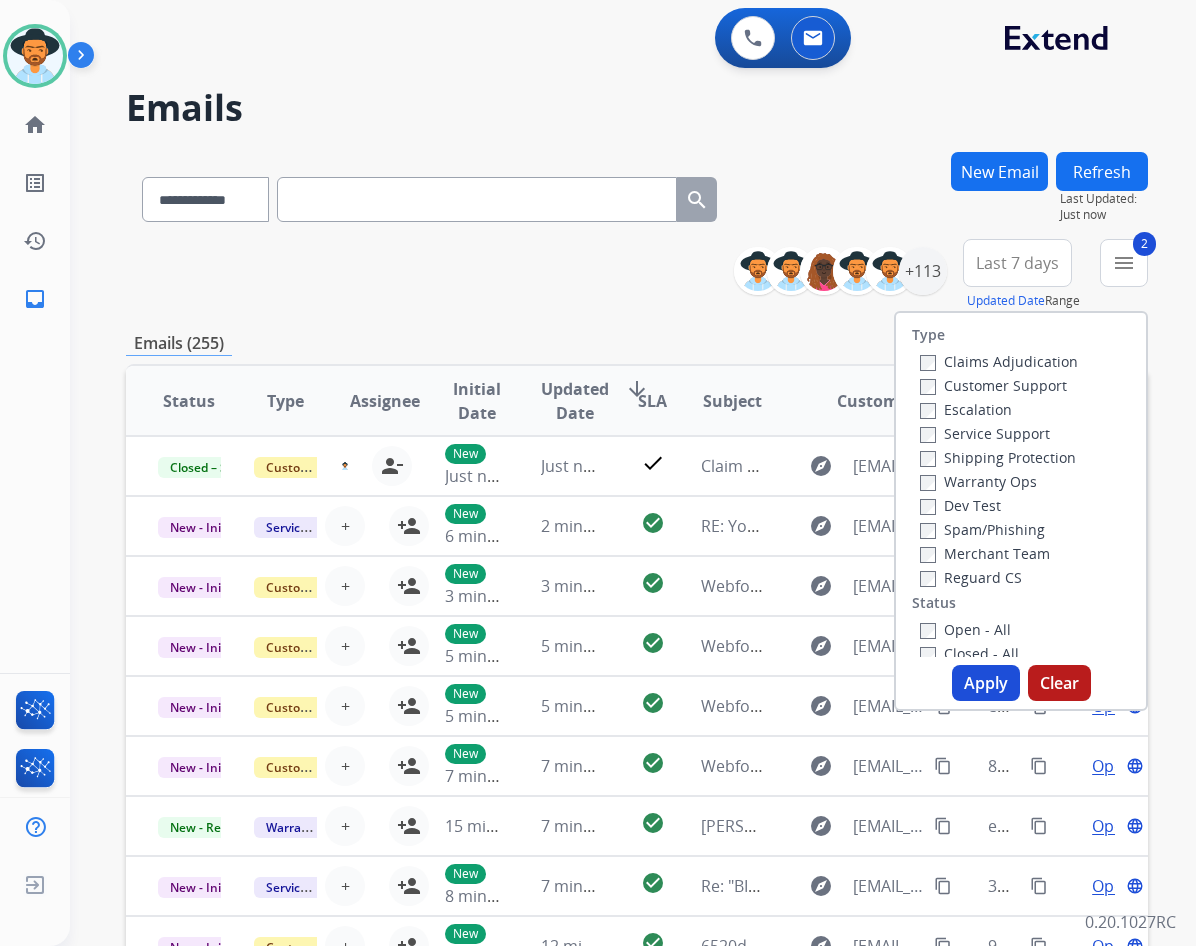 click on "Reguard CS" at bounding box center [971, 577] 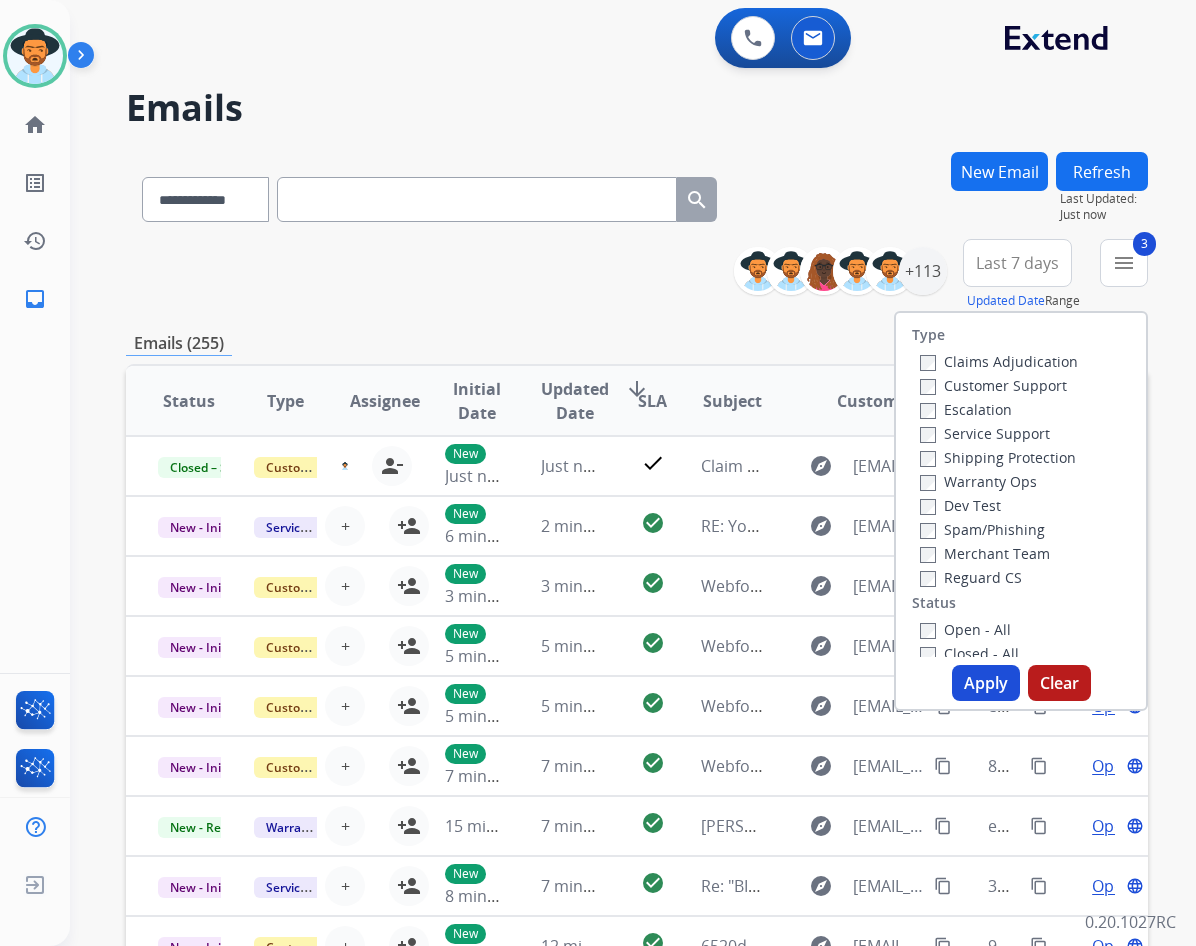 click on "Open - All" at bounding box center (965, 629) 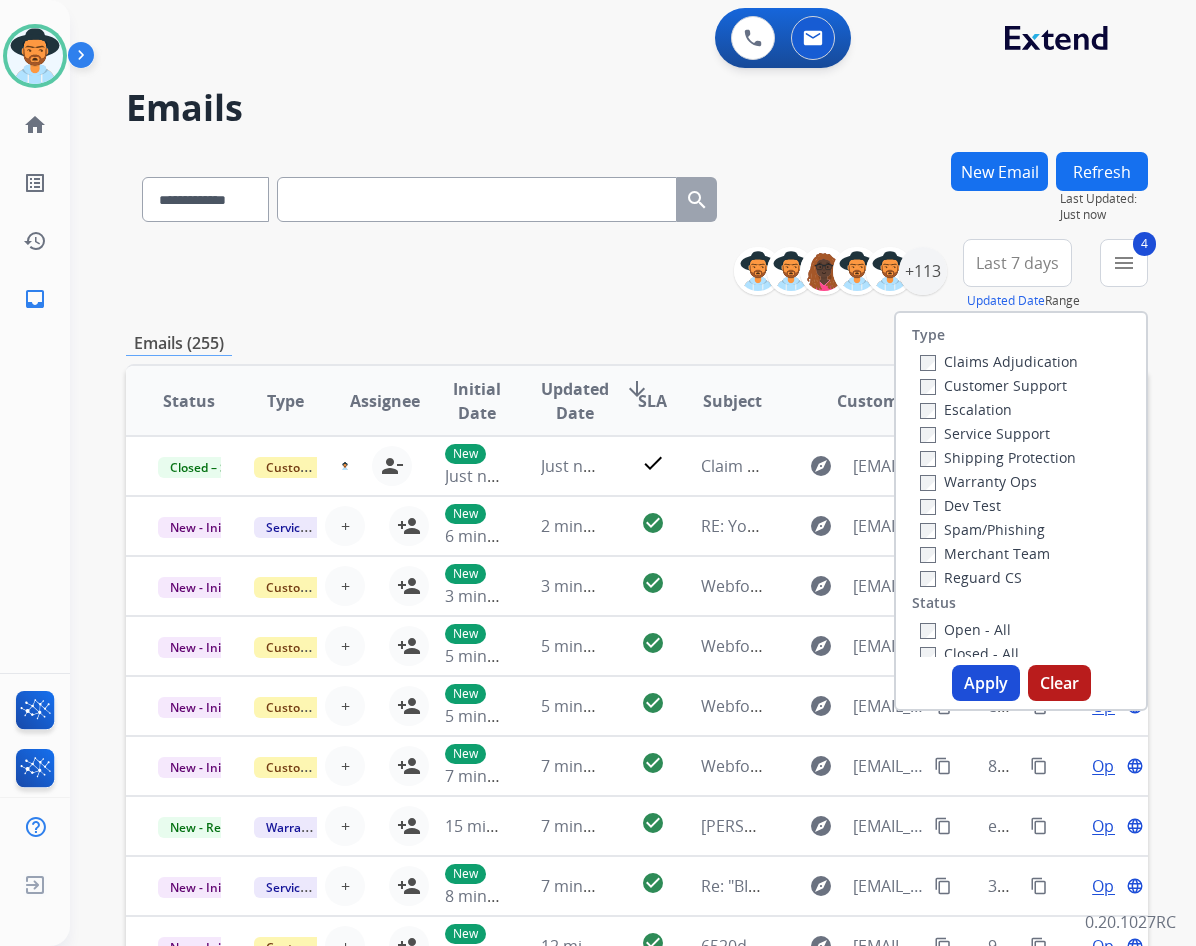 click on "Apply" at bounding box center (986, 683) 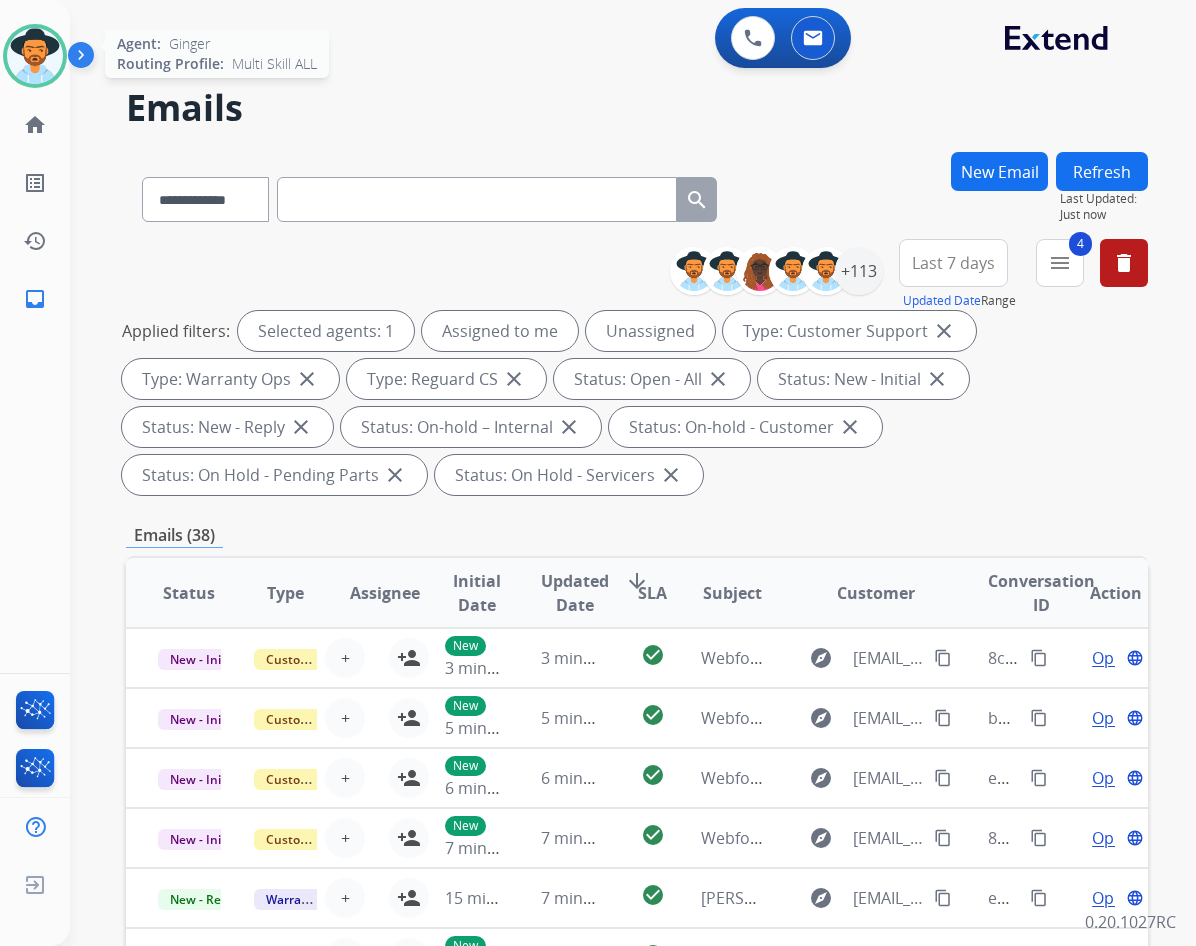 click at bounding box center (35, 56) 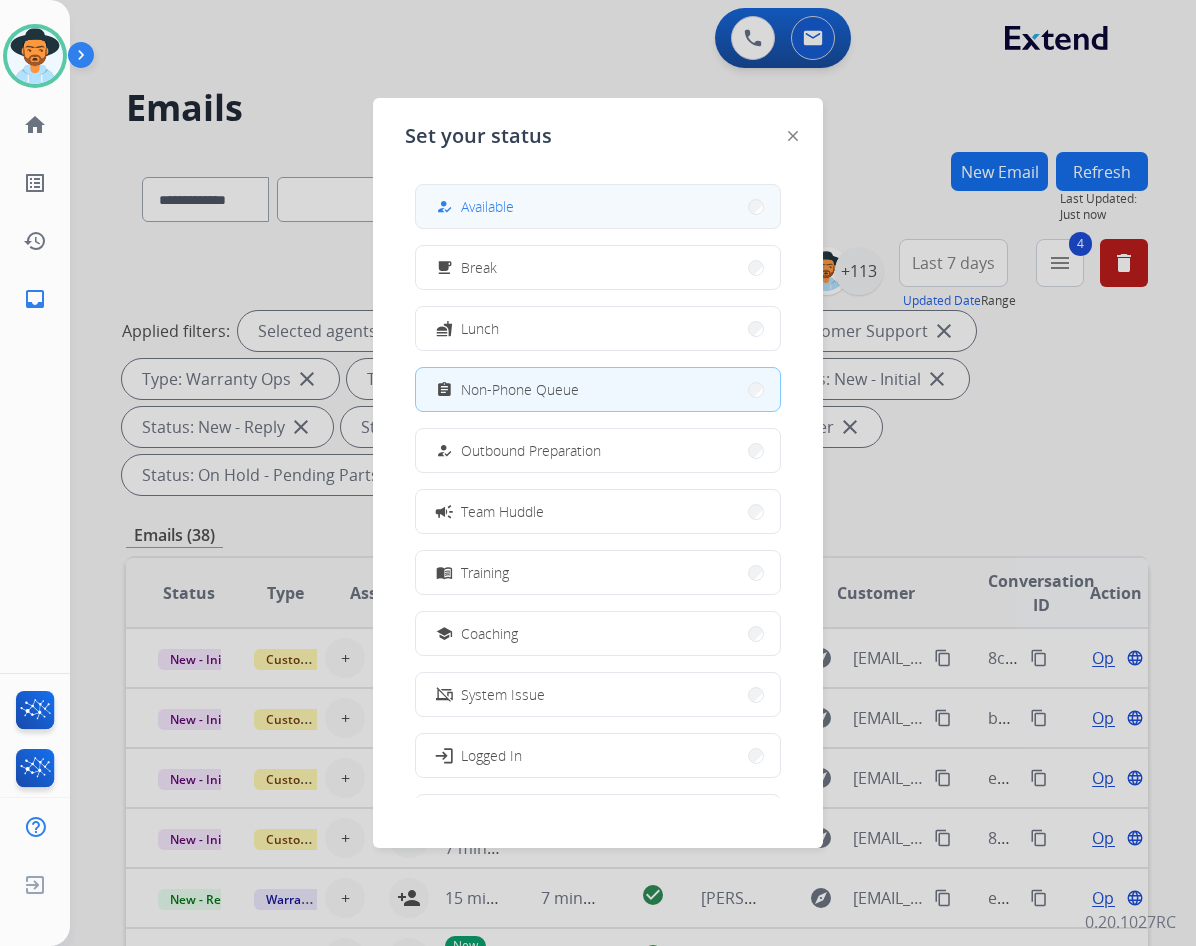 click on "Available" at bounding box center (487, 206) 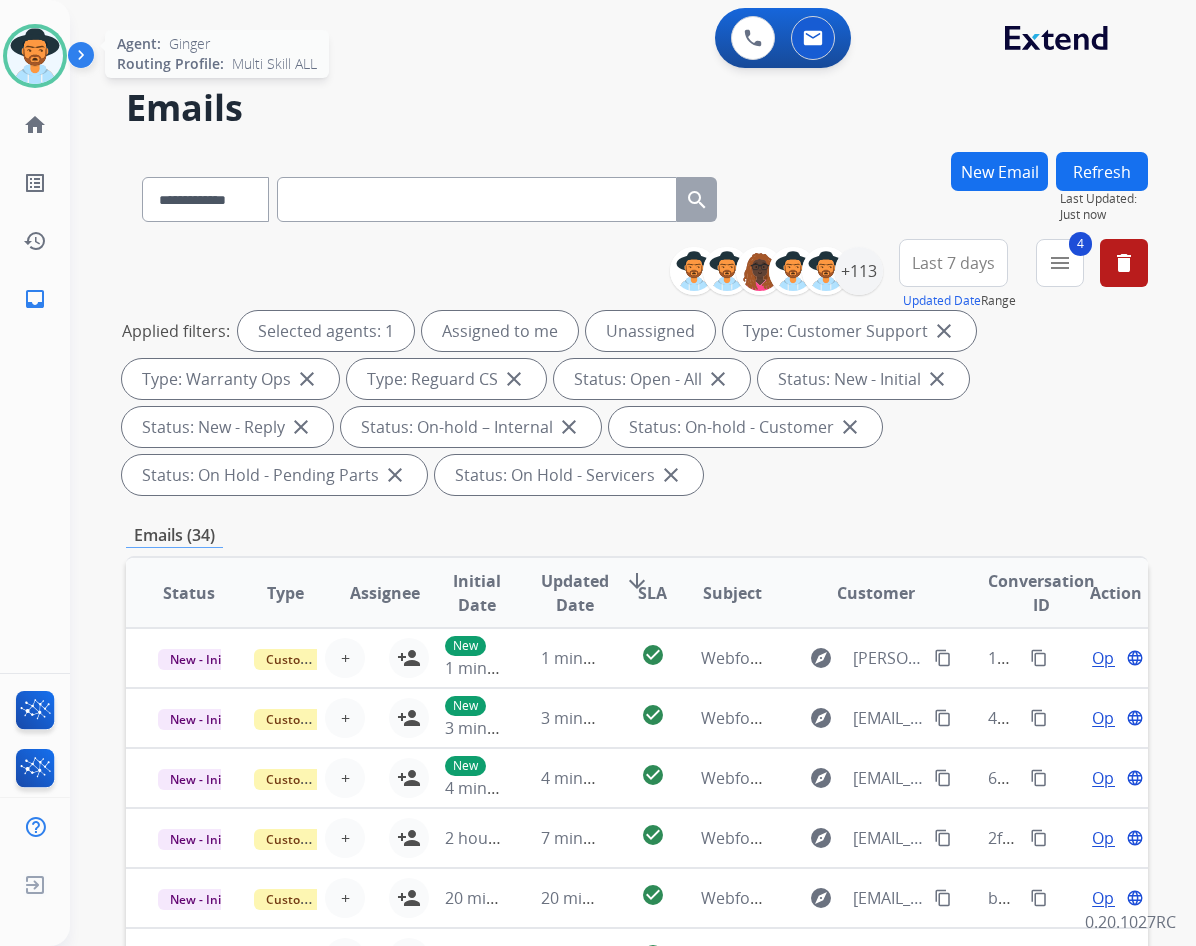 click at bounding box center [35, 56] 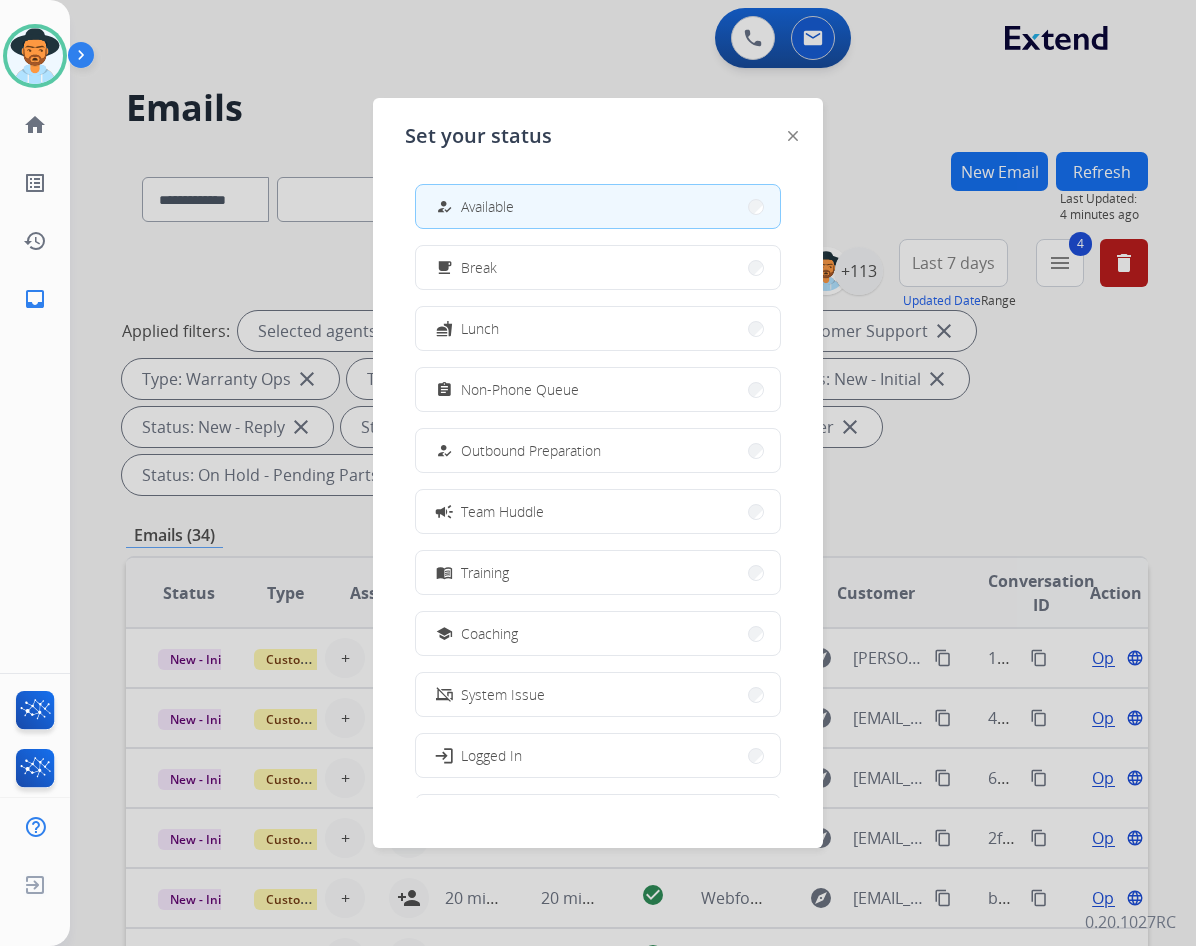 click at bounding box center [598, 473] 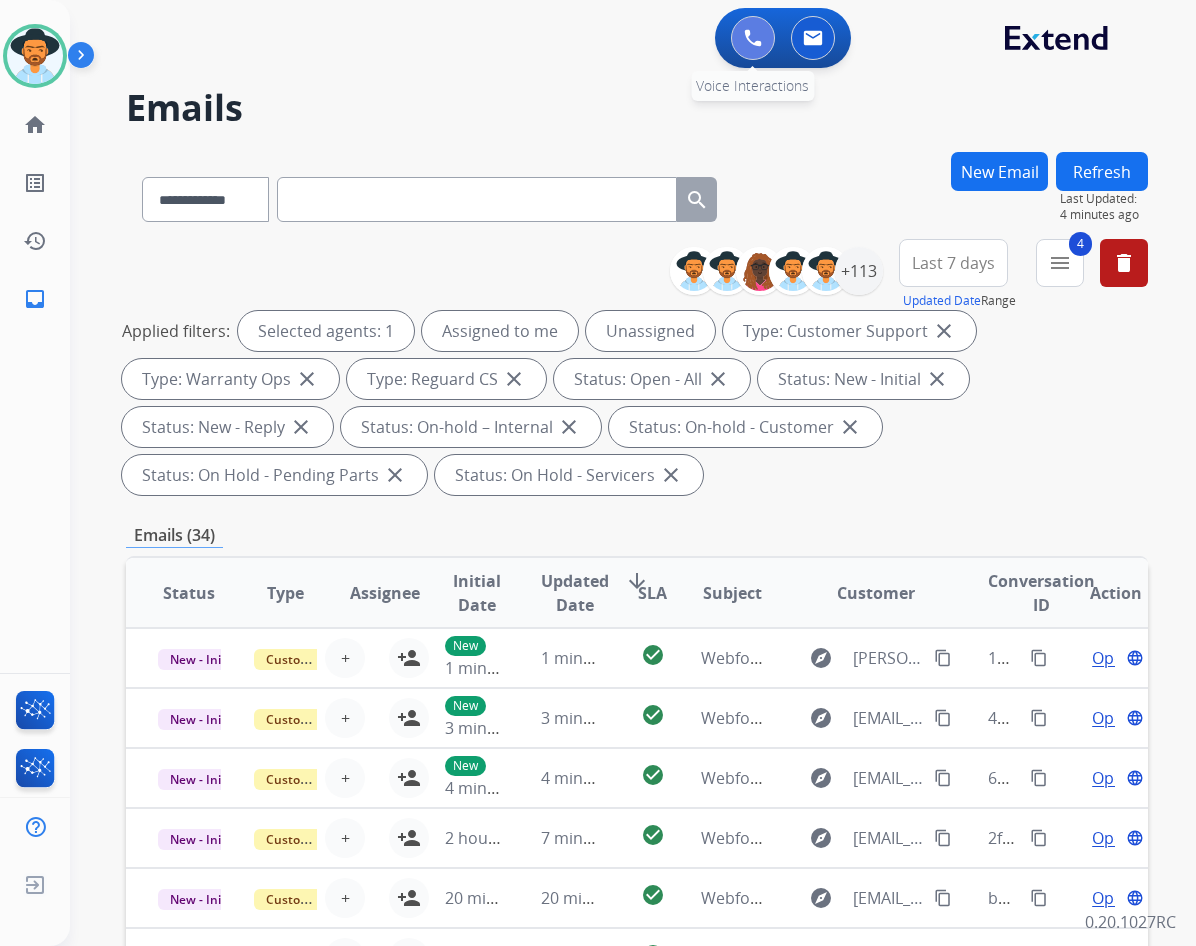 click at bounding box center (753, 38) 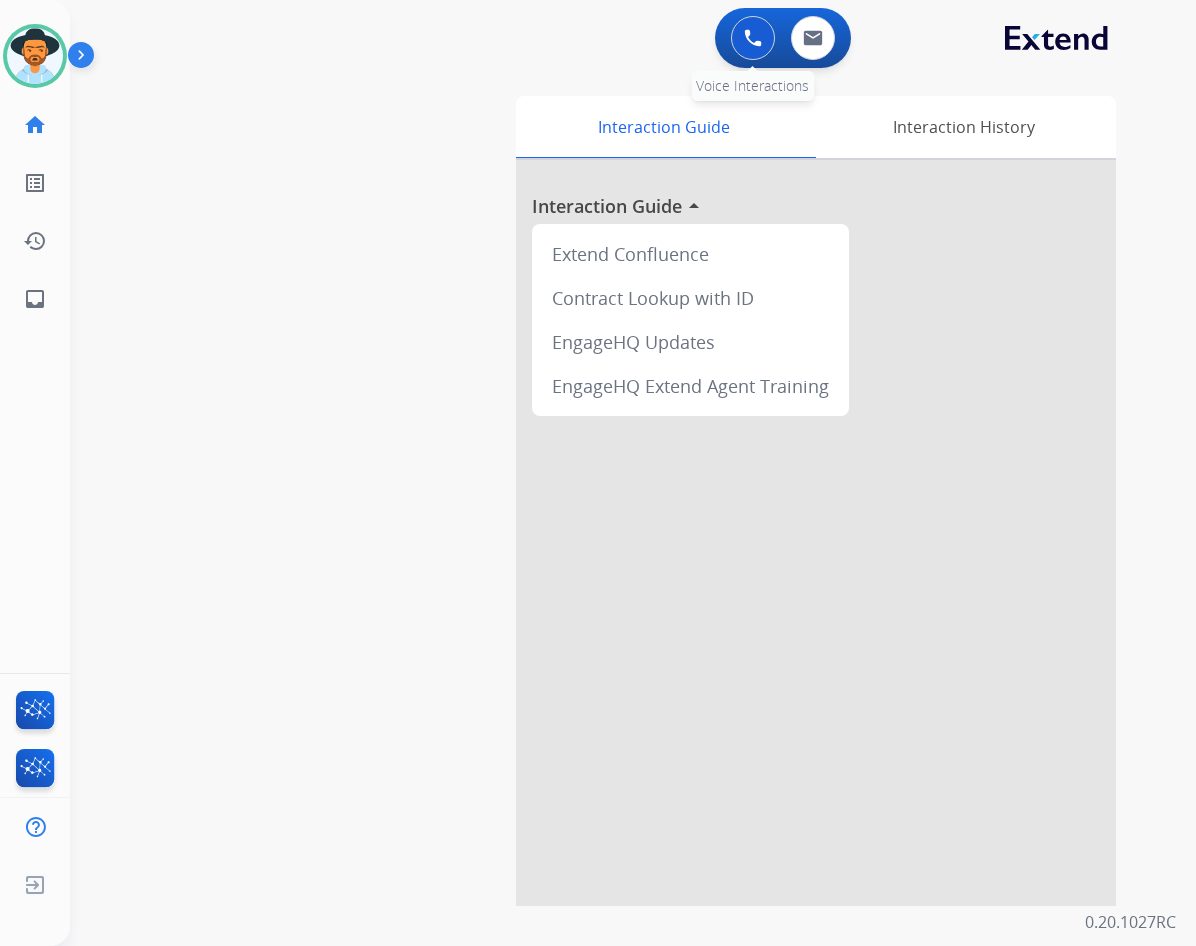 click at bounding box center (753, 38) 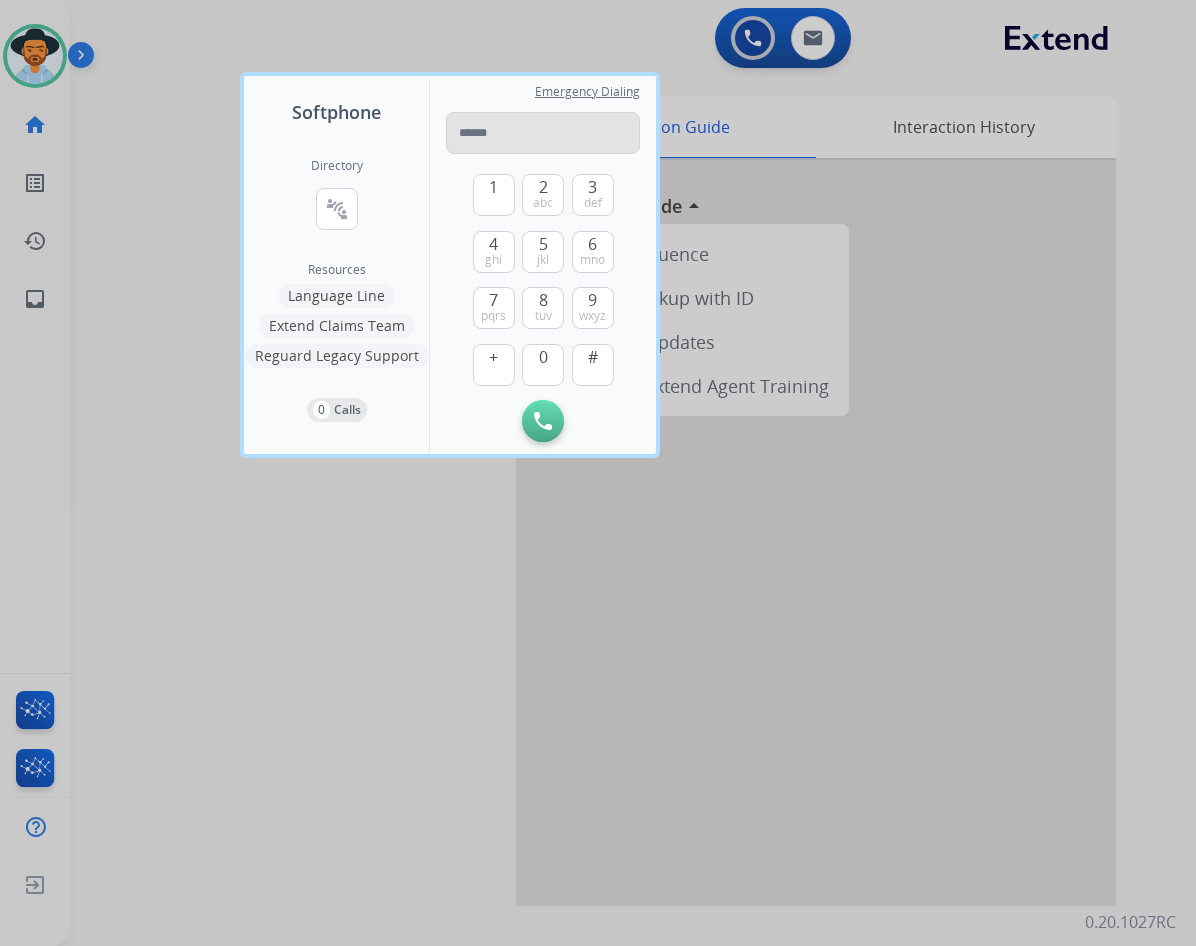 click at bounding box center [543, 133] 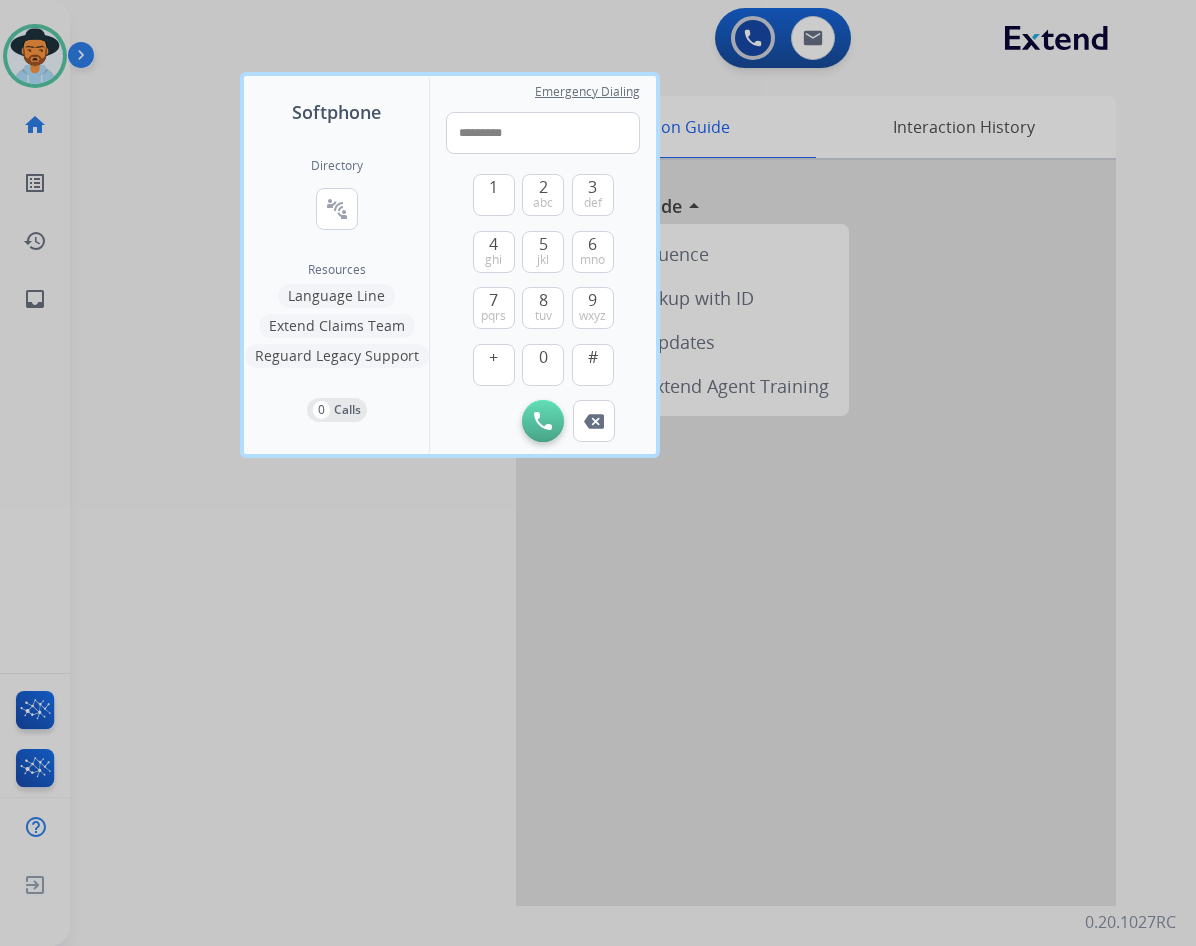 type on "**********" 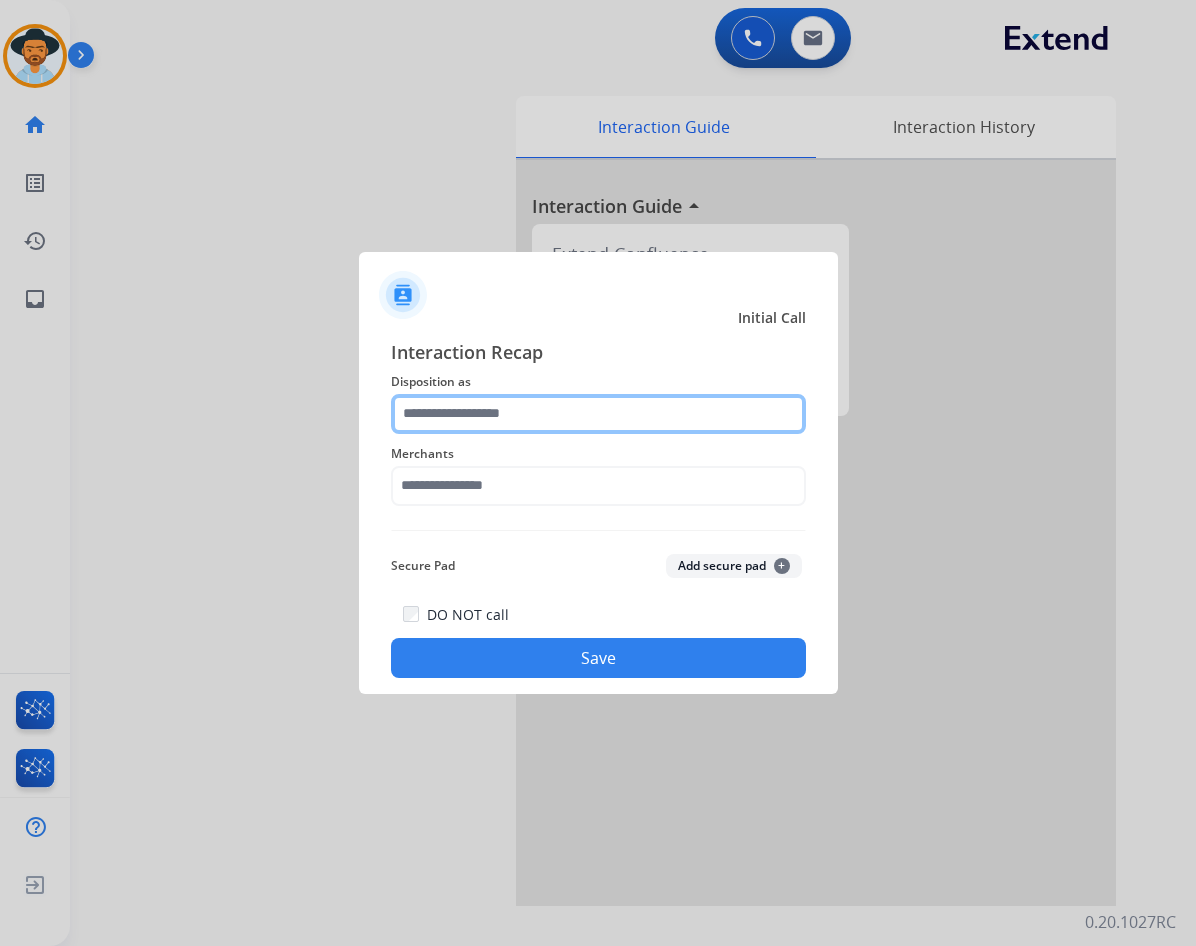 click 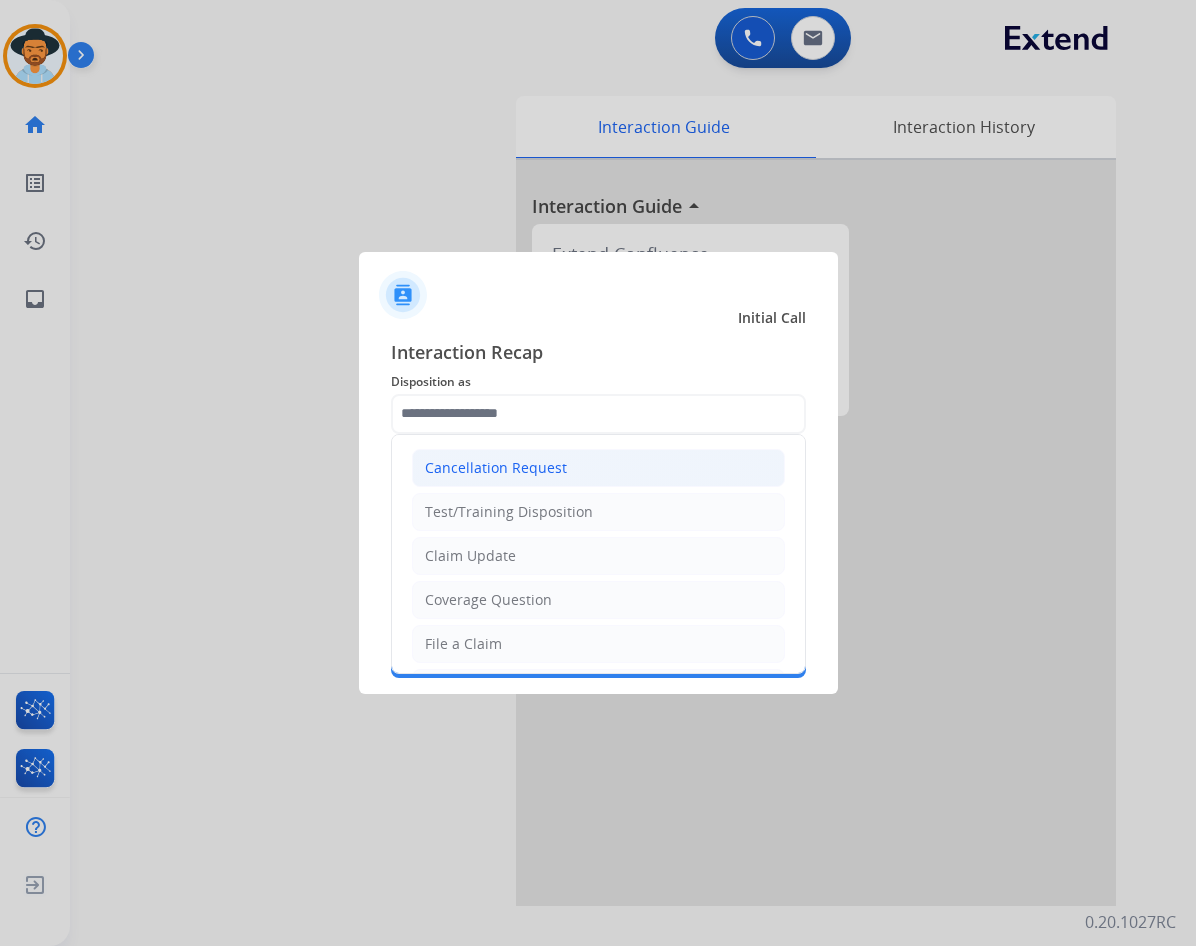 click on "Cancellation Request" 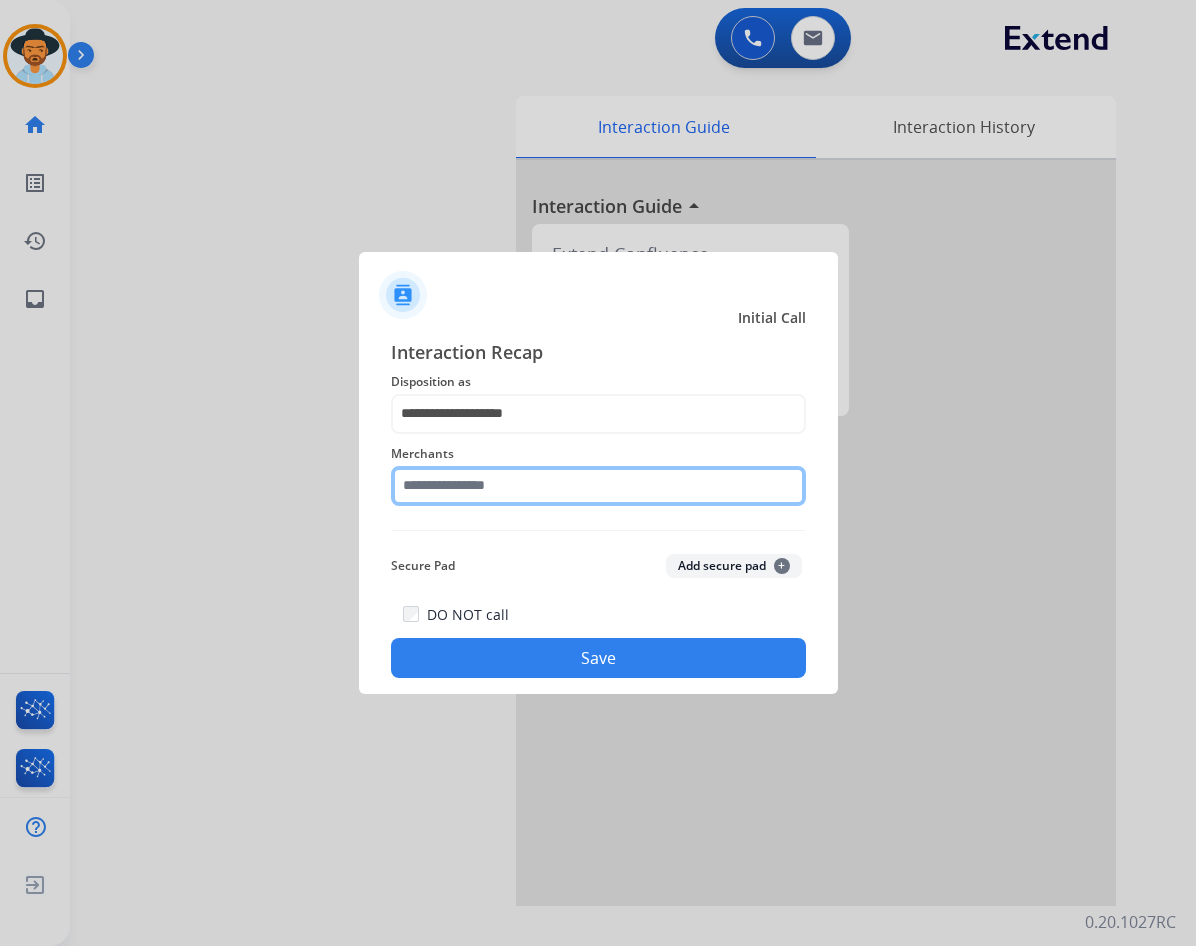 click 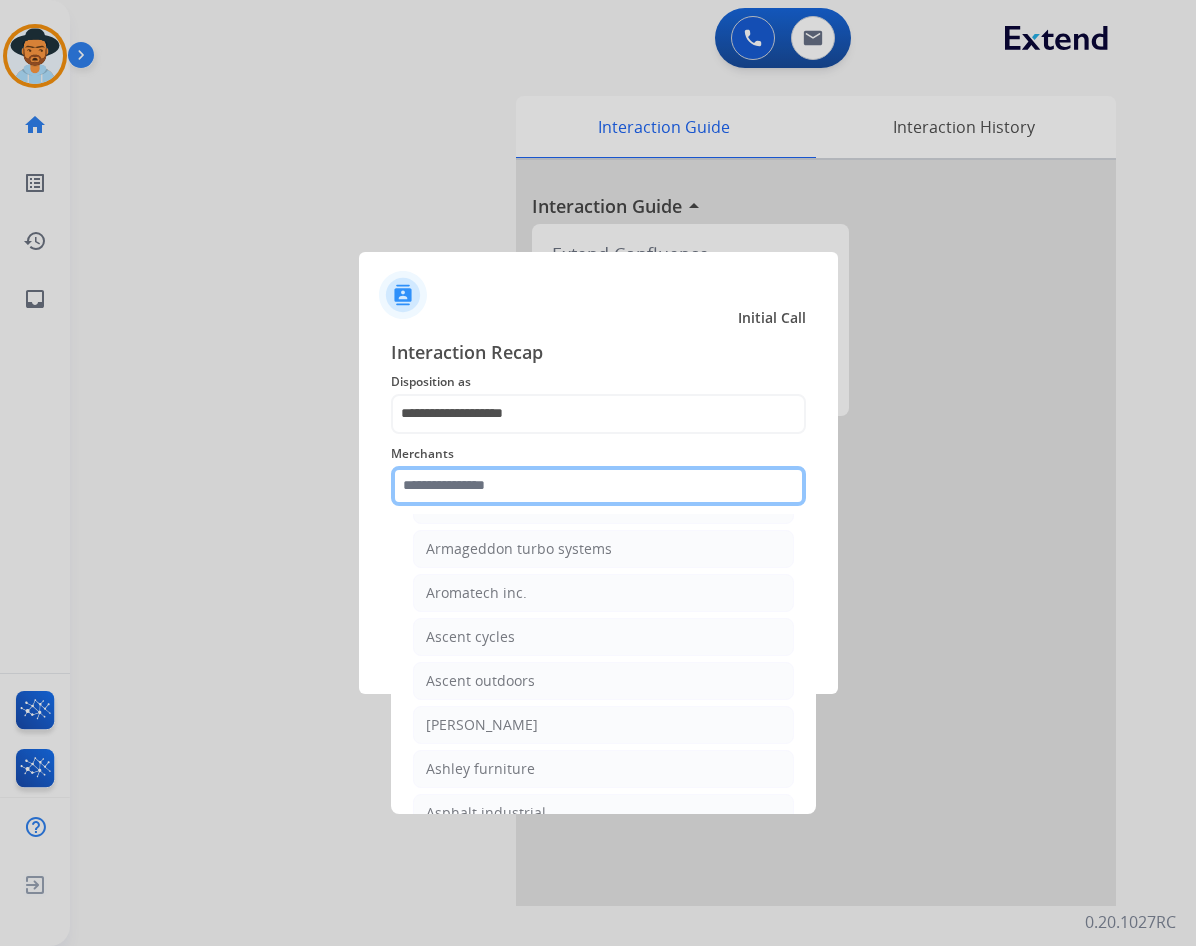 scroll, scrollTop: 2800, scrollLeft: 0, axis: vertical 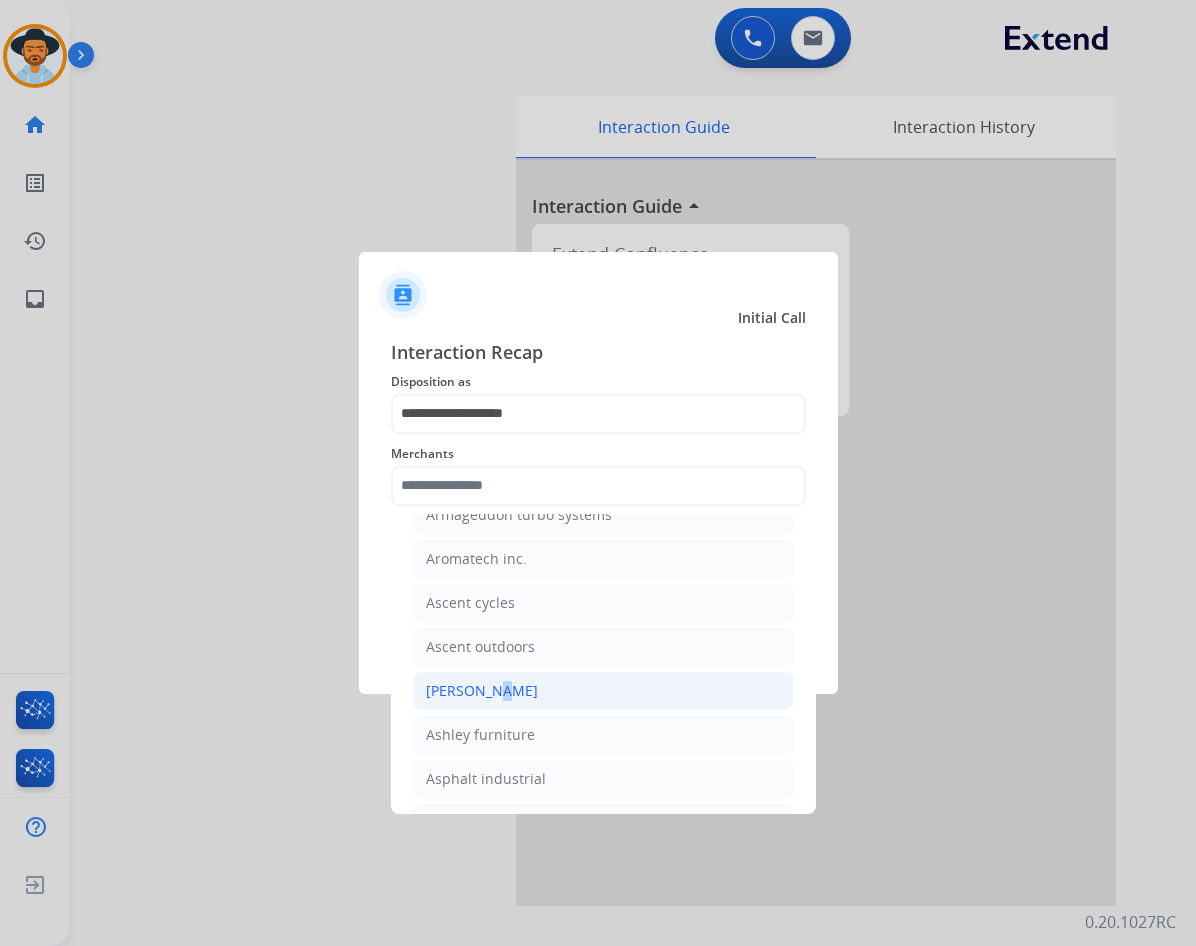click on "[PERSON_NAME]" 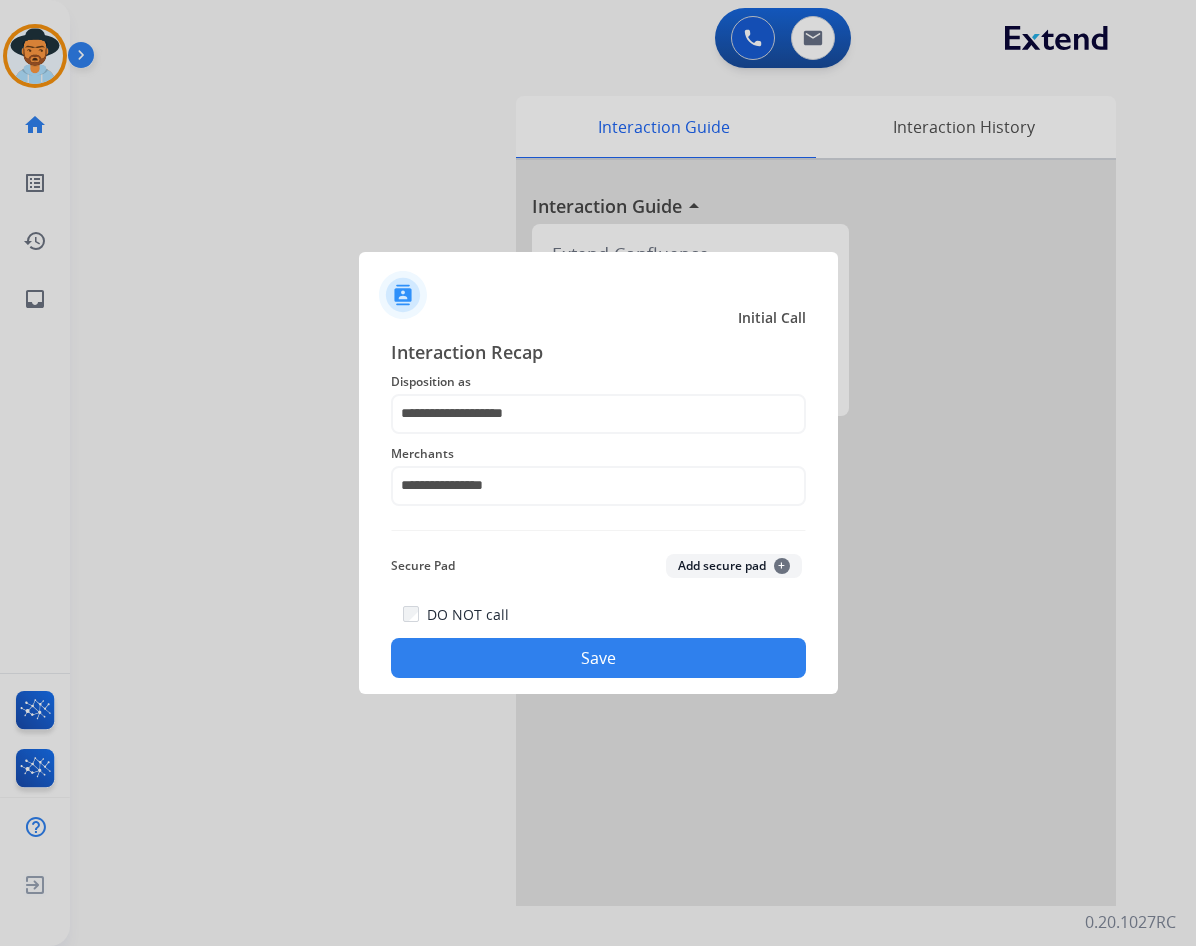 click on "Save" 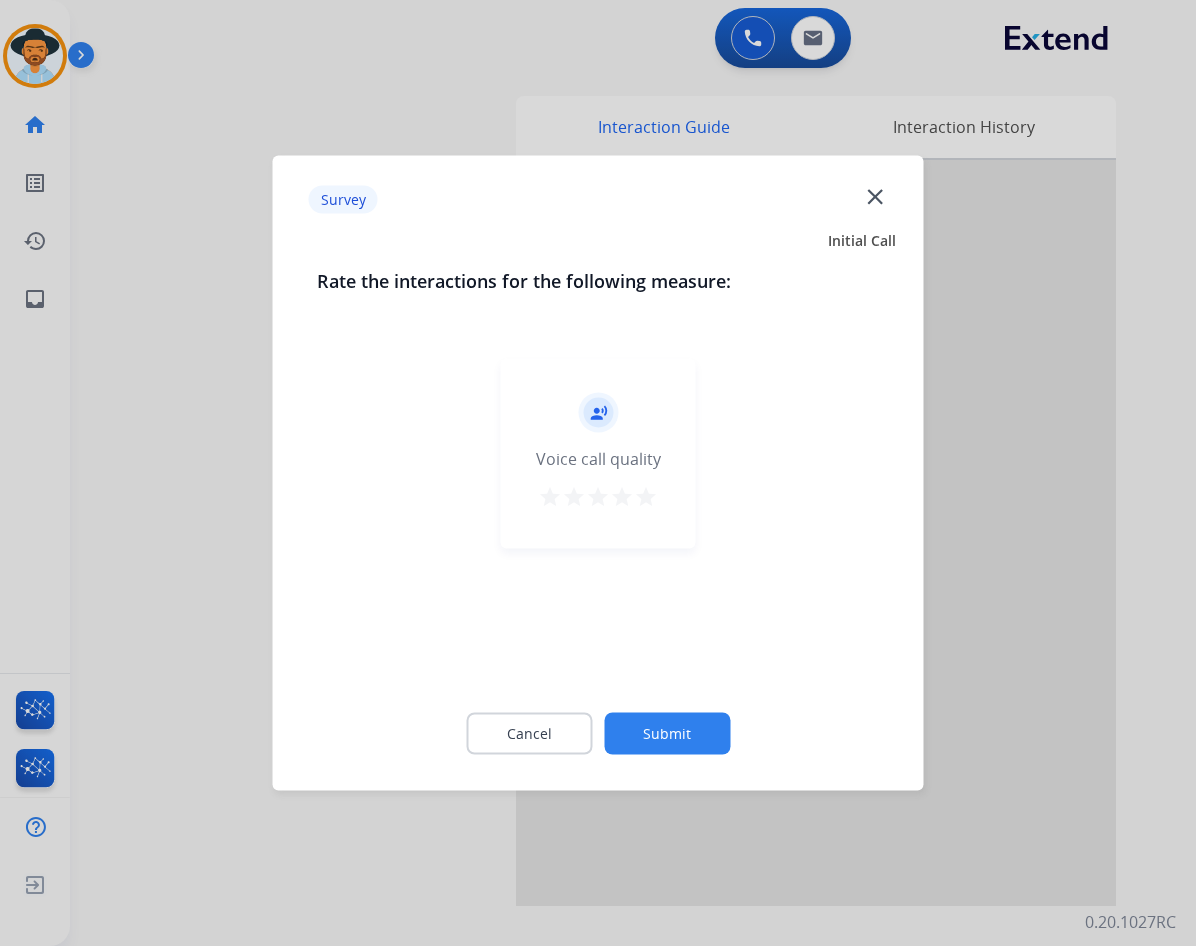 click on "Submit" 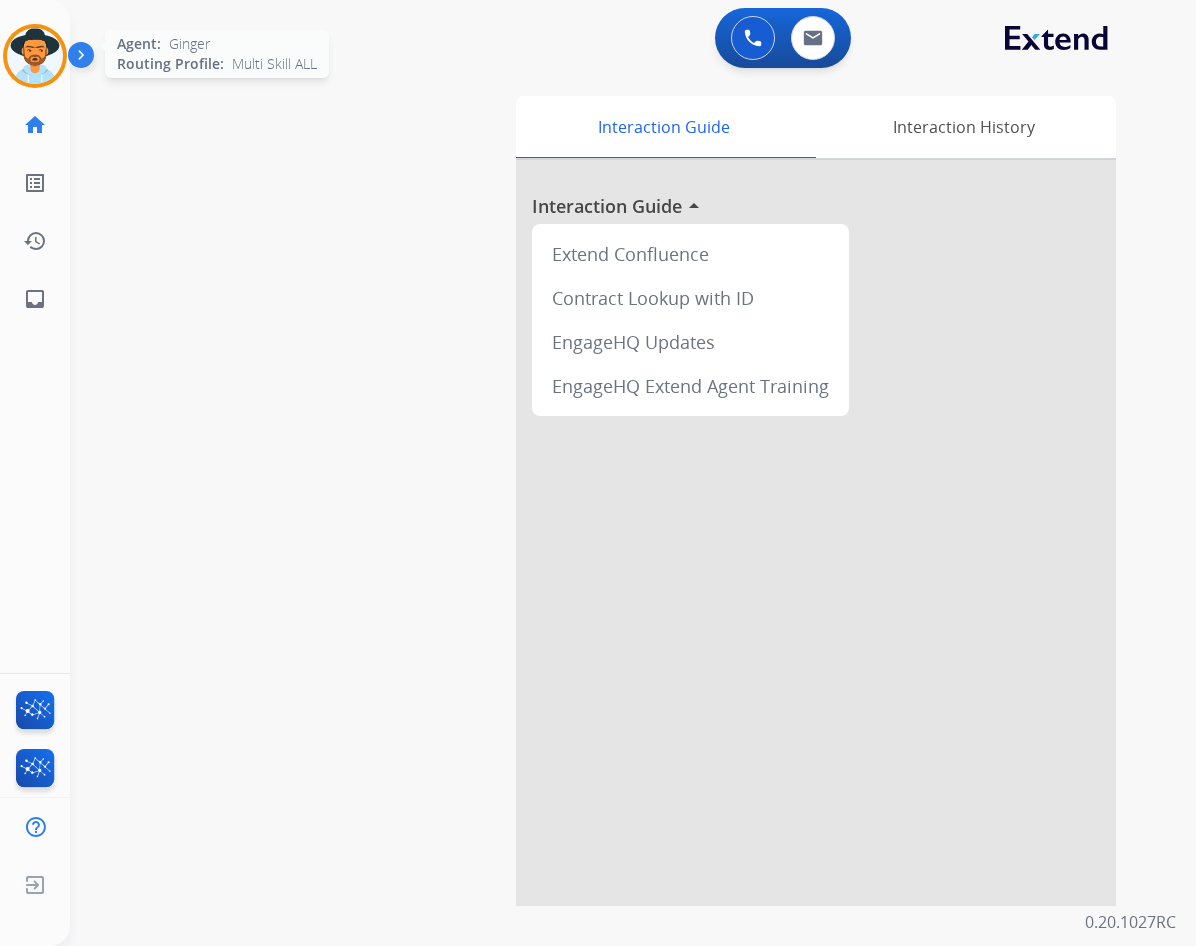 click at bounding box center [35, 56] 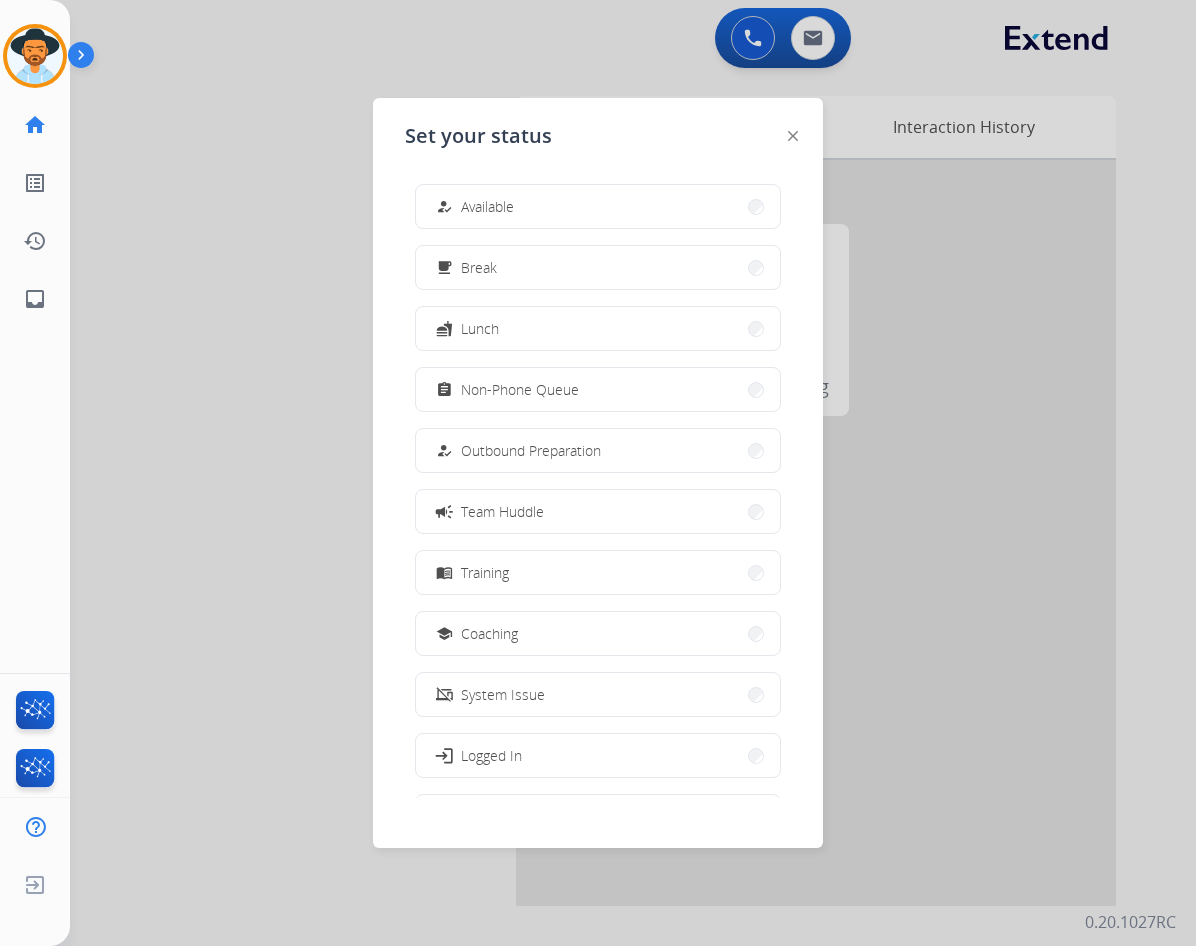 click at bounding box center [598, 473] 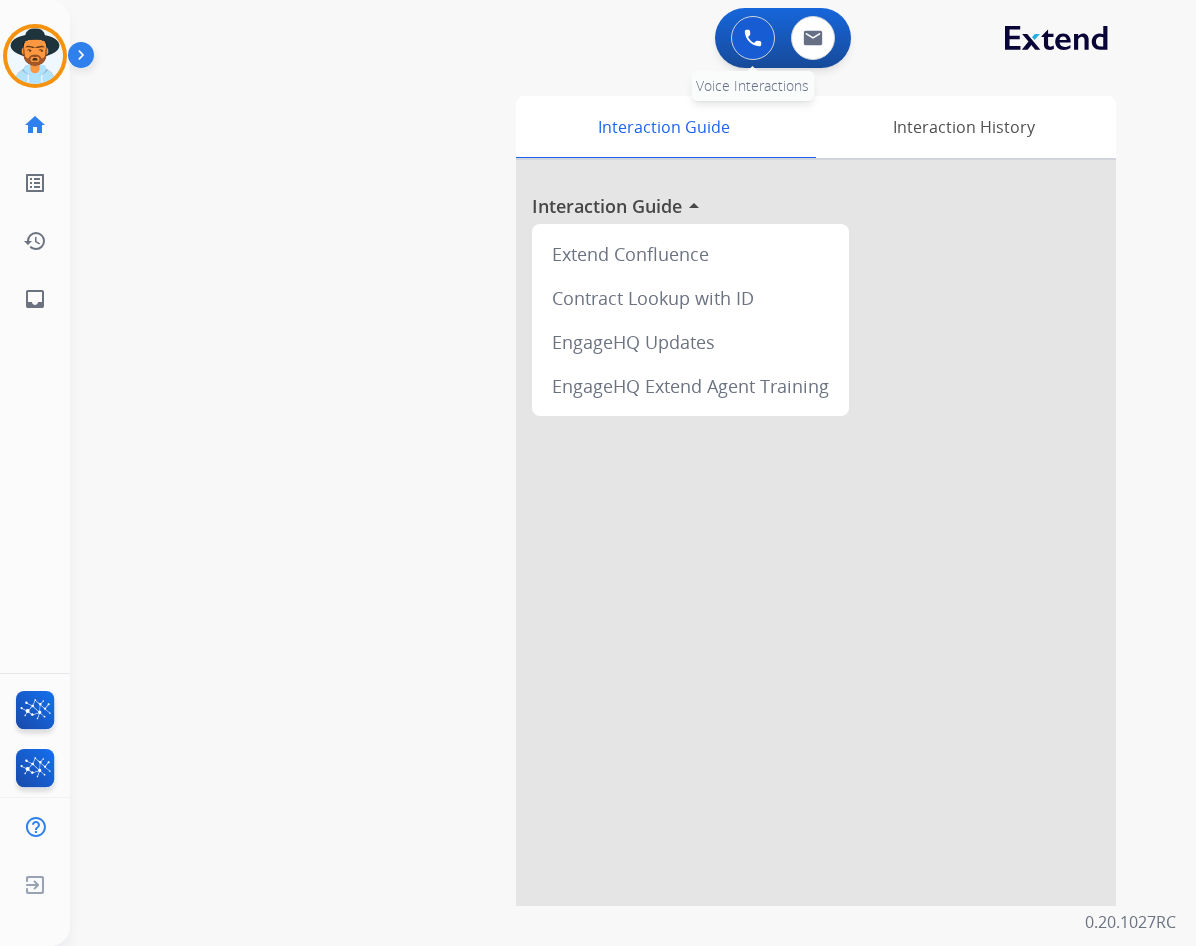 click at bounding box center (753, 38) 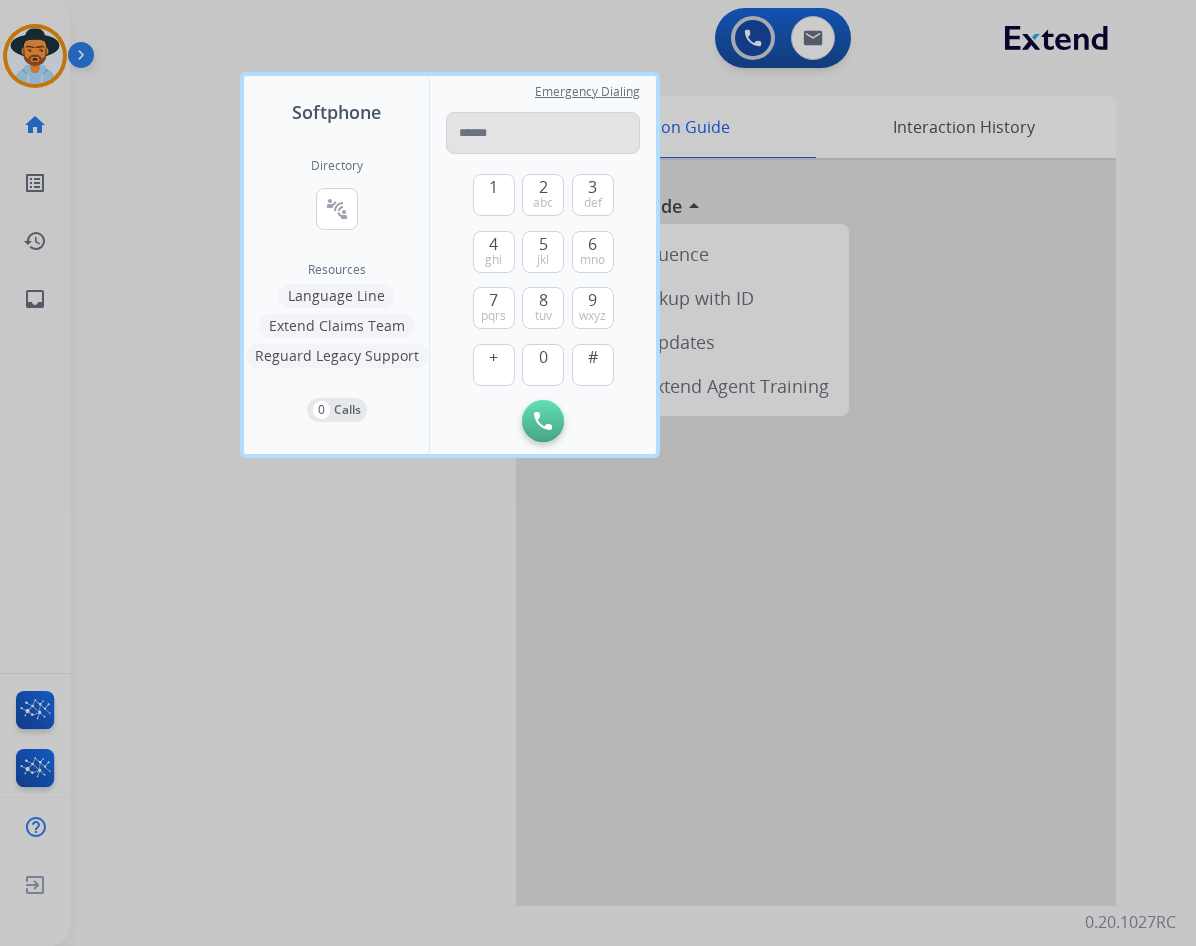 click at bounding box center (543, 133) 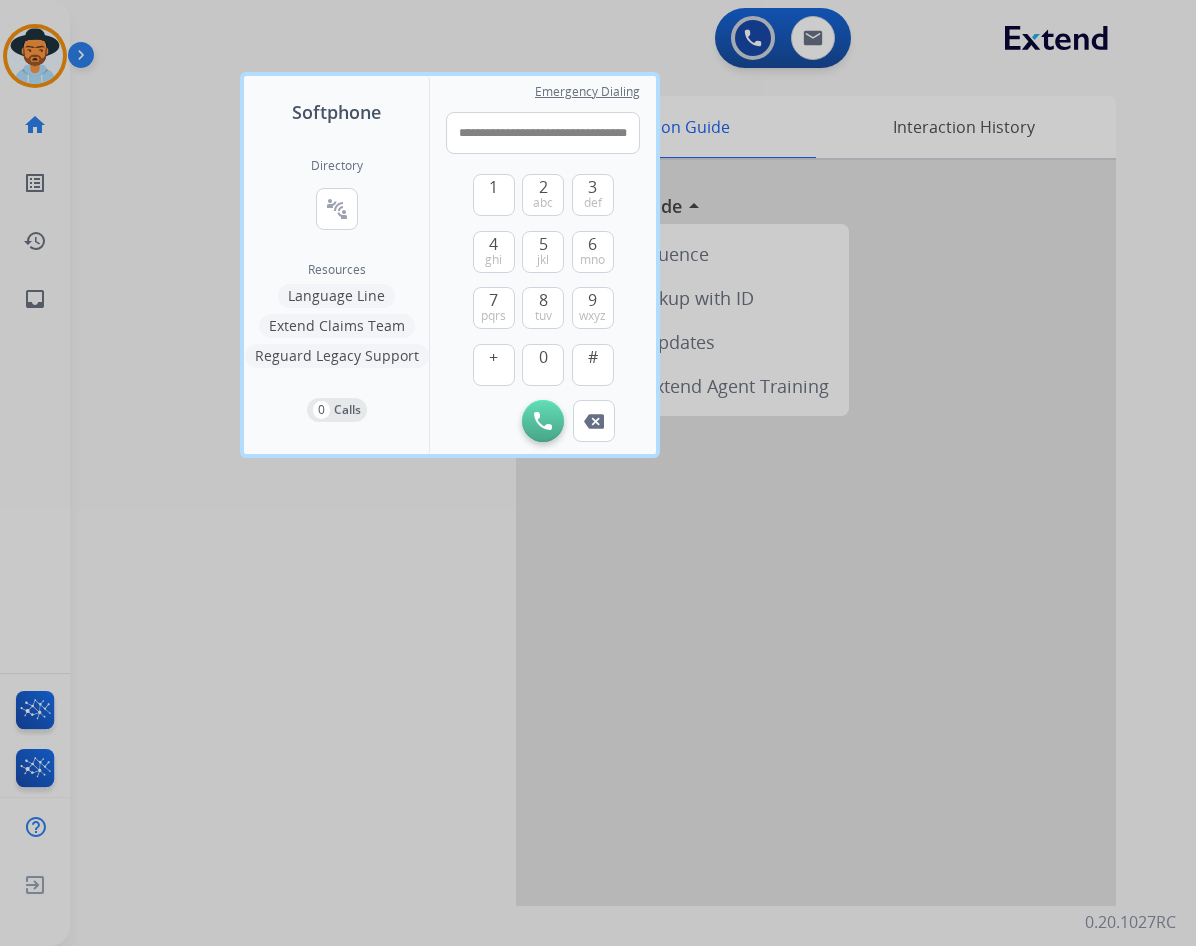 scroll, scrollTop: 0, scrollLeft: 0, axis: both 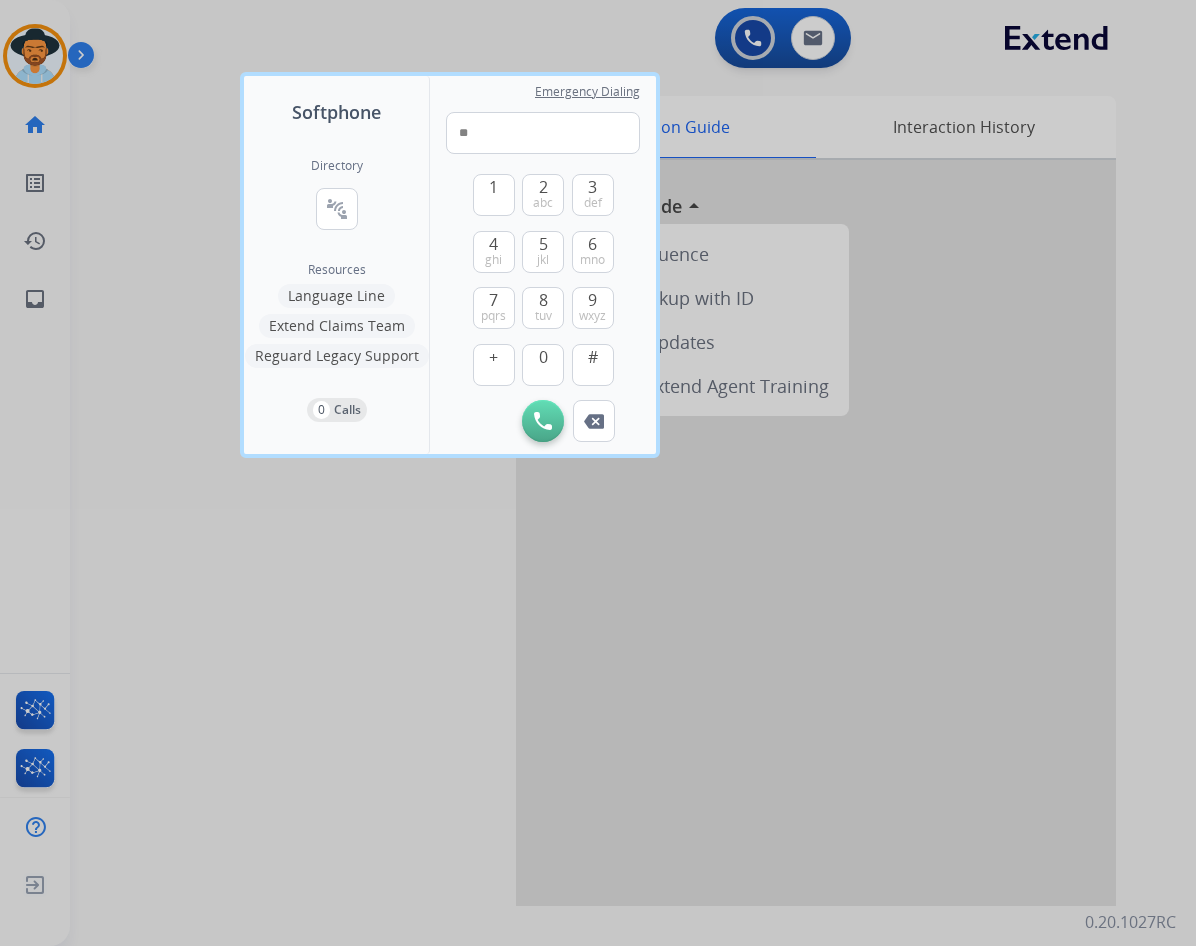 type on "*" 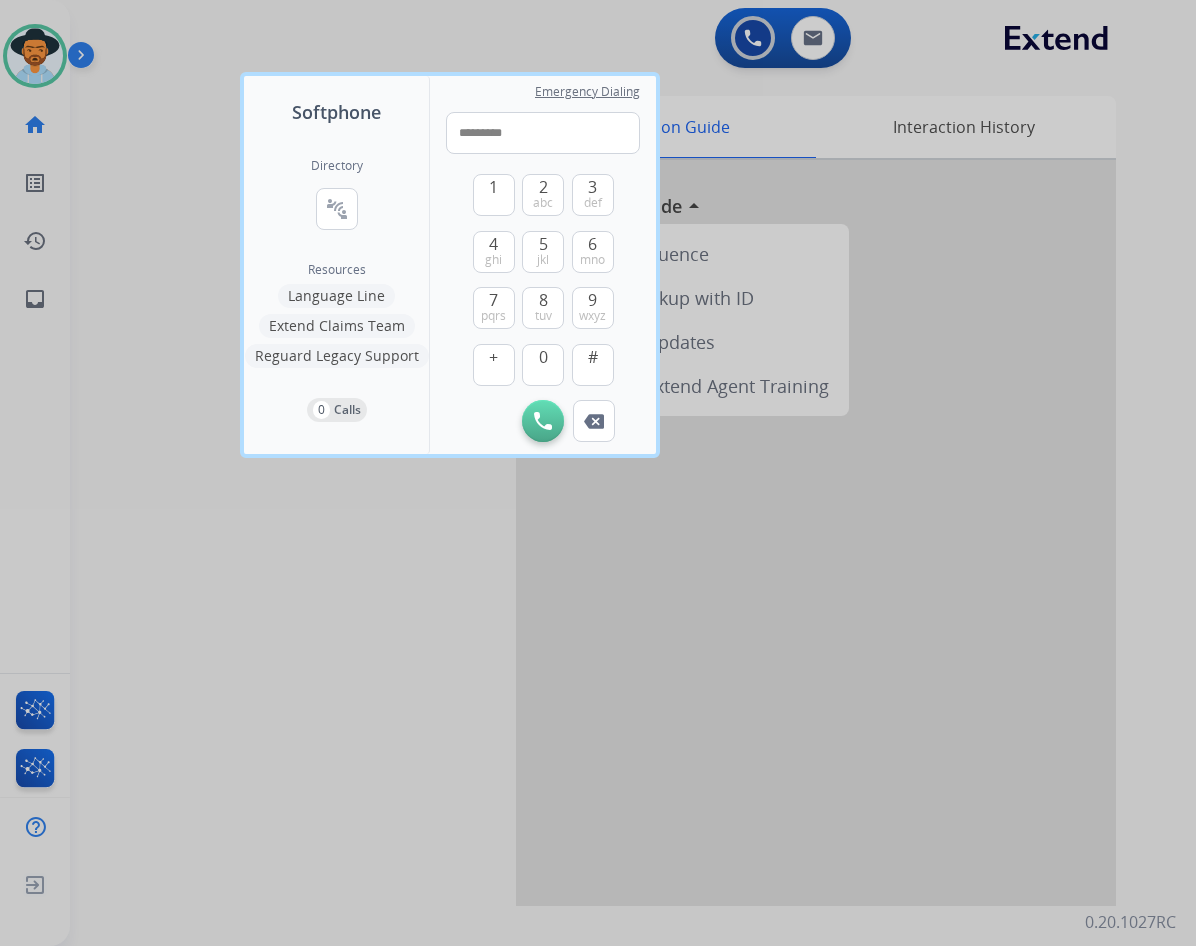 type on "**********" 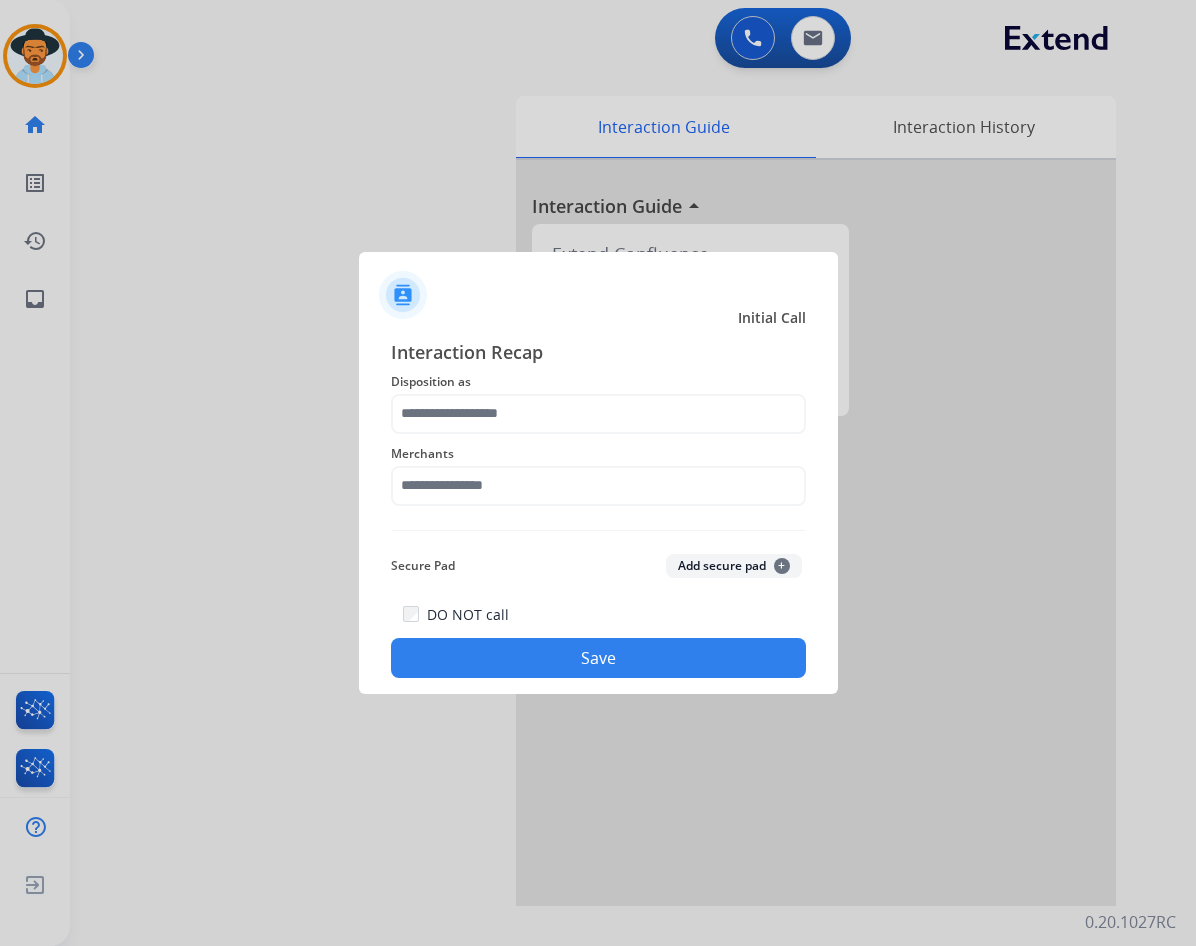 click at bounding box center (598, 473) 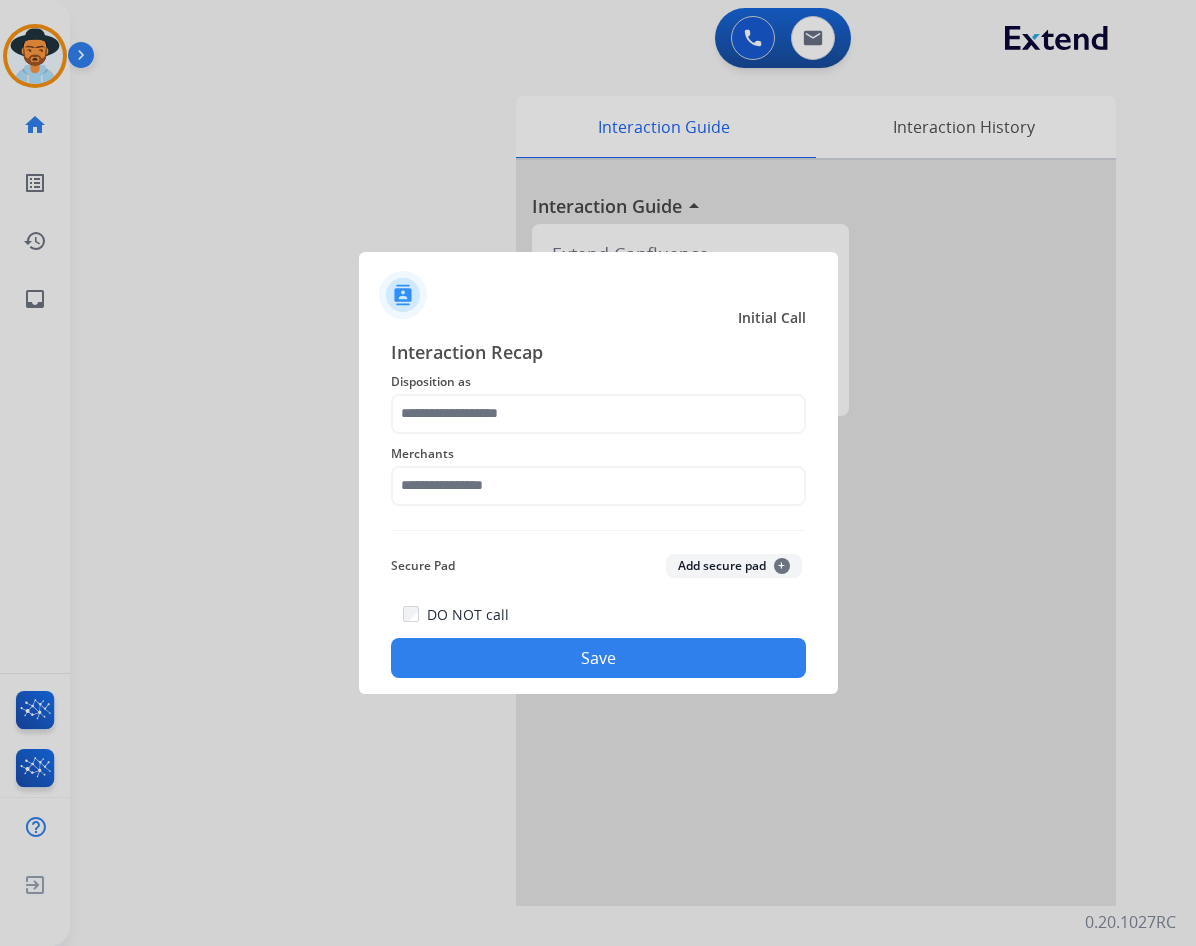 click on "Save" 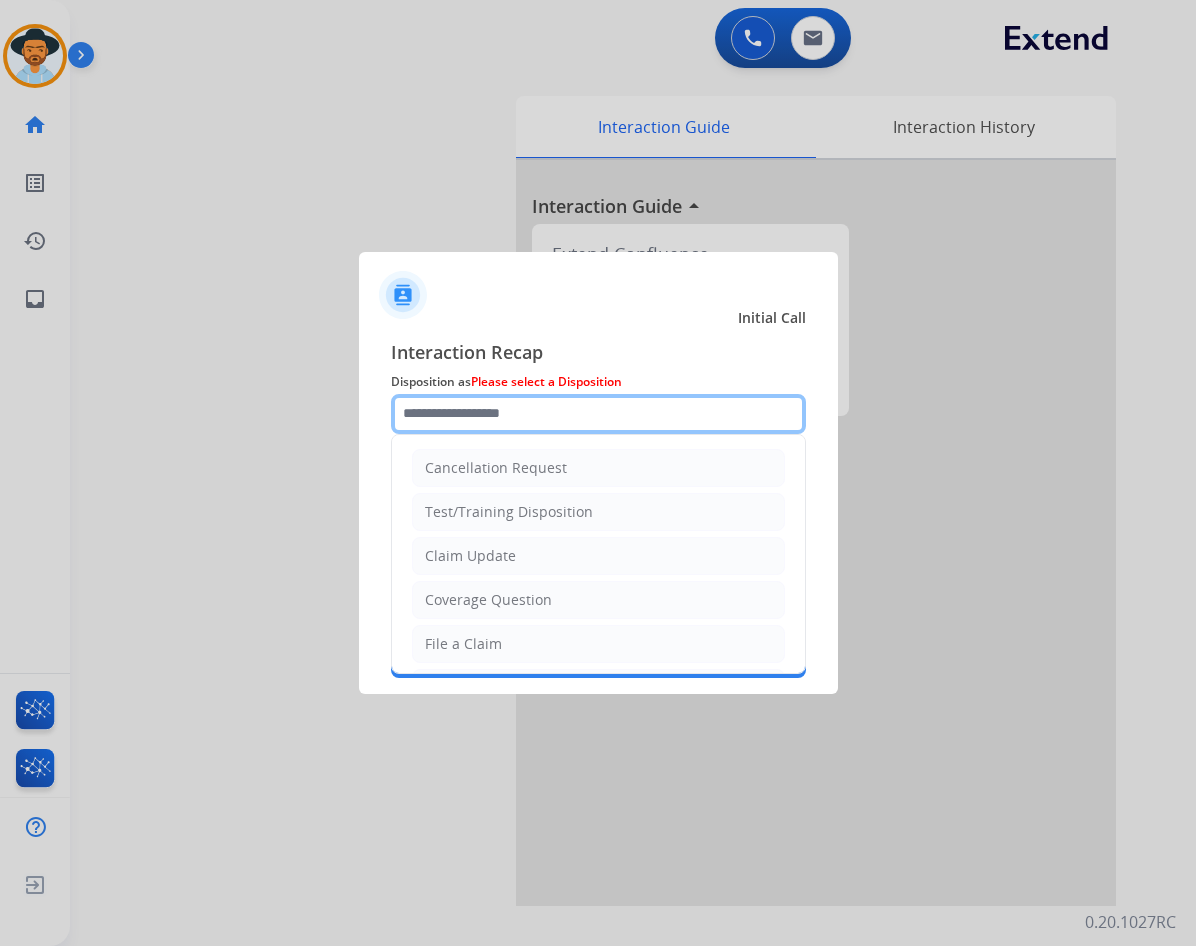 click 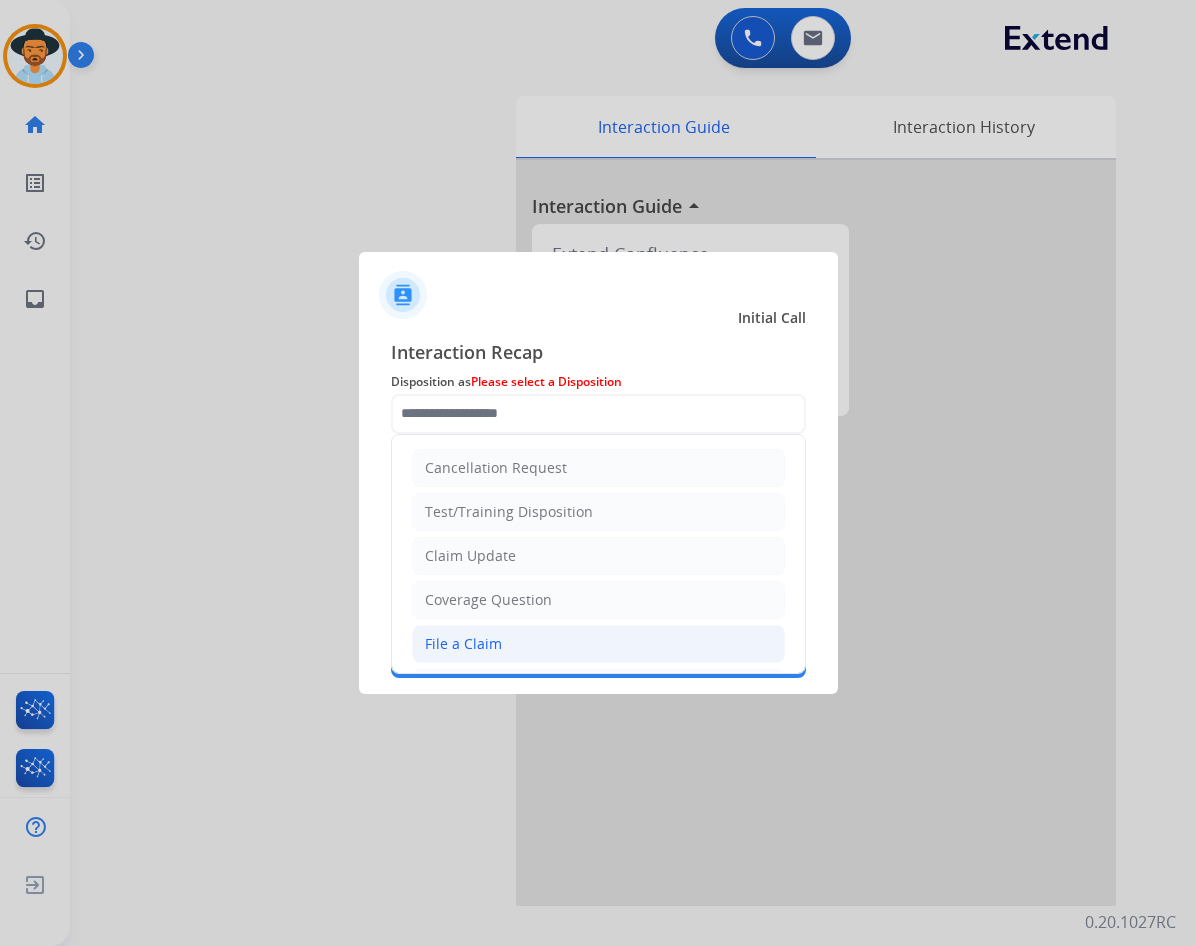 click on "File a Claim" 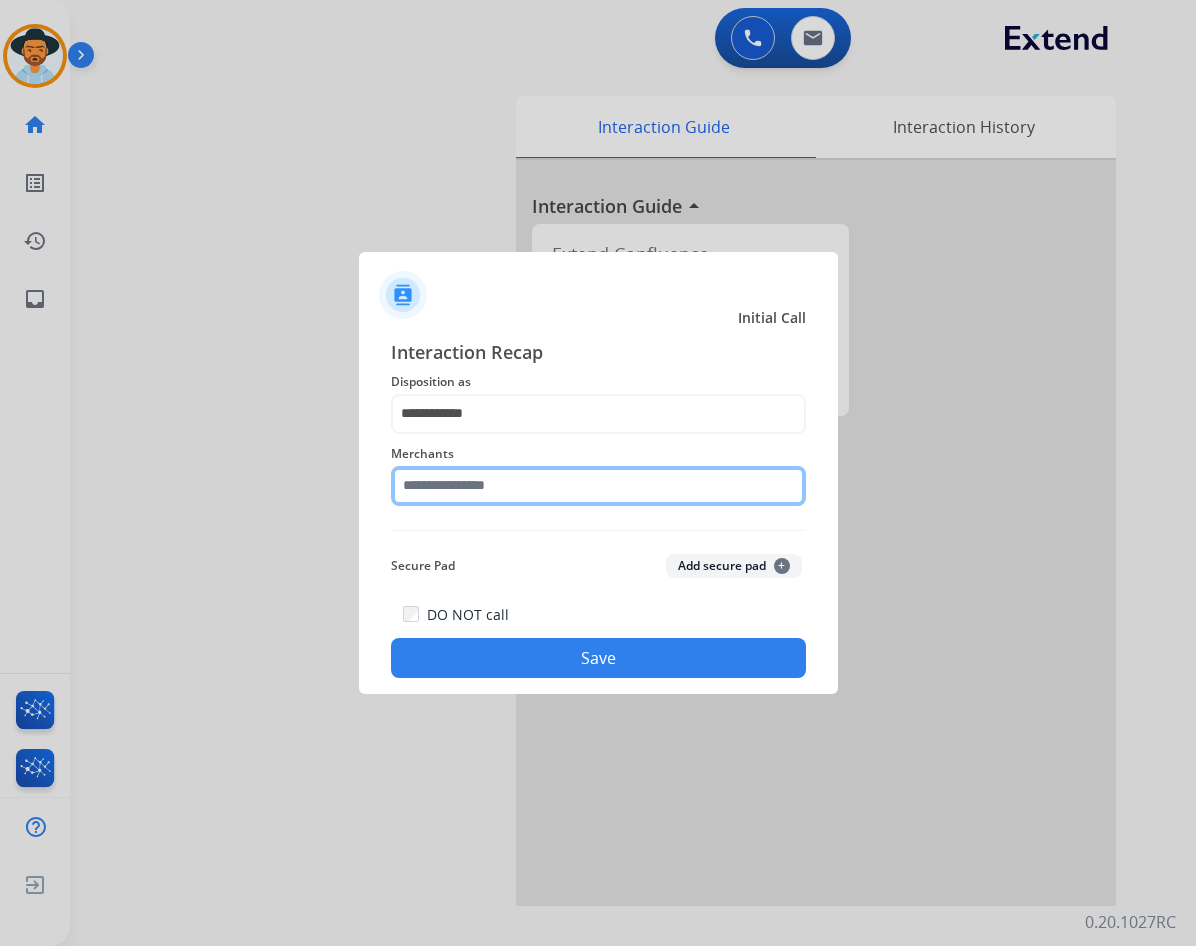 click 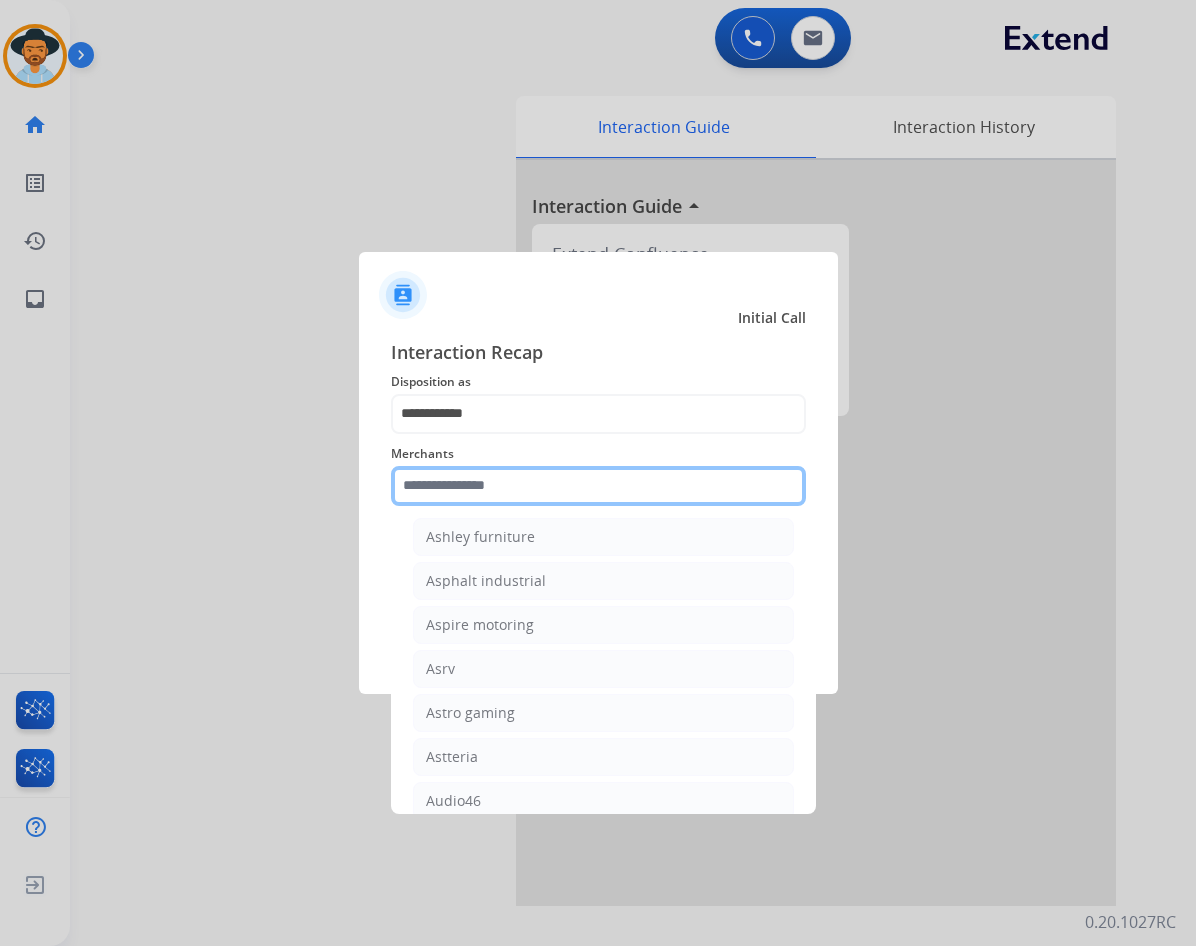 scroll, scrollTop: 3000, scrollLeft: 0, axis: vertical 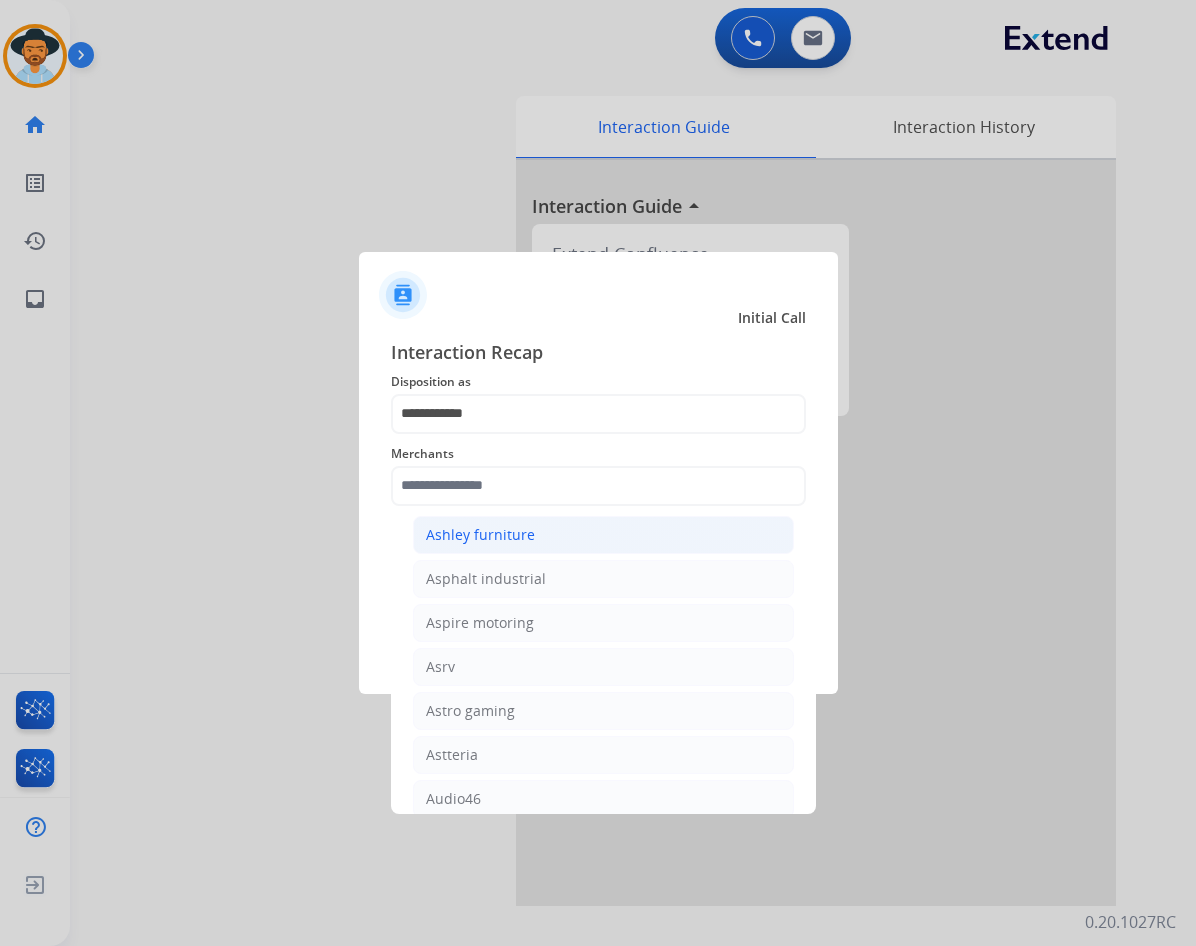 click on "Ashley furniture" 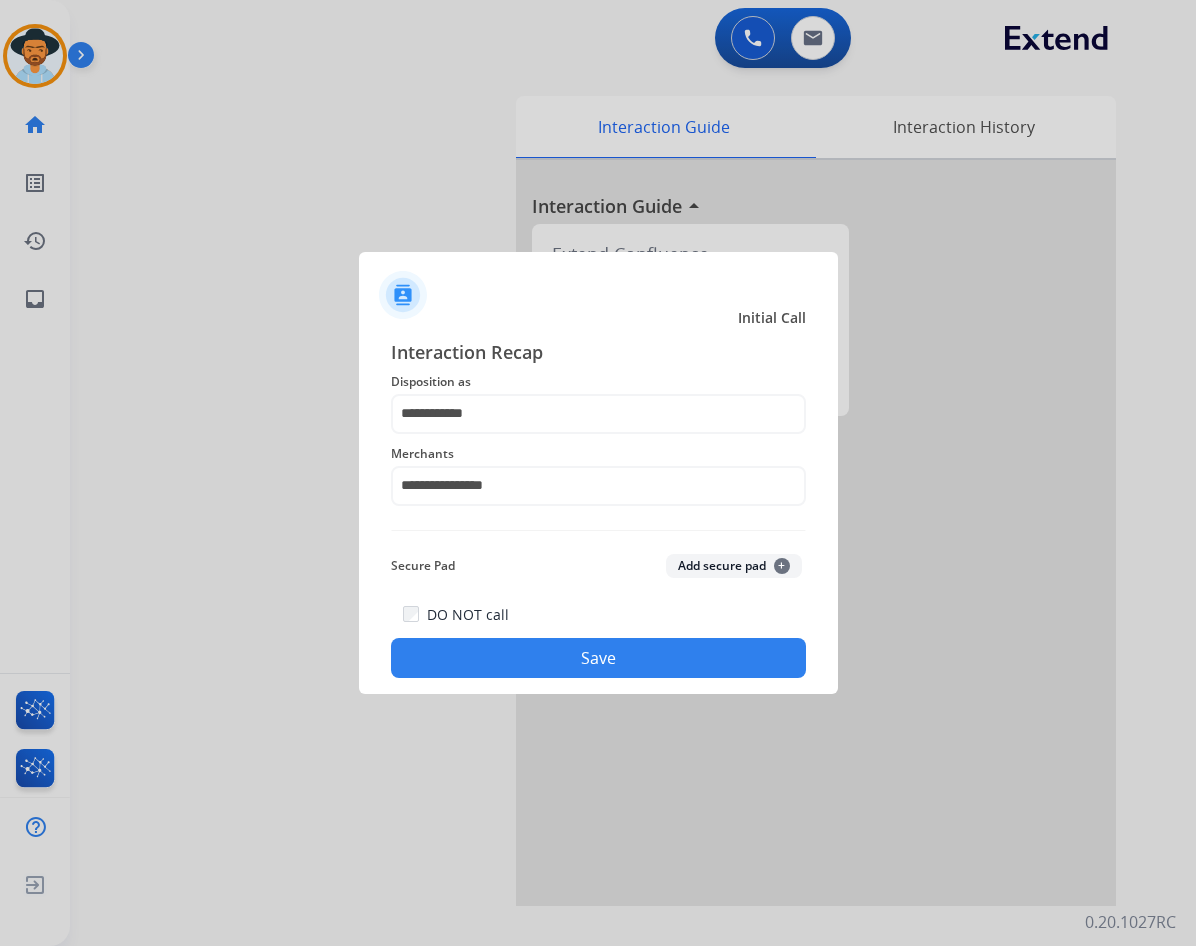 click on "Save" 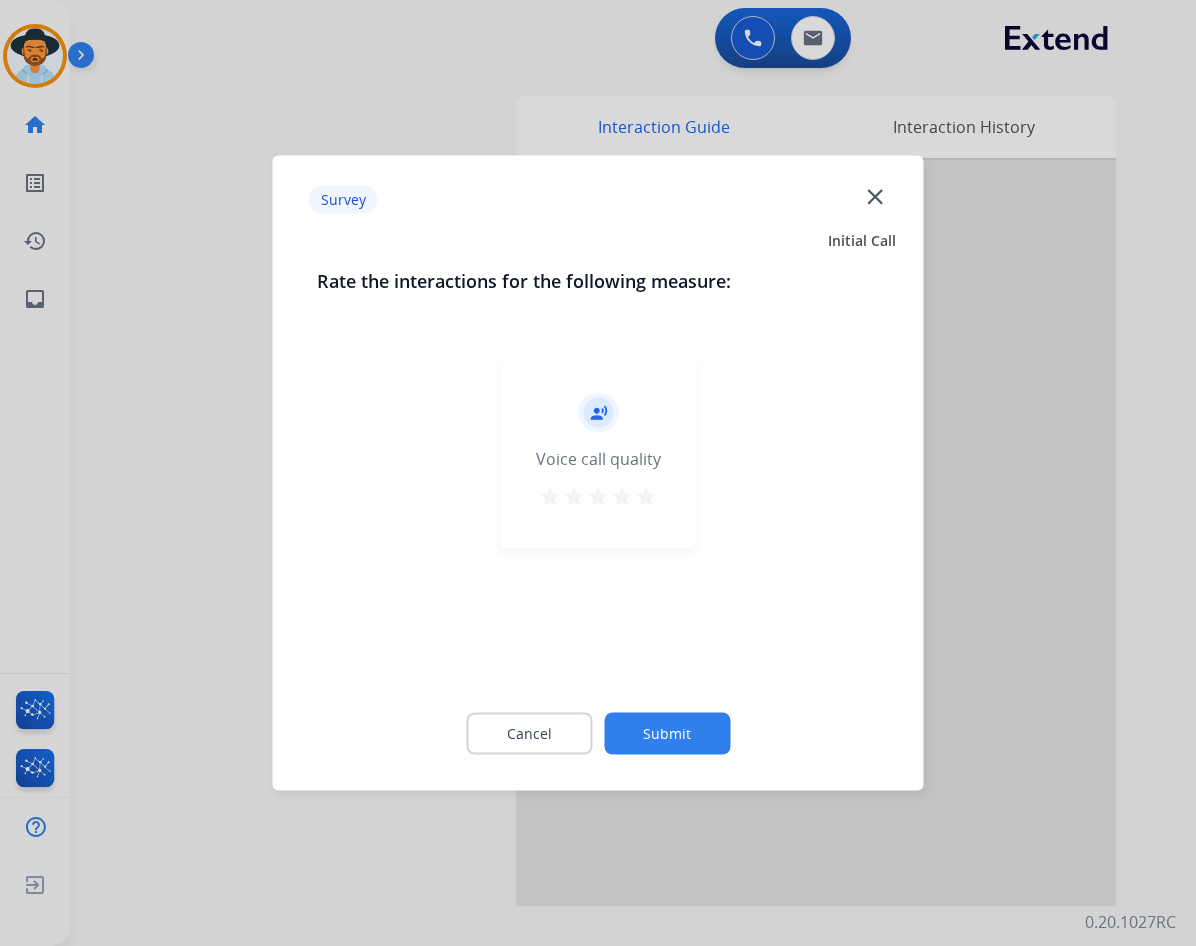 drag, startPoint x: 705, startPoint y: 741, endPoint x: 739, endPoint y: 740, distance: 34.0147 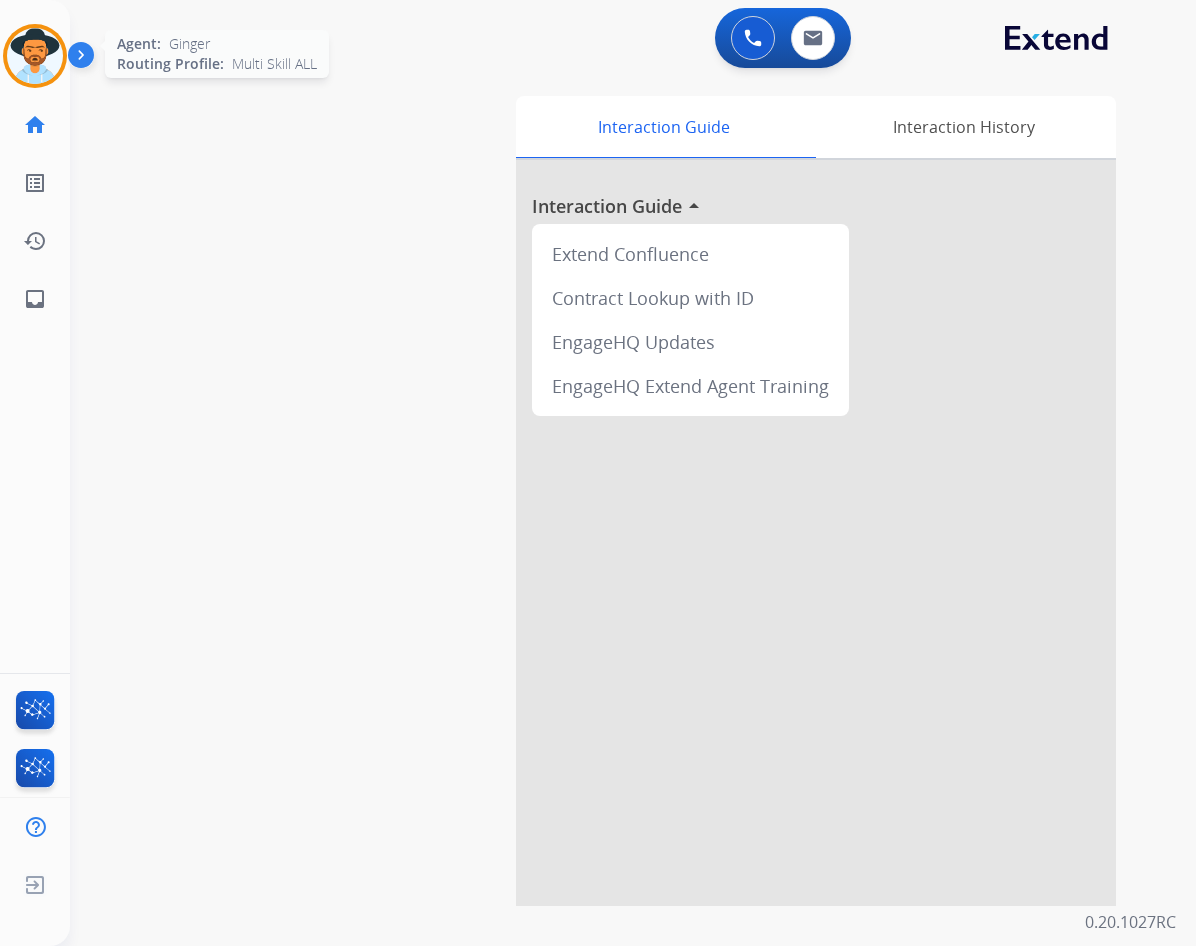 click at bounding box center [35, 56] 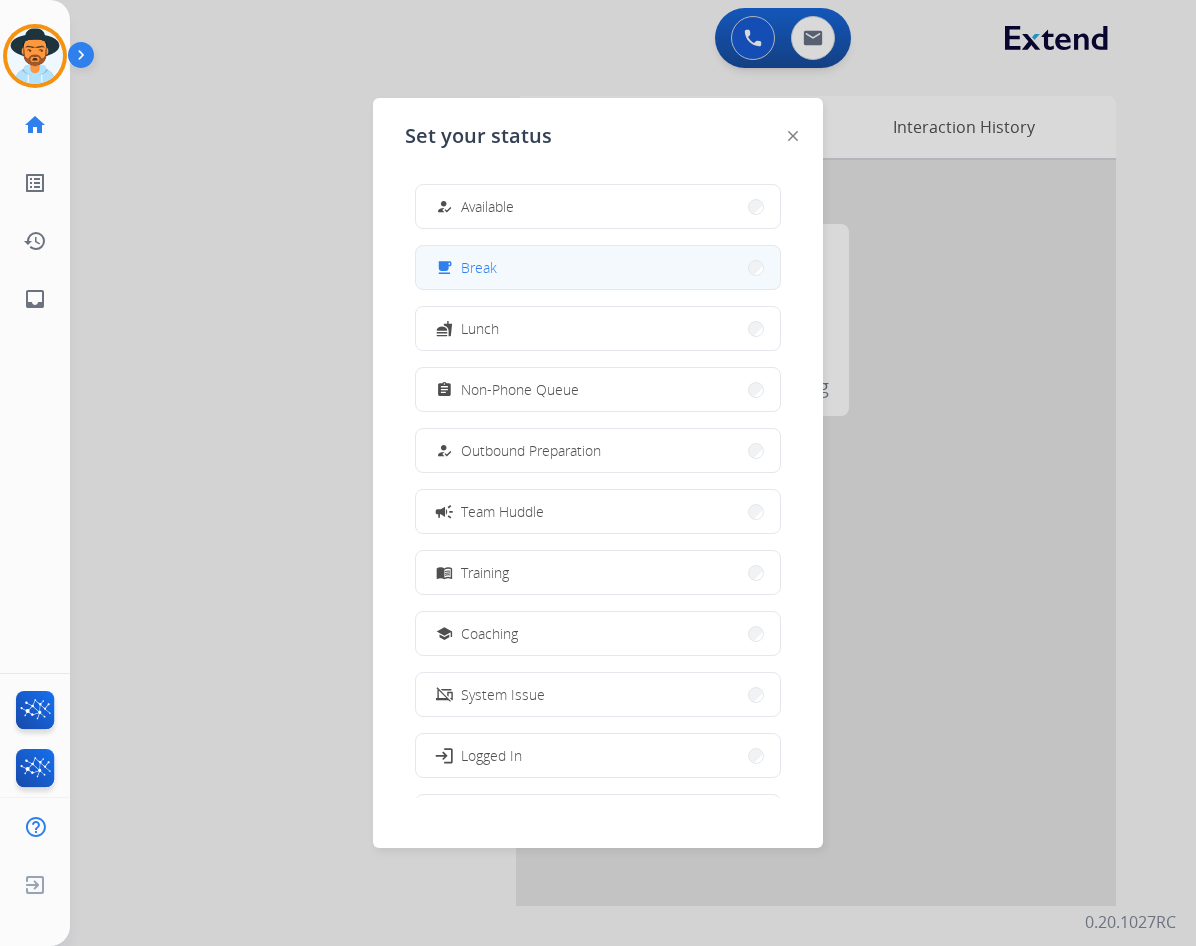 click on "free_breakfast Break" at bounding box center [598, 267] 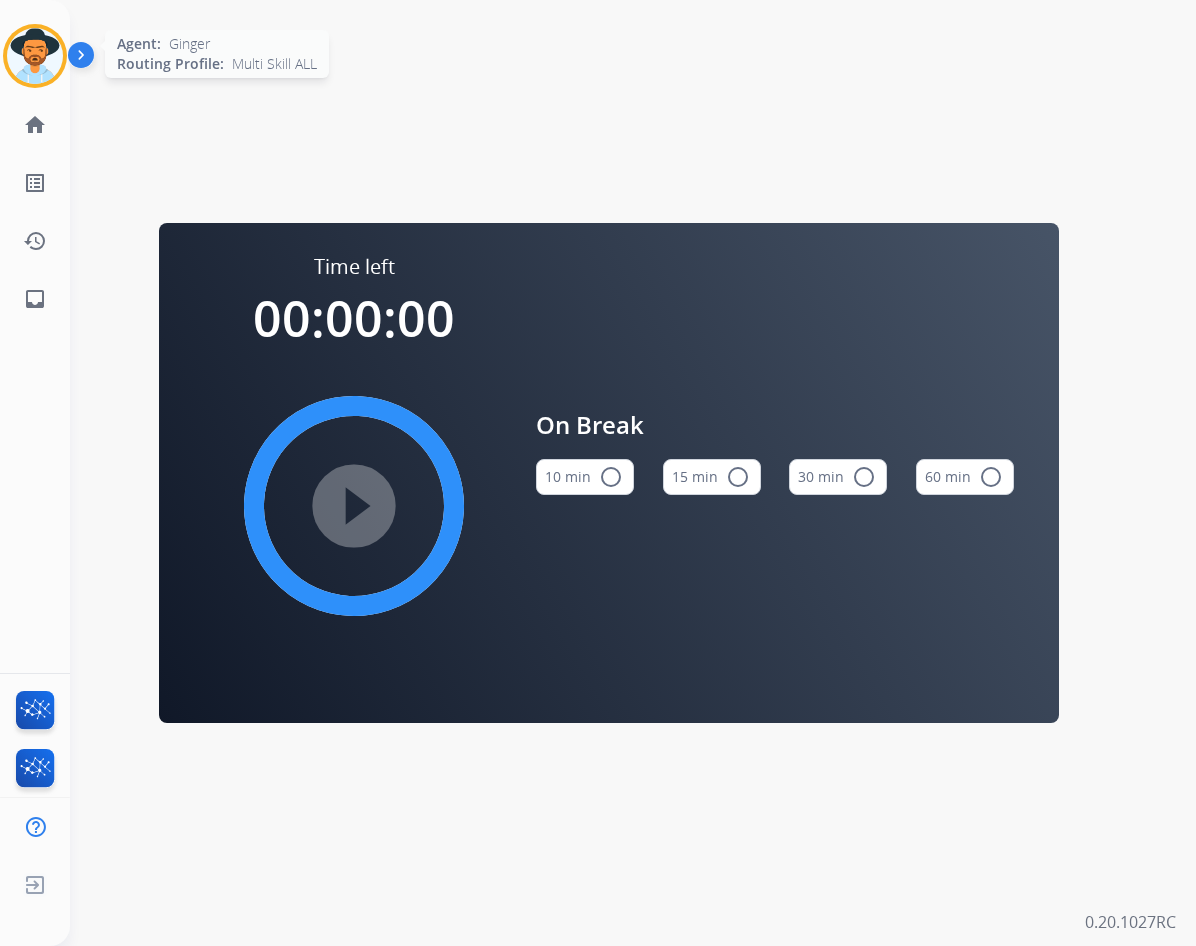 click at bounding box center [35, 56] 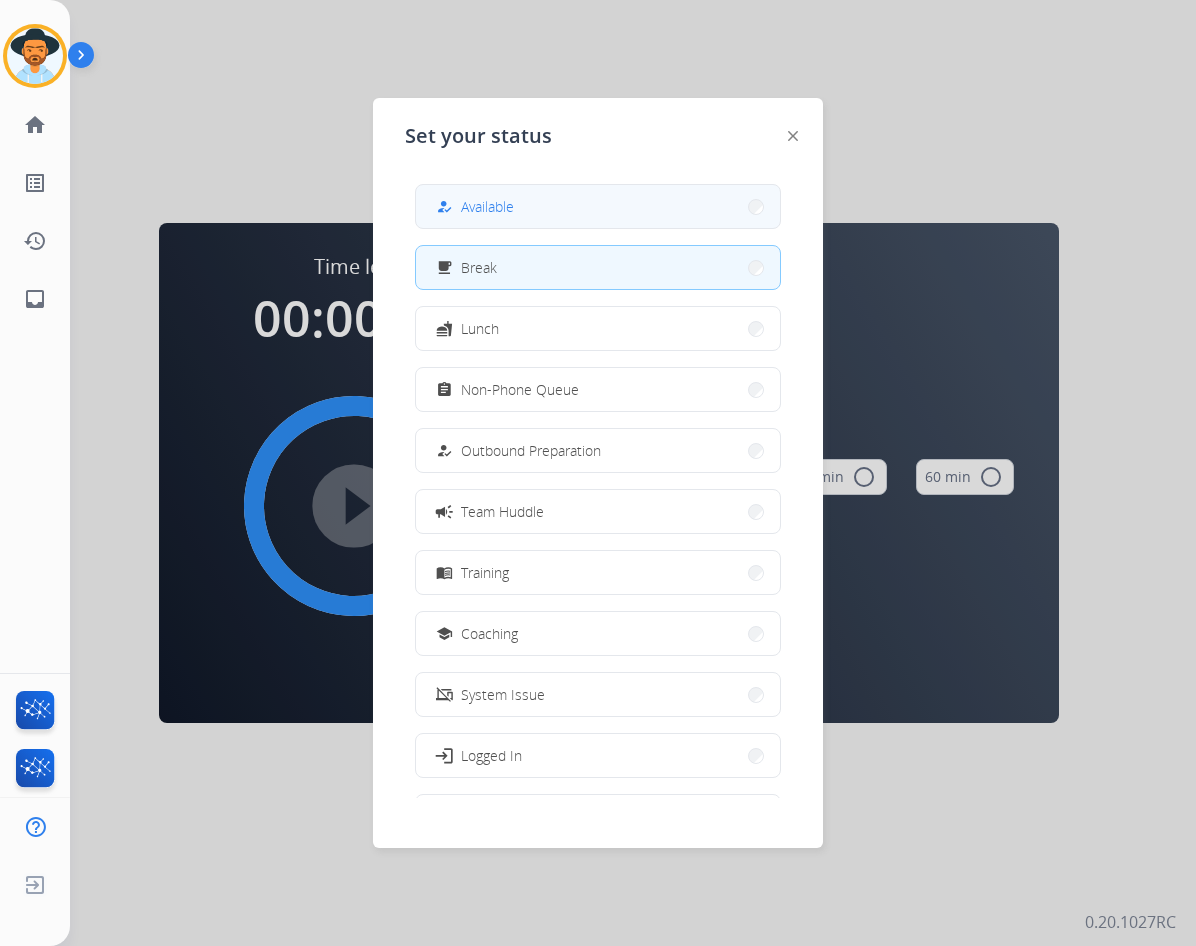 click on "Available" at bounding box center [487, 206] 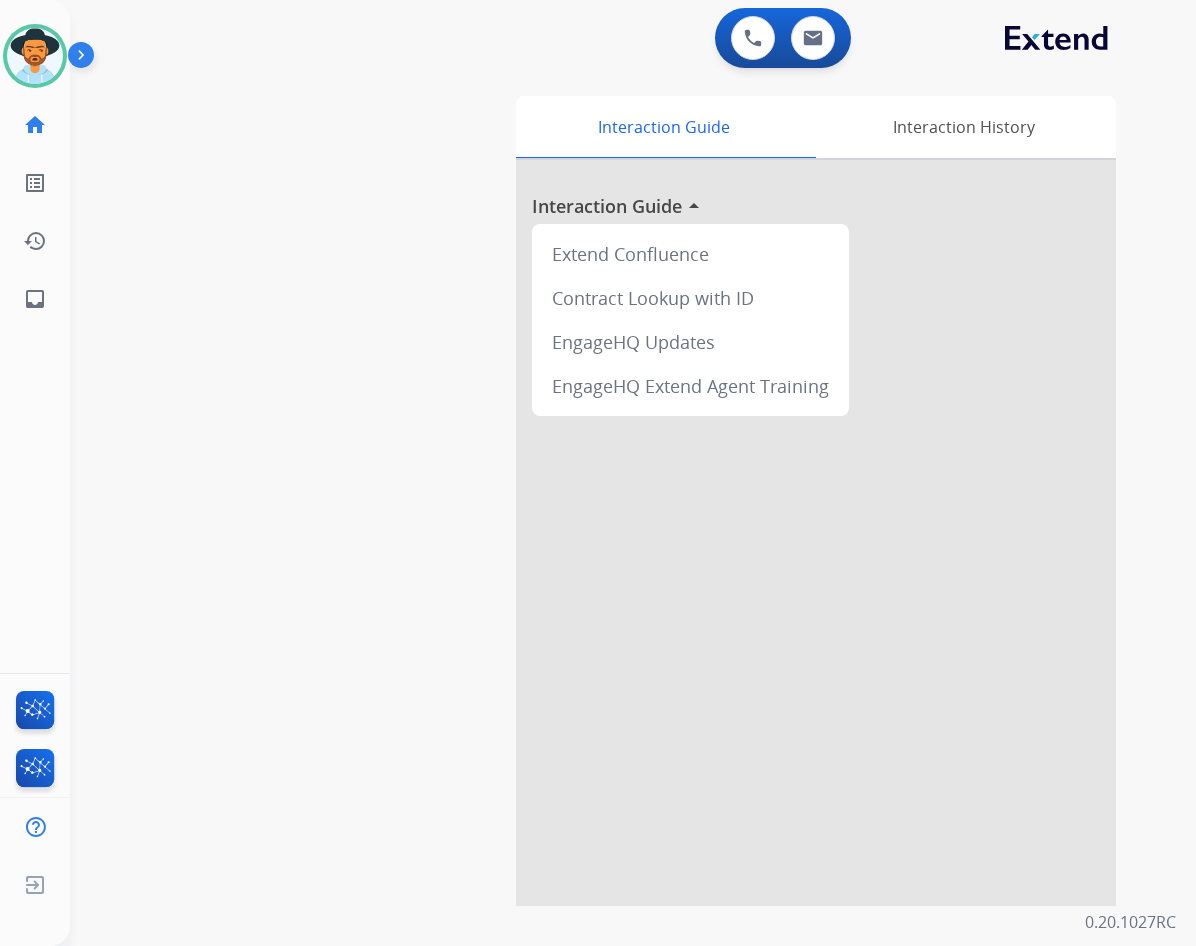 click on "0 Voice Interactions  0  Email Interactions" at bounding box center [621, 40] 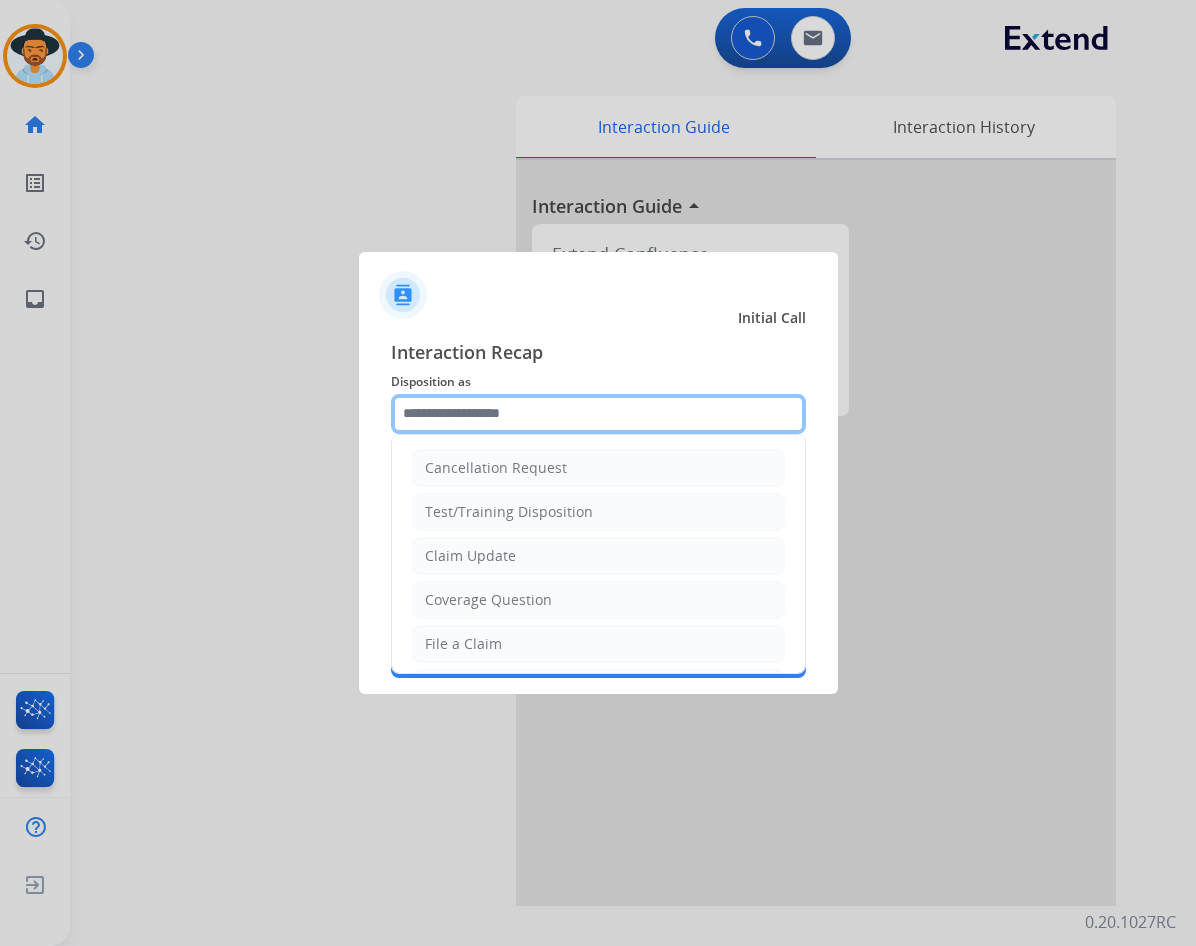 click 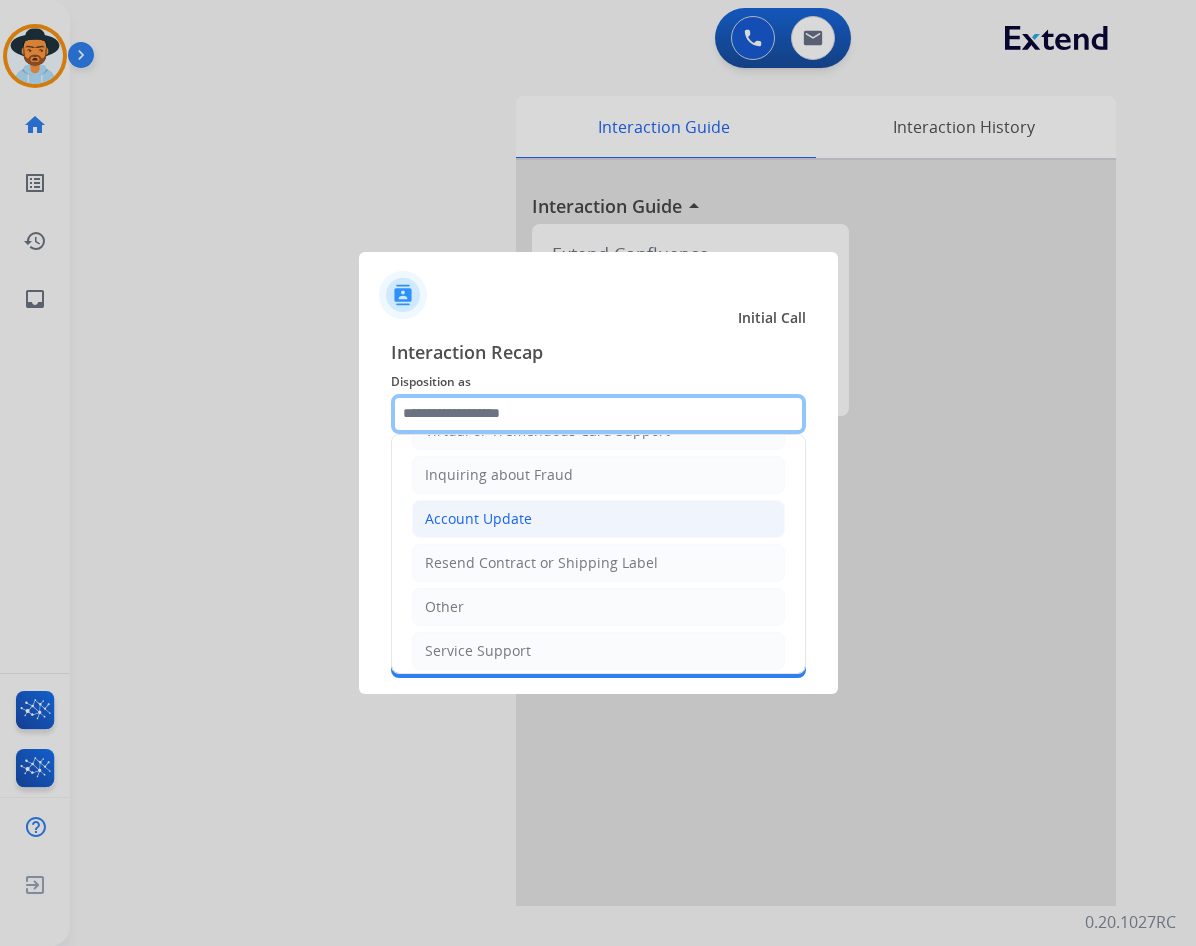 scroll, scrollTop: 312, scrollLeft: 0, axis: vertical 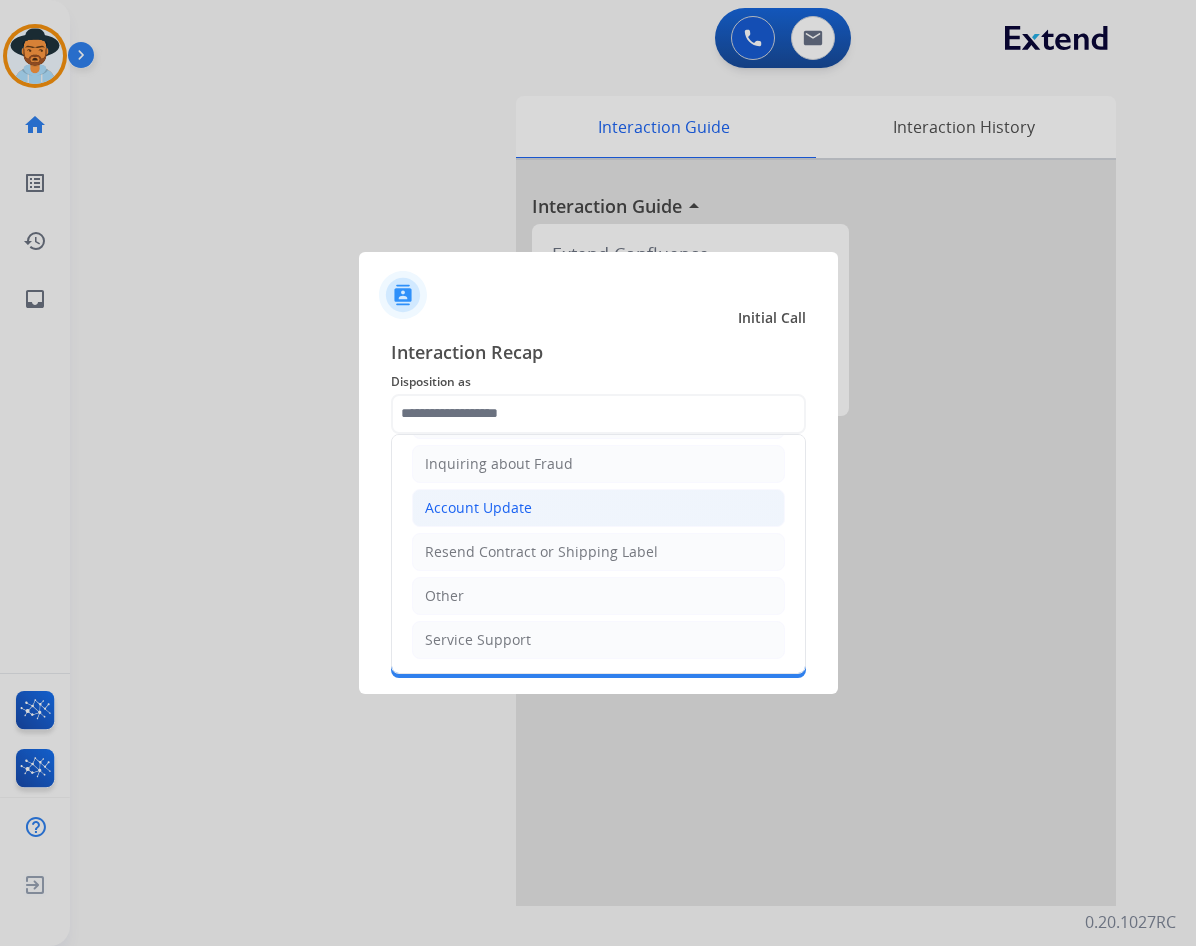 click on "Other" 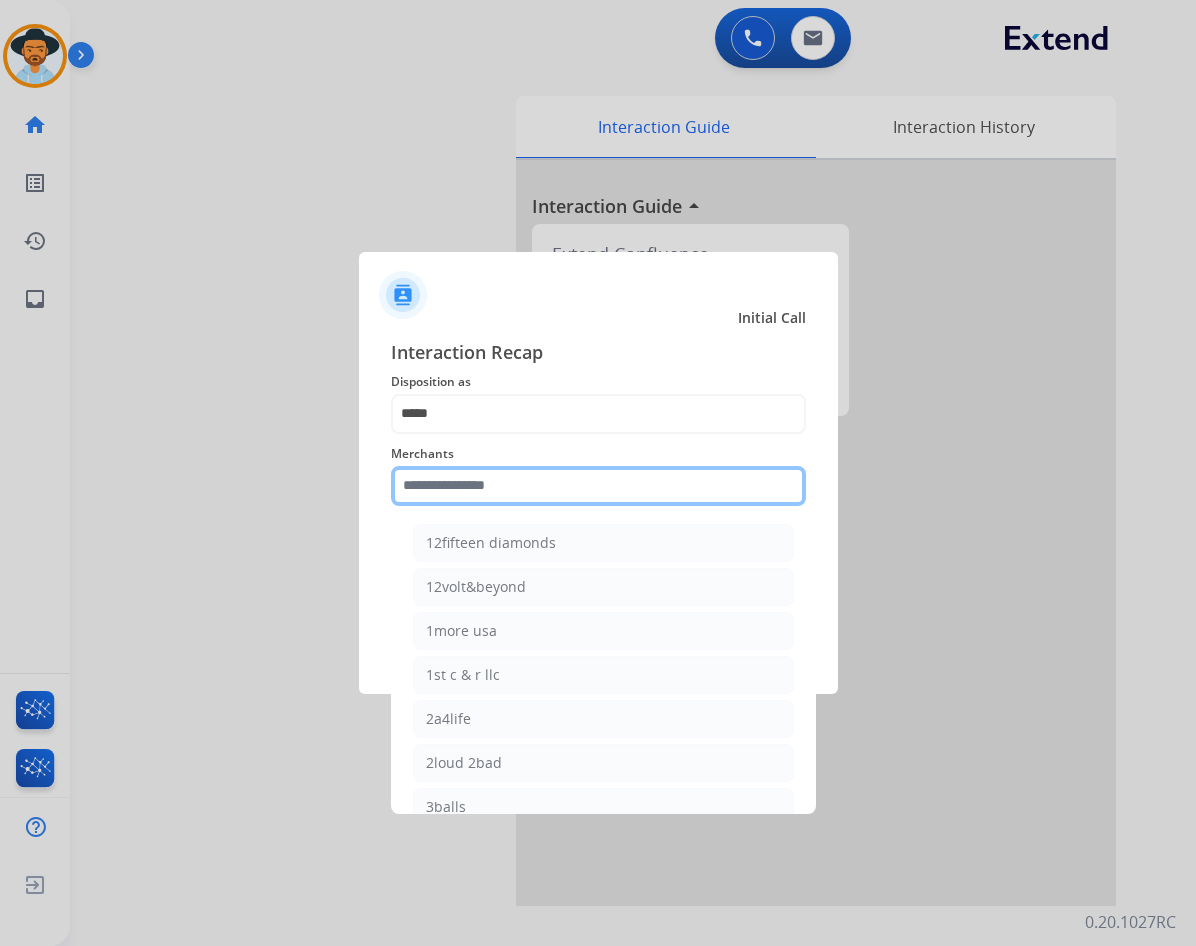 click 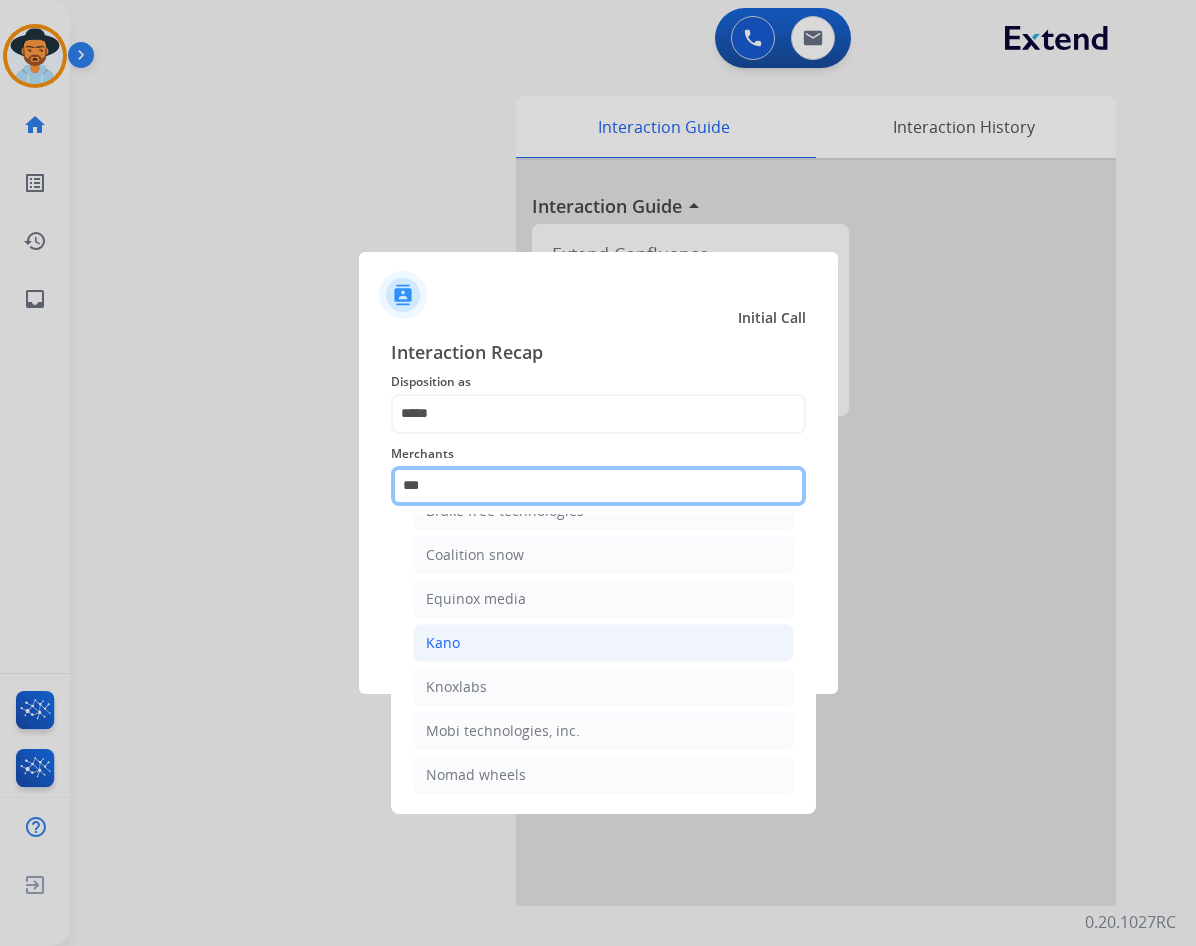 scroll, scrollTop: 0, scrollLeft: 0, axis: both 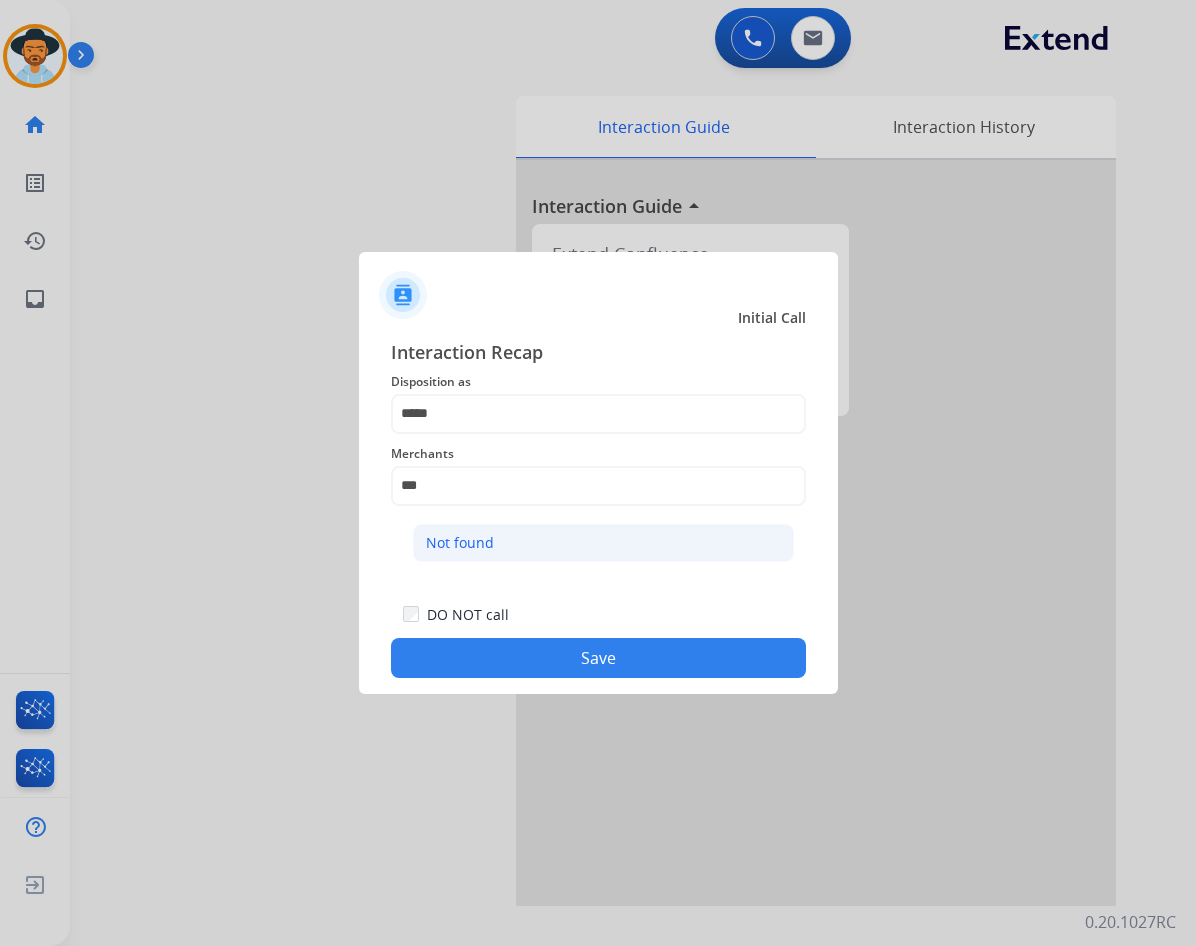 click on "Not found" 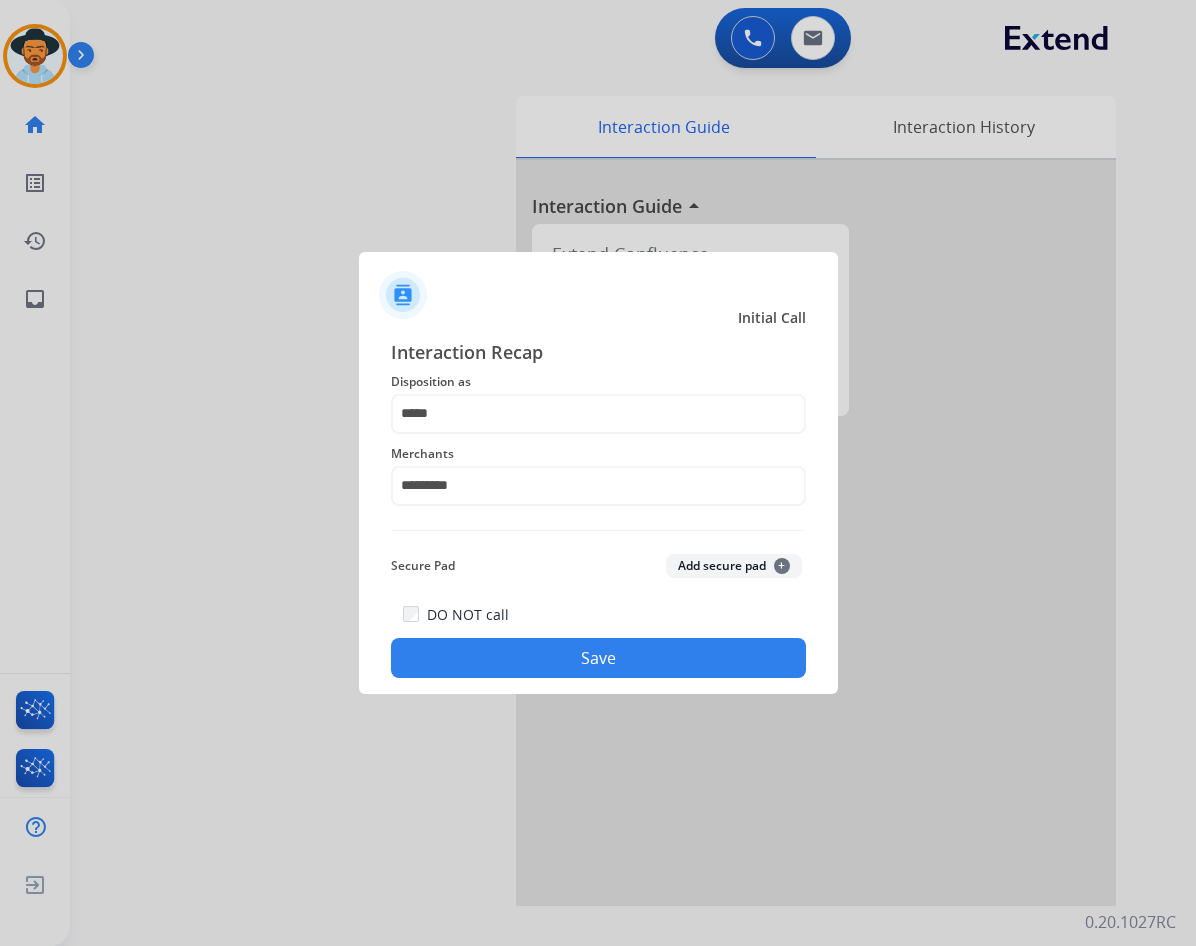 click on "Save" 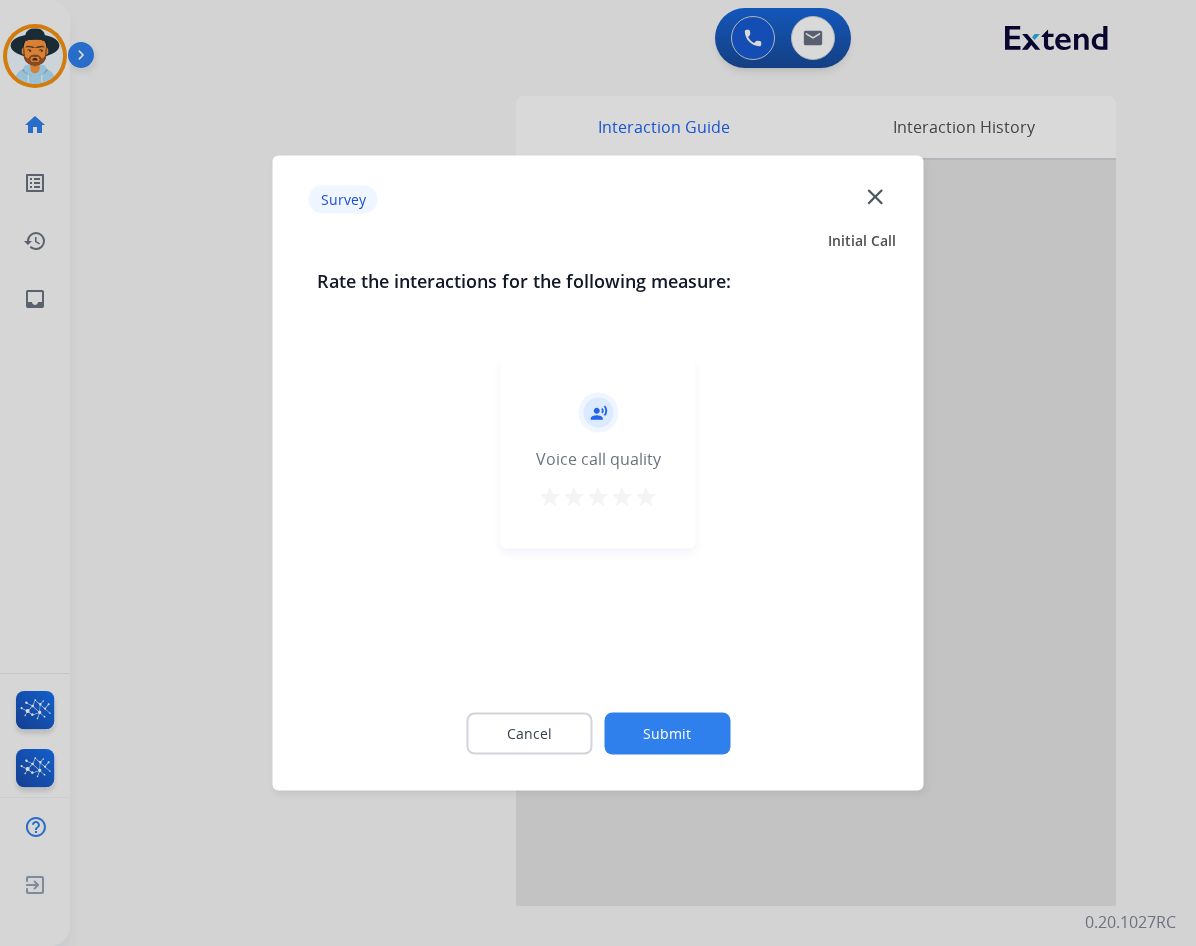 click on "star" at bounding box center (646, 497) 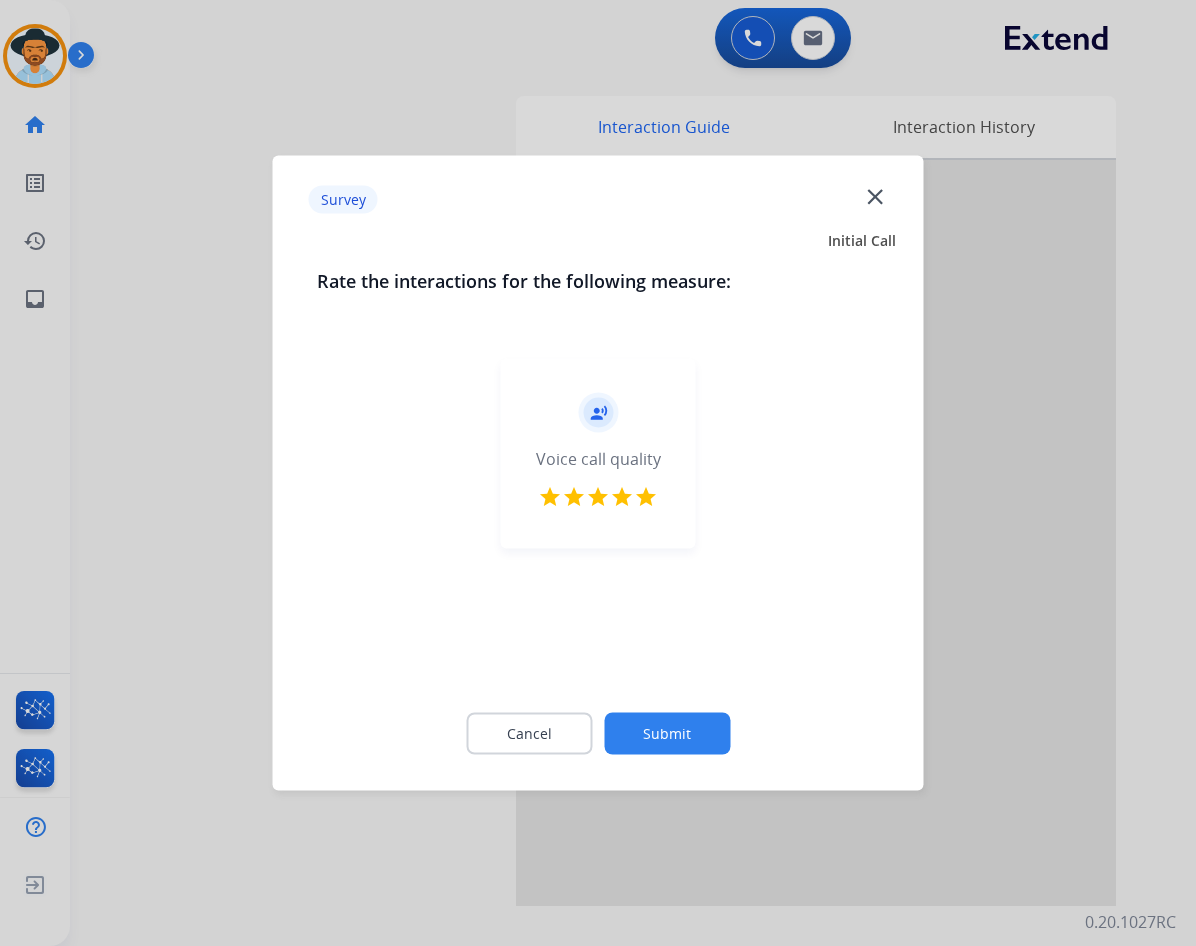click on "Submit" 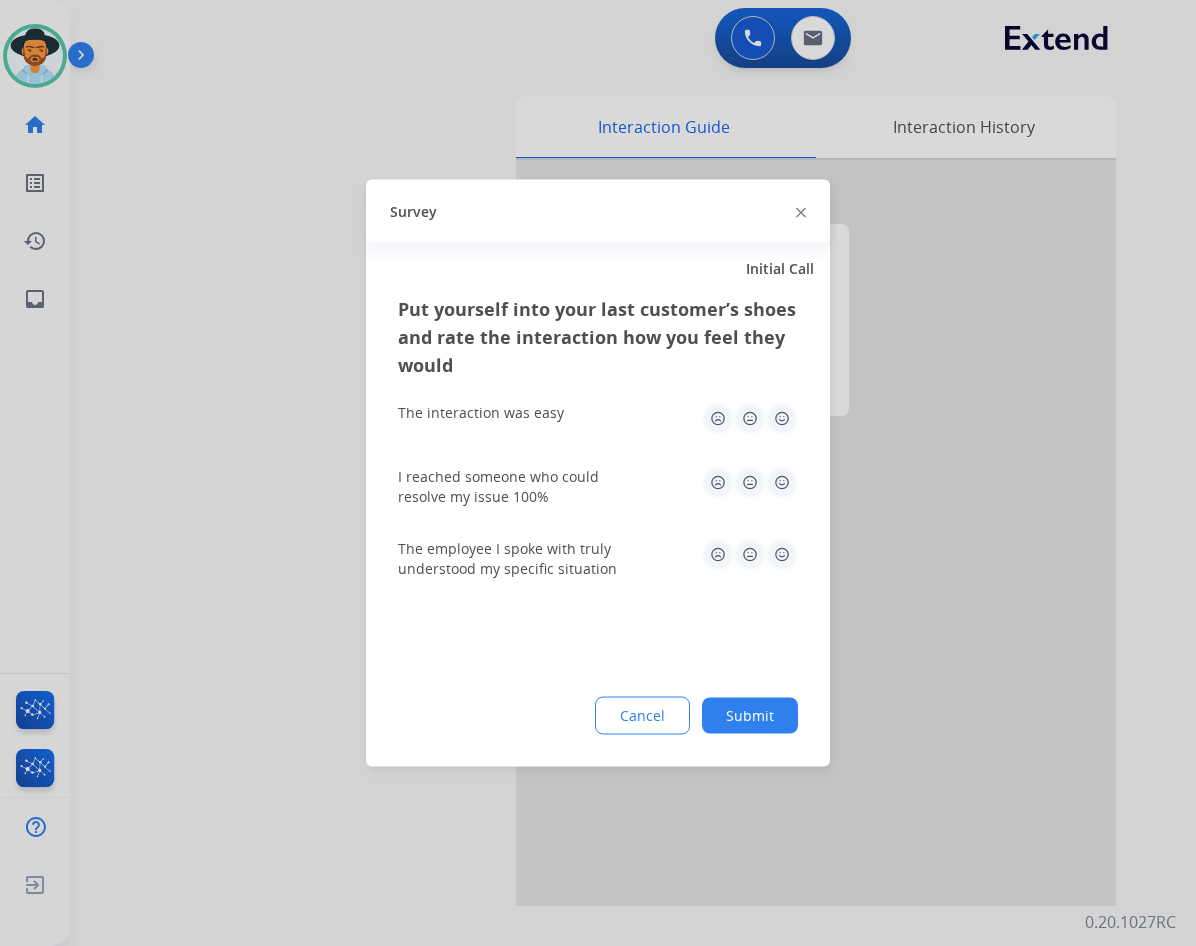 click 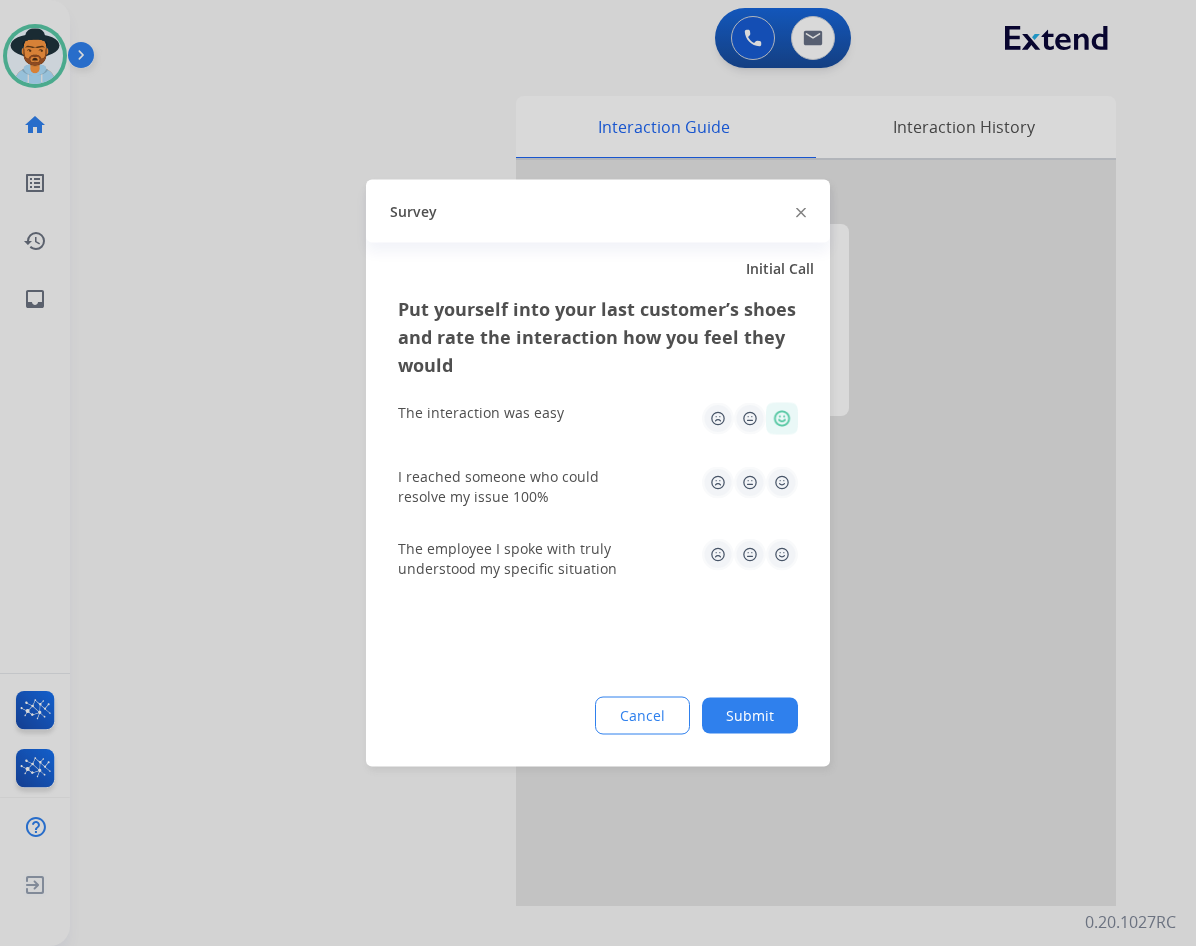 click 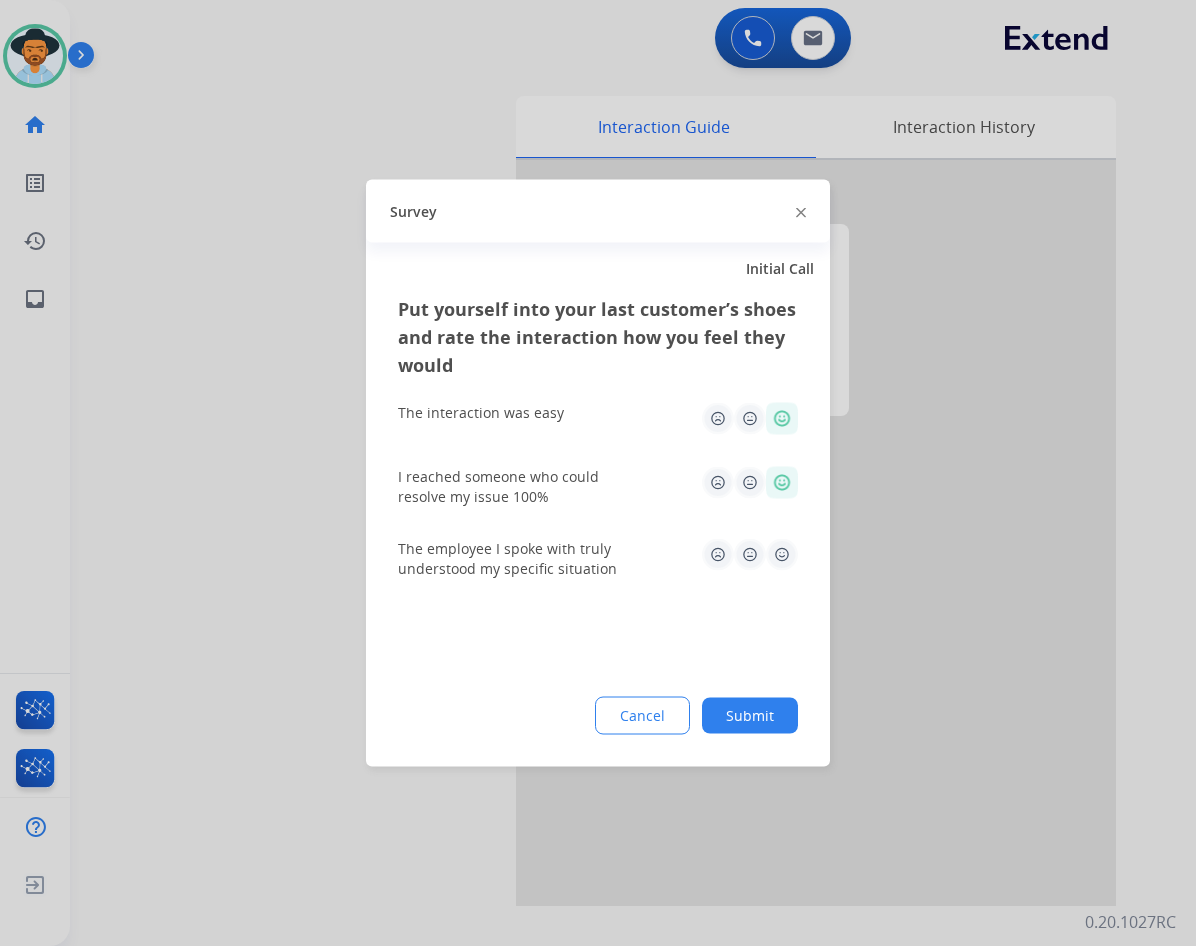 drag, startPoint x: 784, startPoint y: 558, endPoint x: 784, endPoint y: 580, distance: 22 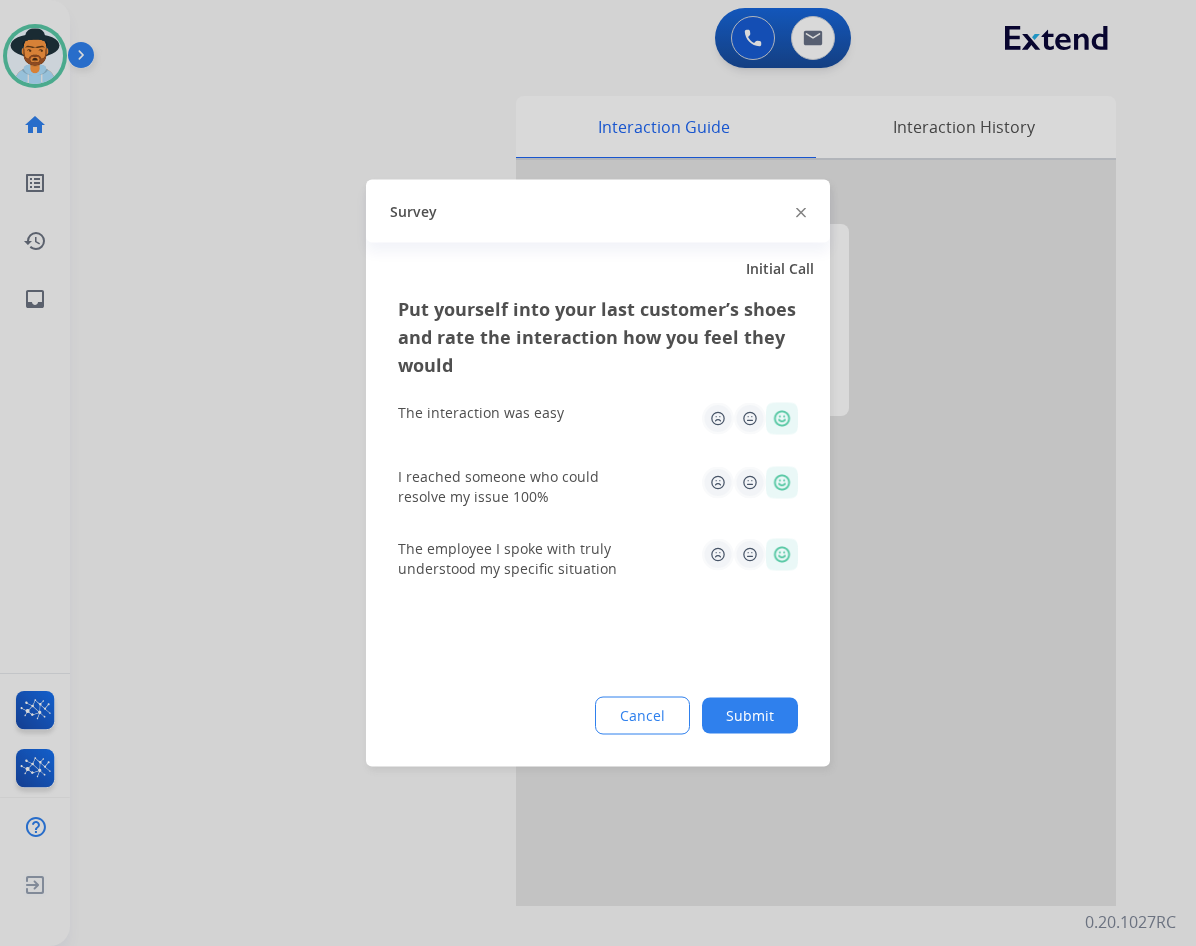 click on "Submit" 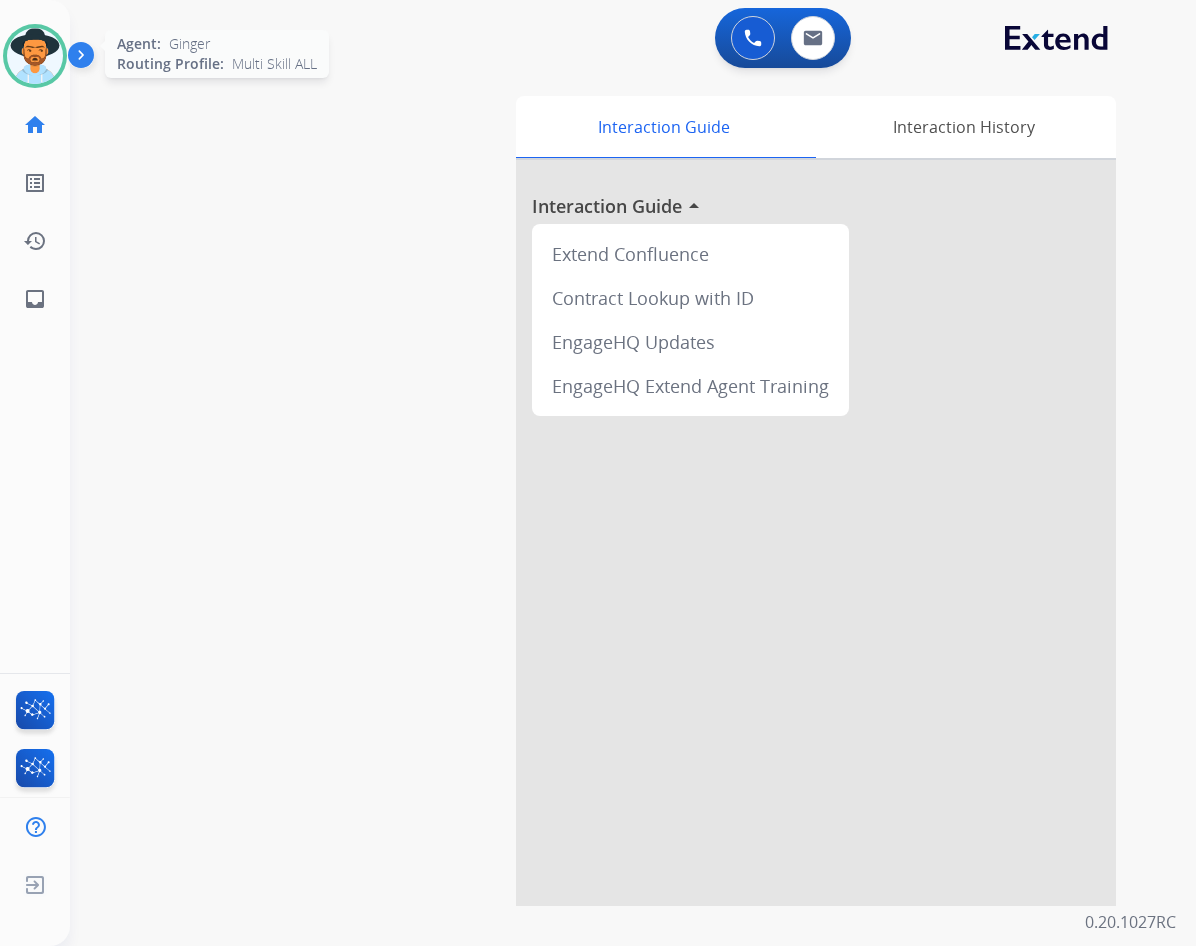 click at bounding box center (35, 56) 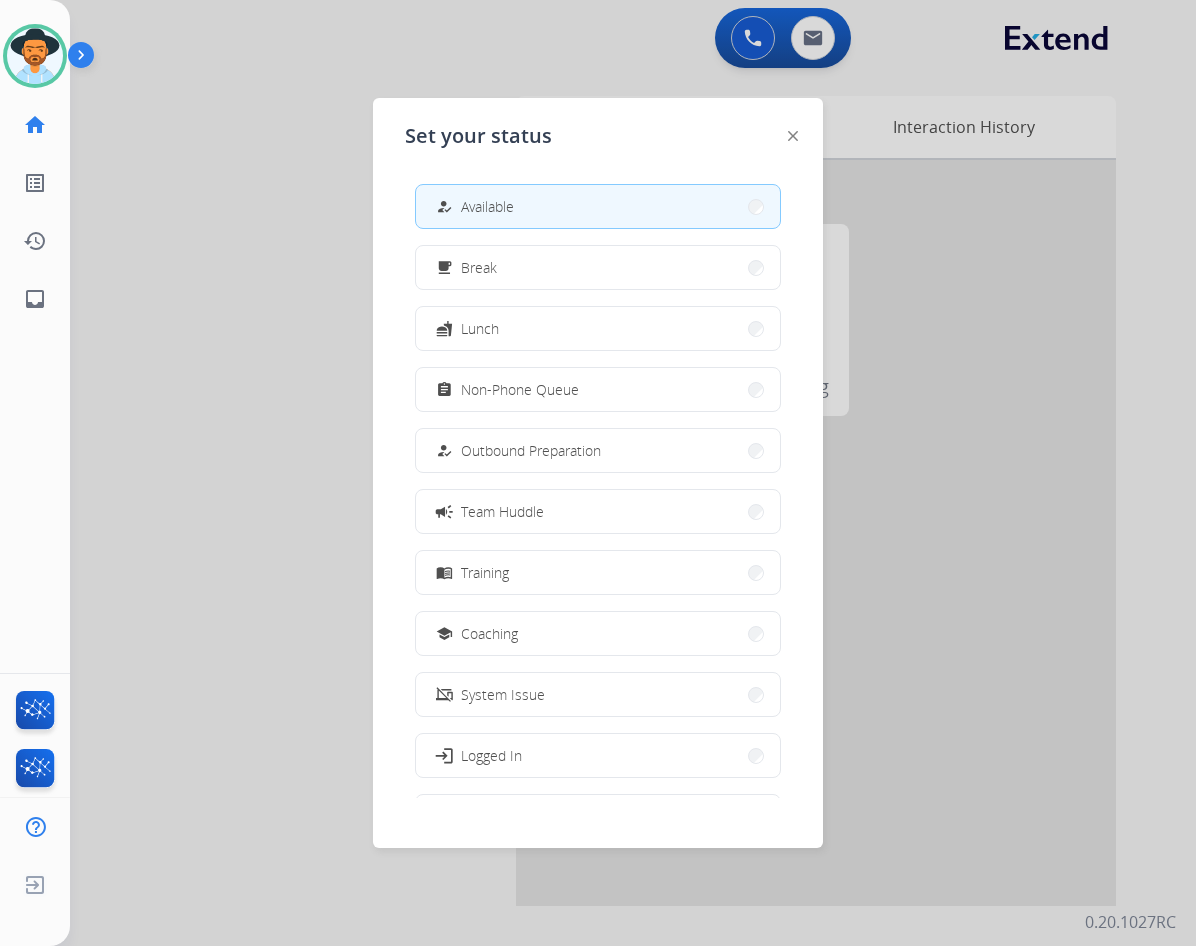 click at bounding box center (598, 473) 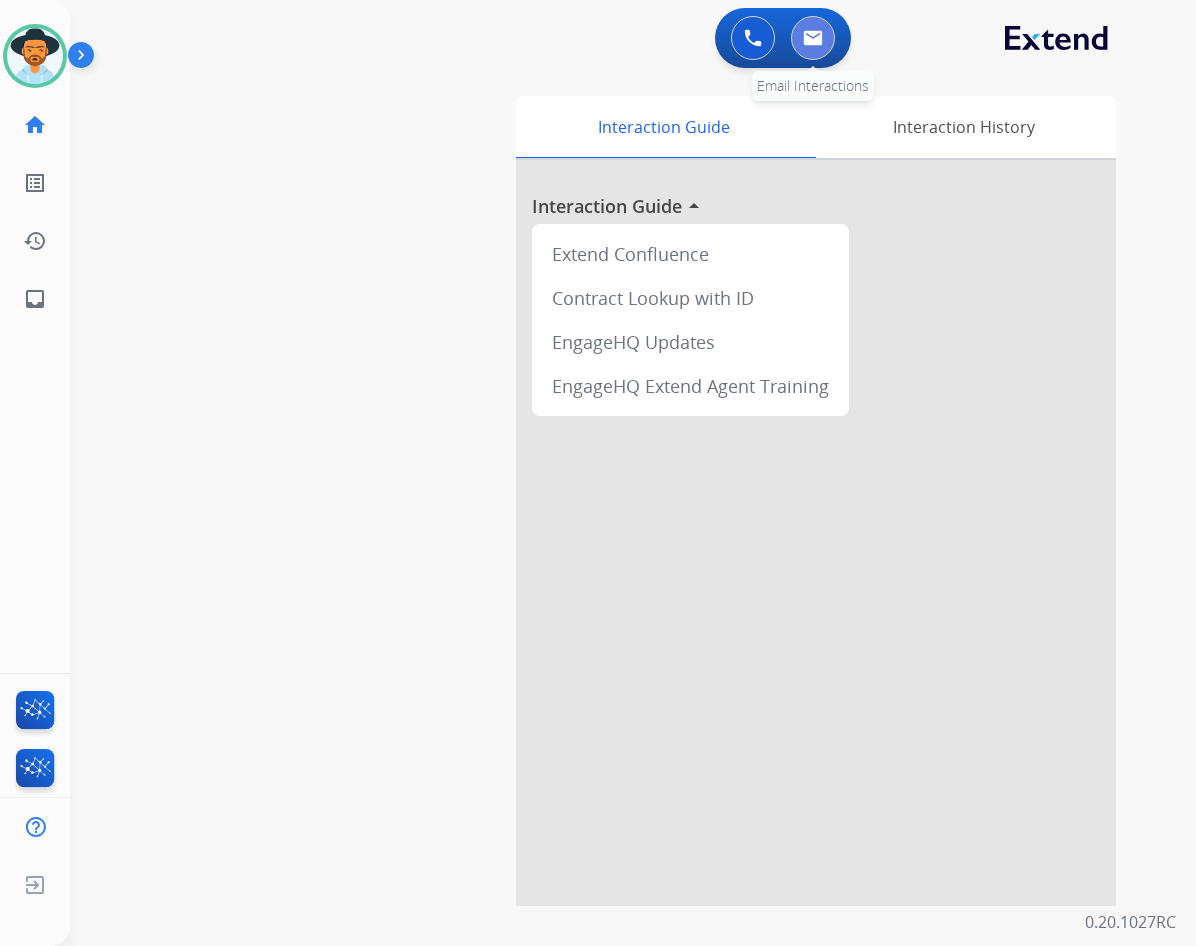 click at bounding box center (813, 38) 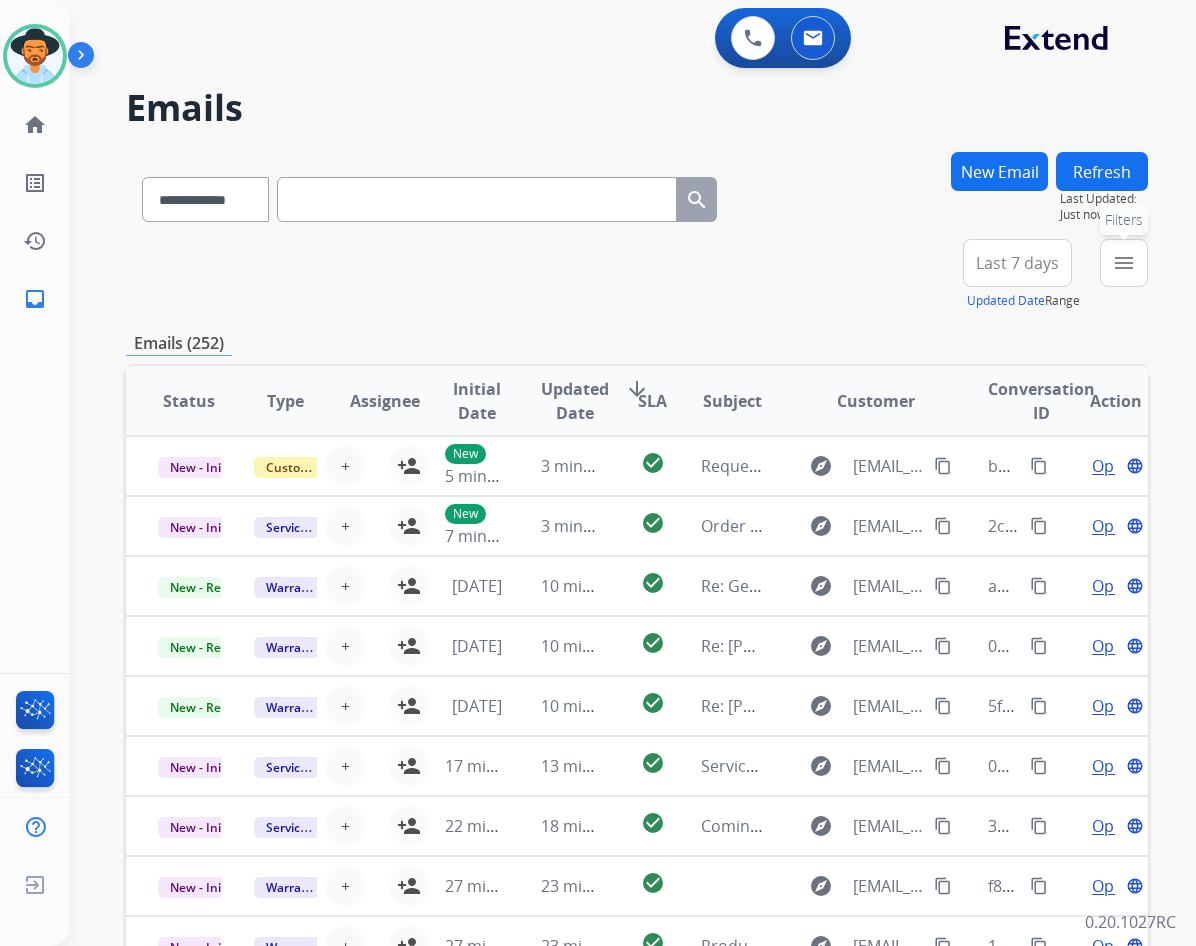 click on "menu" at bounding box center (1124, 263) 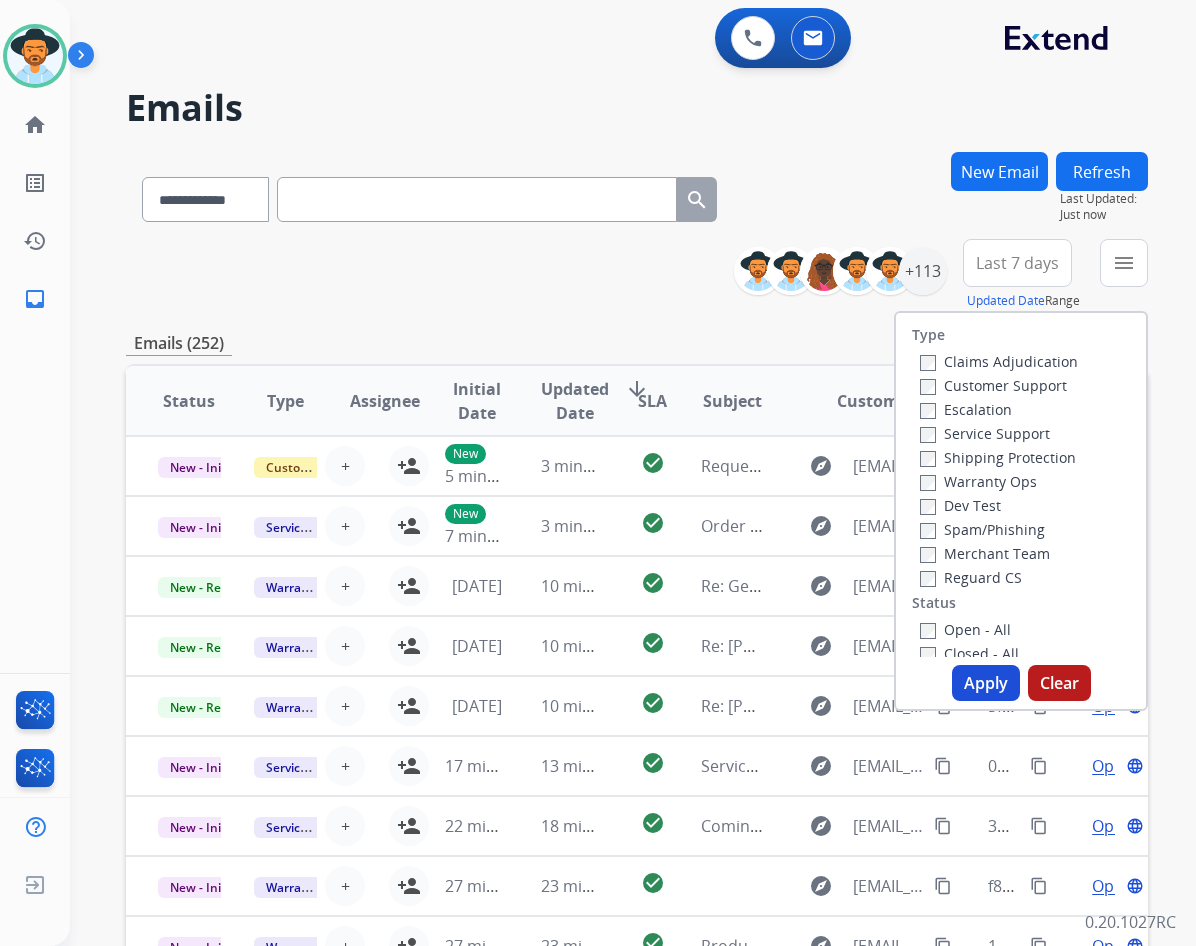 click on "Customer Support" at bounding box center (993, 385) 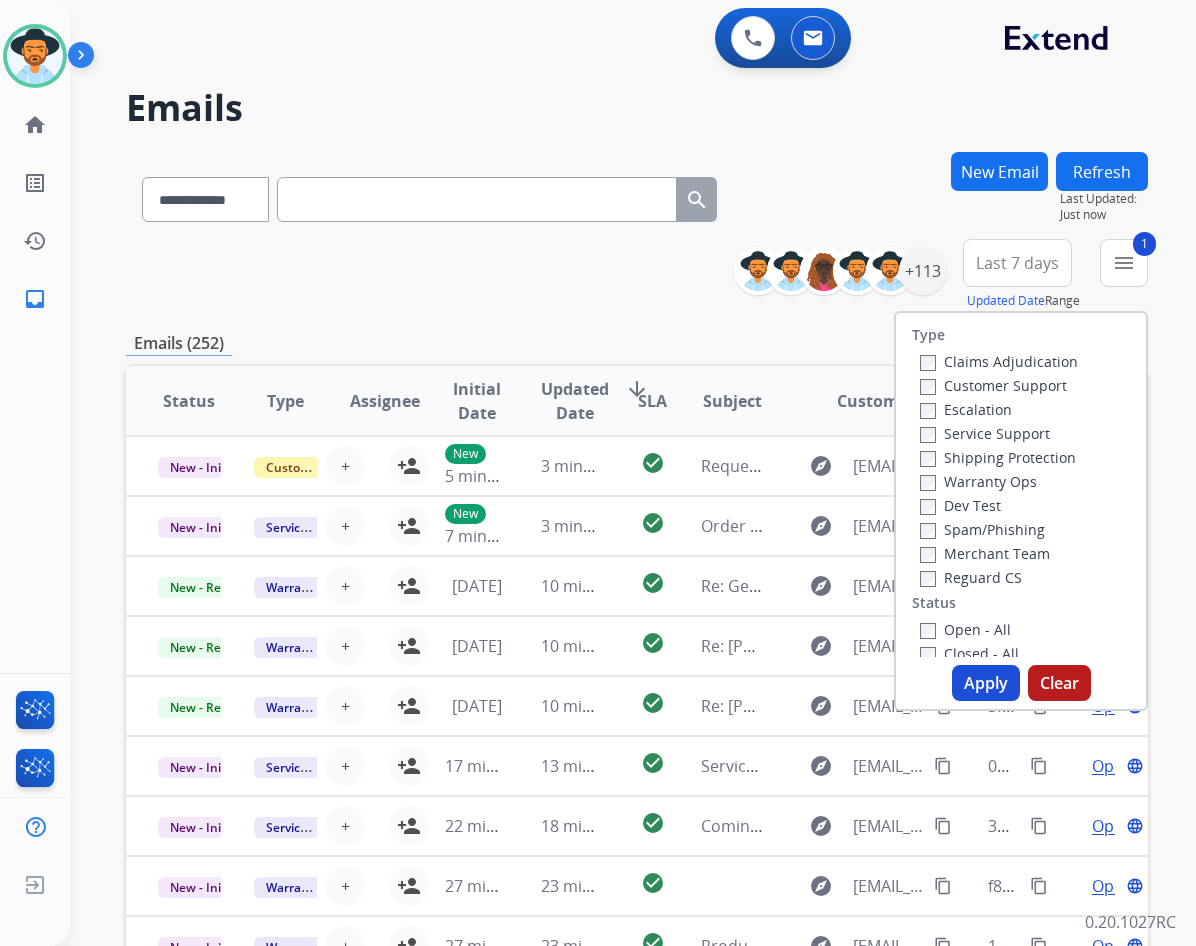 click on "Shipping Protection" at bounding box center [998, 457] 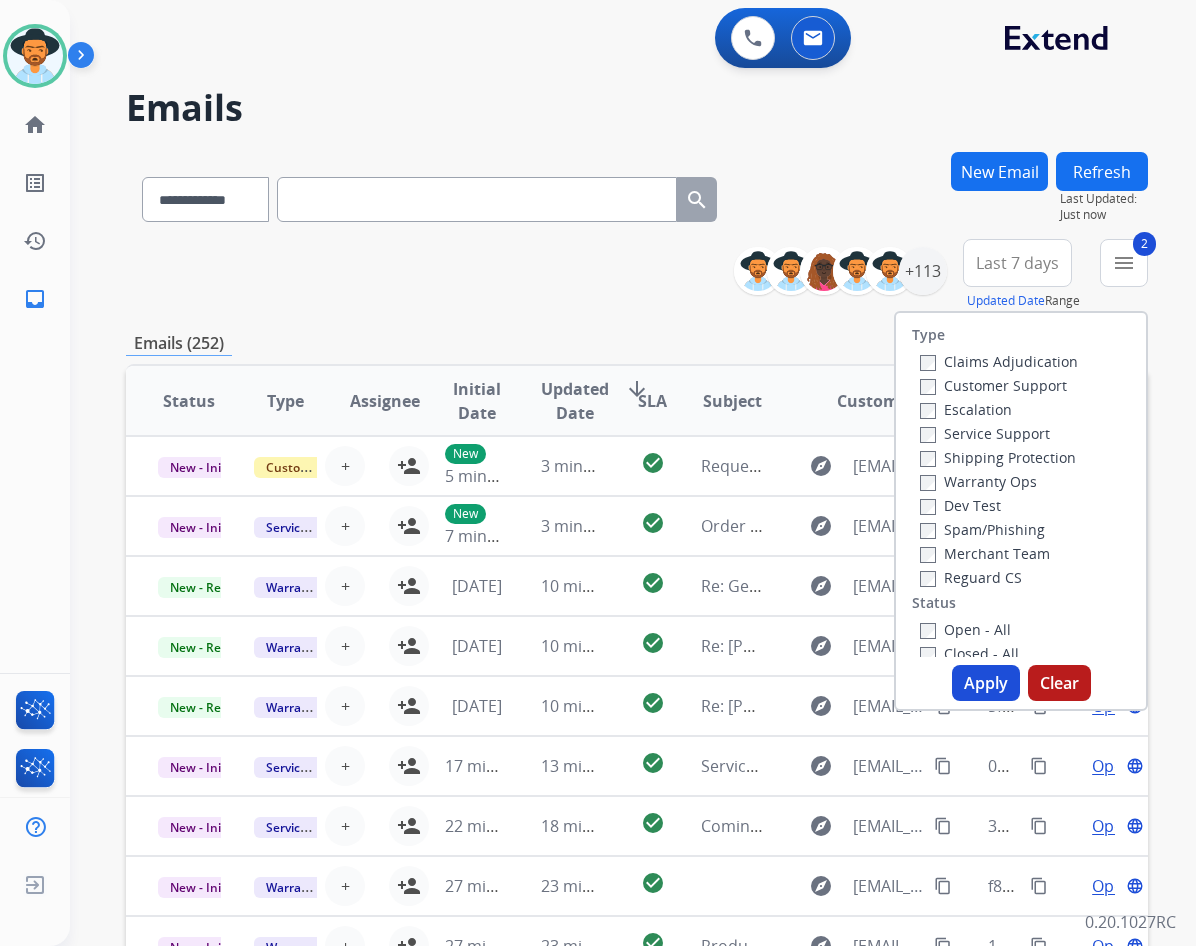 click on "Reguard CS" at bounding box center (971, 577) 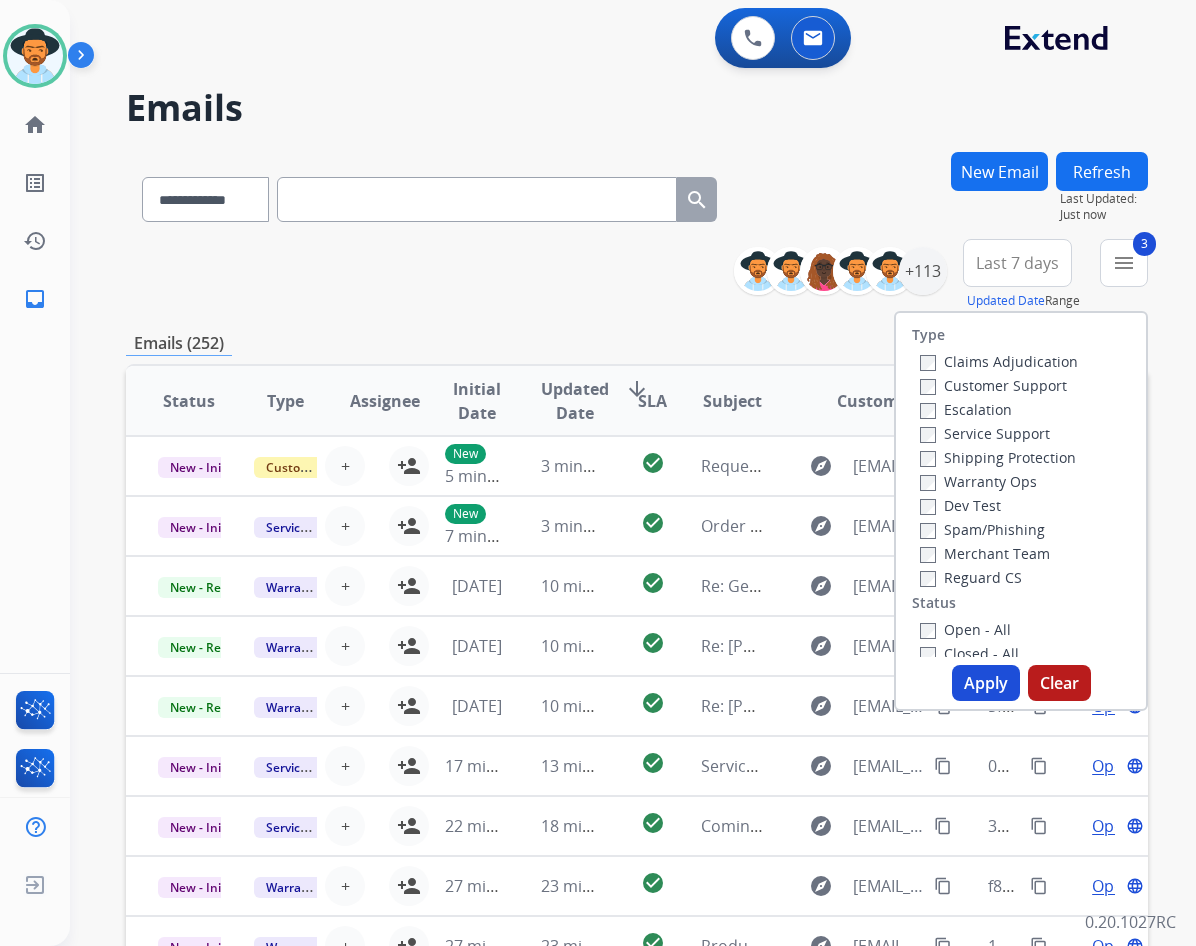 click on "Open - All" at bounding box center [965, 629] 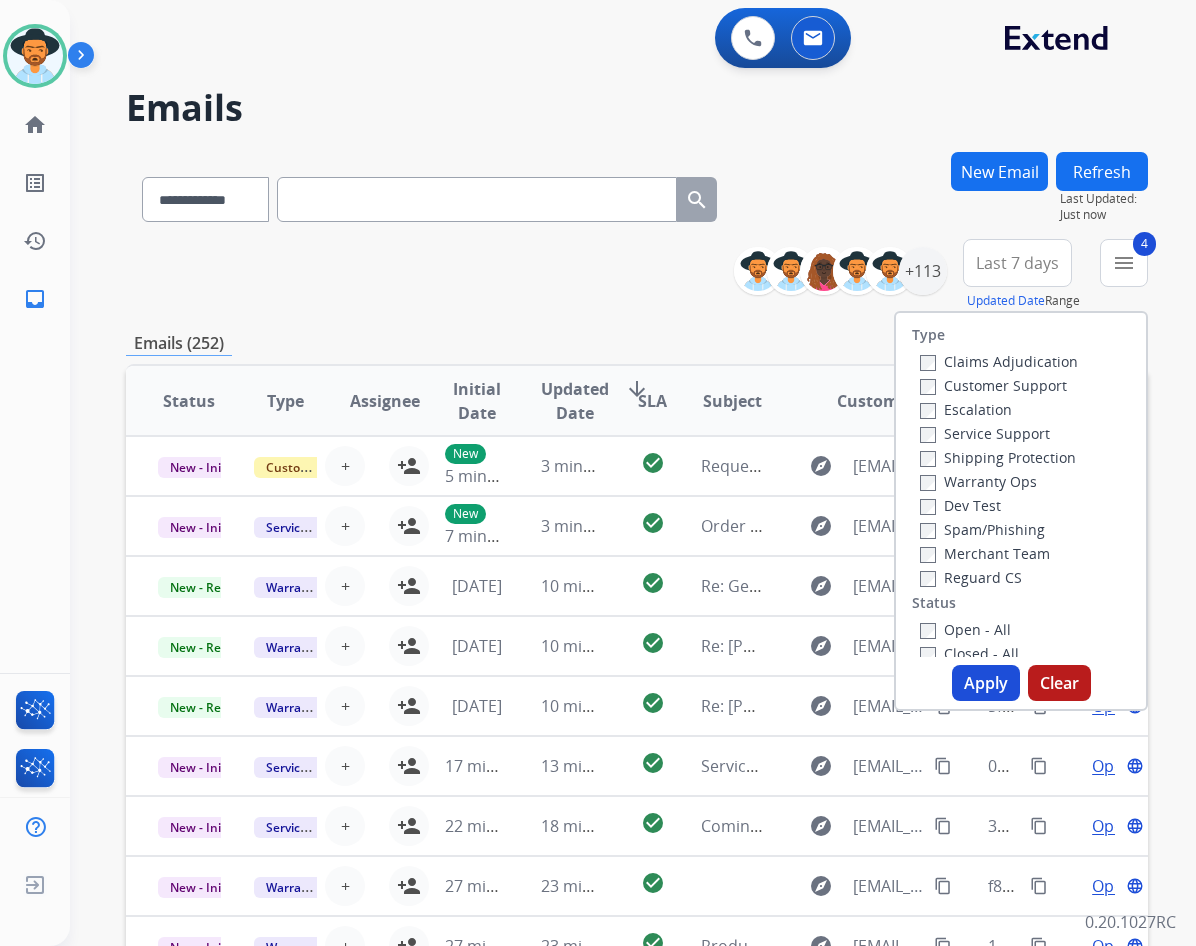 click on "Apply" at bounding box center (986, 683) 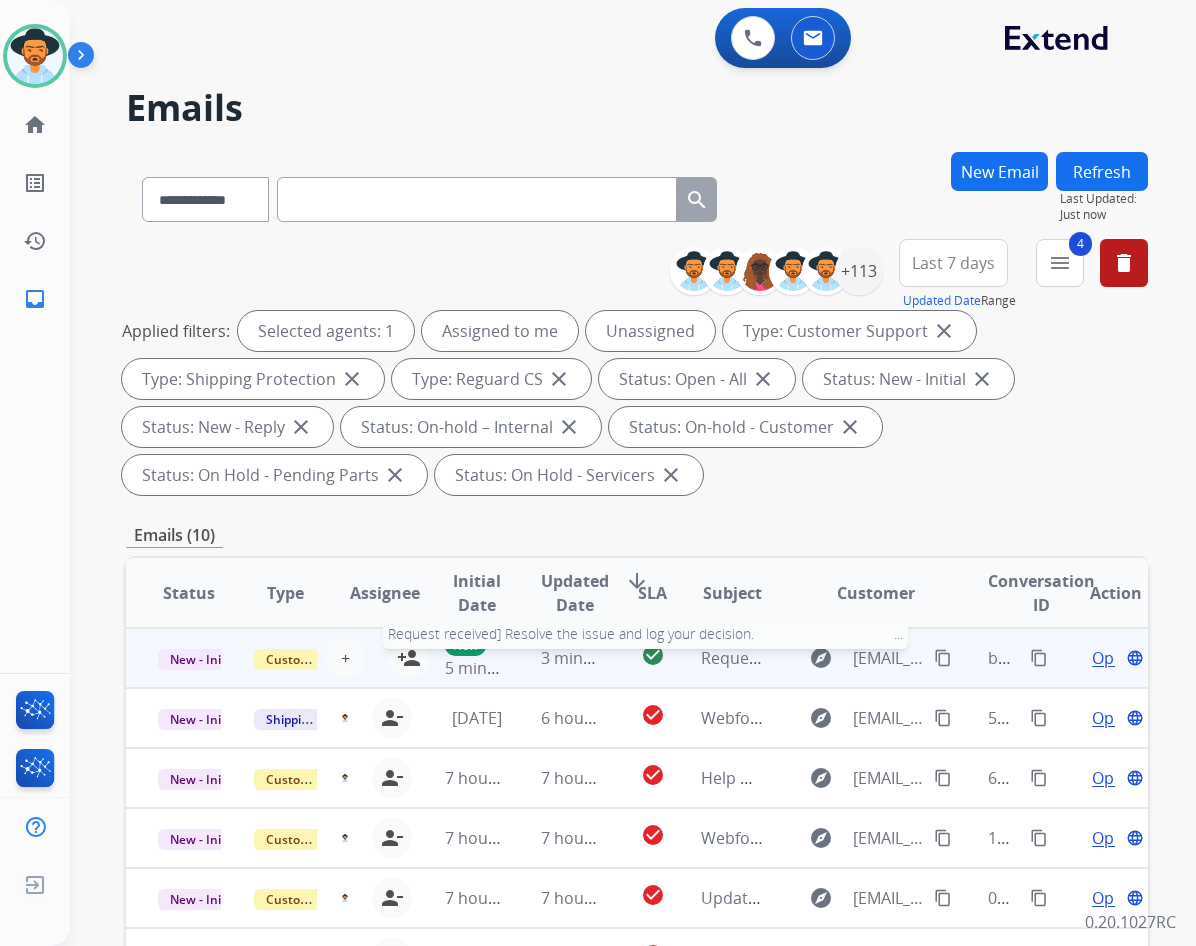 scroll, scrollTop: 2, scrollLeft: 0, axis: vertical 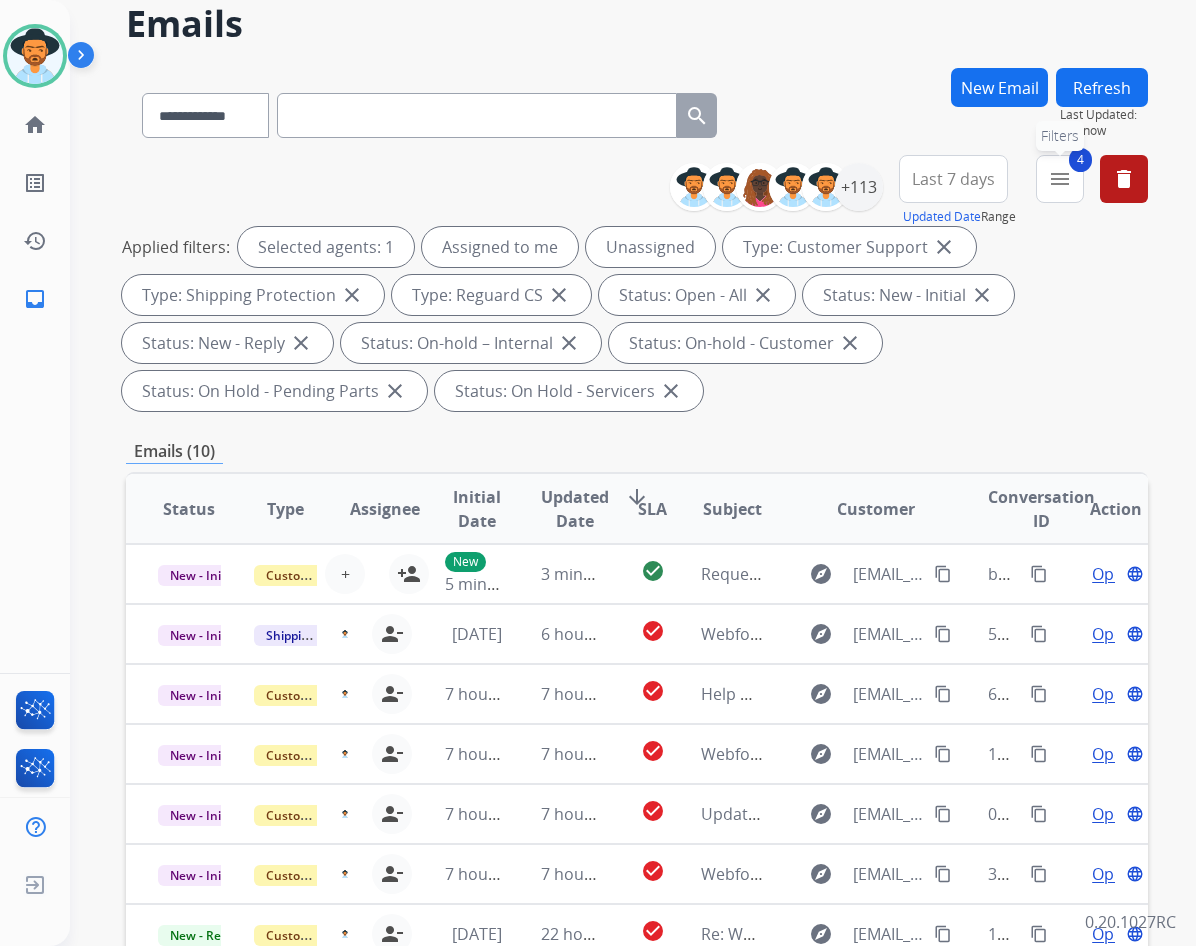 click on "menu" at bounding box center (1060, 179) 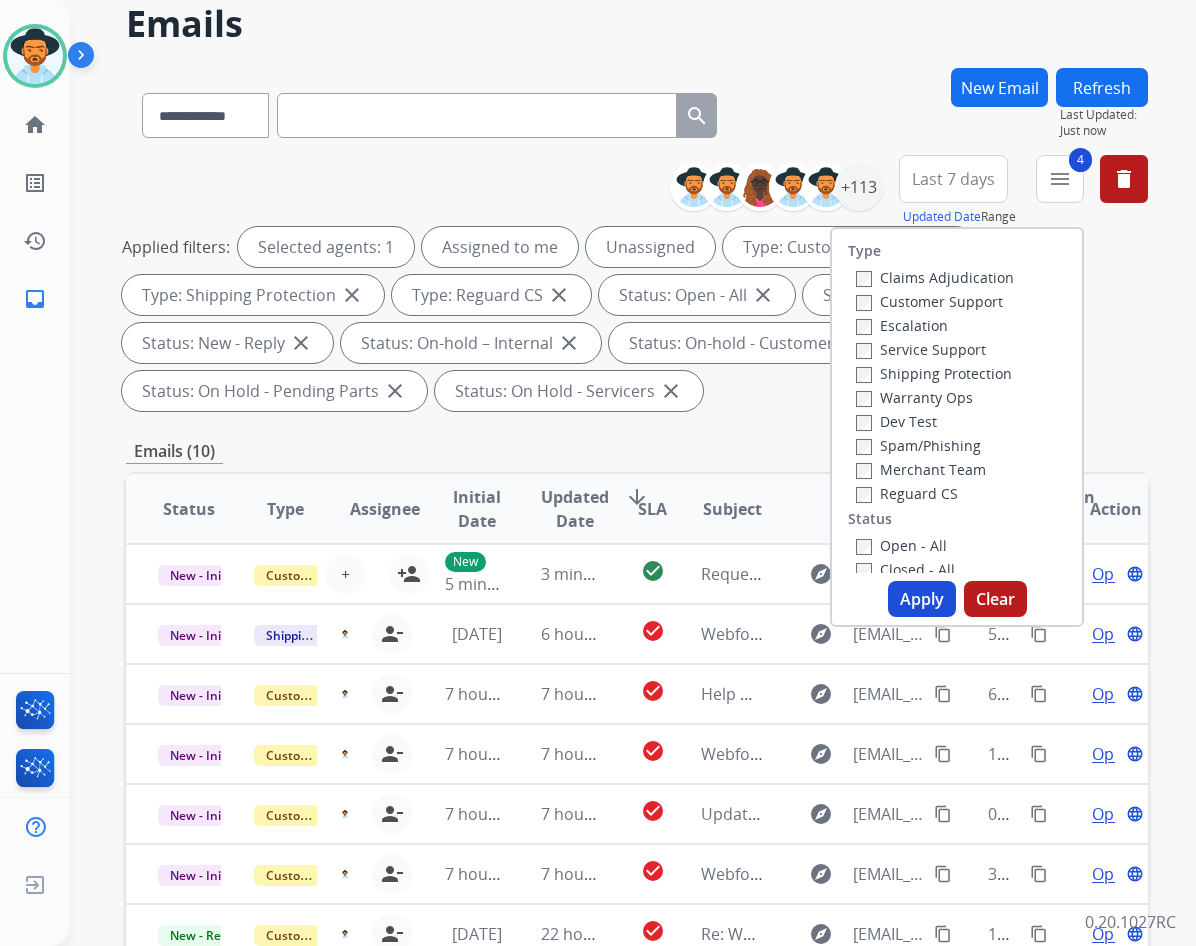 click on "Last 7 days" at bounding box center [953, 179] 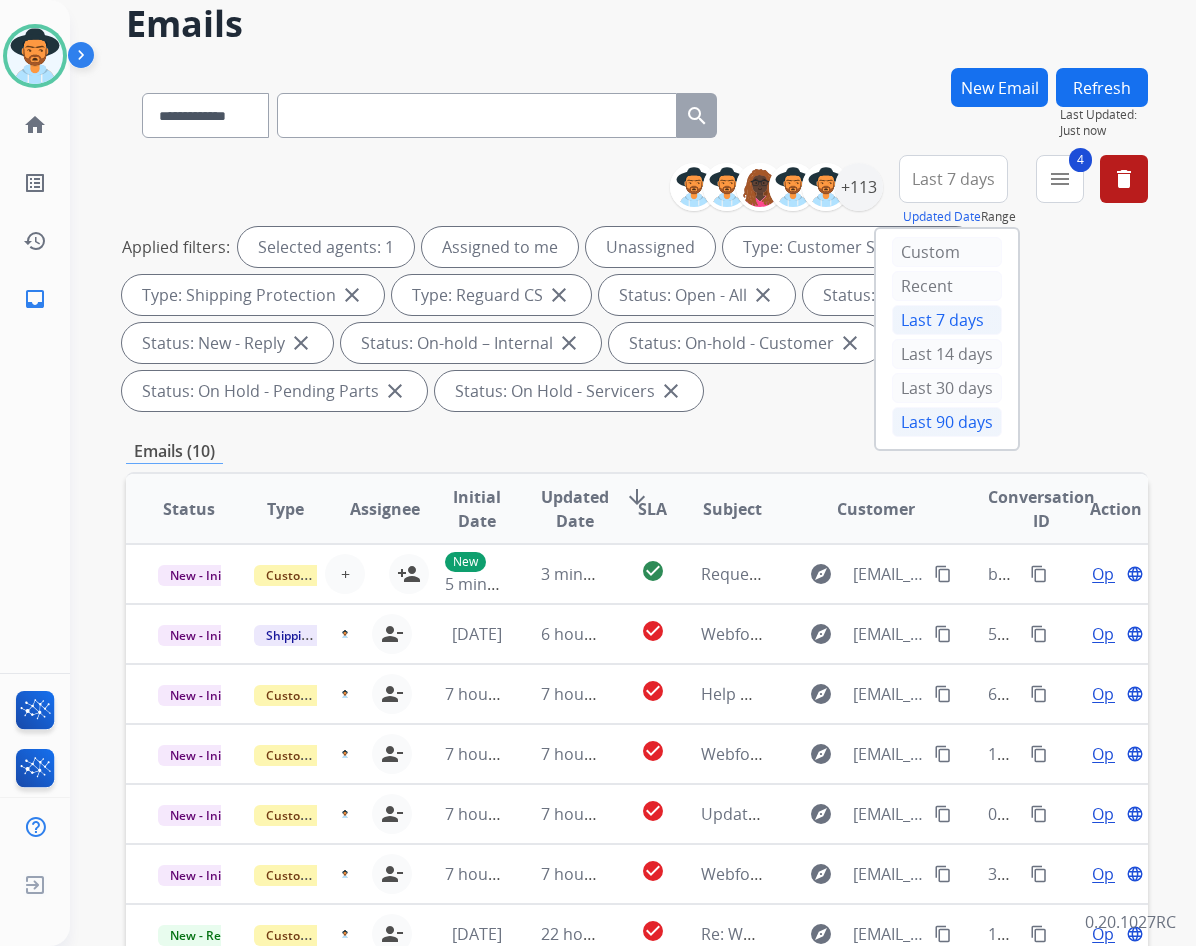 click on "Last 90 days" at bounding box center [947, 422] 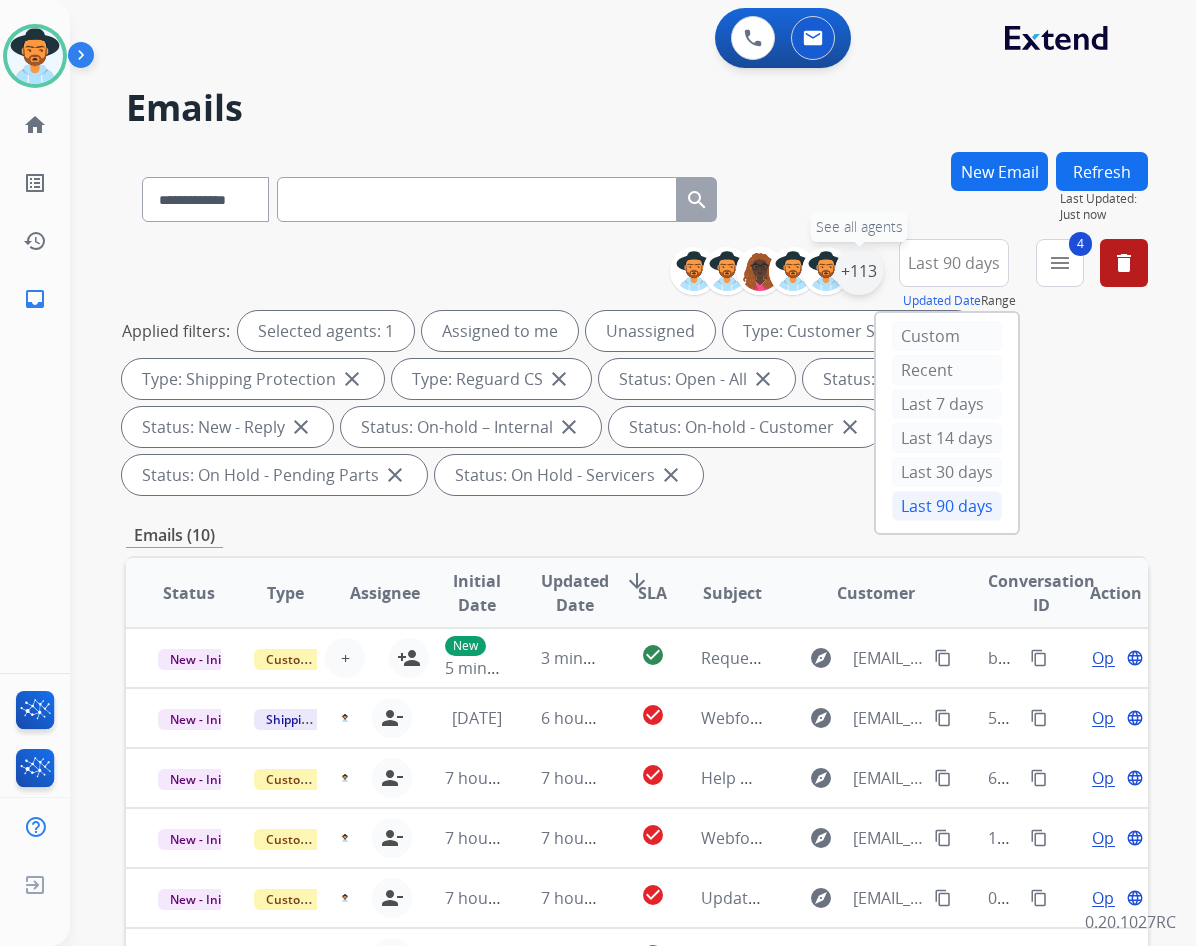 click on "+113" at bounding box center [859, 271] 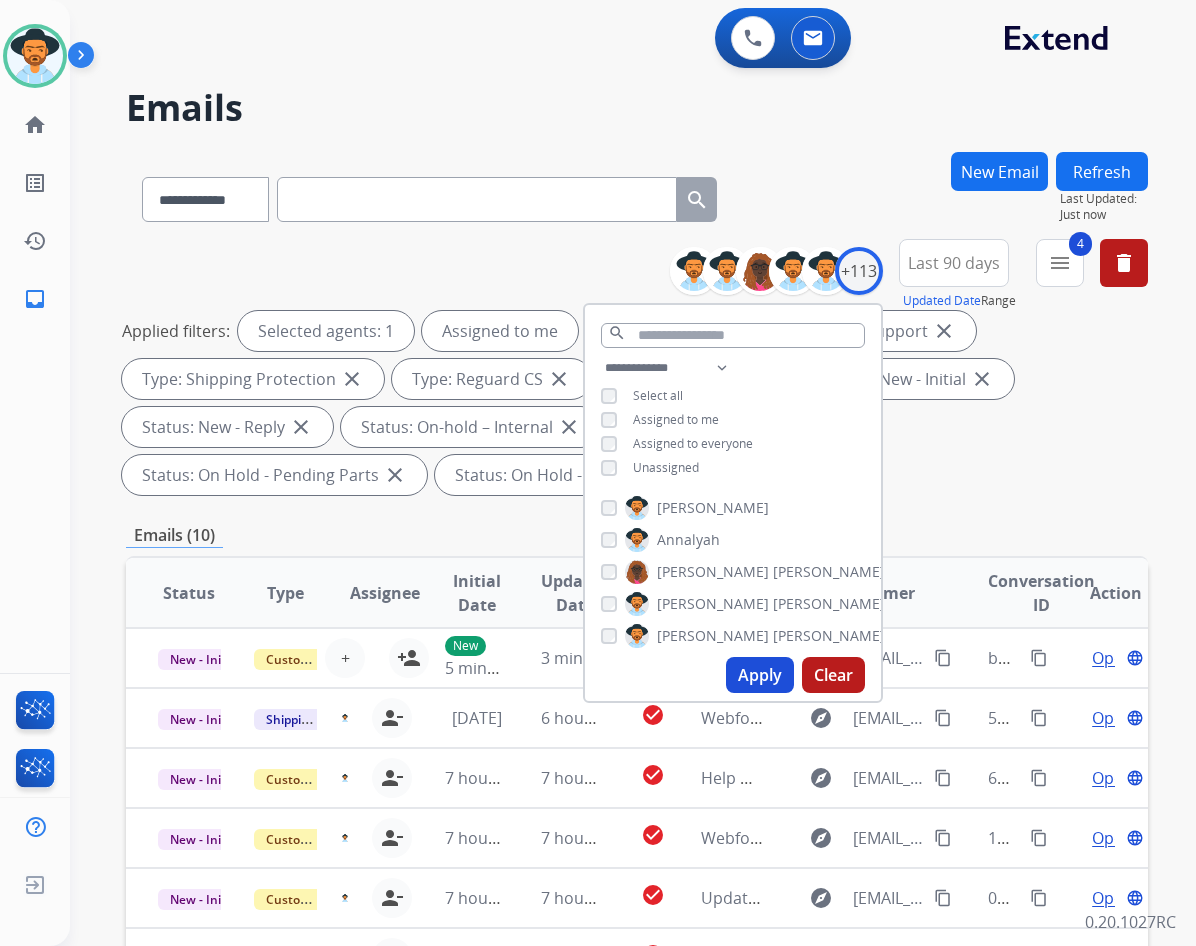 click on "Unassigned" at bounding box center (666, 467) 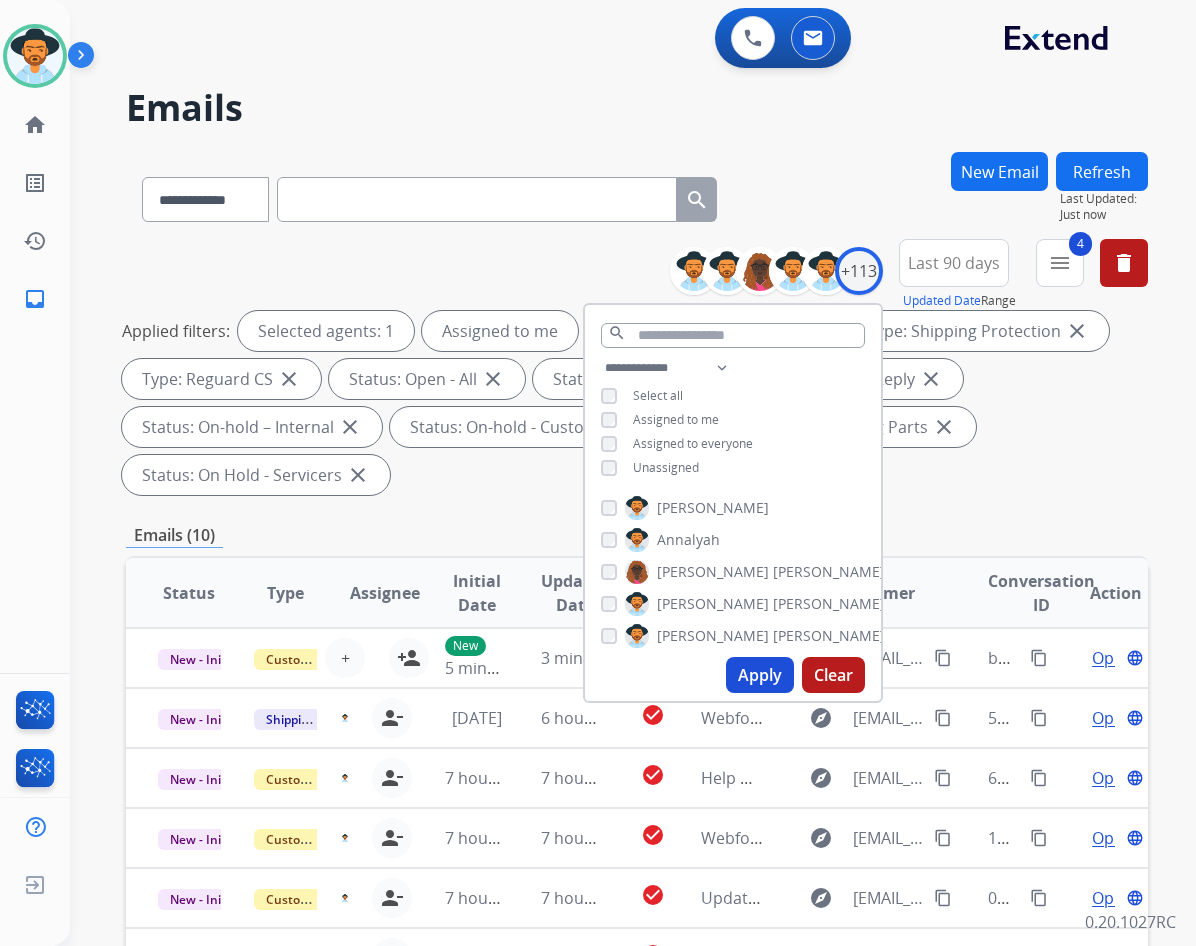 click on "Apply" at bounding box center (760, 675) 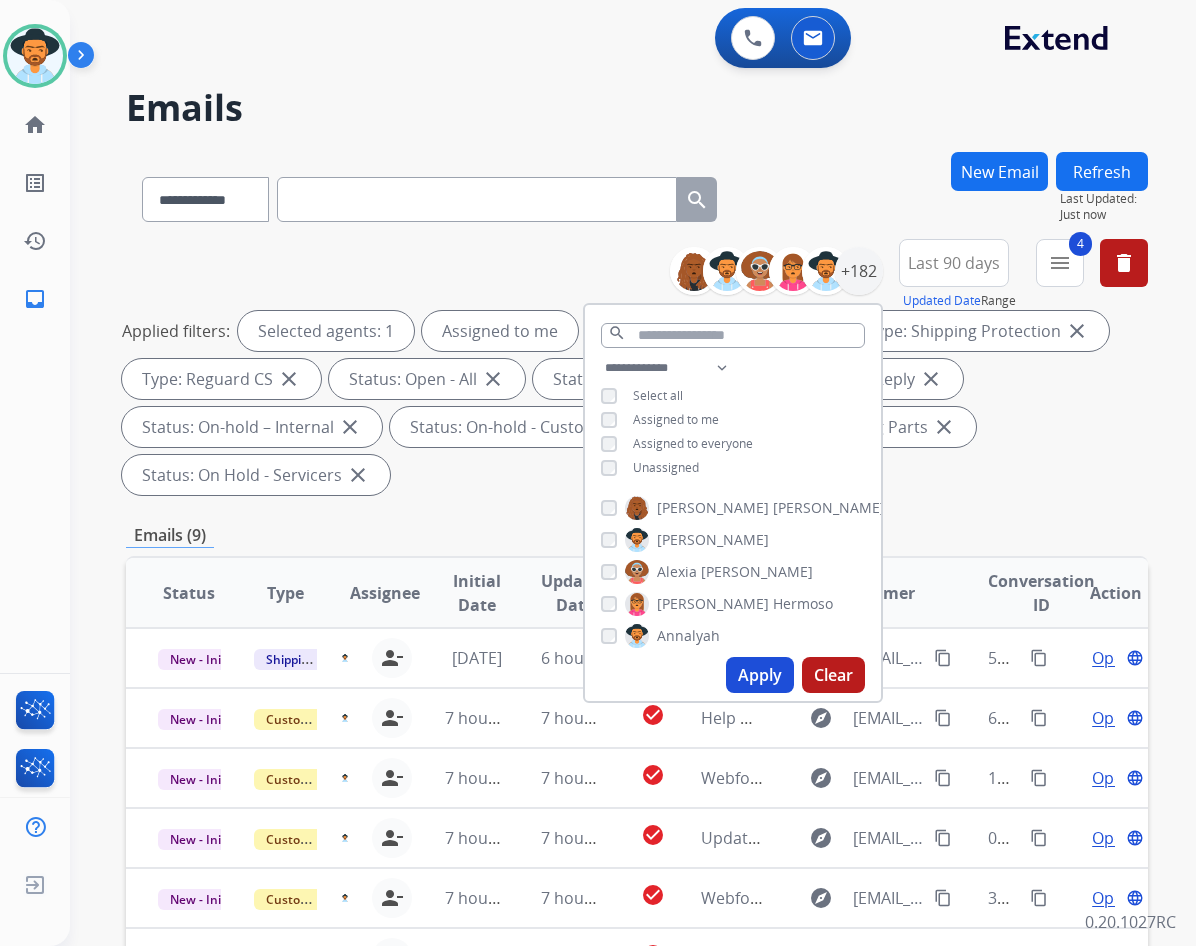 click on "Applied filters:  Selected agents: 1  Assigned to me  Type: Customer Support  close  Type: Shipping Protection  close  Type: Reguard CS  close  Status: Open - All  close  Status: New - Initial  close  Status: New - Reply  close  Status: On-hold – Internal  close  Status: On-hold - Customer  close  Status: On Hold - Pending Parts  close  Status: On Hold - Servicers  close" at bounding box center (633, 403) 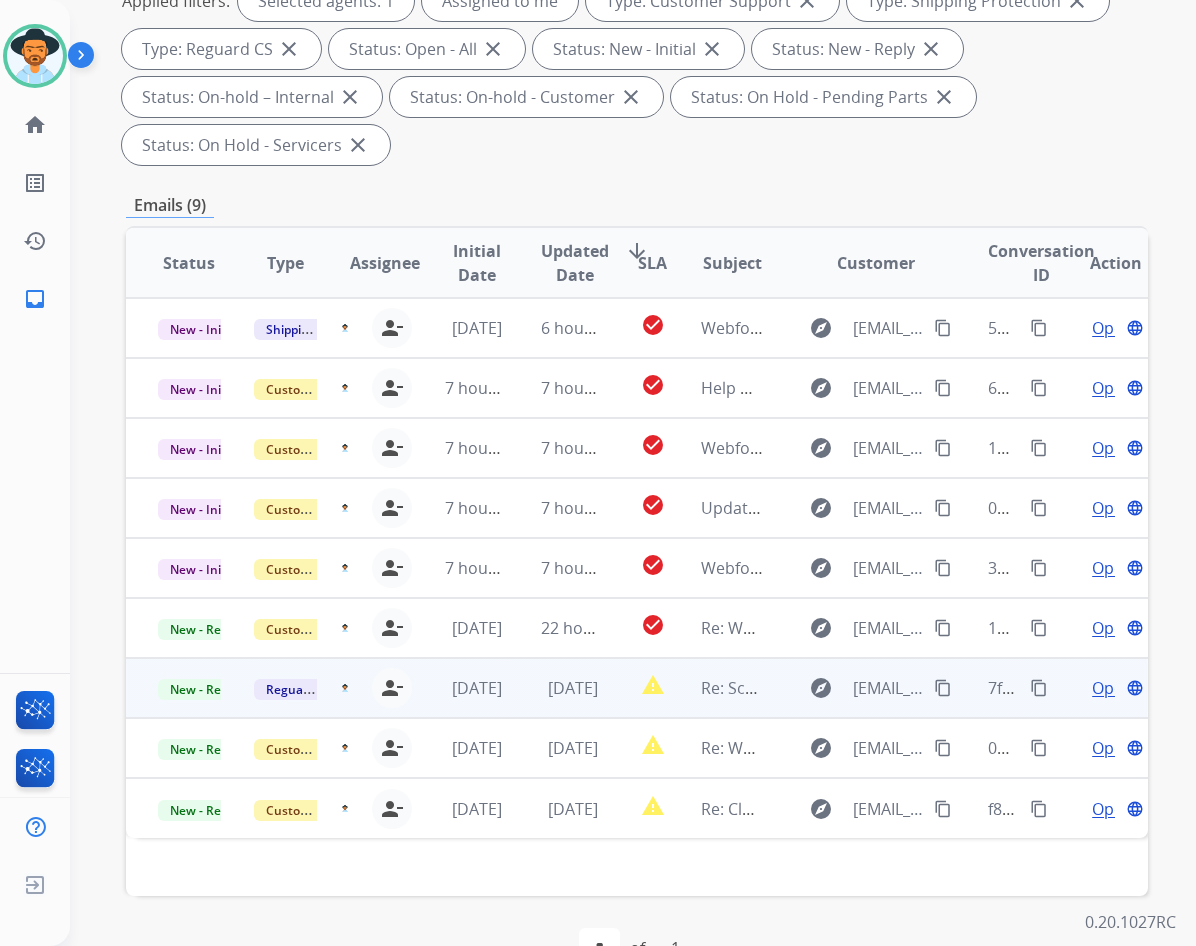 scroll, scrollTop: 384, scrollLeft: 0, axis: vertical 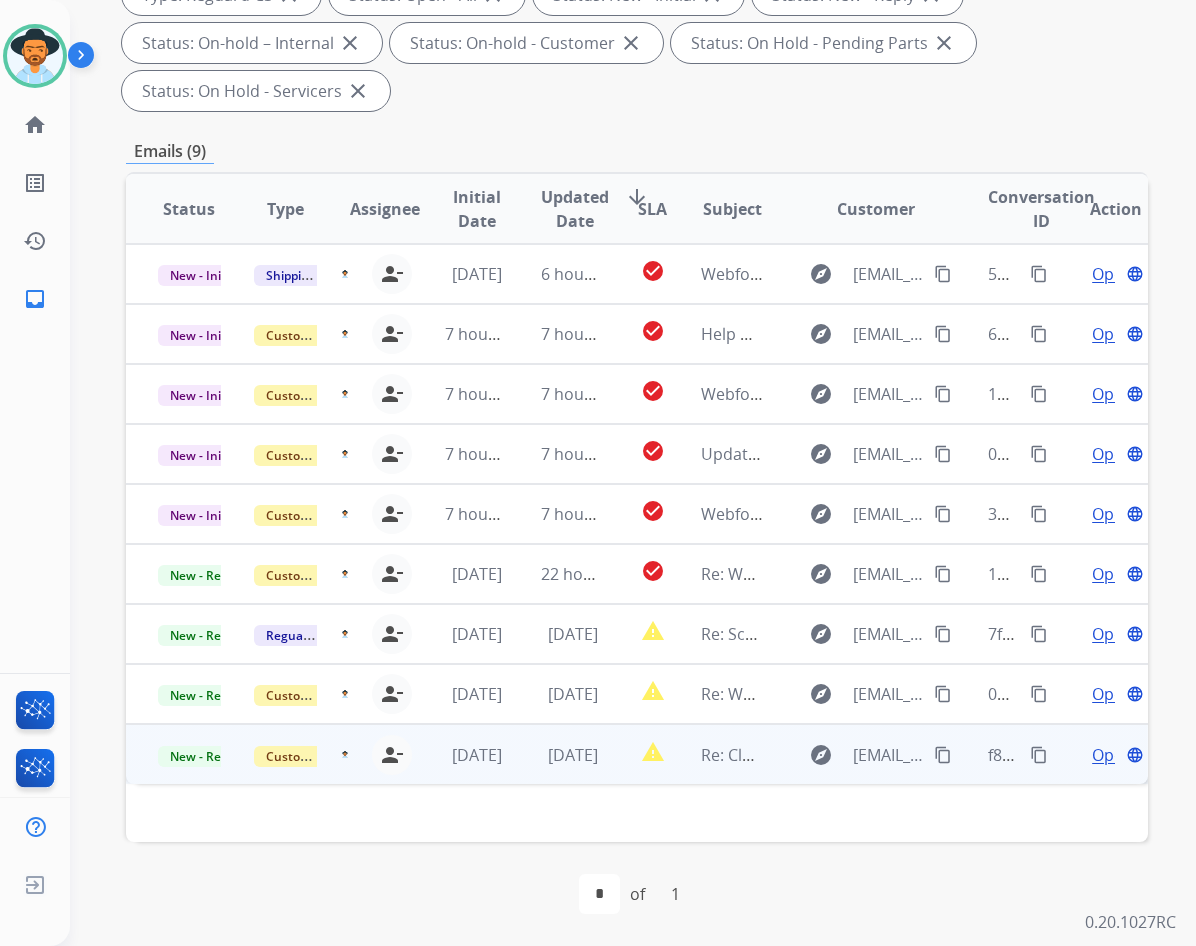 click on "Open" at bounding box center (1112, 755) 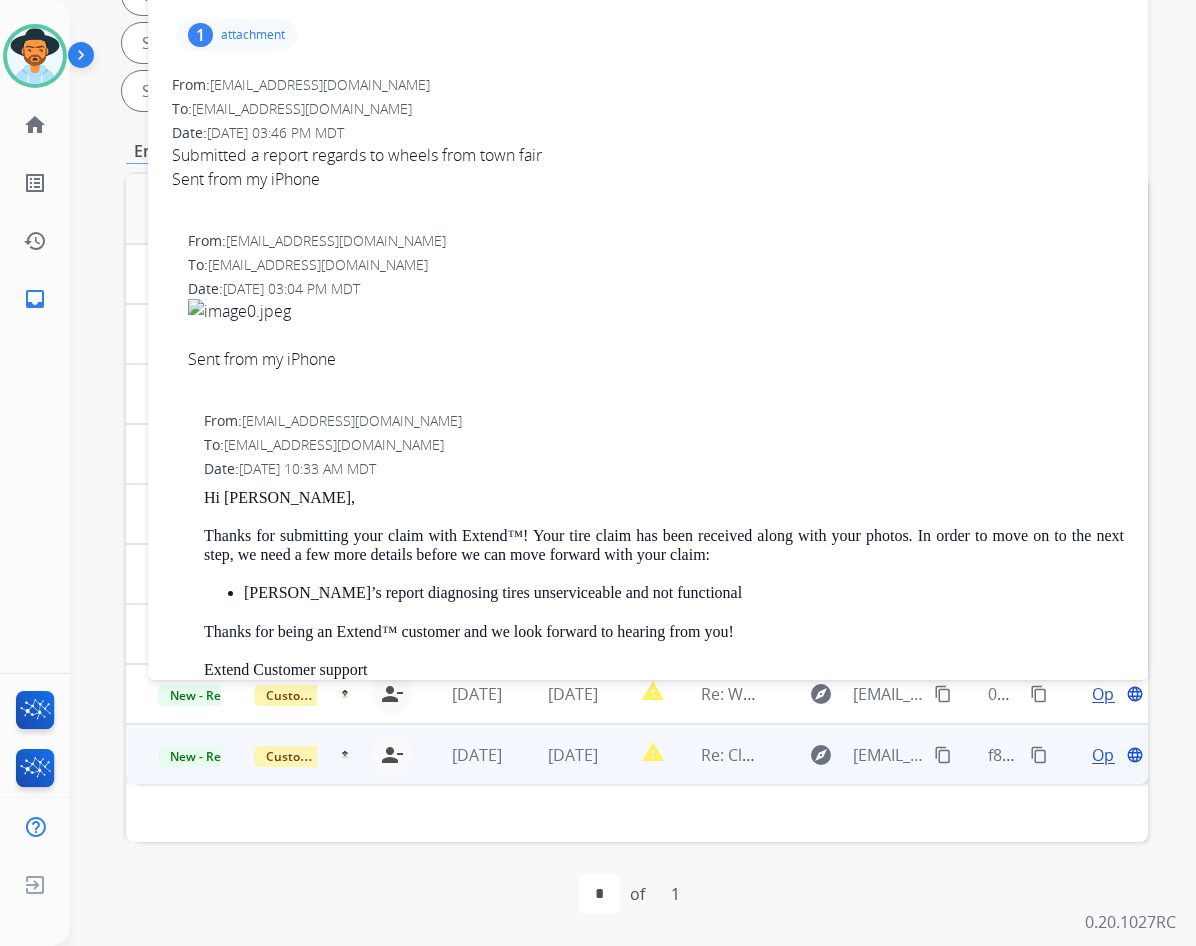 scroll, scrollTop: 0, scrollLeft: 0, axis: both 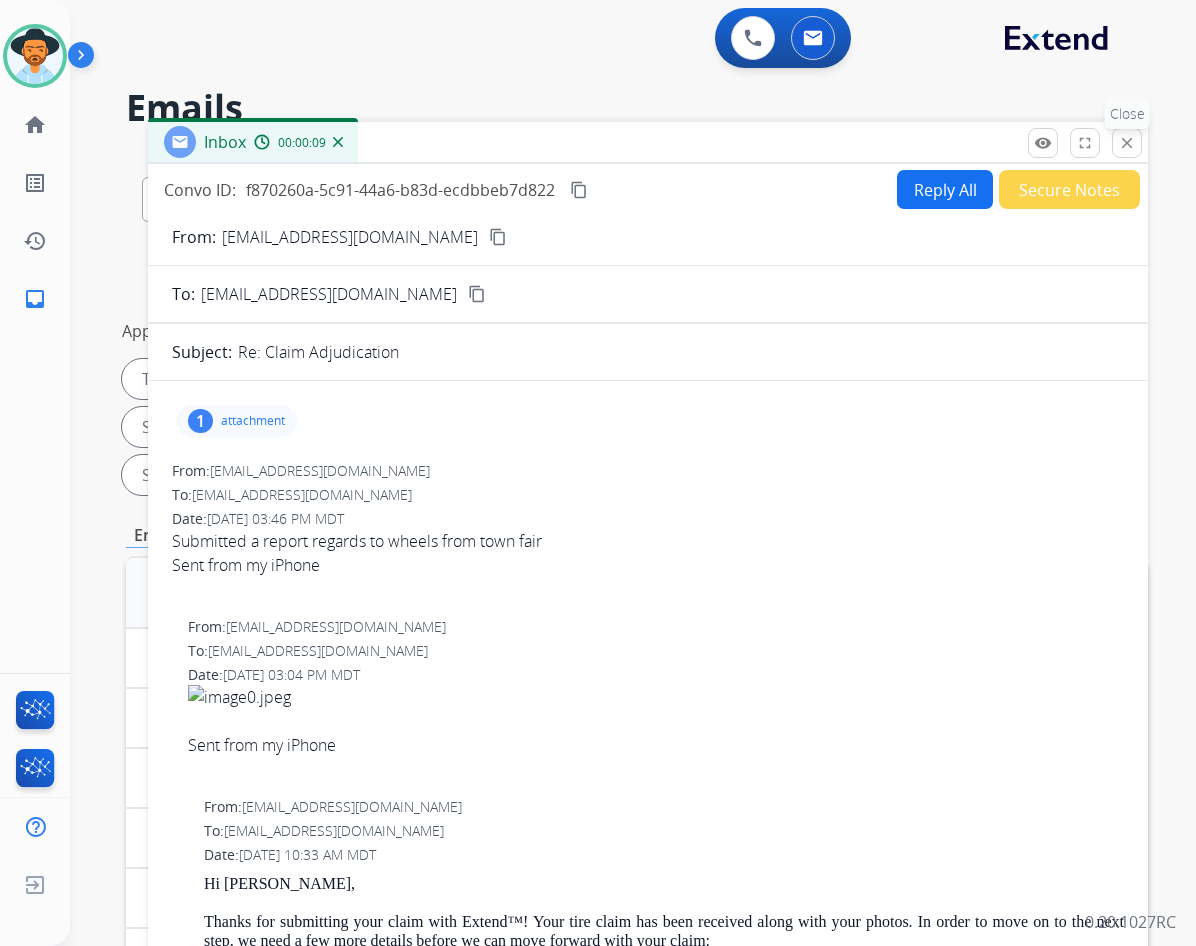 click on "close" at bounding box center (1127, 143) 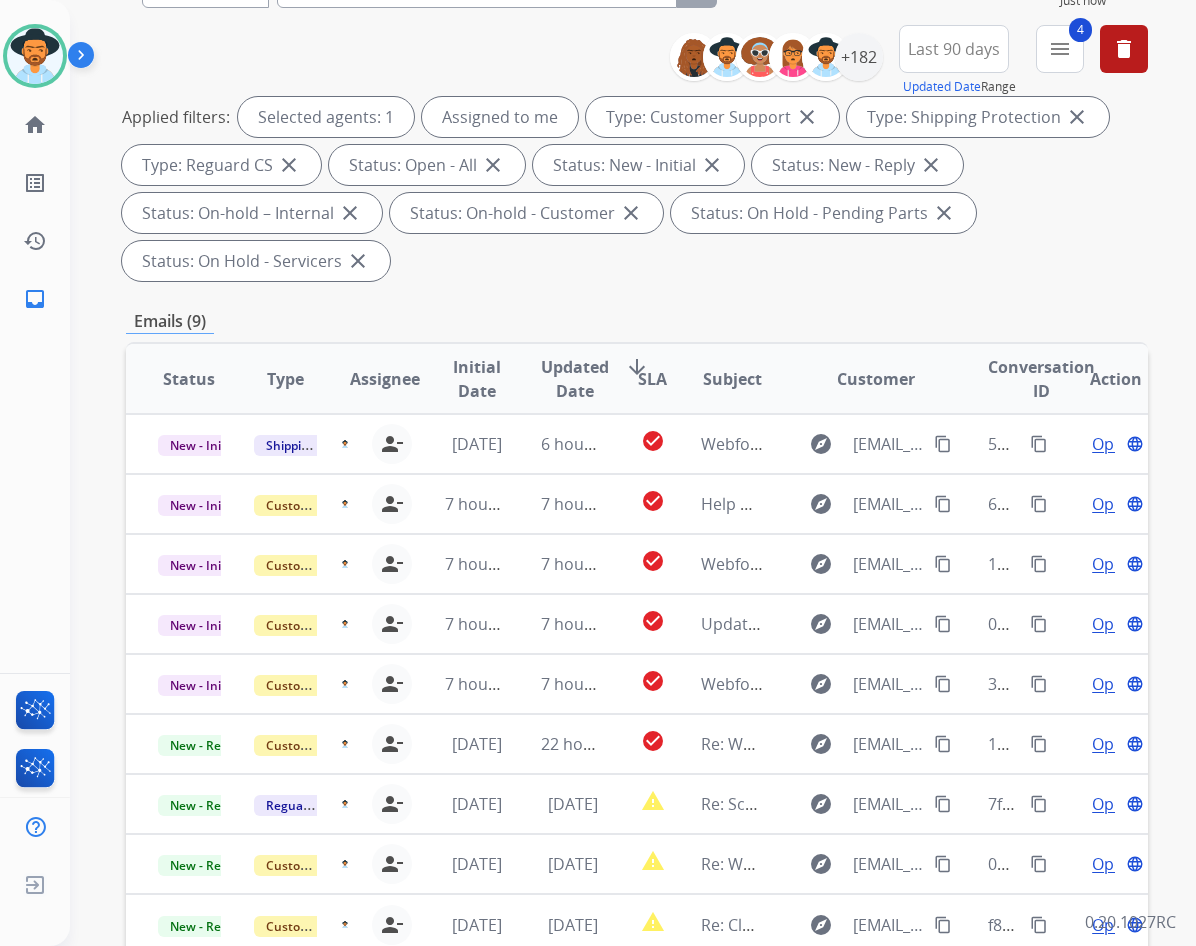 scroll, scrollTop: 384, scrollLeft: 0, axis: vertical 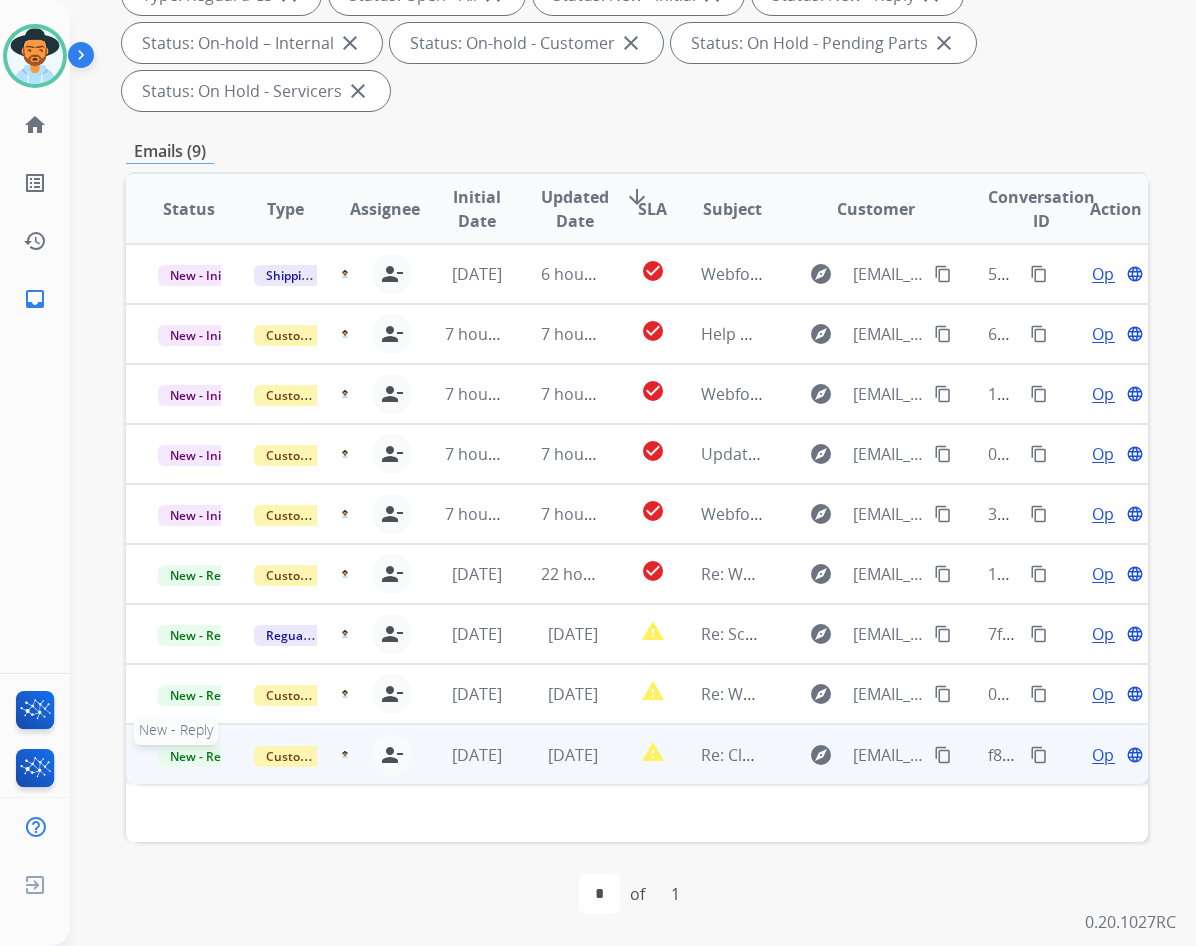 click on "New - Reply" at bounding box center (203, 756) 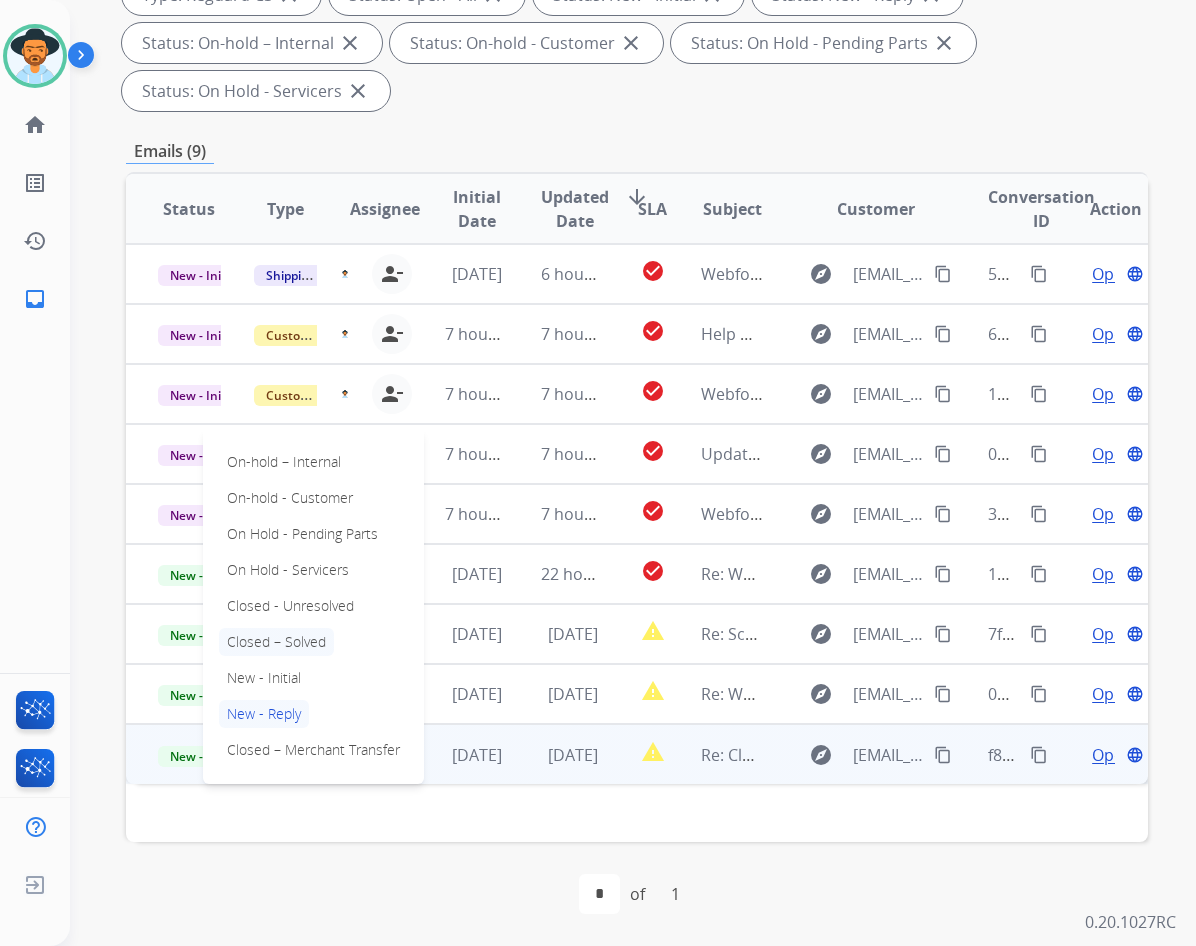 click on "Closed – Solved" at bounding box center (276, 642) 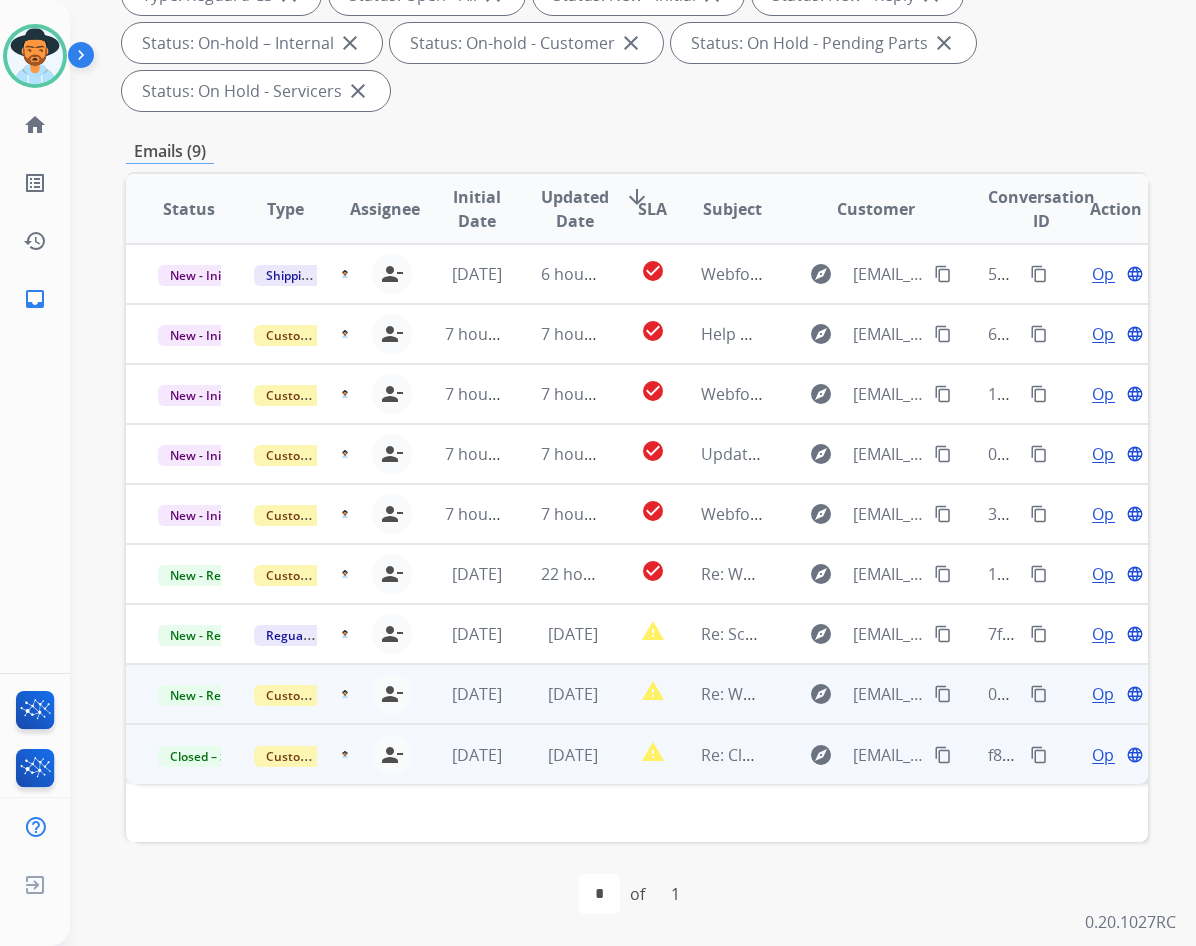click on "Open" at bounding box center (1112, 694) 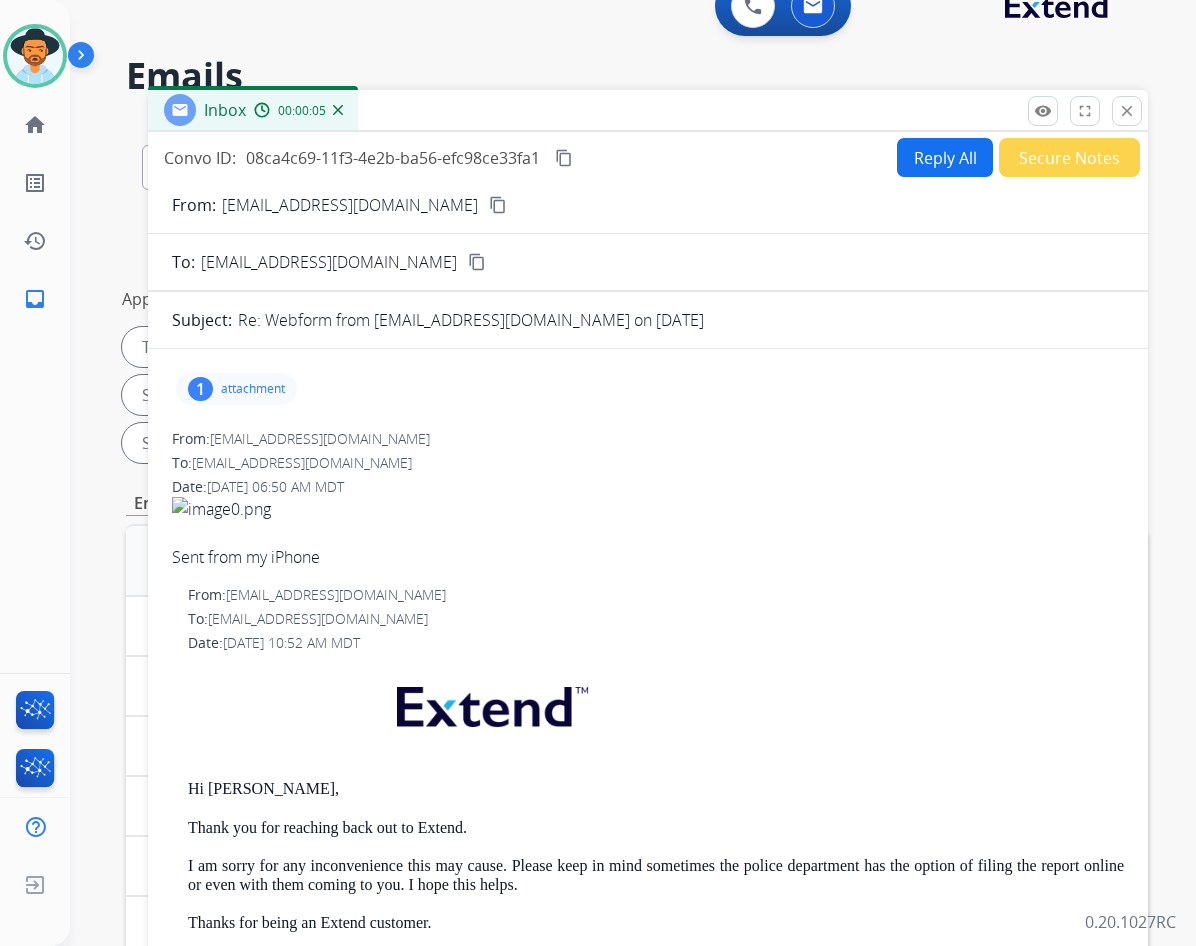 scroll, scrollTop: 0, scrollLeft: 0, axis: both 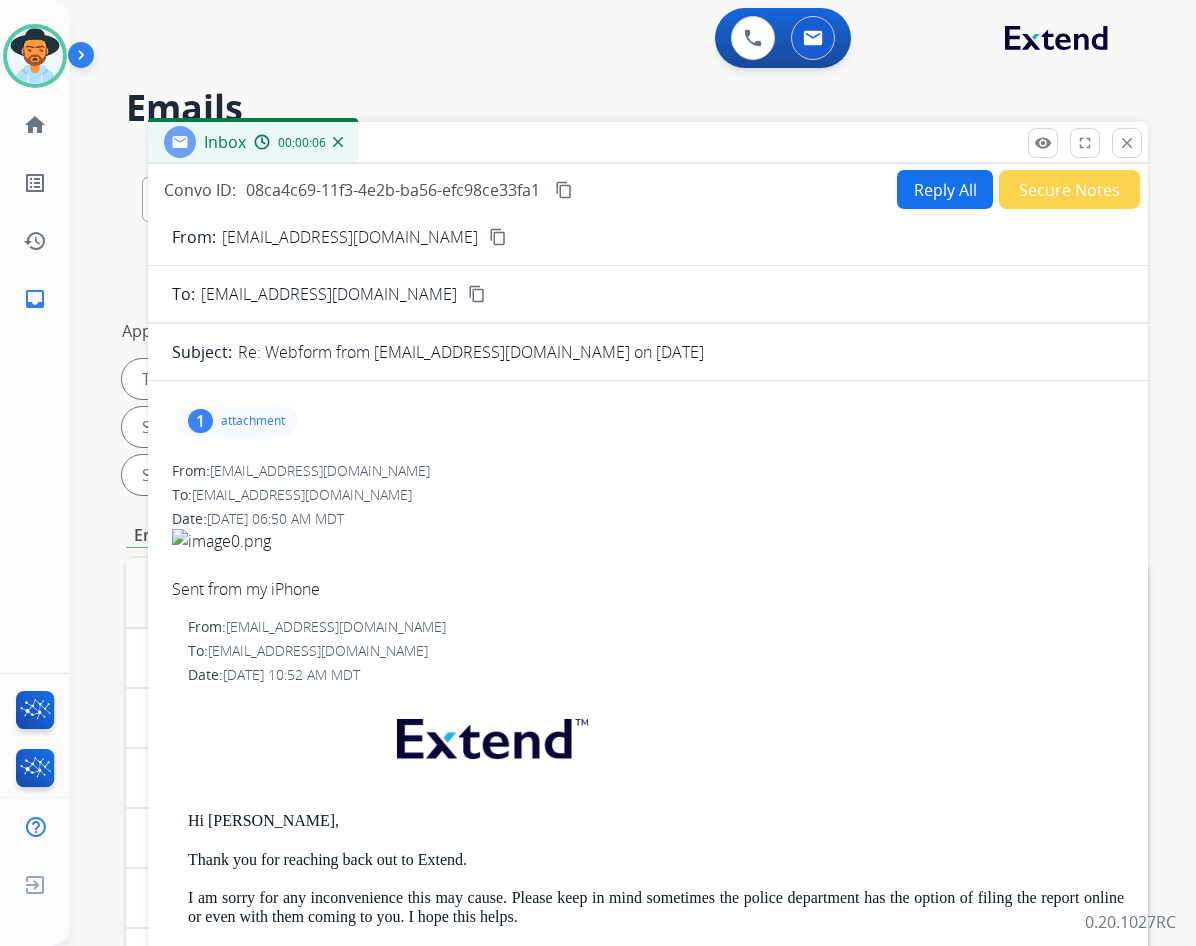 click on "1 attachment" at bounding box center [236, 421] 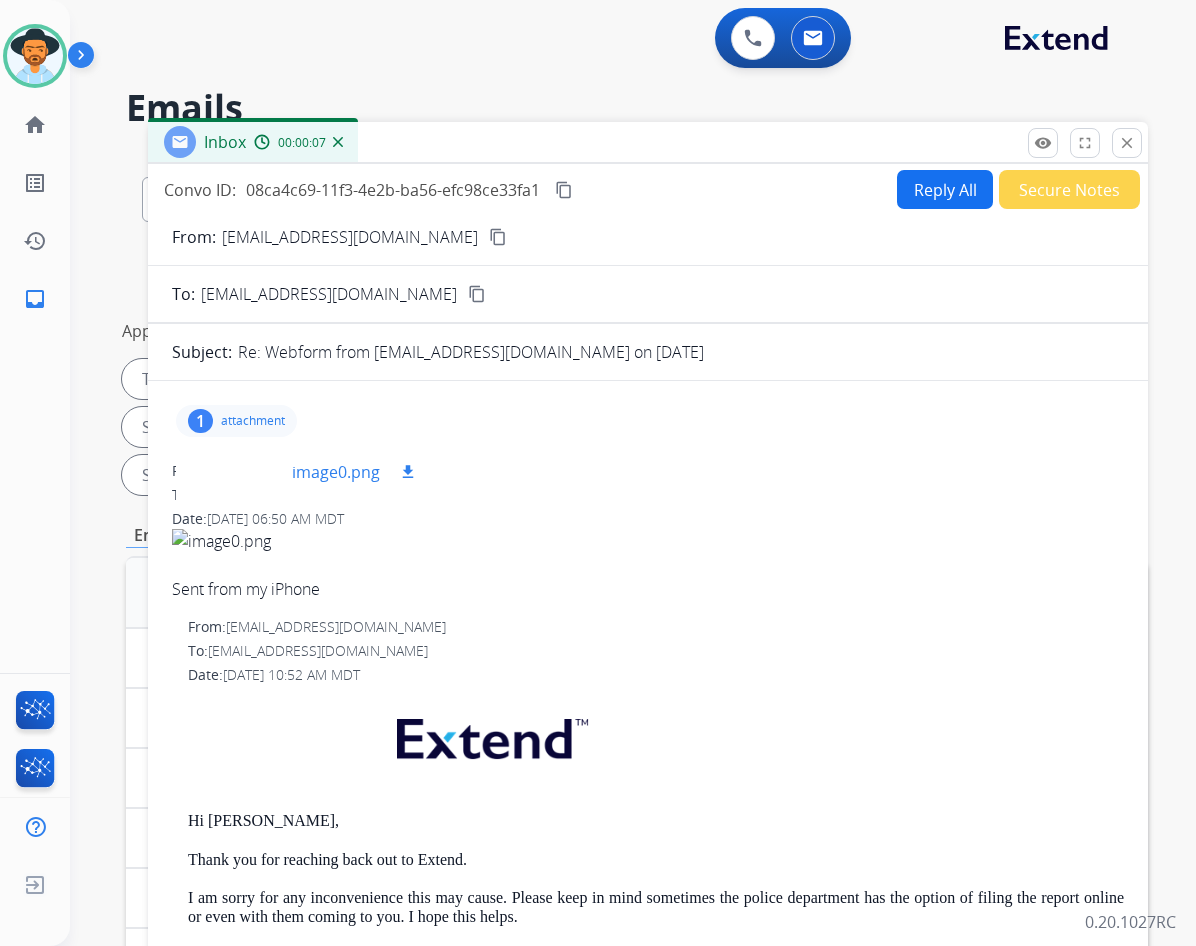 click at bounding box center (242, 472) 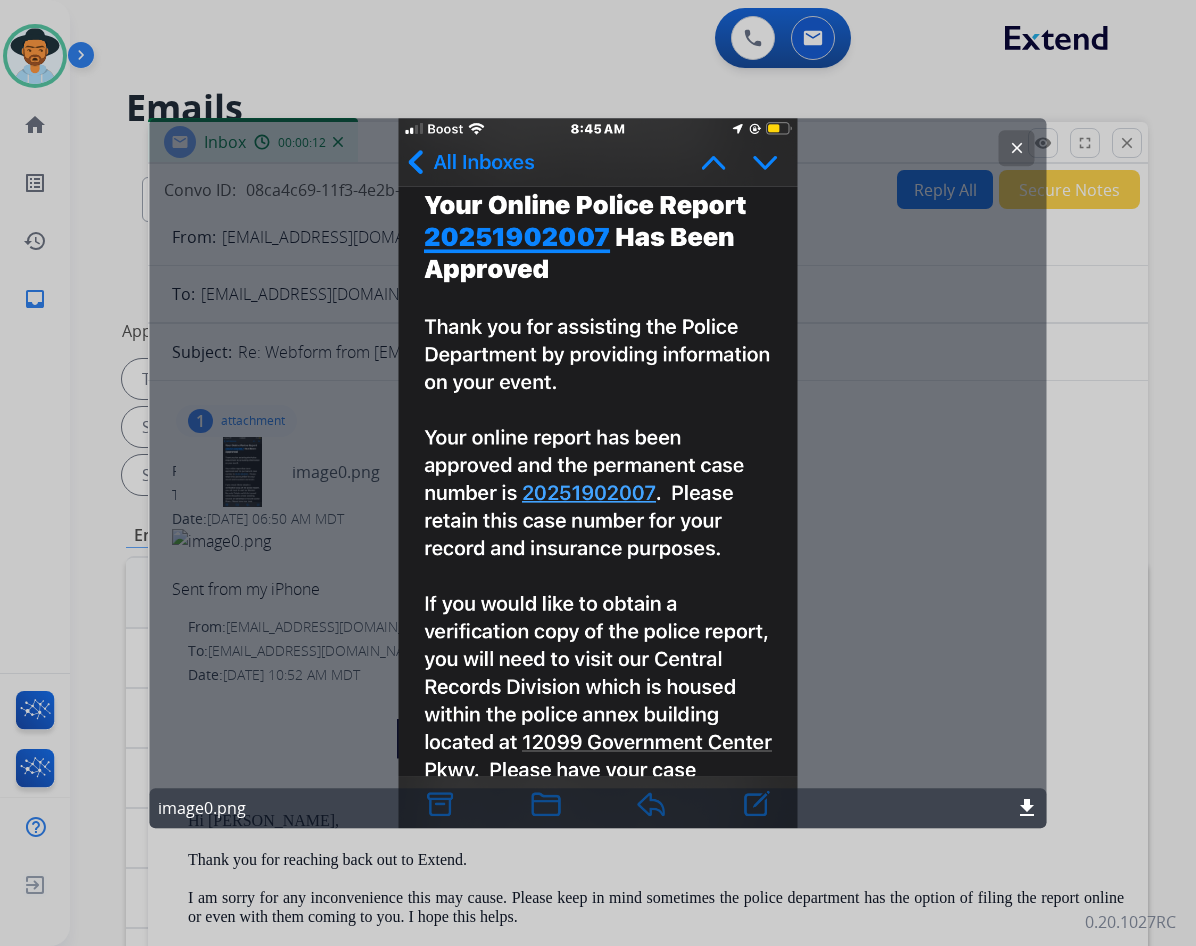 click on "clear" 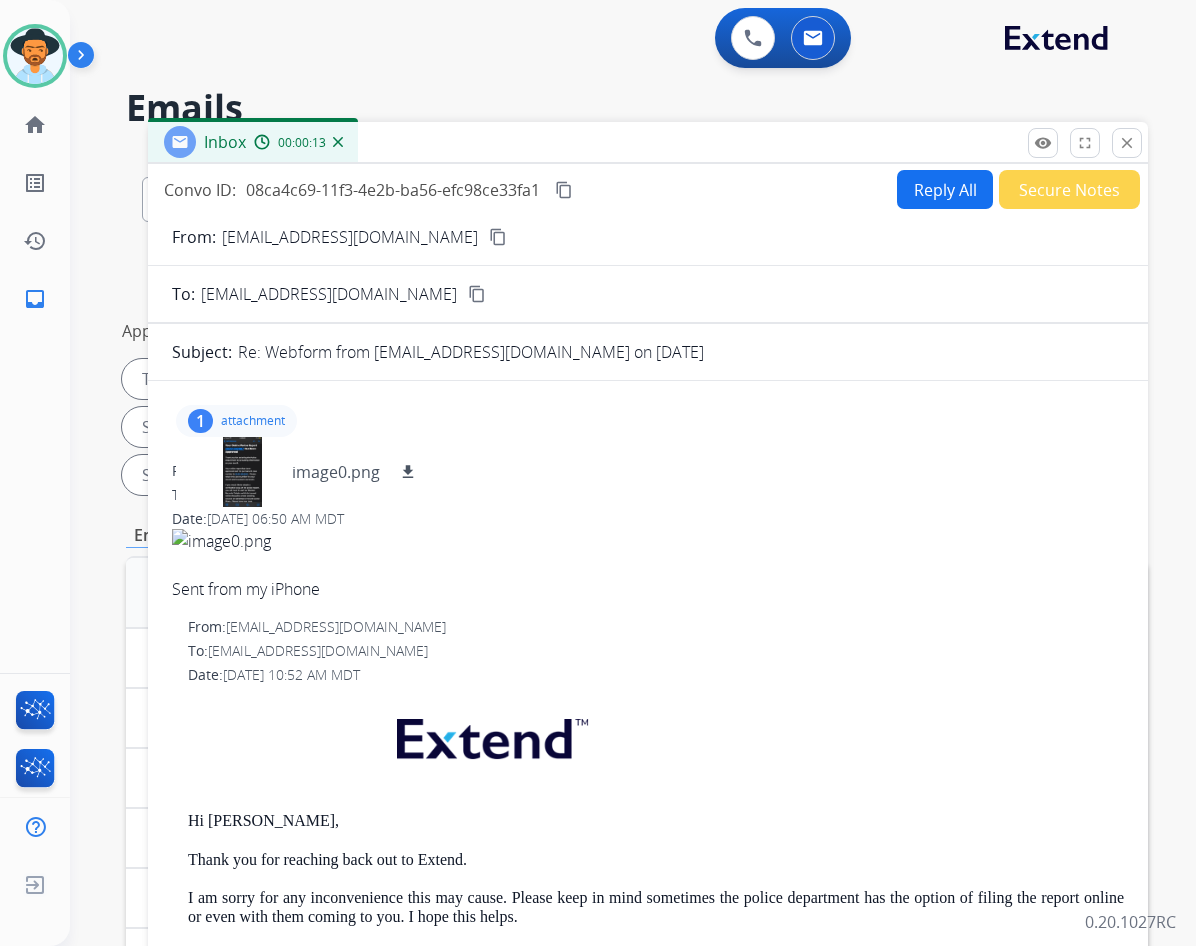 click on "content_copy" at bounding box center (498, 237) 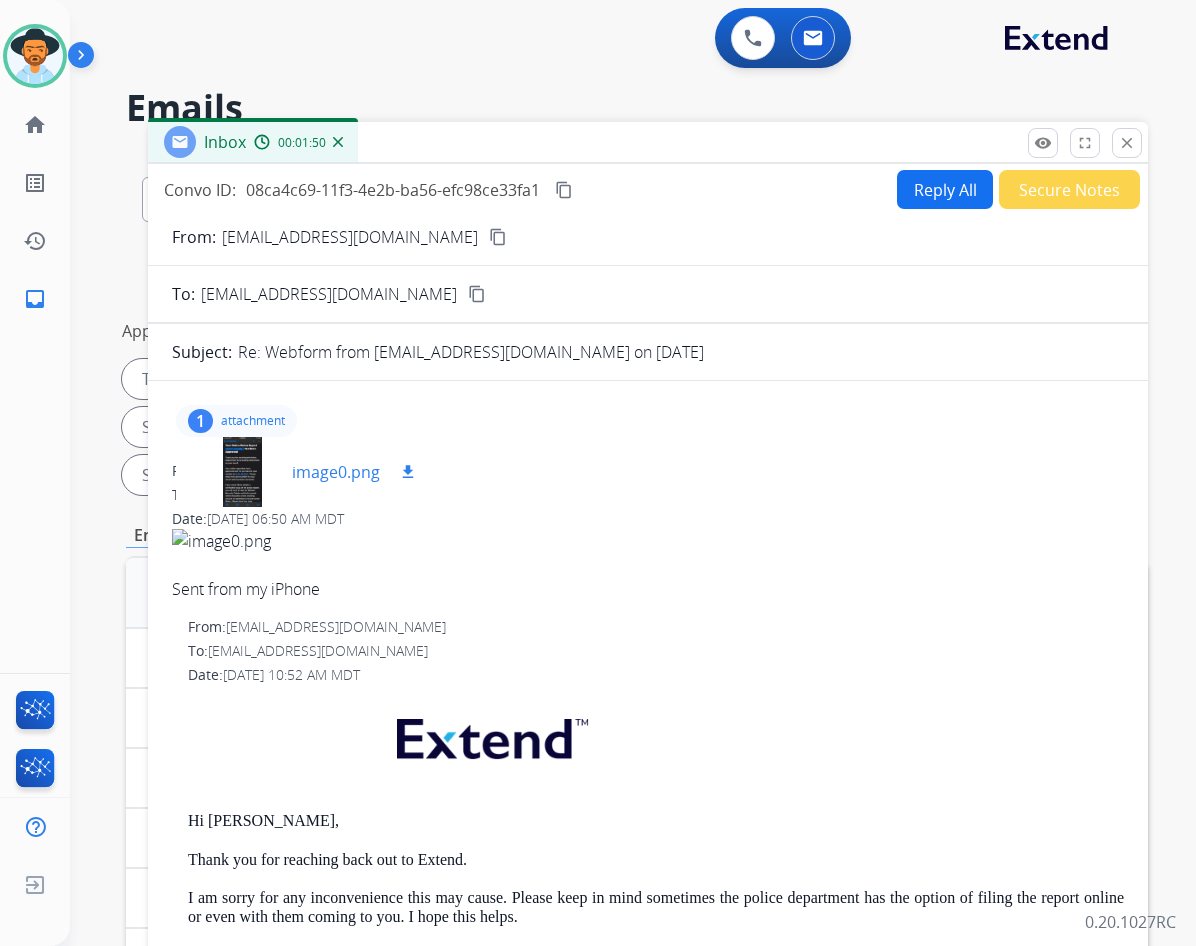 click at bounding box center (242, 472) 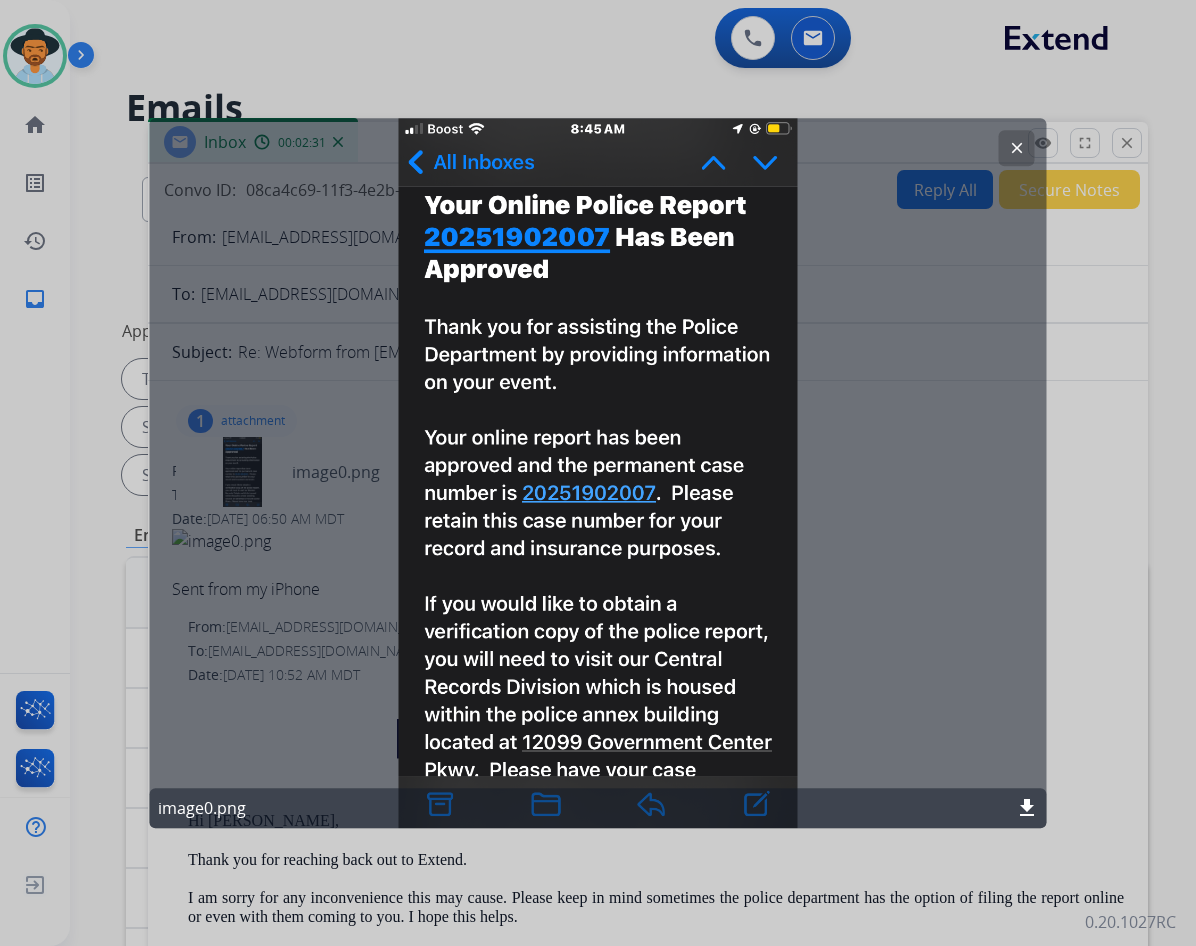 click on "clear" 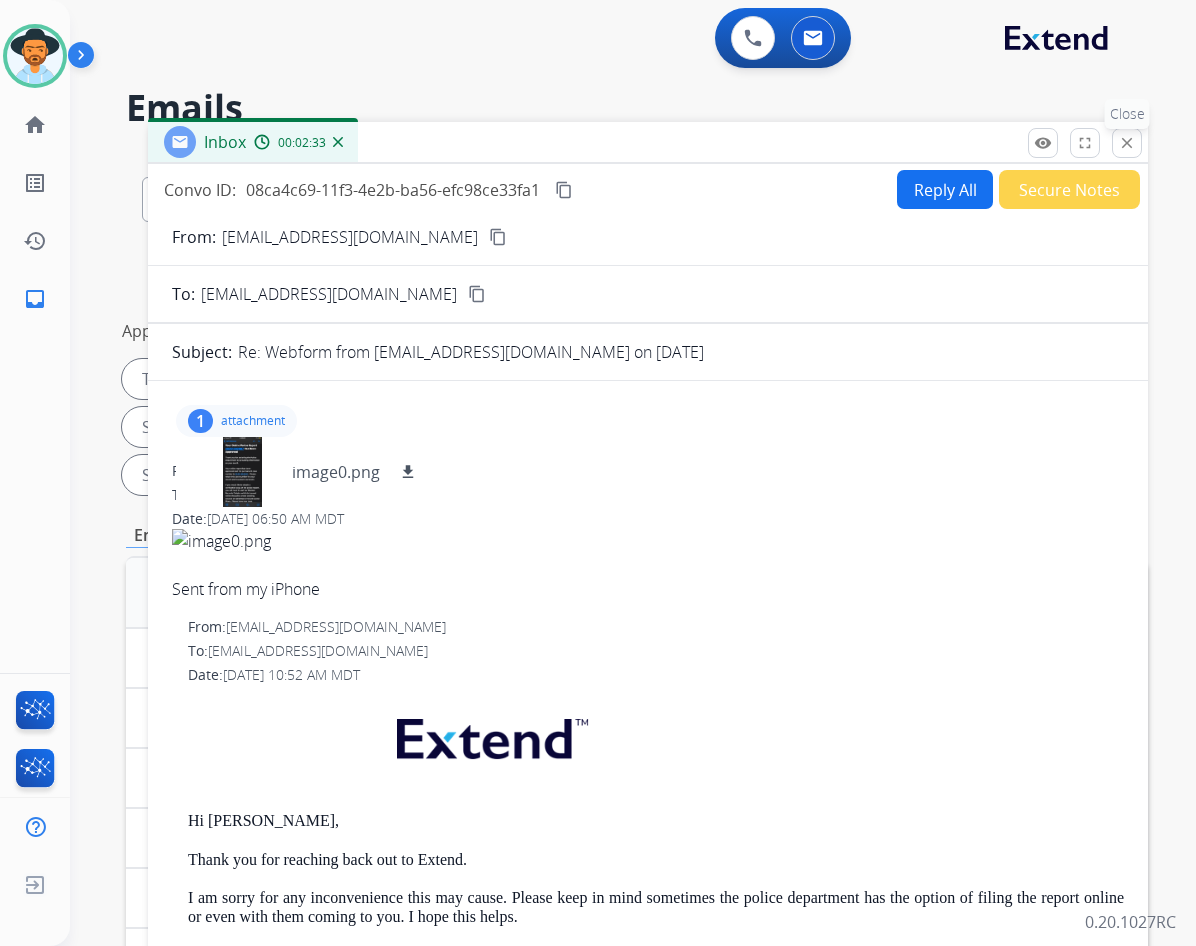 click on "close" at bounding box center [1127, 143] 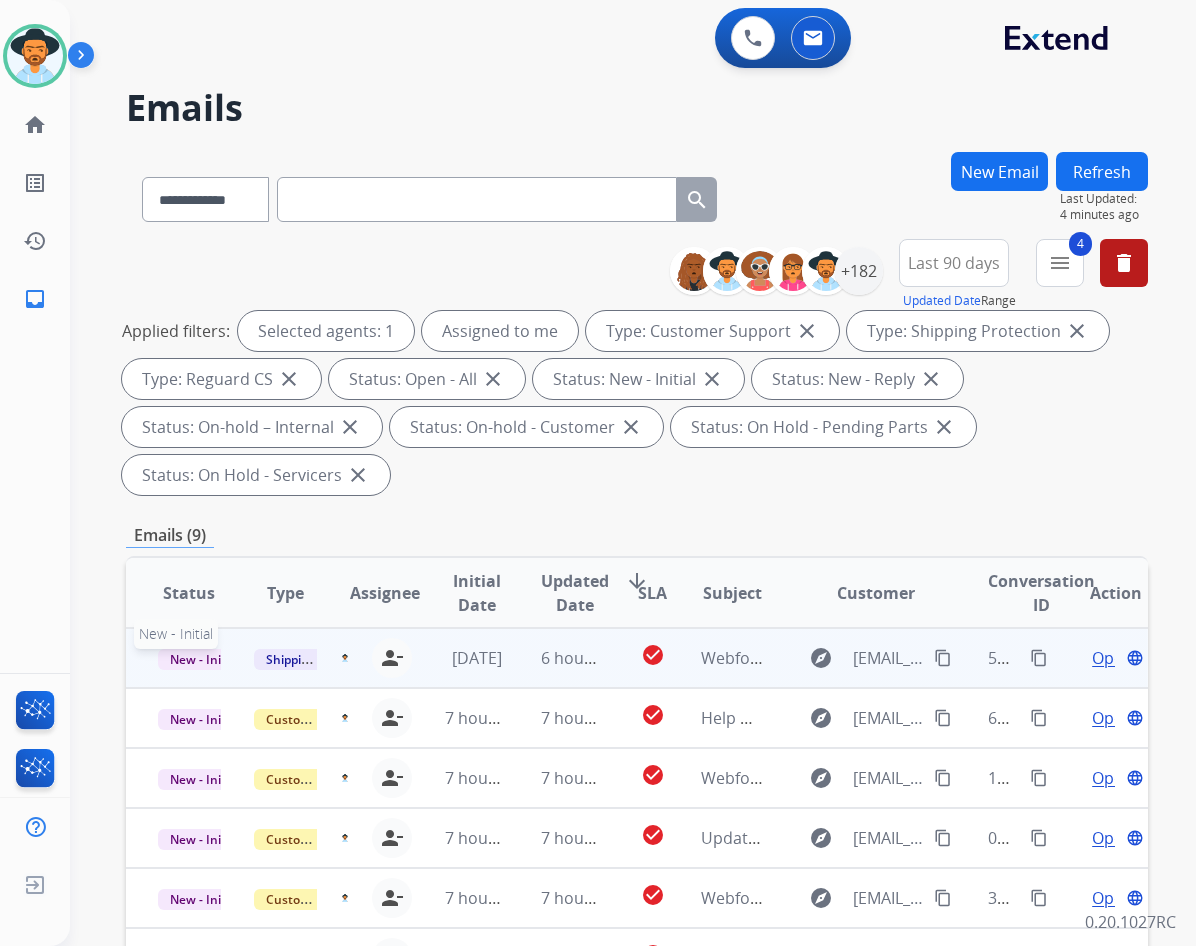 click on "New - Initial" at bounding box center (204, 659) 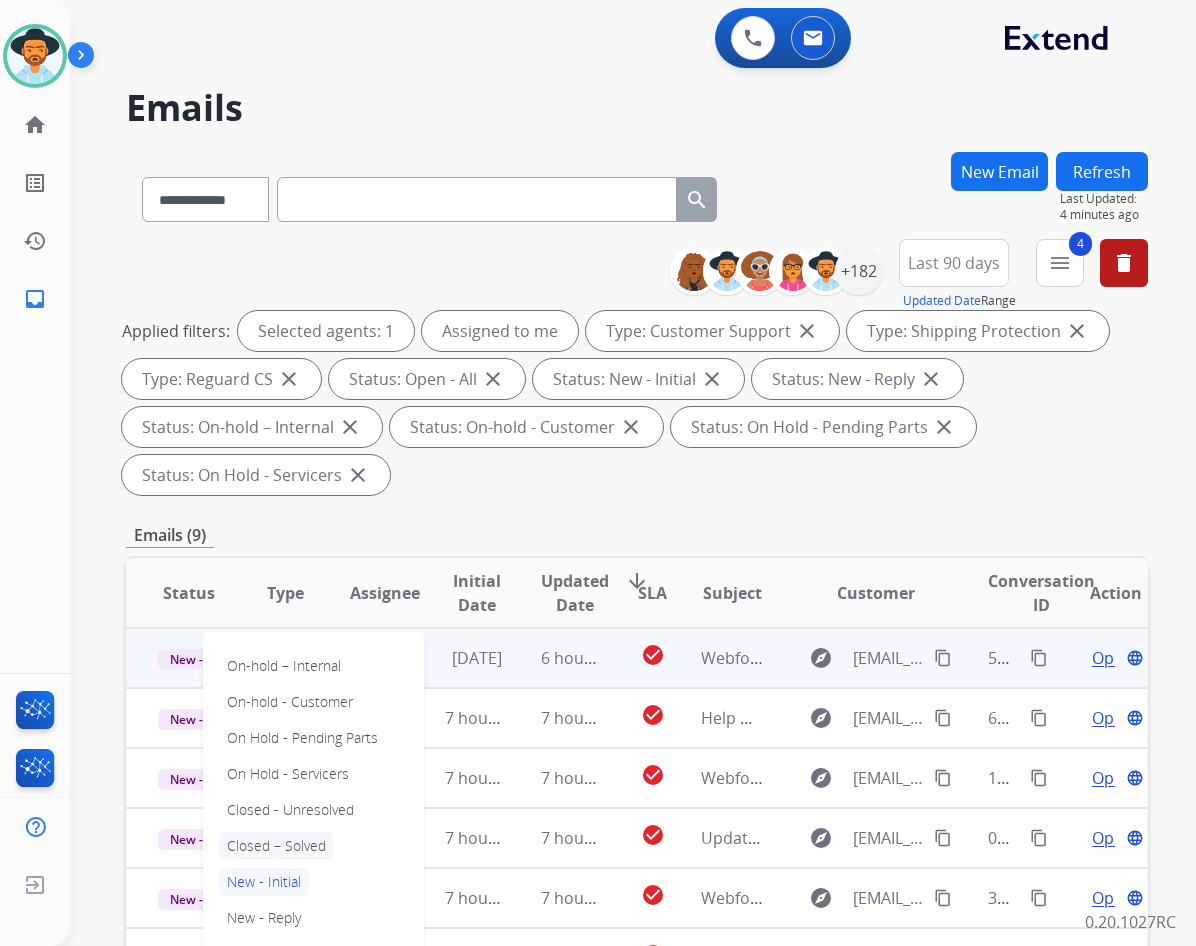 click on "Closed – Solved" at bounding box center [276, 846] 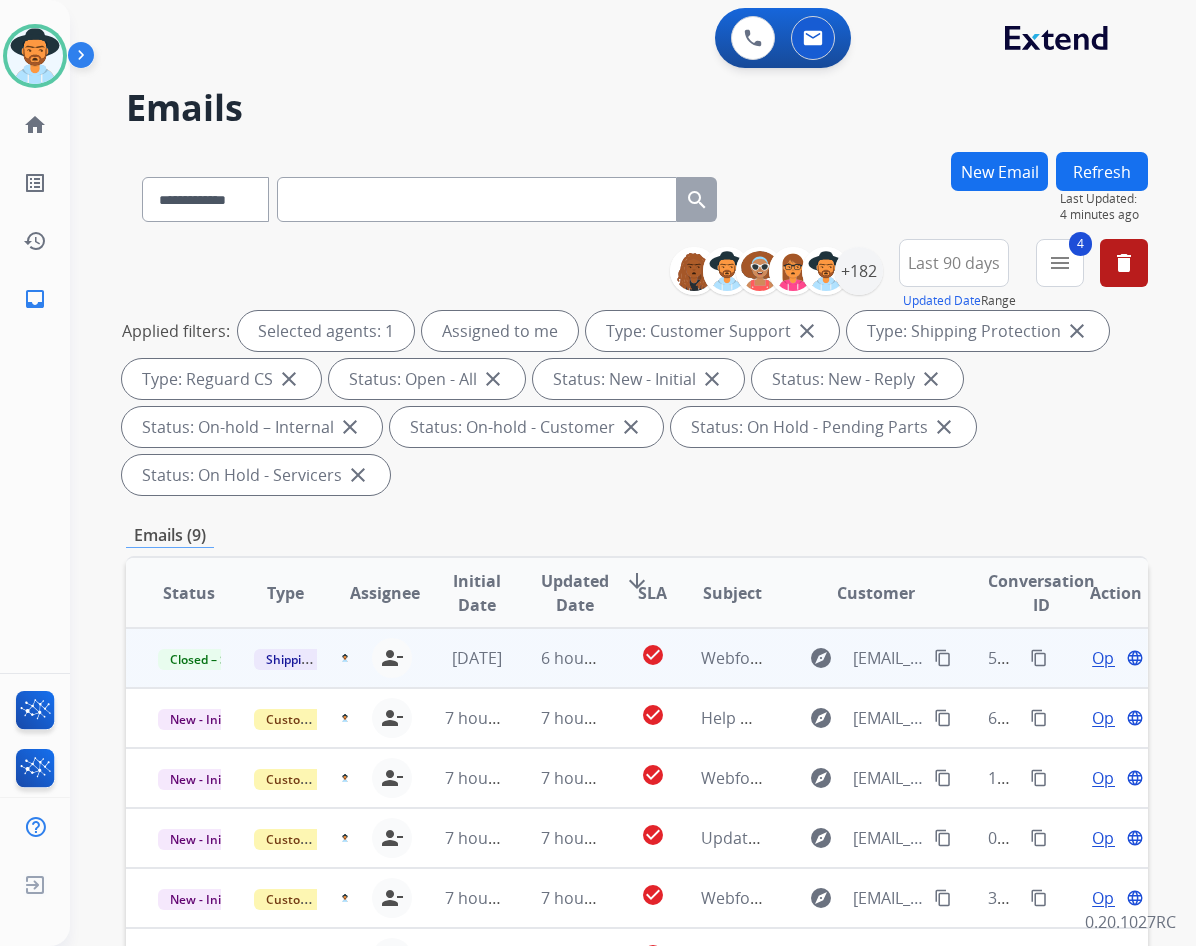 click on "Open" at bounding box center (1112, 658) 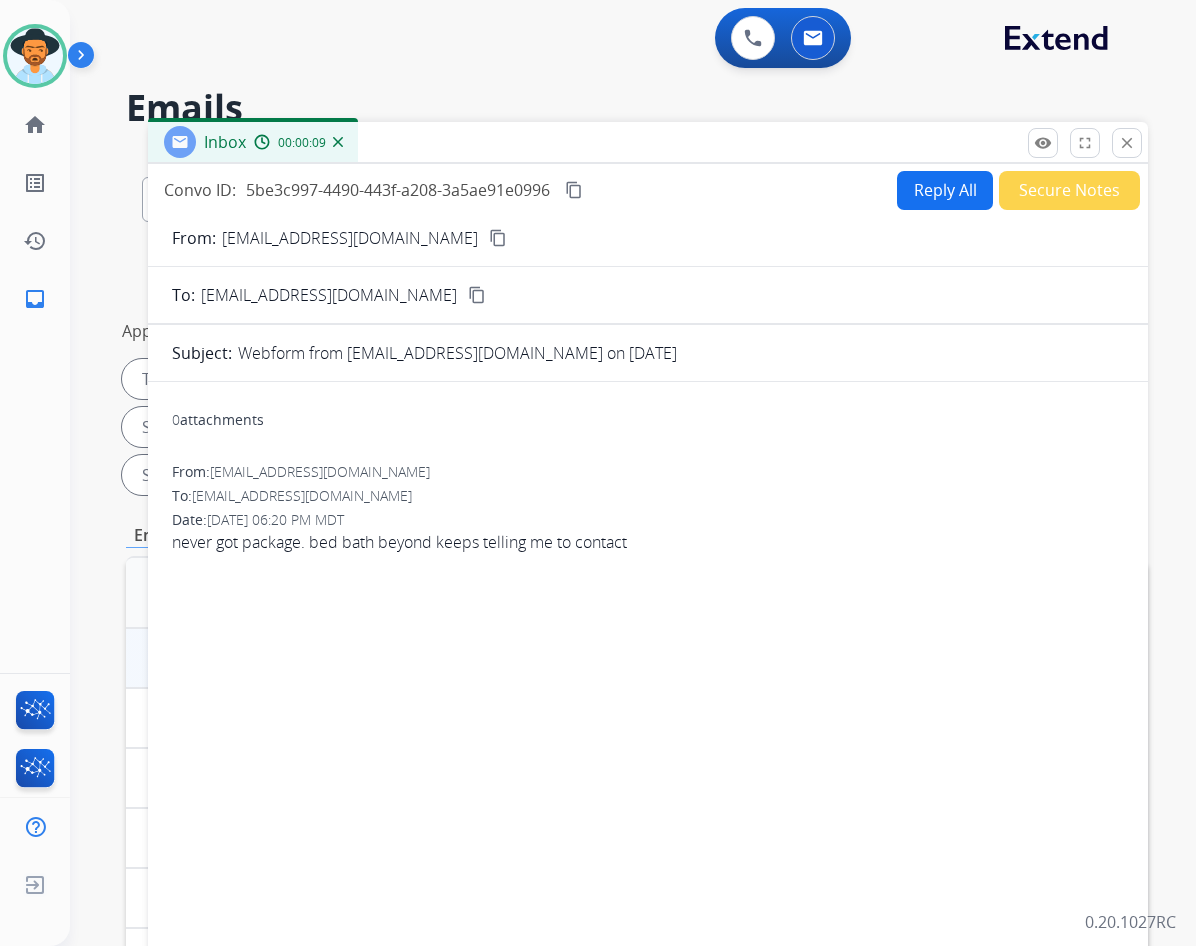 click on "Reply All" at bounding box center [945, 190] 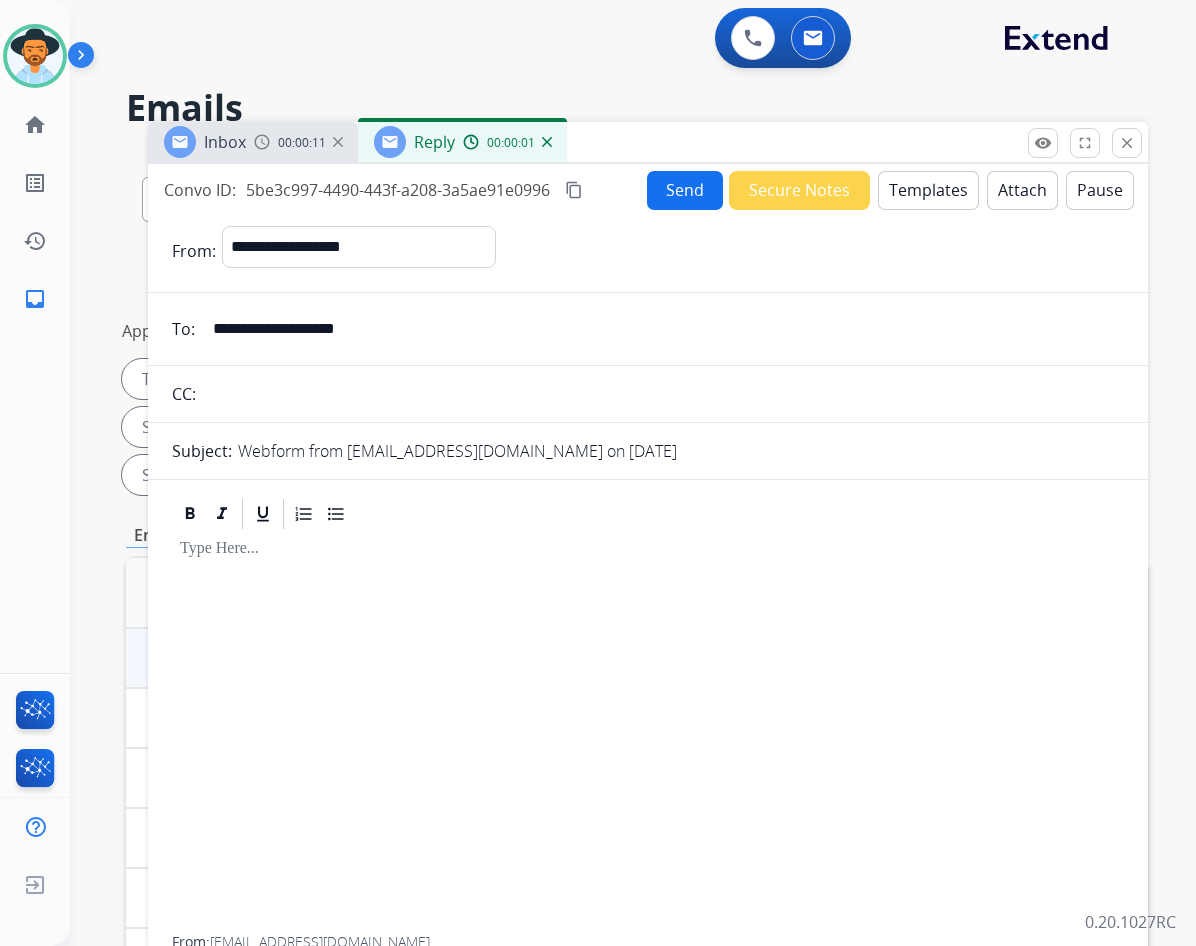click on "Templates" at bounding box center [928, 190] 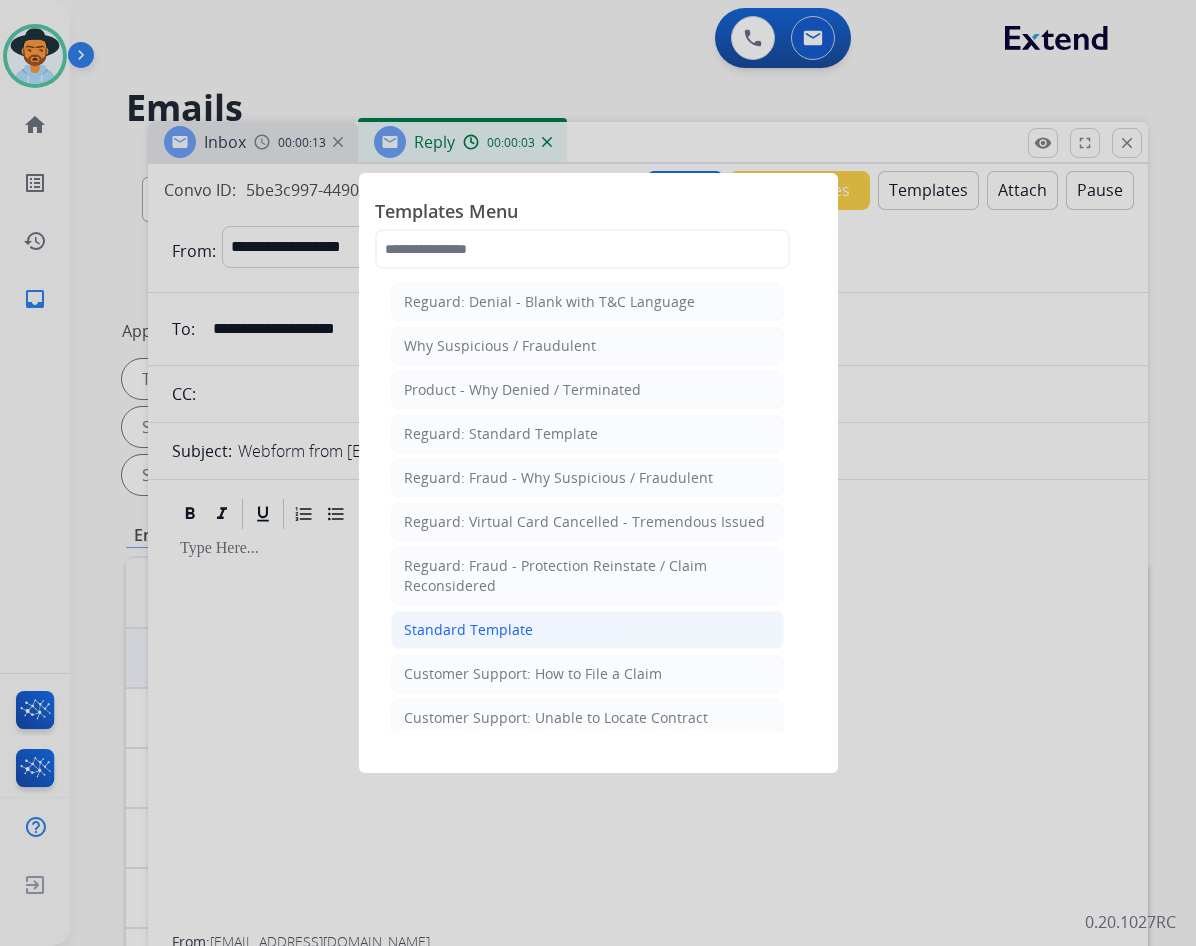 click on "Standard Template" 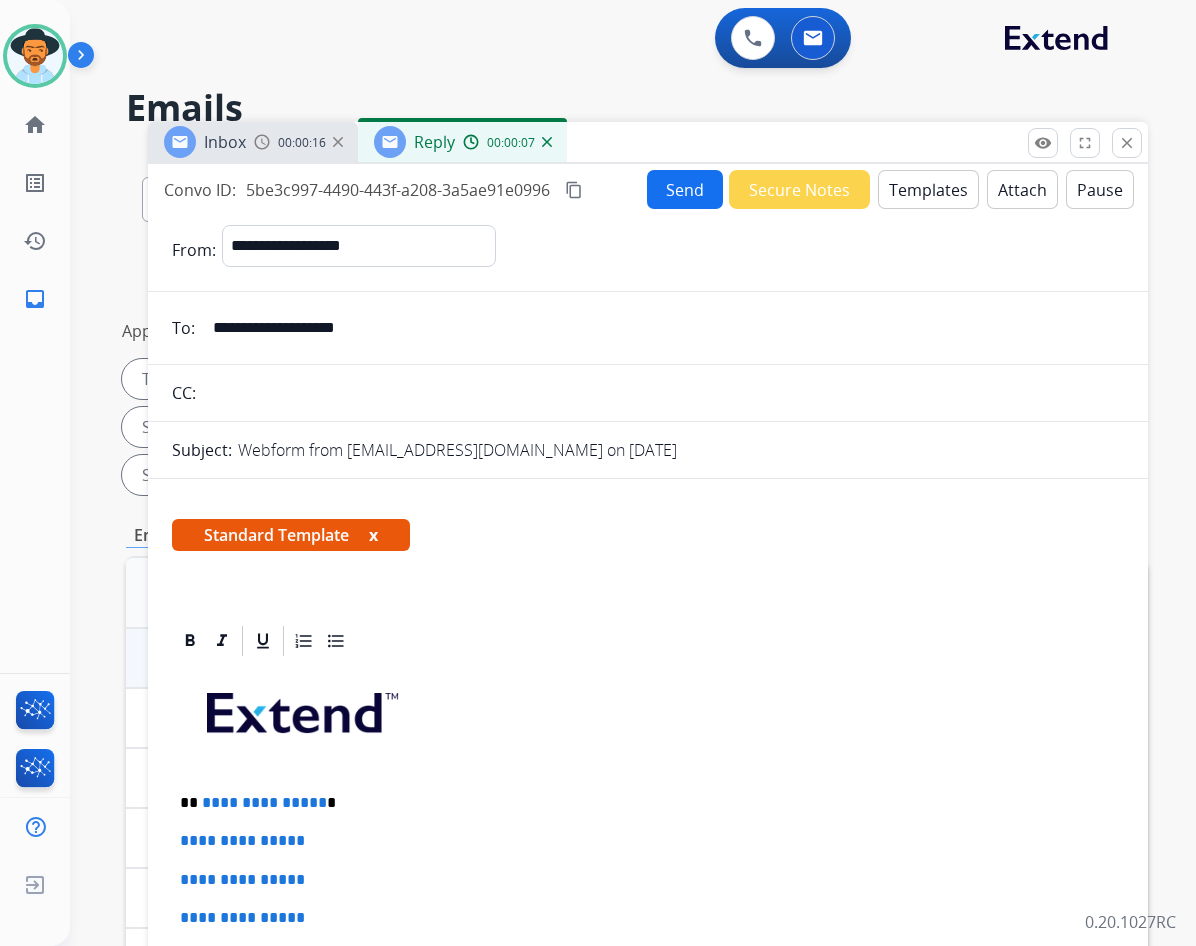 drag, startPoint x: 405, startPoint y: 340, endPoint x: 221, endPoint y: 343, distance: 184.02446 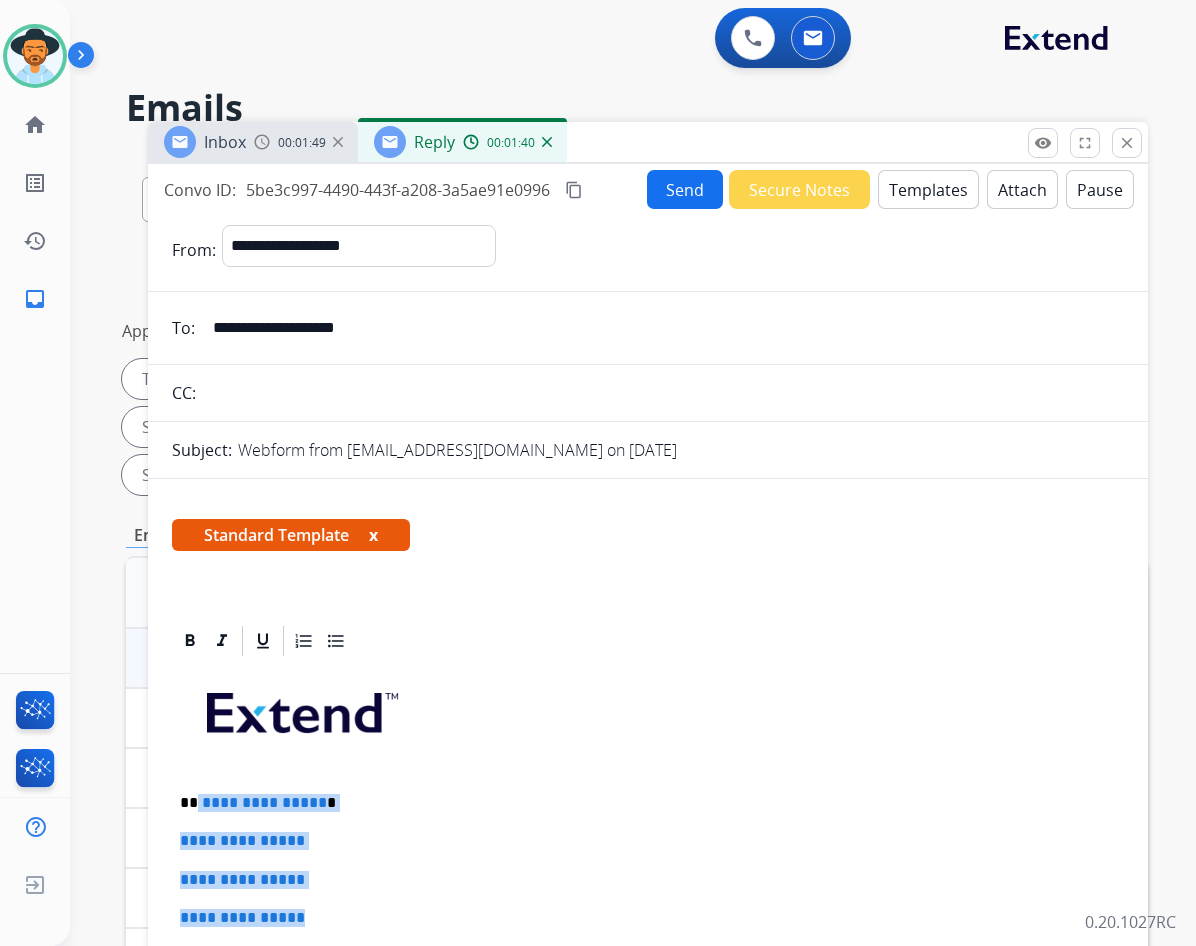 drag, startPoint x: 198, startPoint y: 801, endPoint x: 335, endPoint y: 914, distance: 177.58942 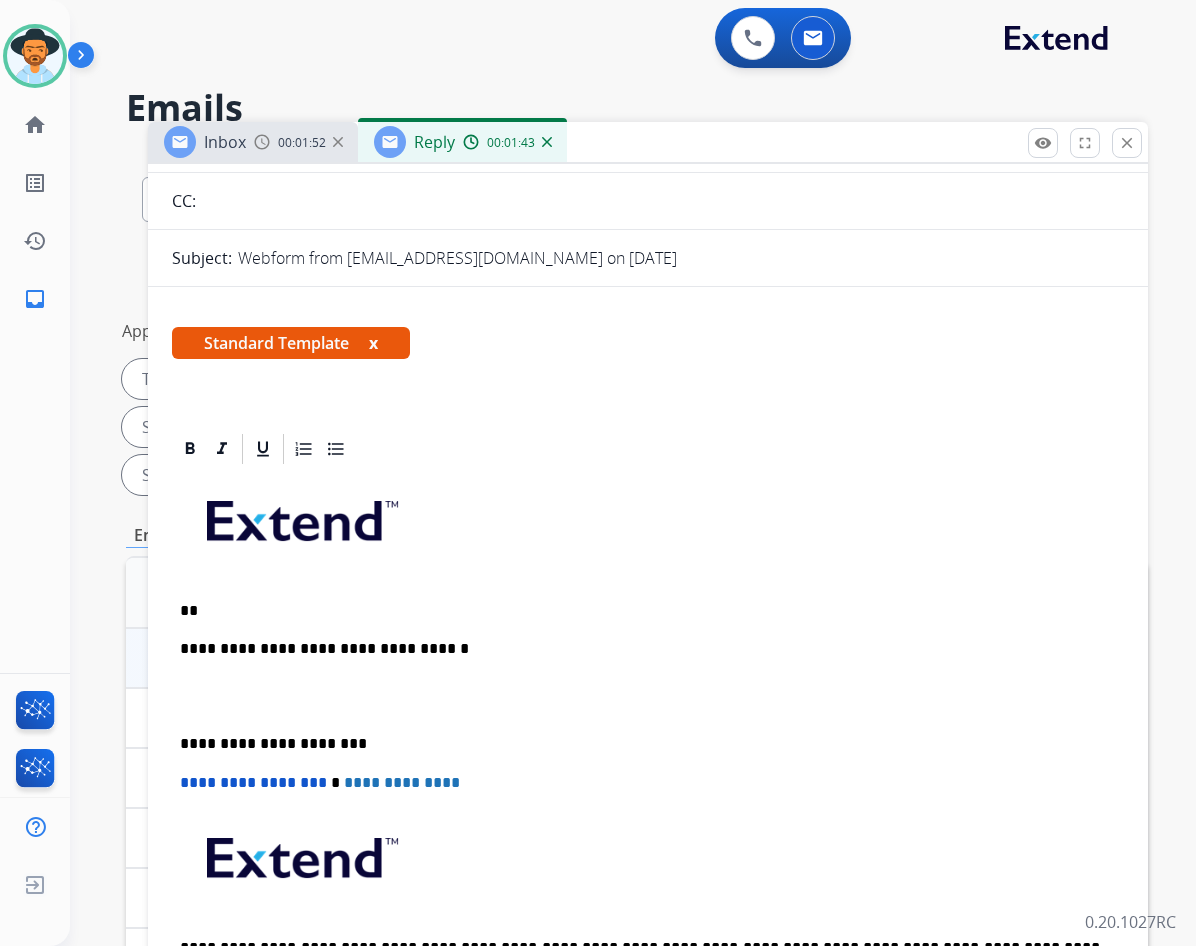 scroll, scrollTop: 200, scrollLeft: 0, axis: vertical 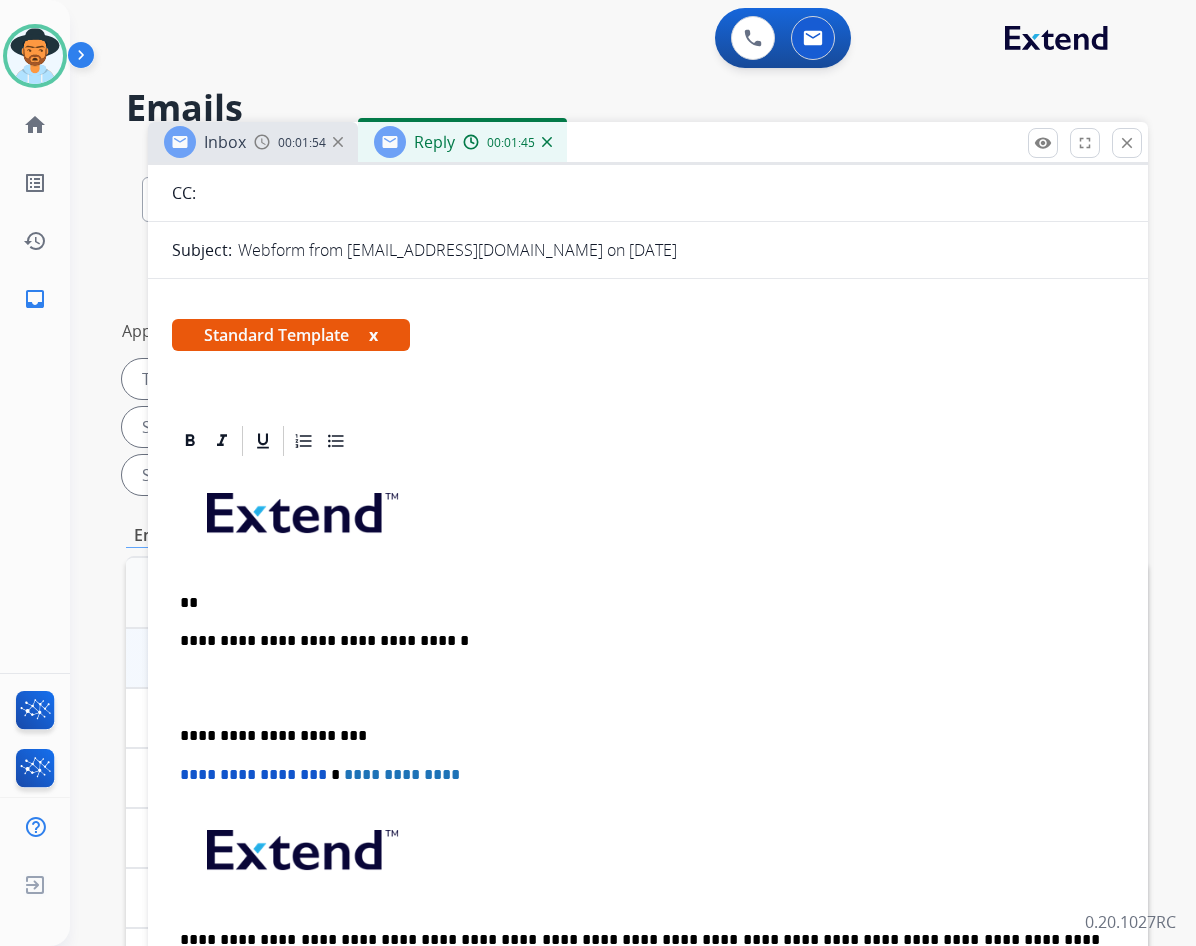 type 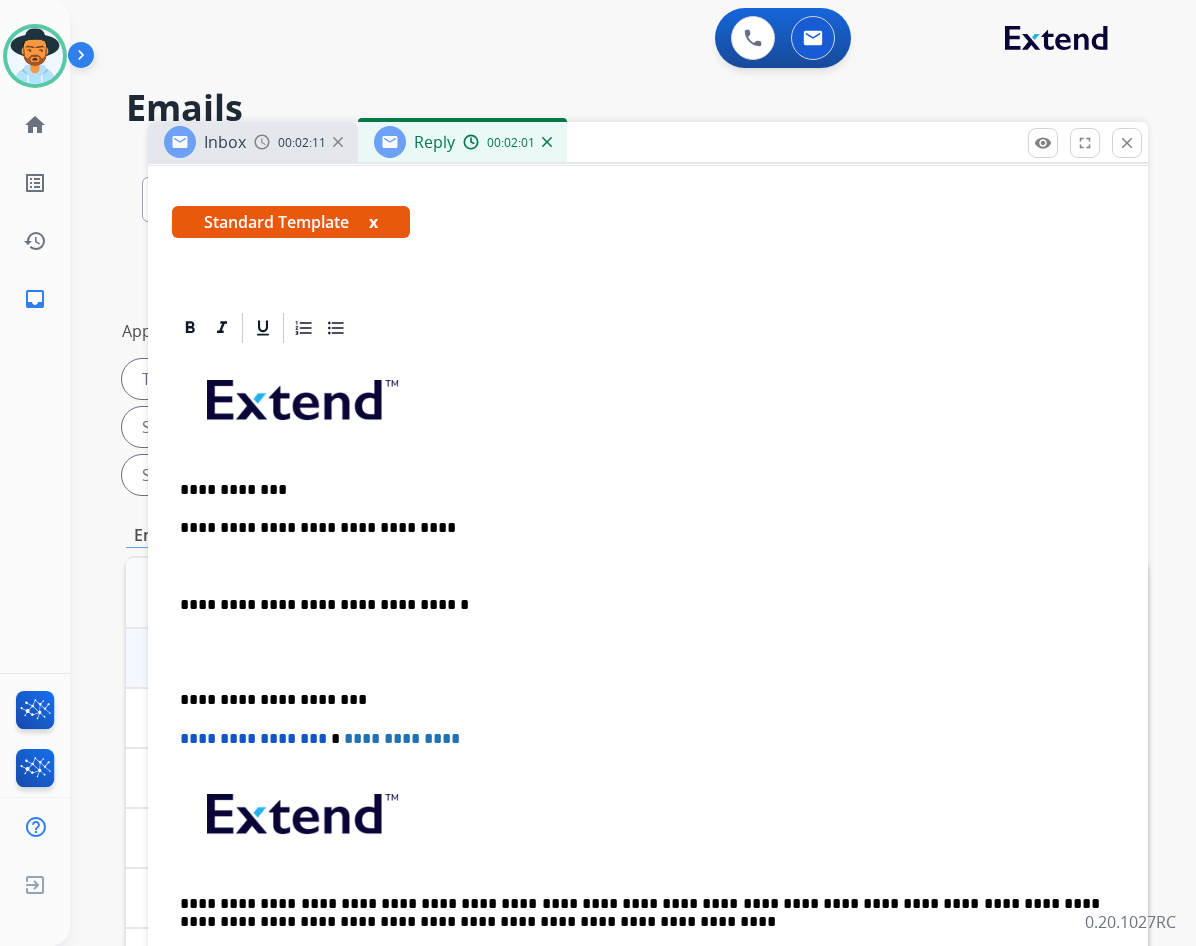 scroll, scrollTop: 363, scrollLeft: 0, axis: vertical 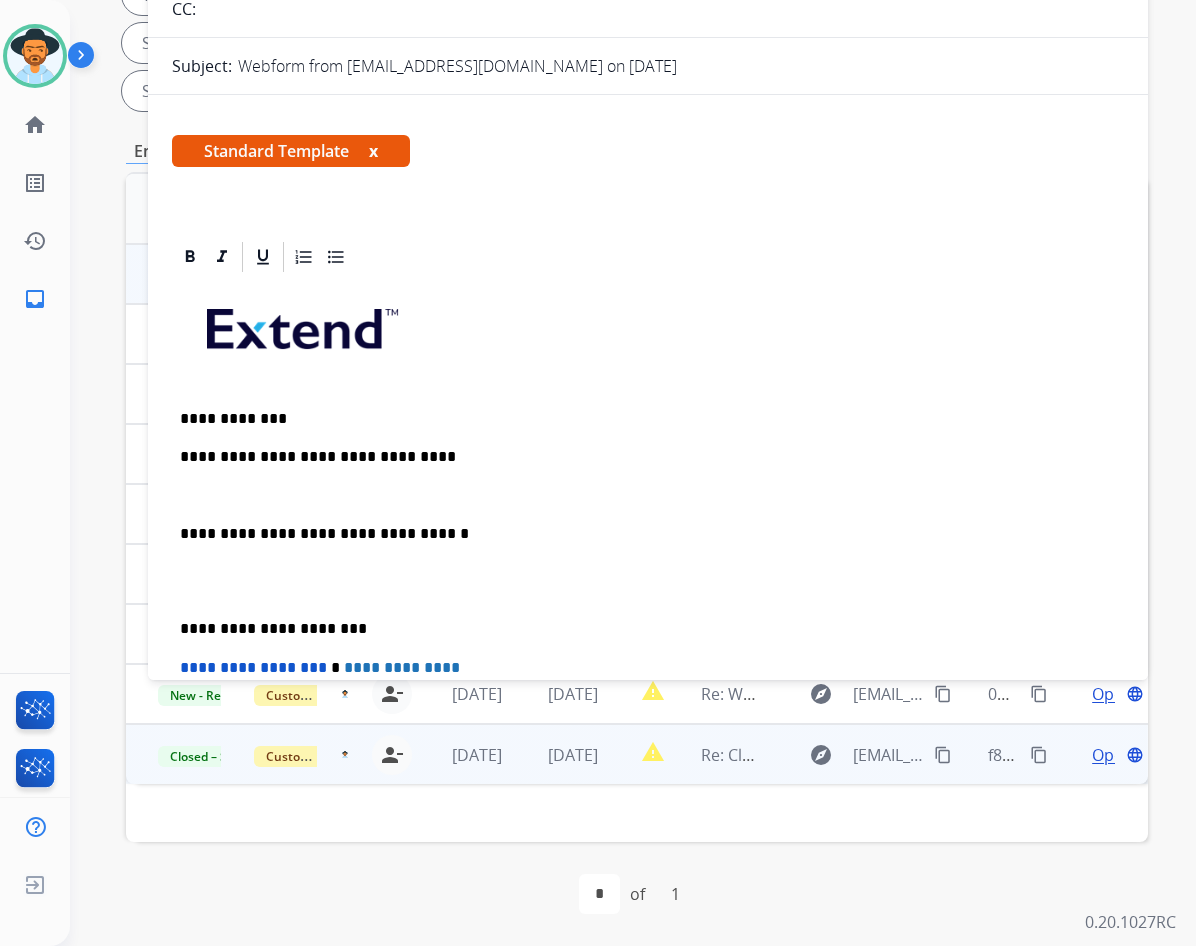 click on "**********" at bounding box center [648, 600] 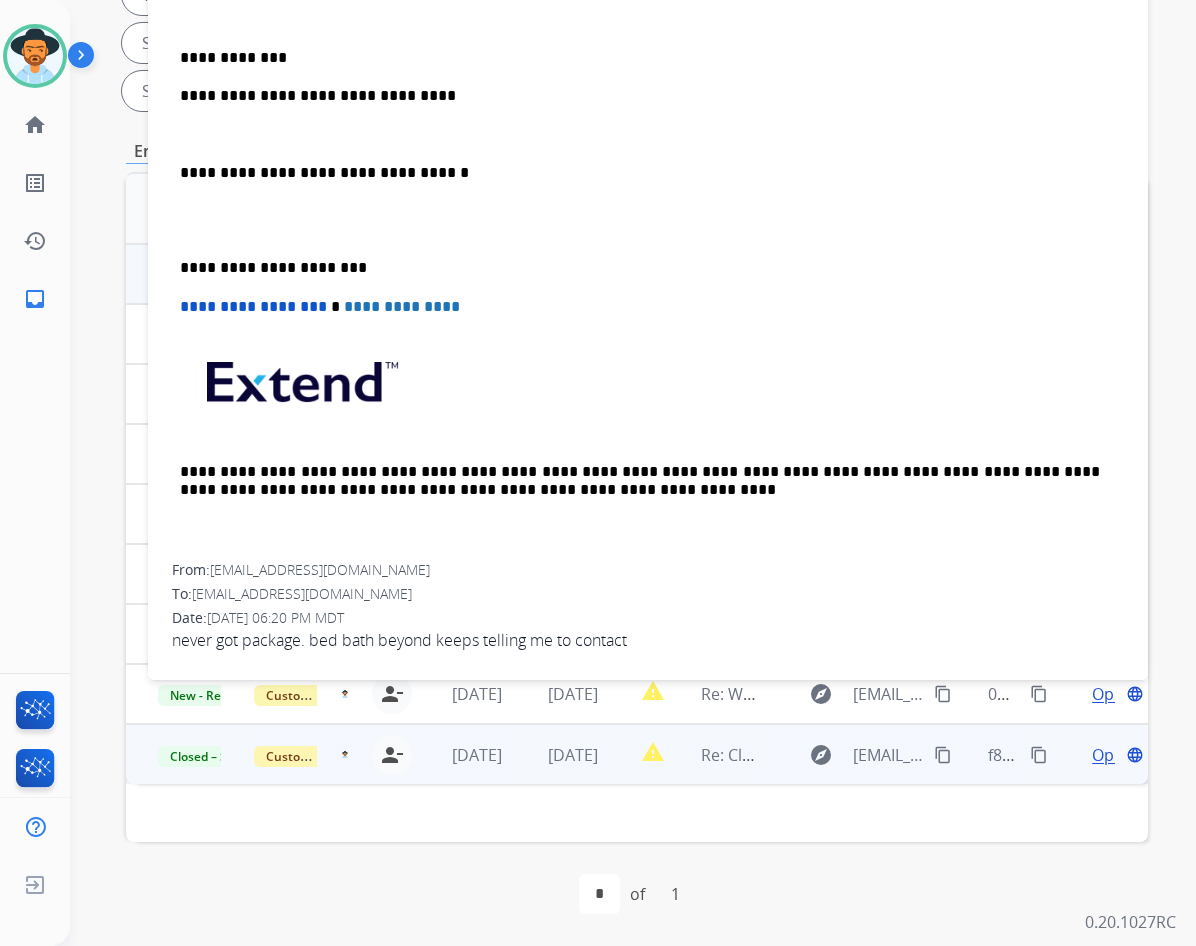 scroll, scrollTop: 363, scrollLeft: 0, axis: vertical 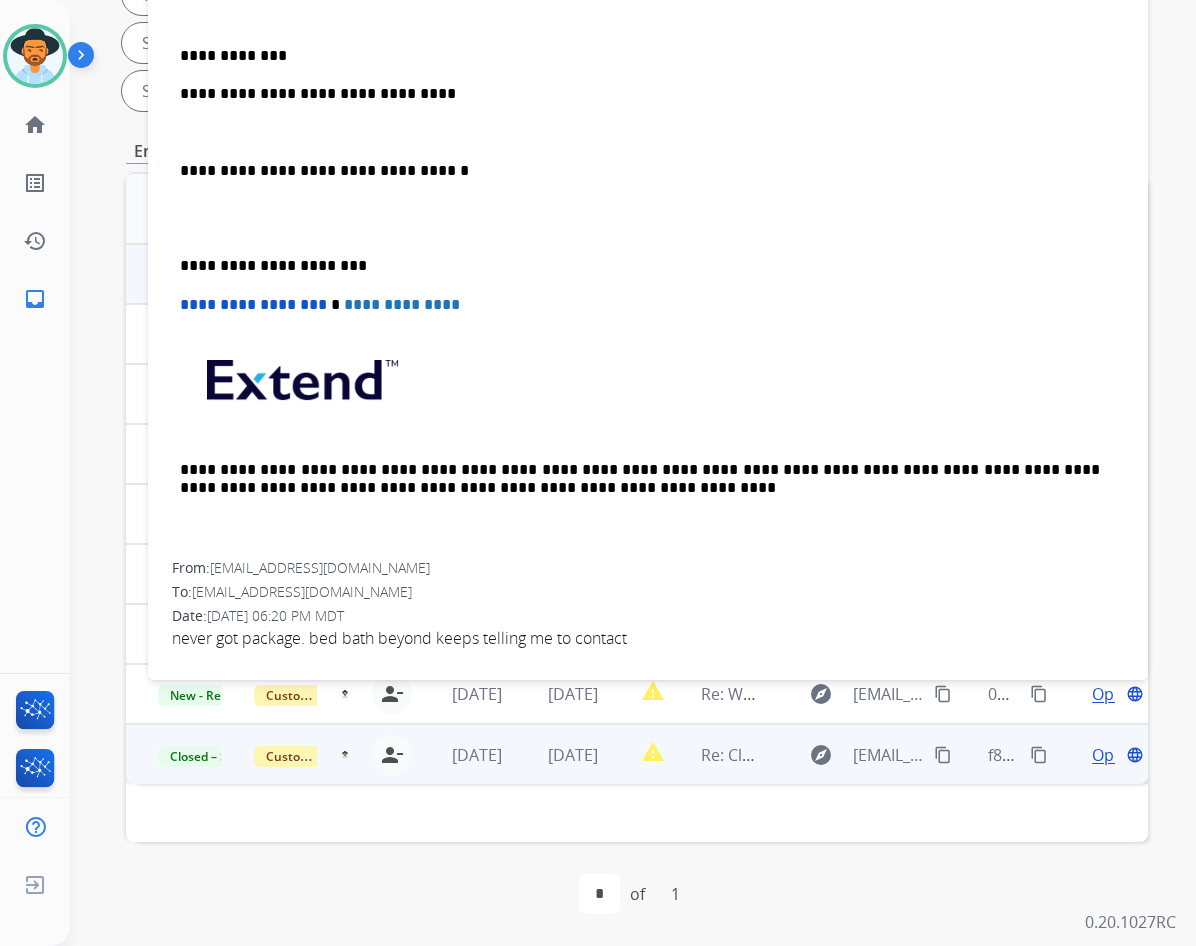 click on "**********" at bounding box center (648, 237) 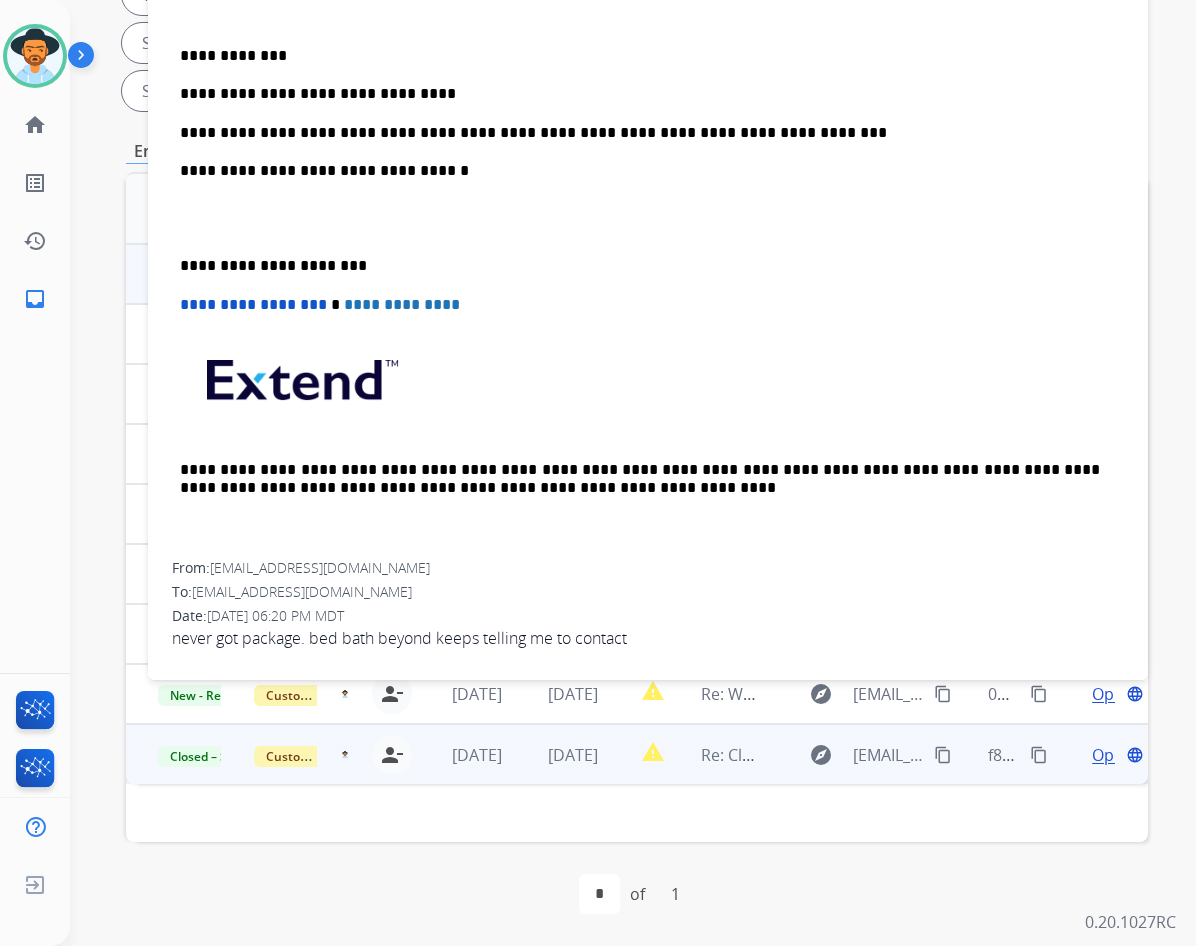 click on "**********" at bounding box center (648, 237) 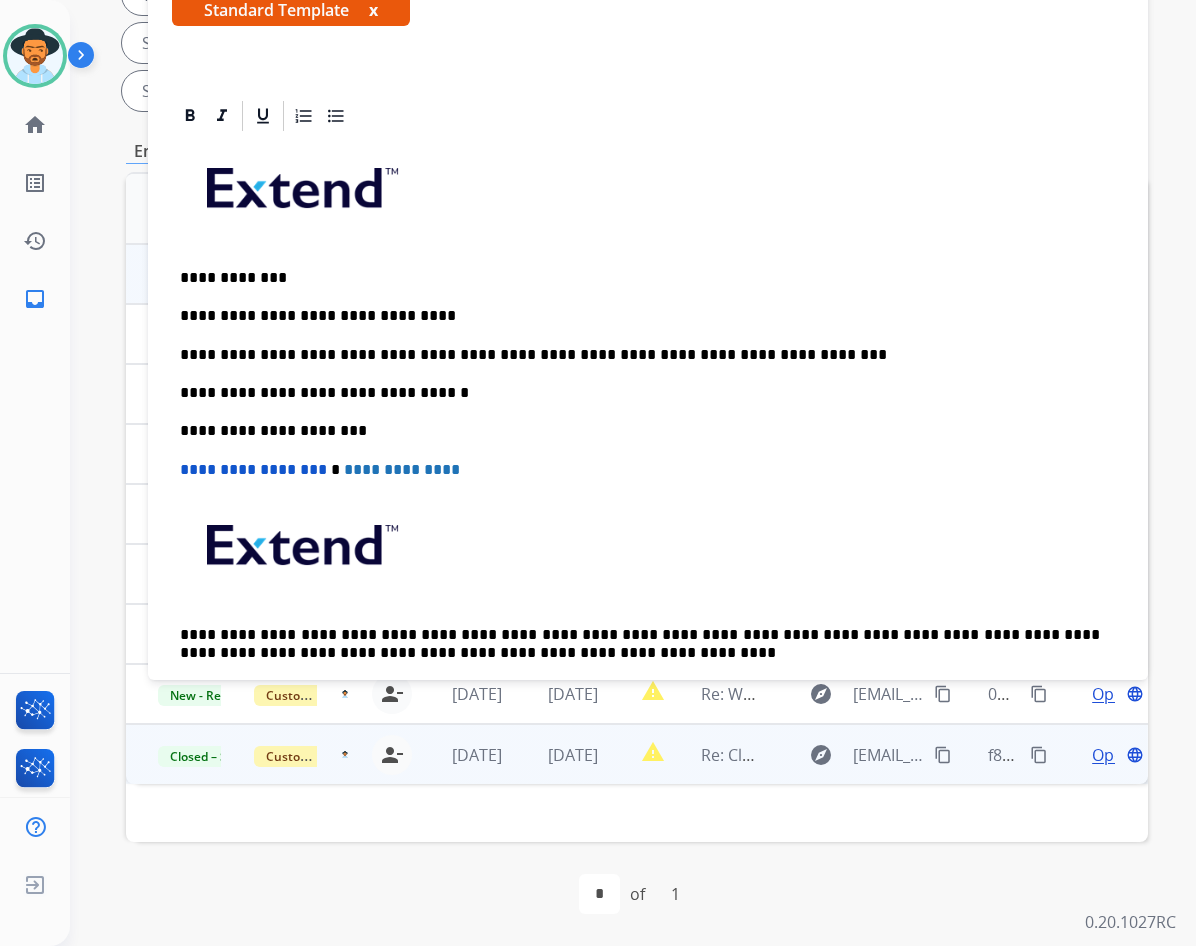 scroll, scrollTop: 0, scrollLeft: 0, axis: both 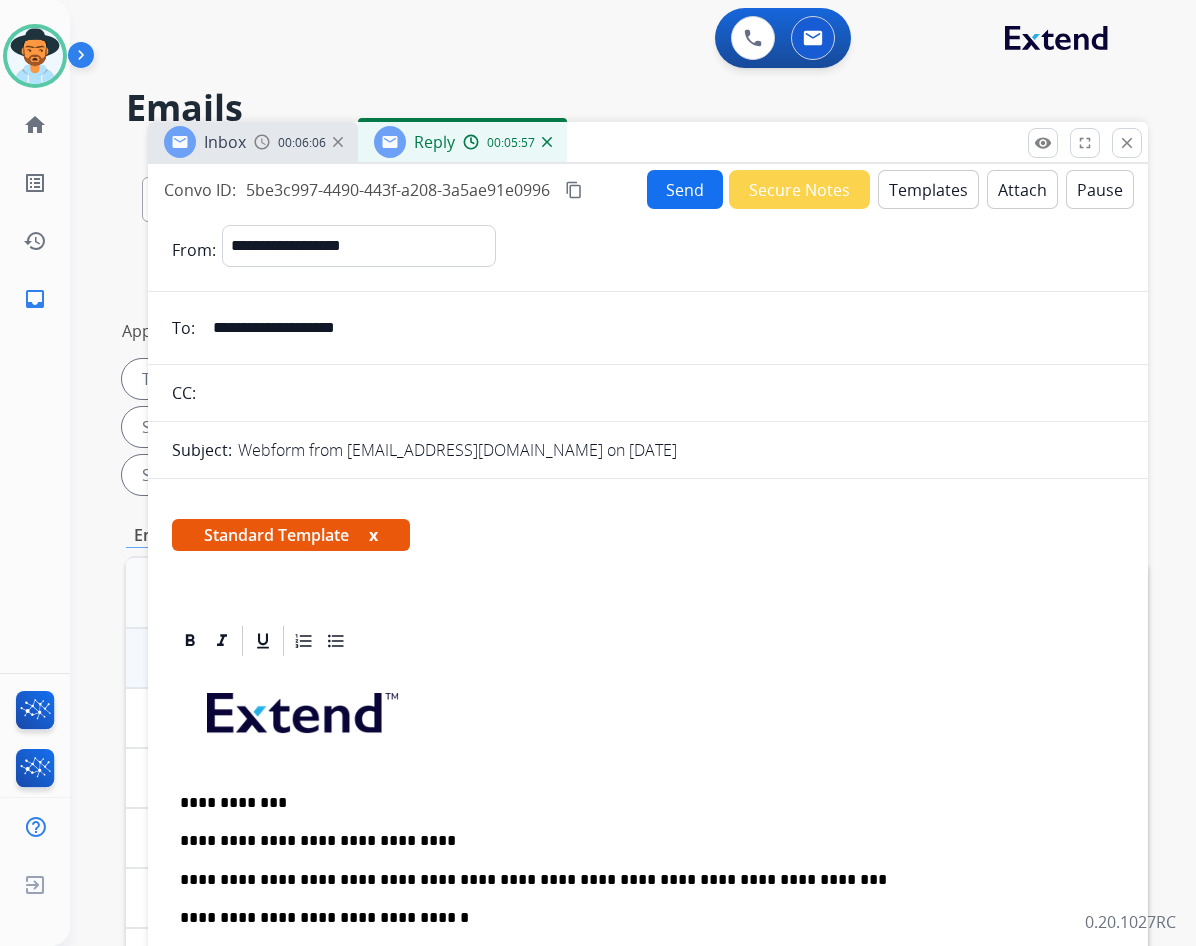 click on "content_copy" at bounding box center [574, 190] 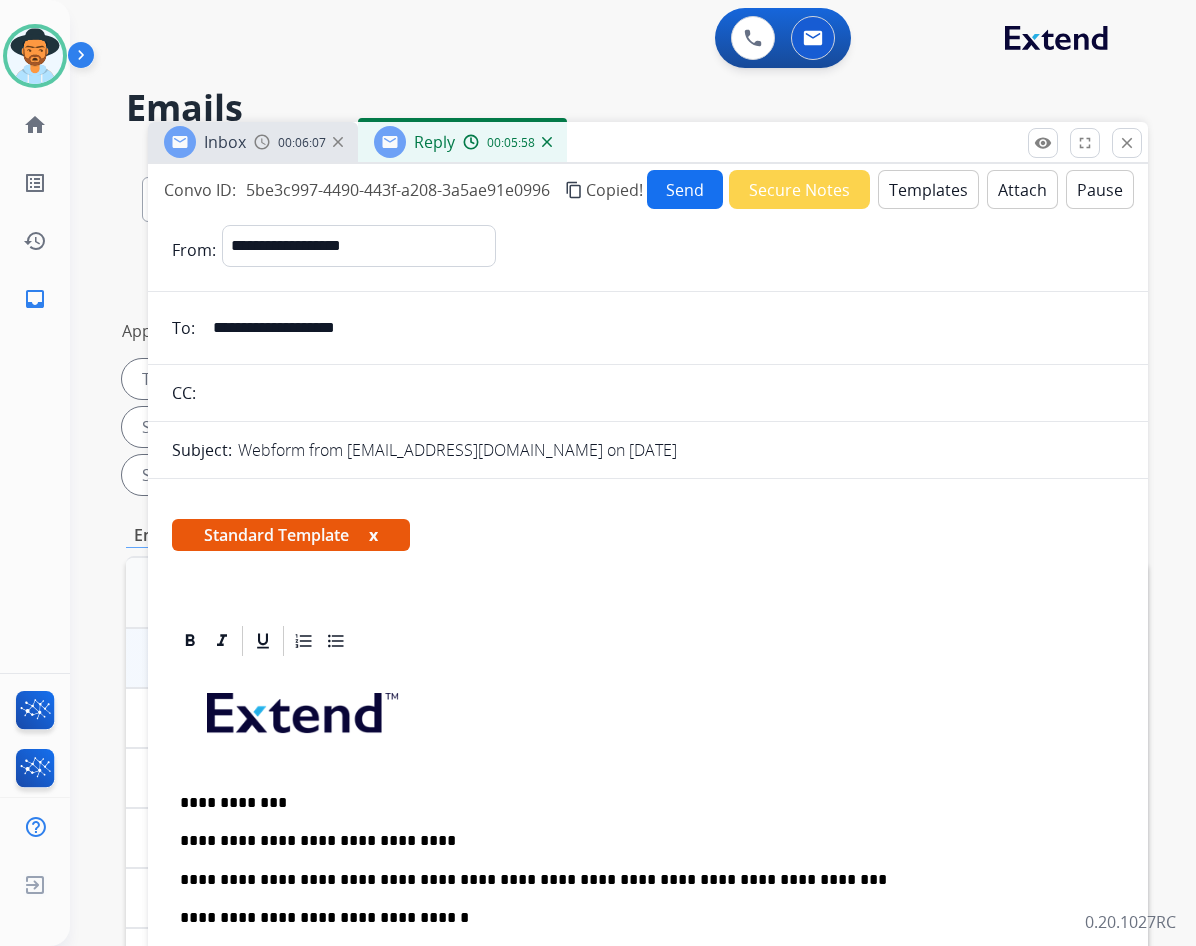 click on "Send" at bounding box center (685, 189) 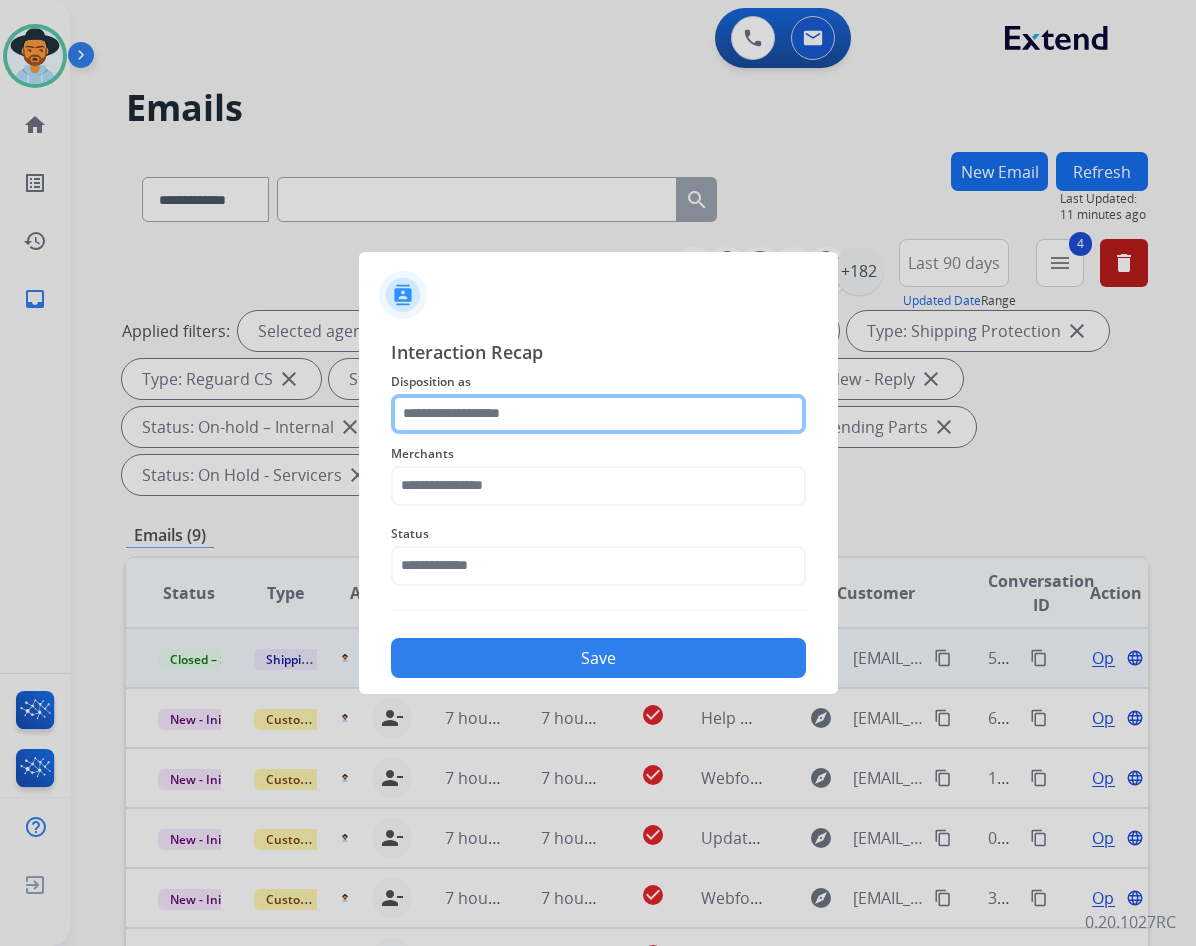 click 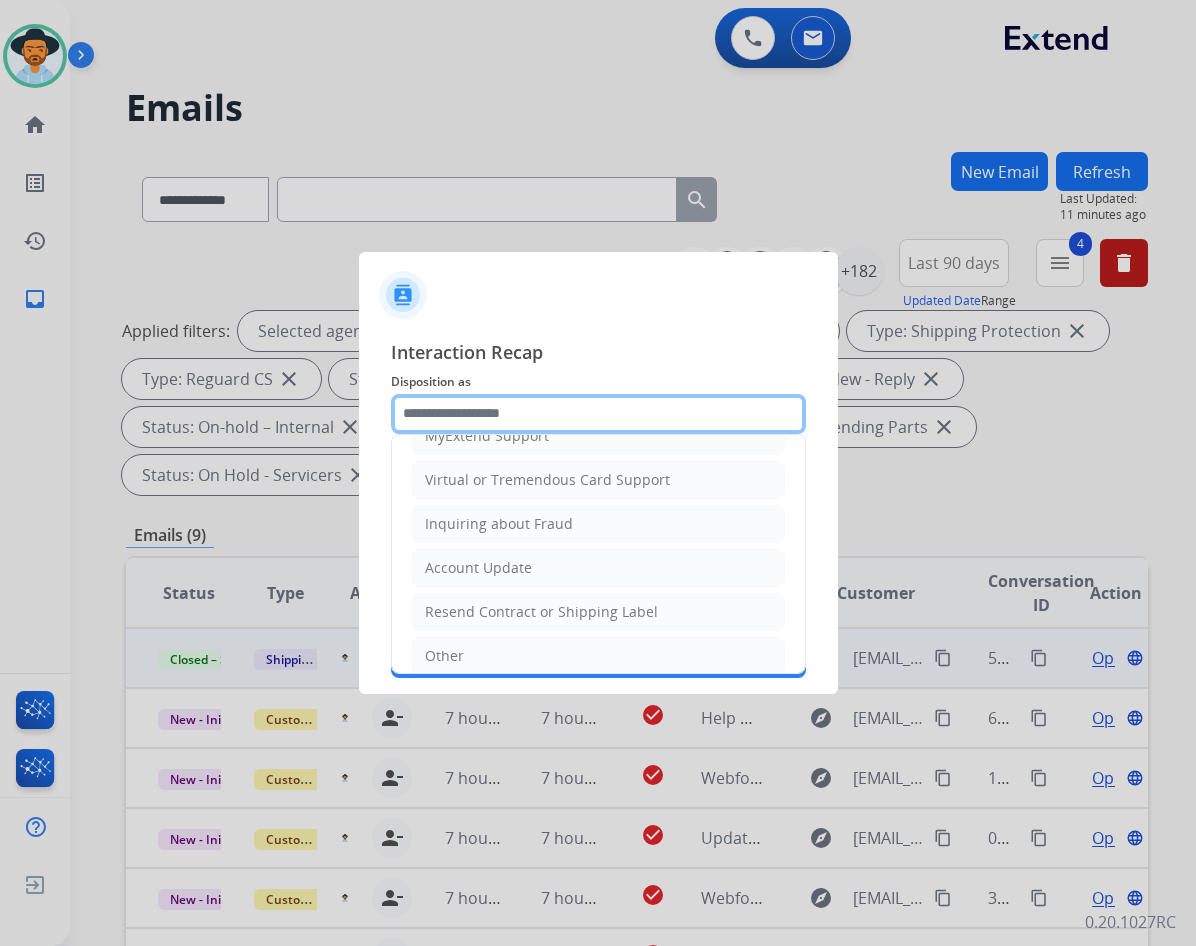 scroll, scrollTop: 300, scrollLeft: 0, axis: vertical 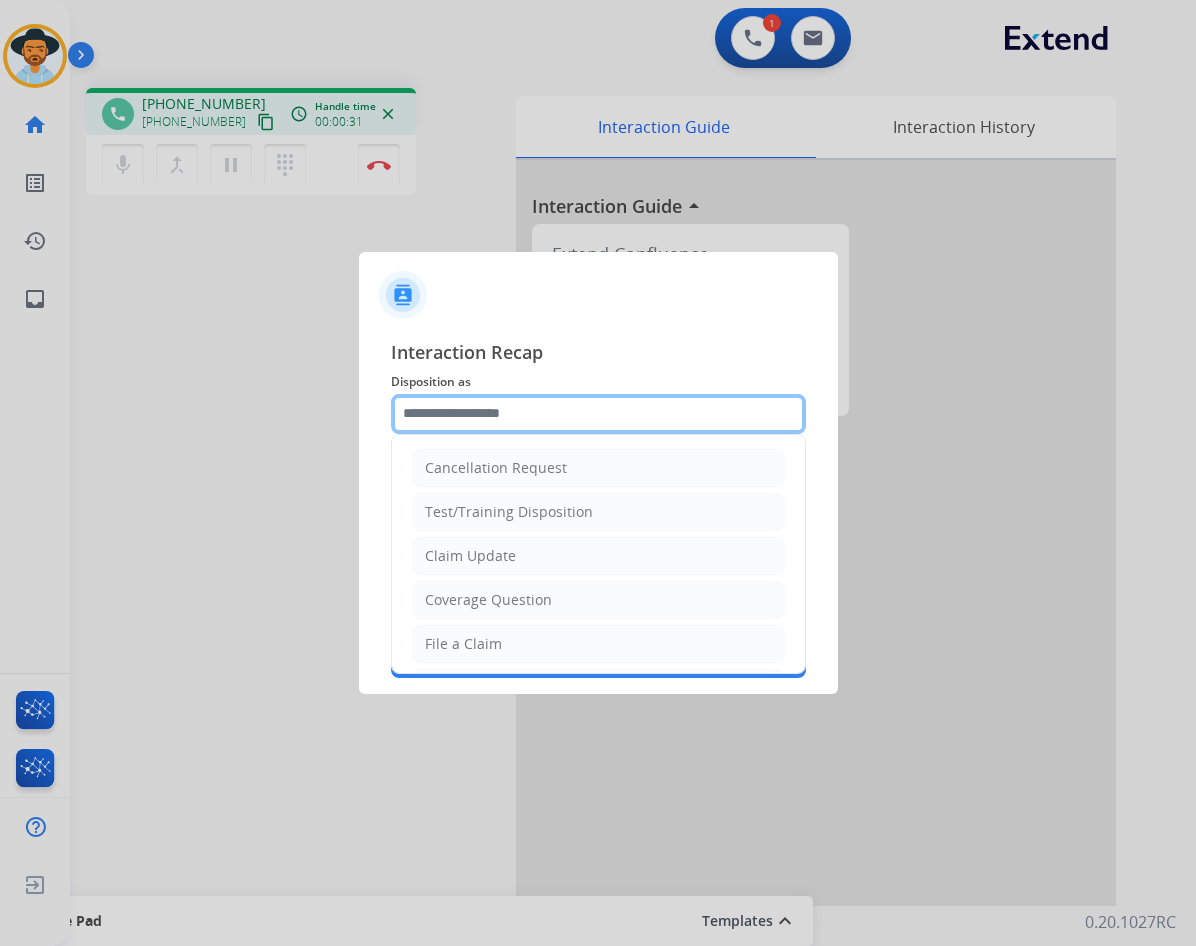 click 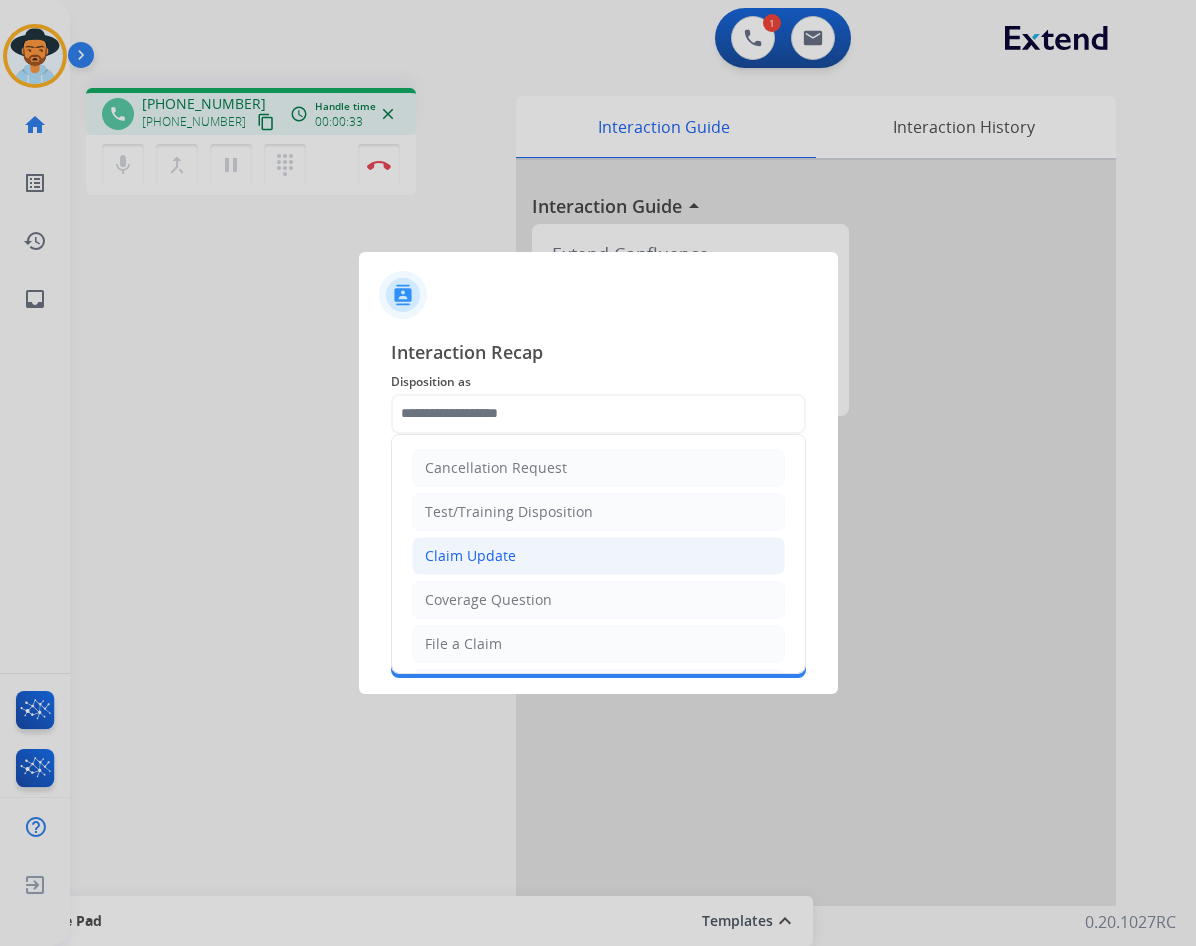 click on "Claim Update" 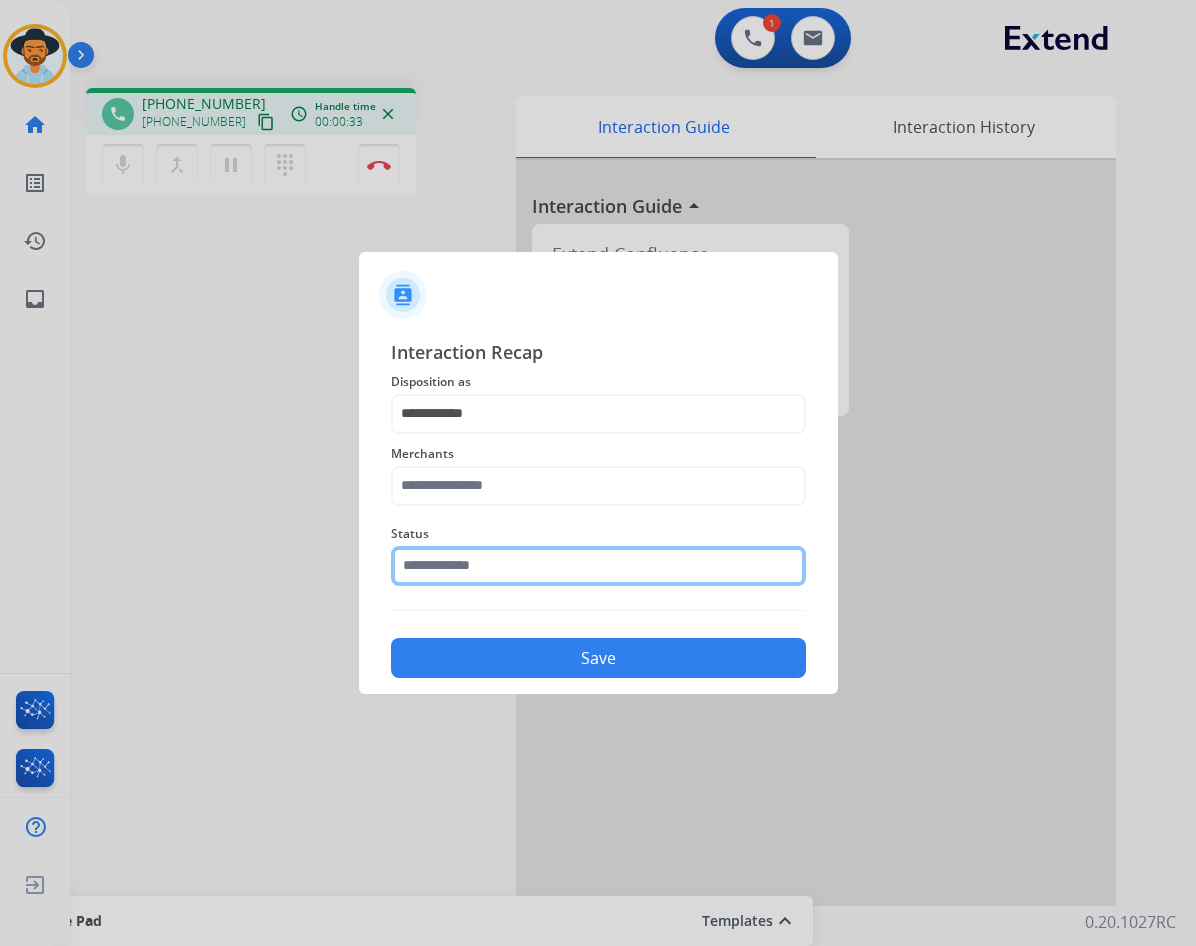 click 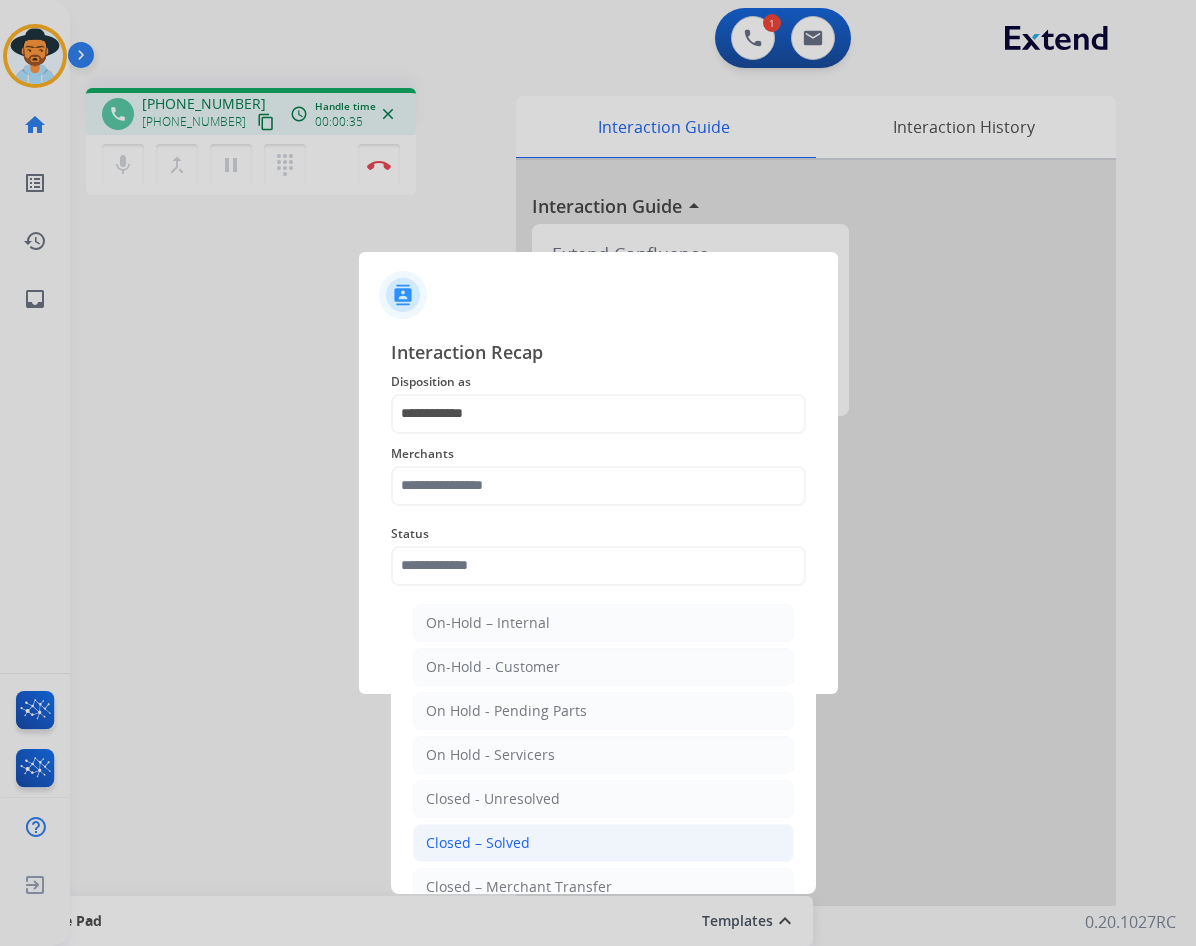 click on "Closed – Solved" 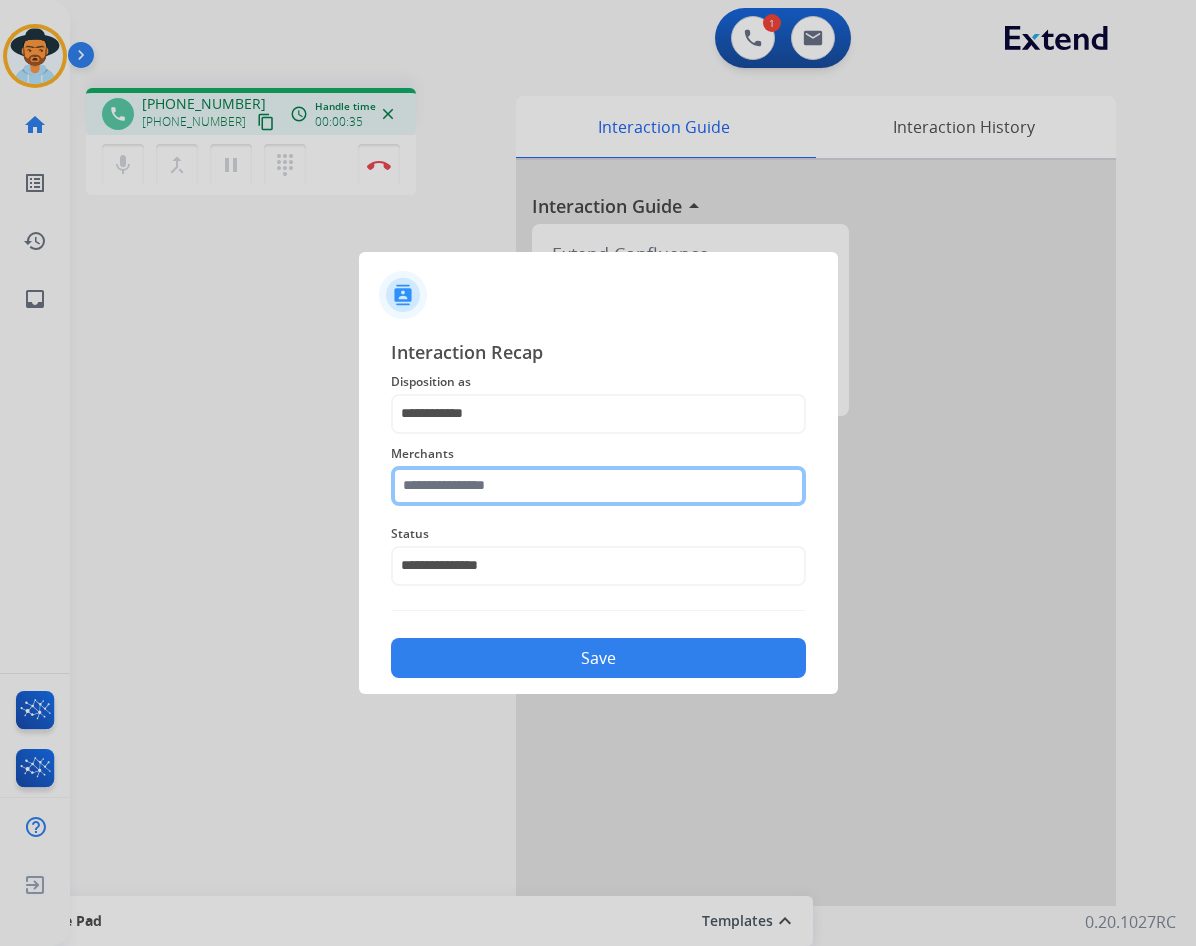 click 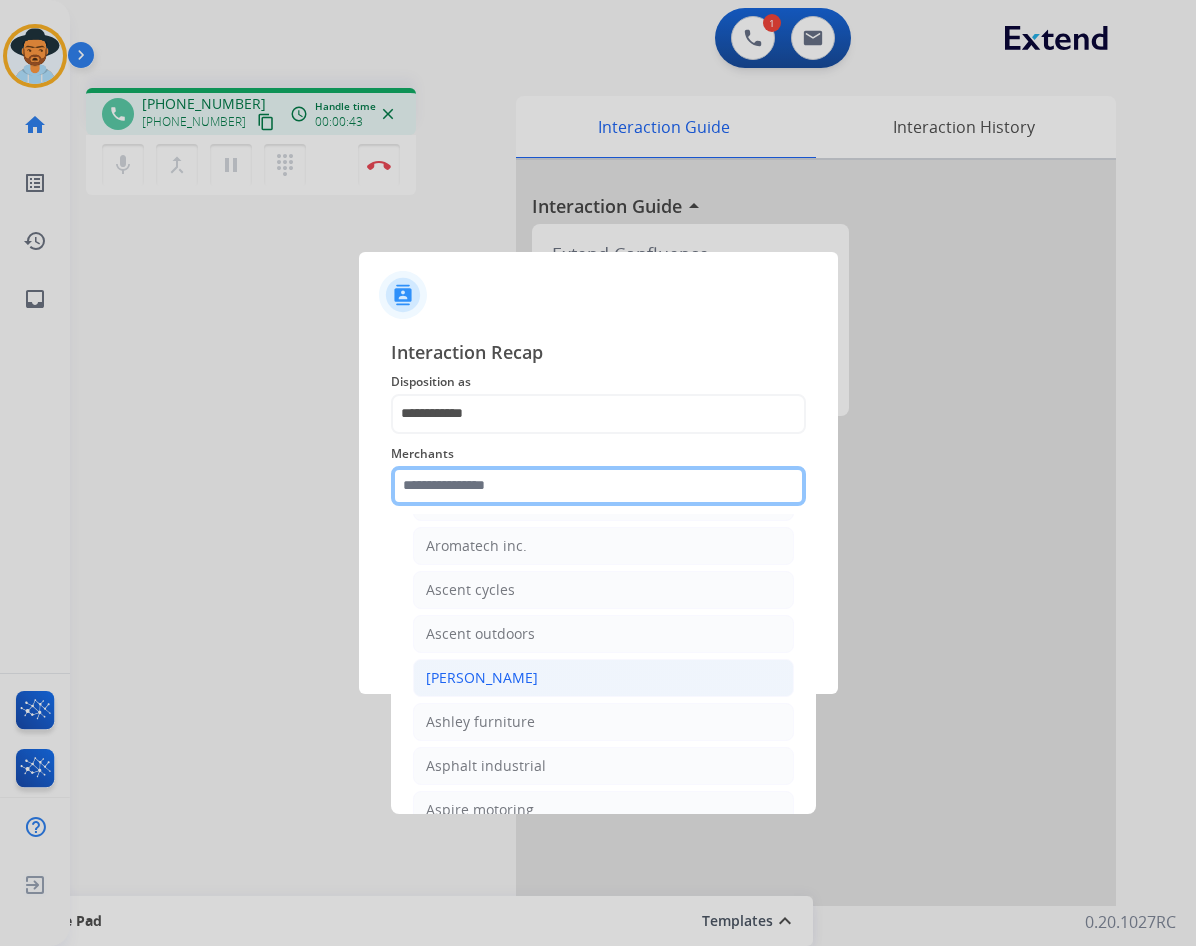 scroll, scrollTop: 2800, scrollLeft: 0, axis: vertical 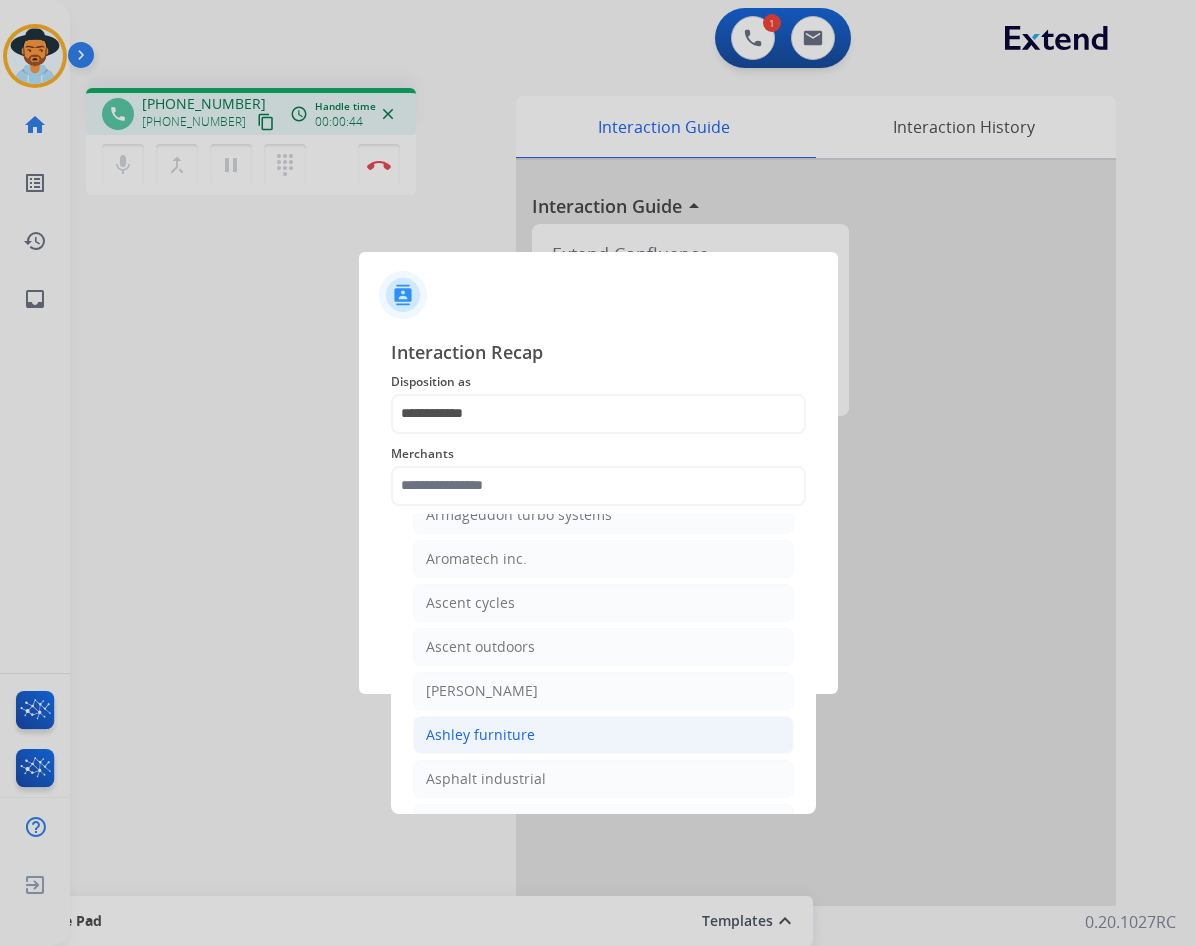 click on "Ashley furniture" 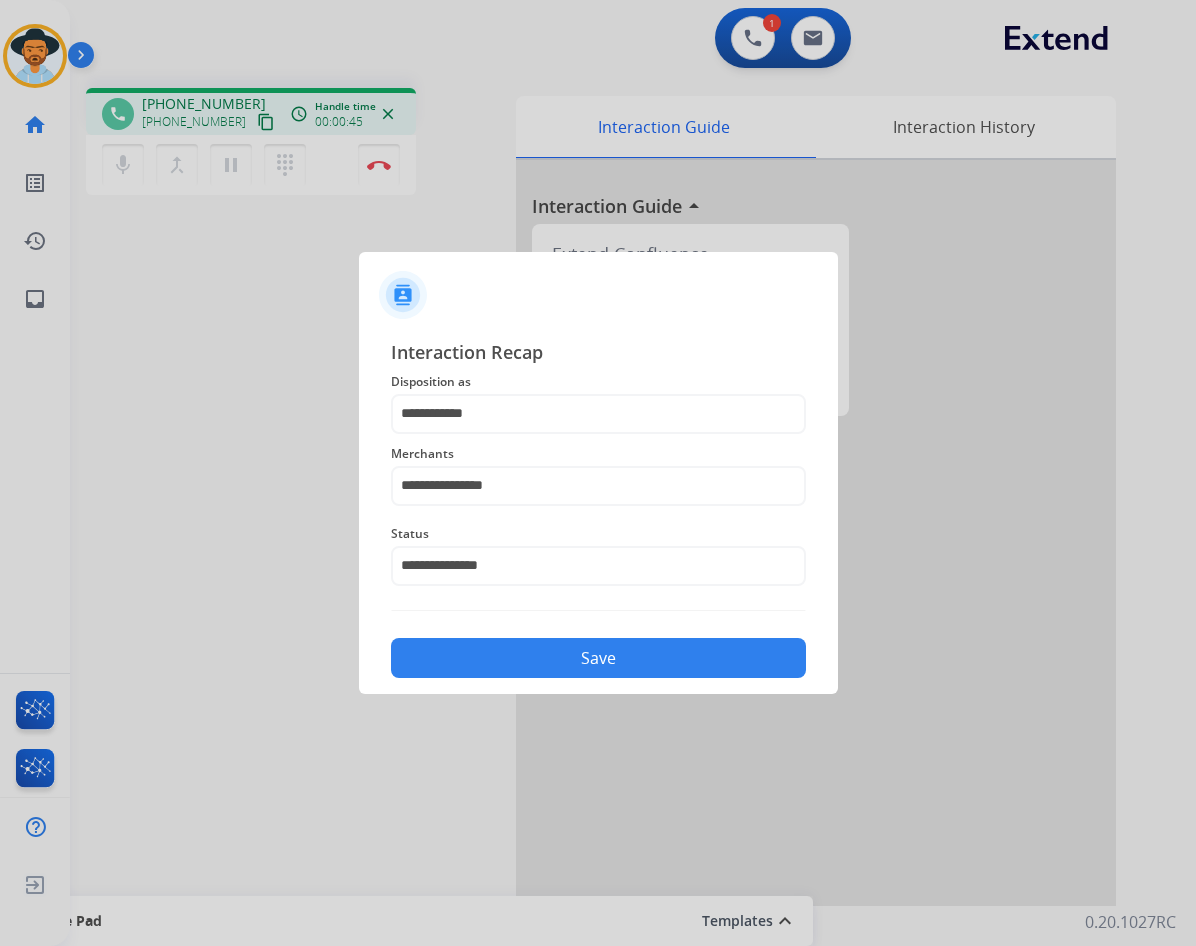 click on "Save" 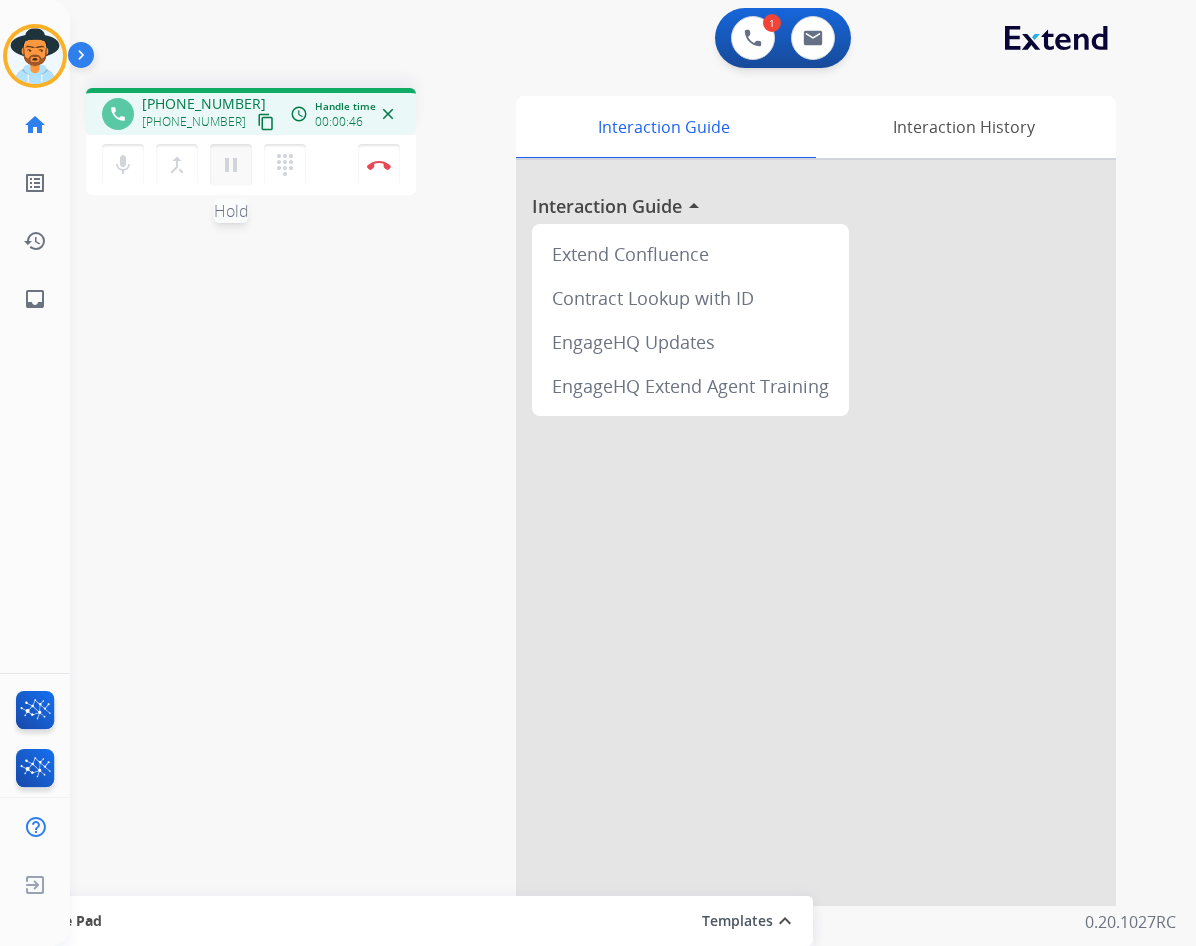 click on "pause" at bounding box center [231, 165] 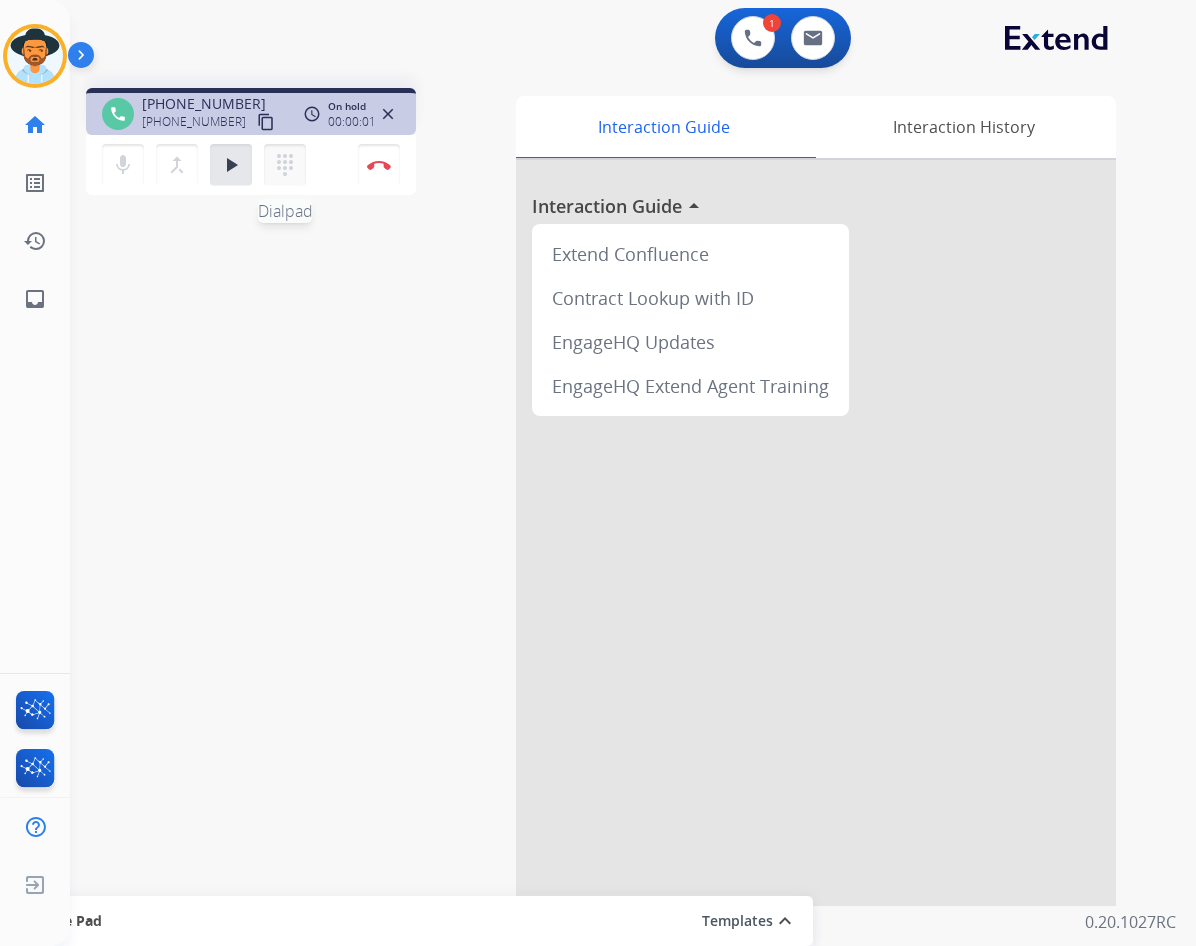 click on "dialpad" at bounding box center [285, 165] 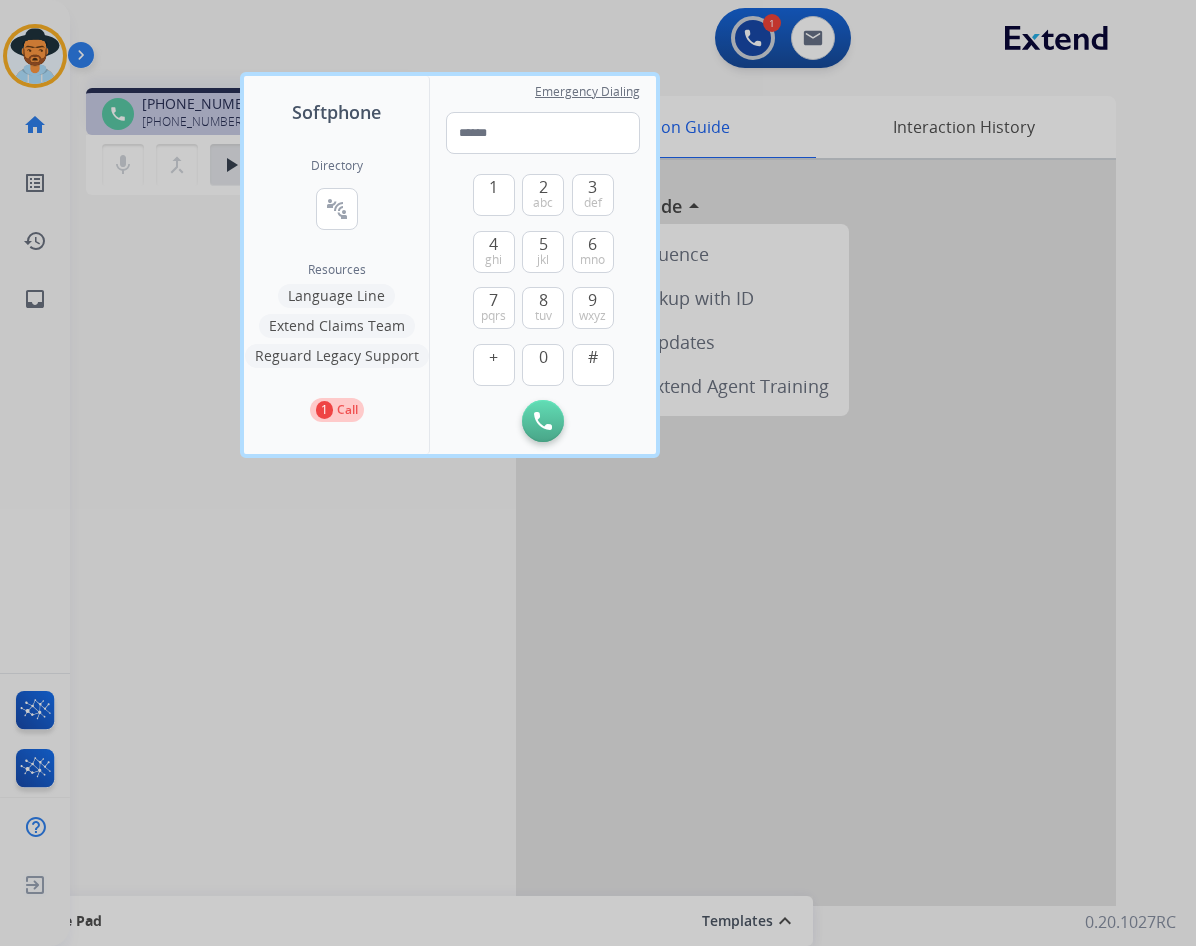 click on "Language Line" at bounding box center [336, 296] 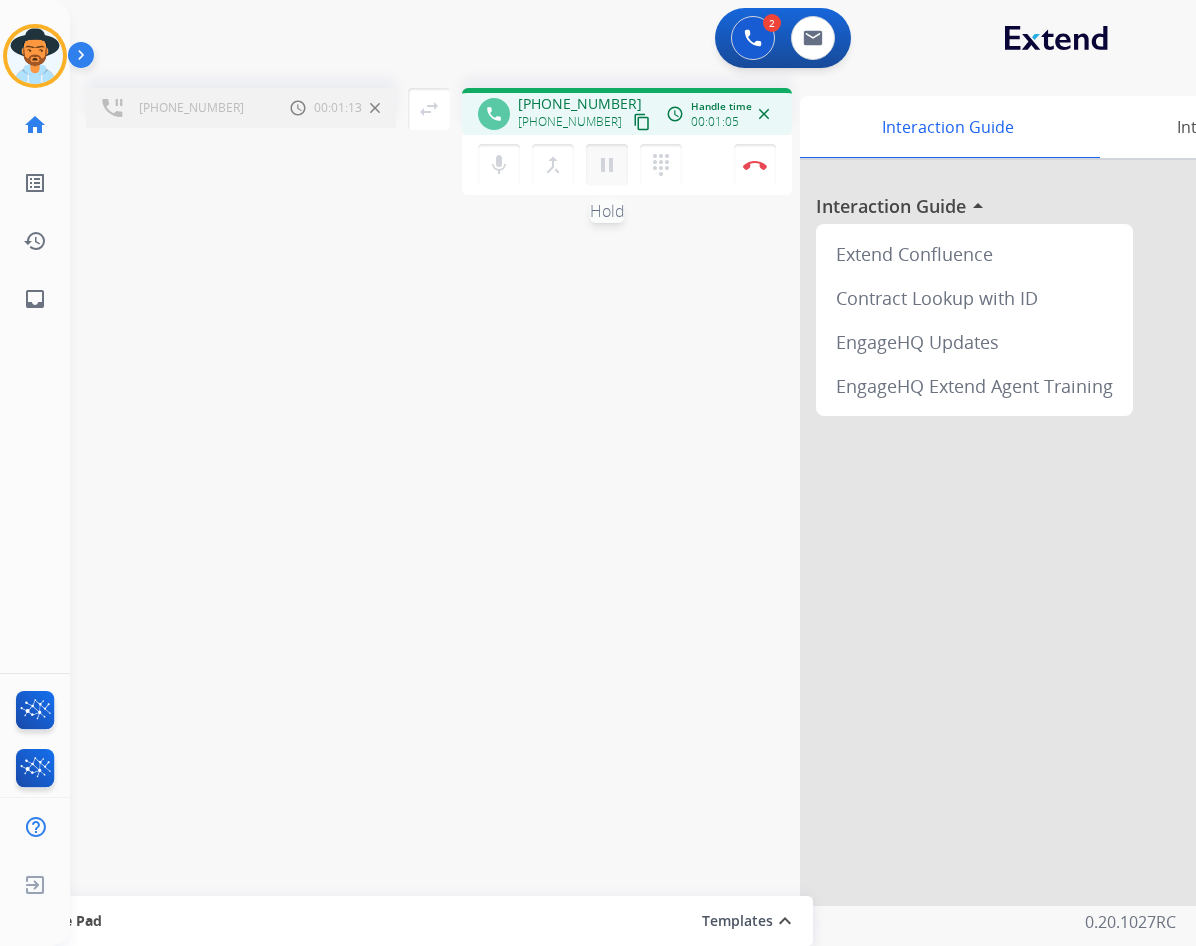 click on "pause" at bounding box center (607, 165) 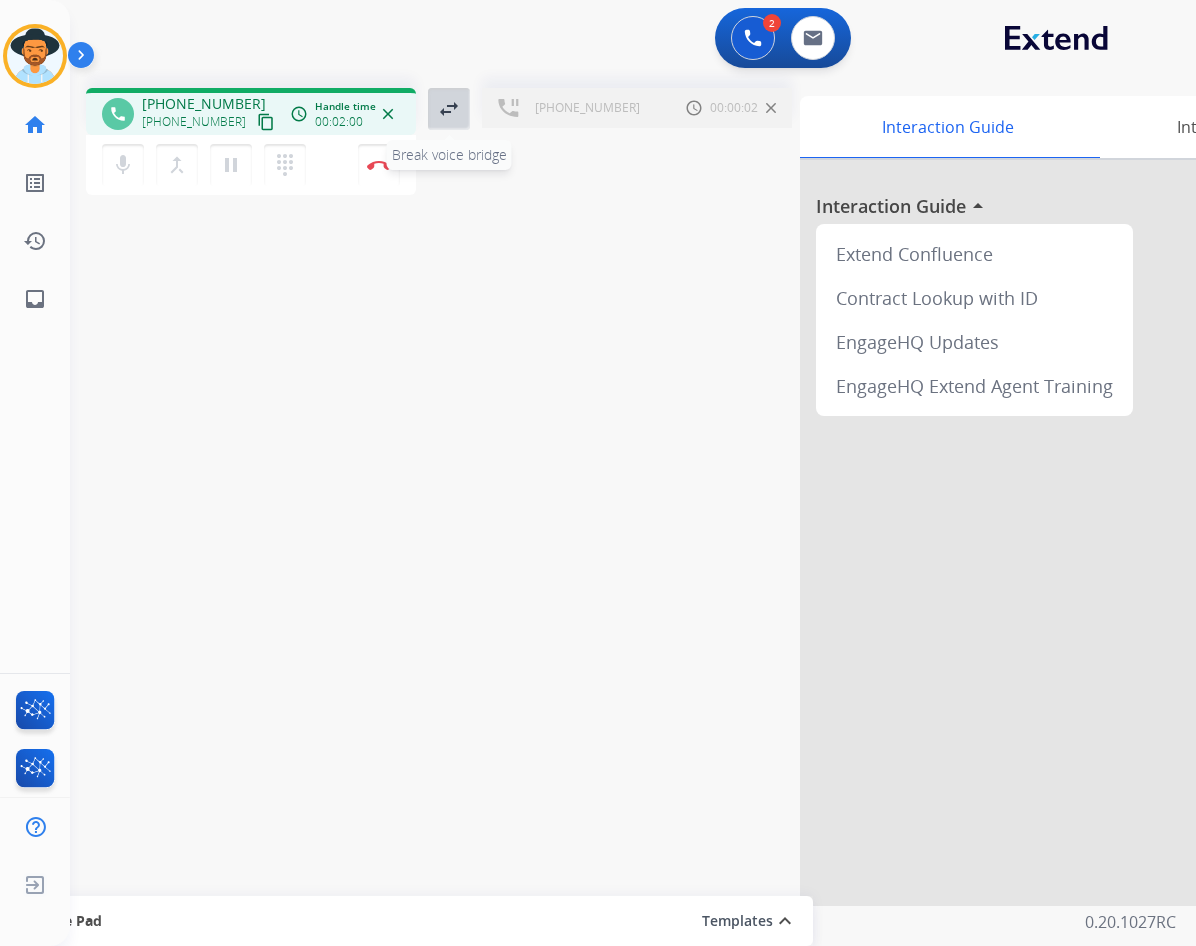 click on "swap_horiz" at bounding box center (449, 109) 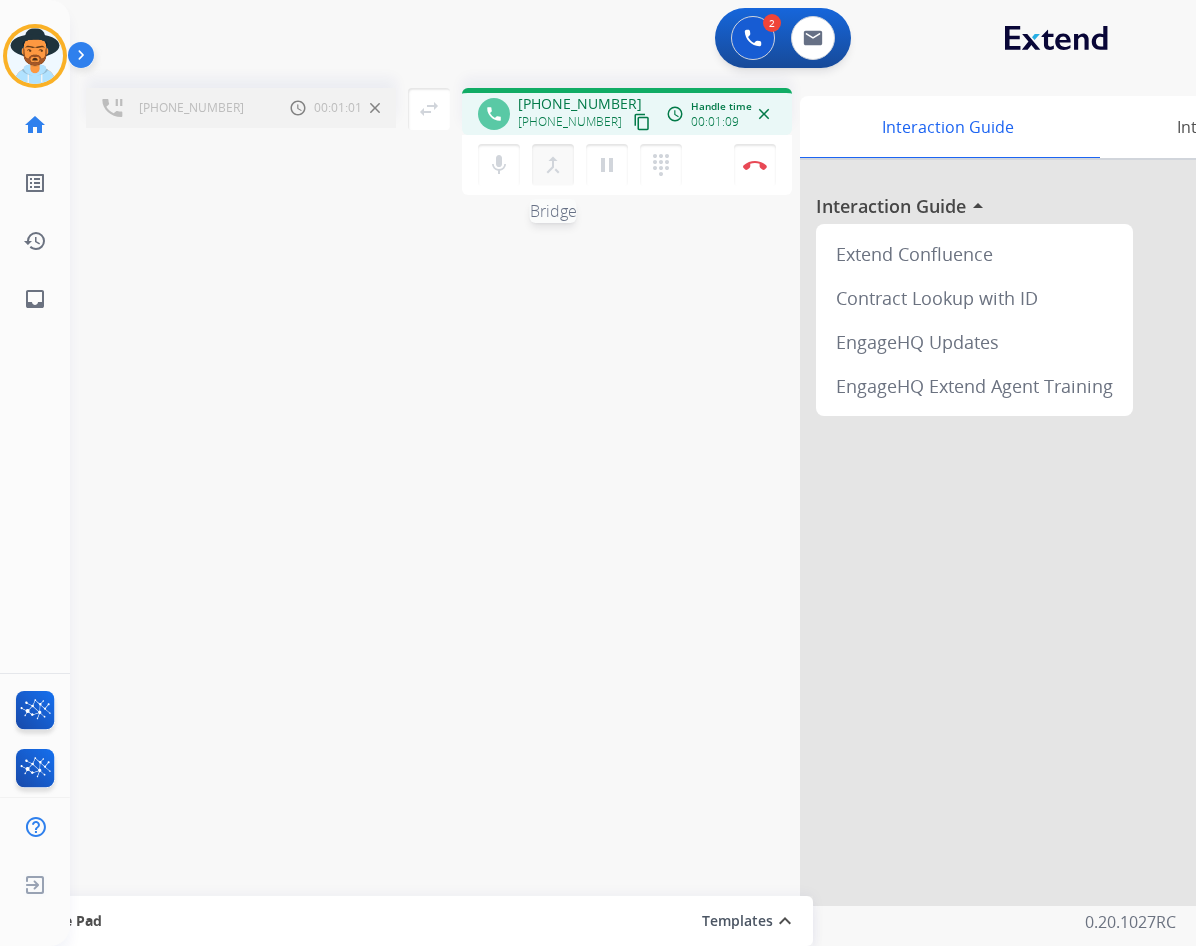 click on "merge_type" at bounding box center [553, 165] 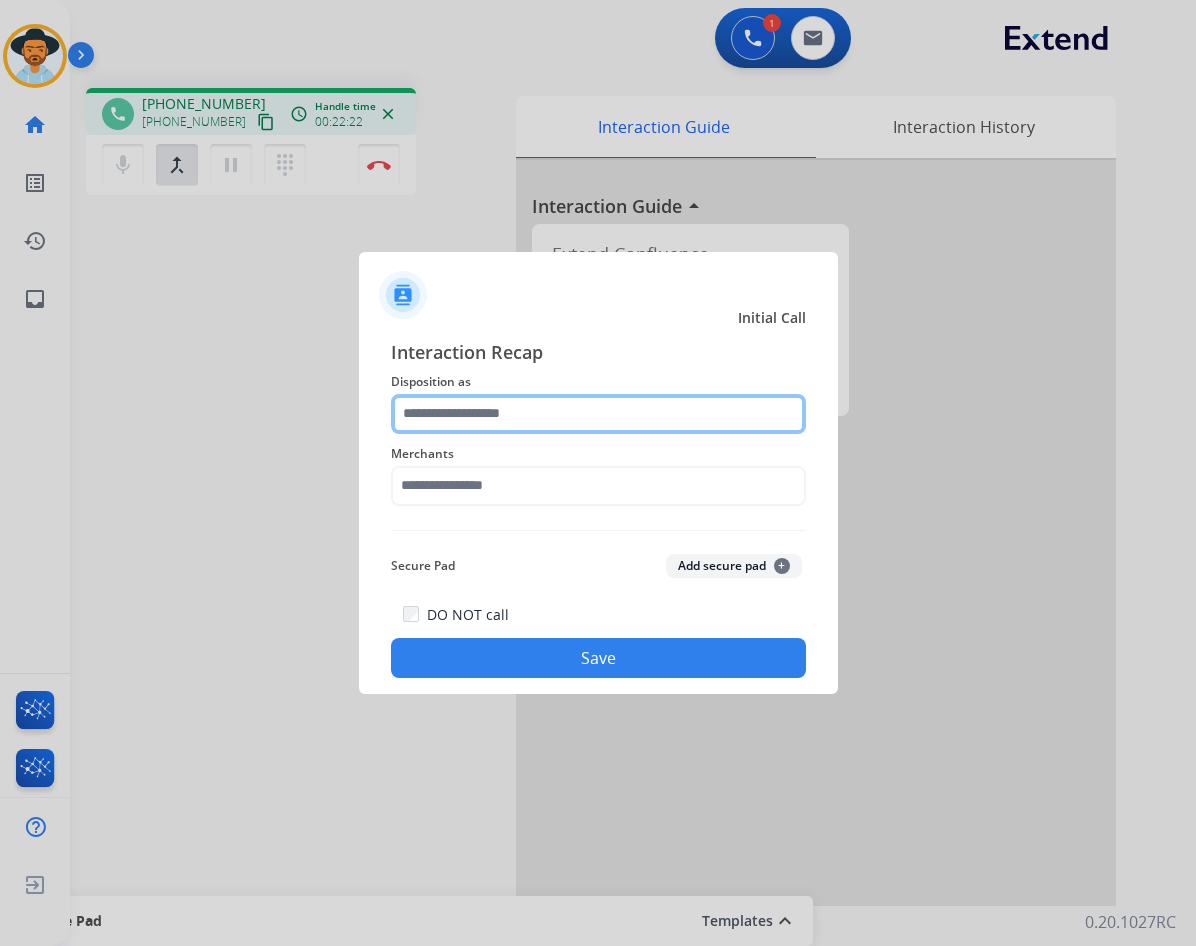 click 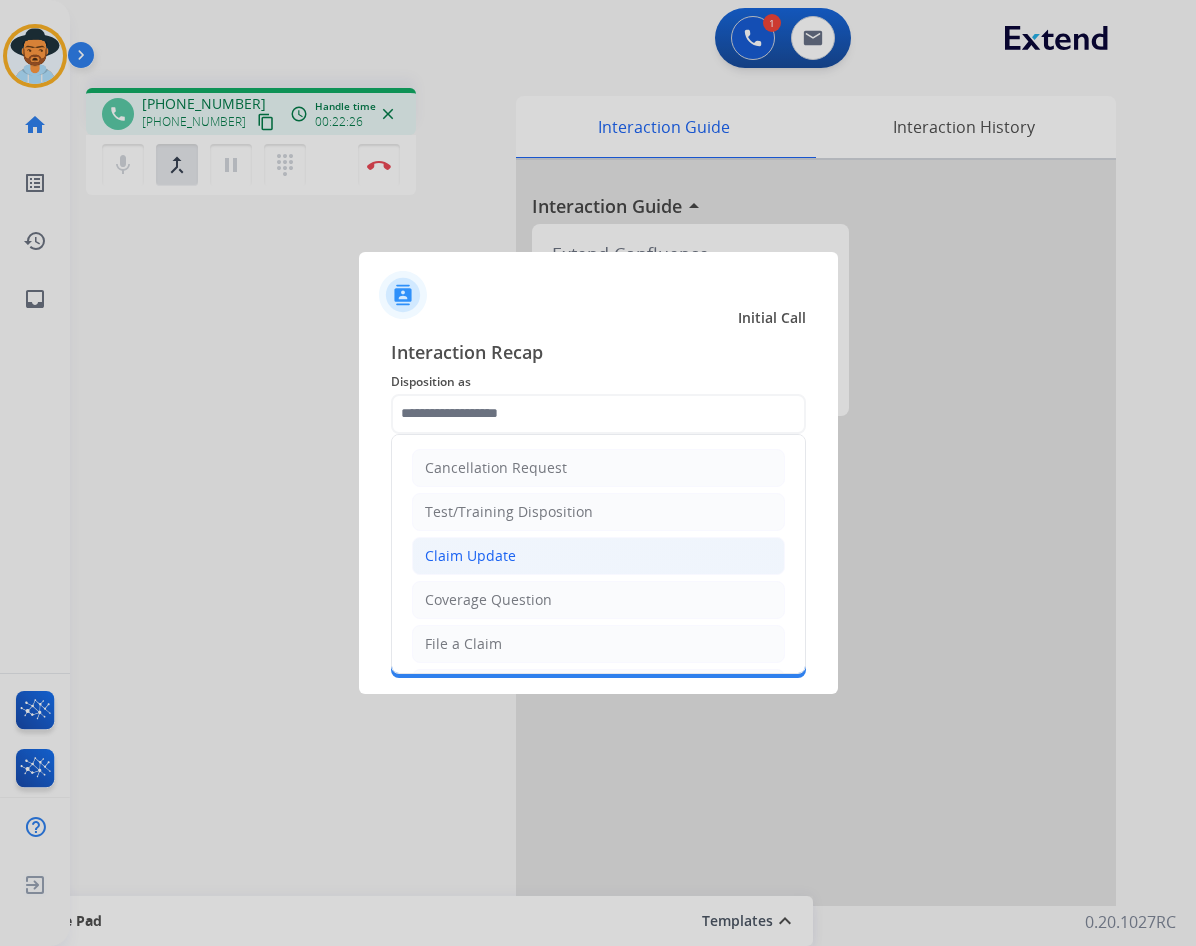 click on "Claim Update" 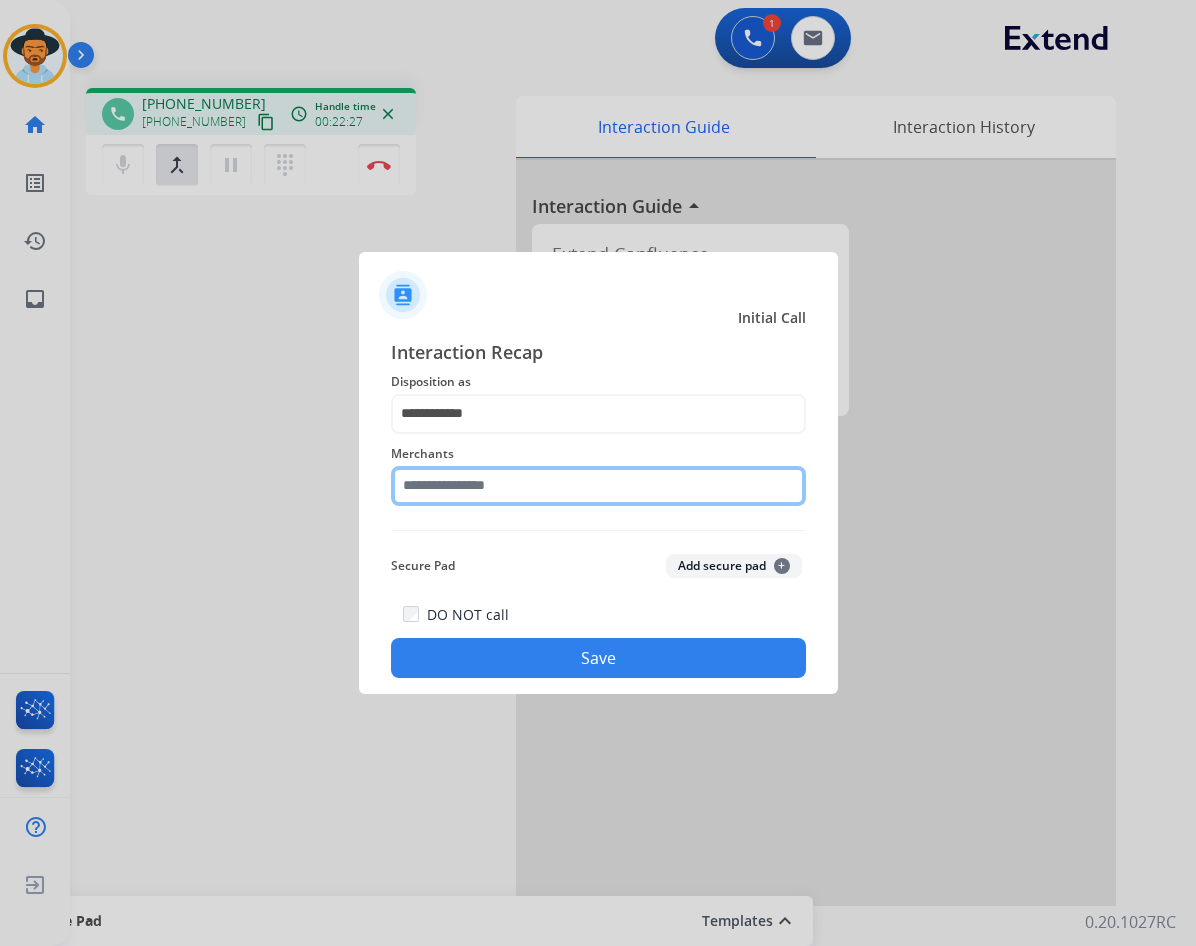click 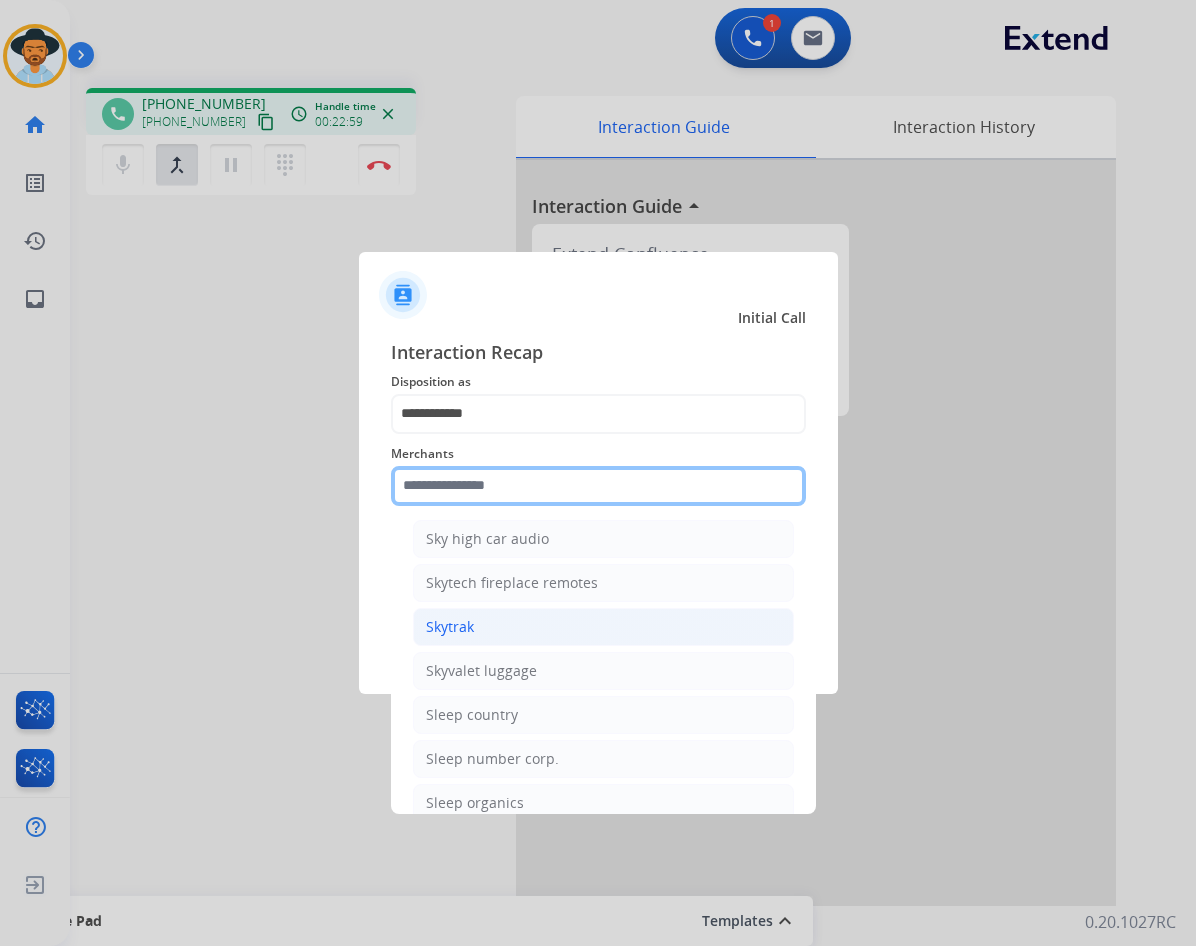 scroll, scrollTop: 34700, scrollLeft: 0, axis: vertical 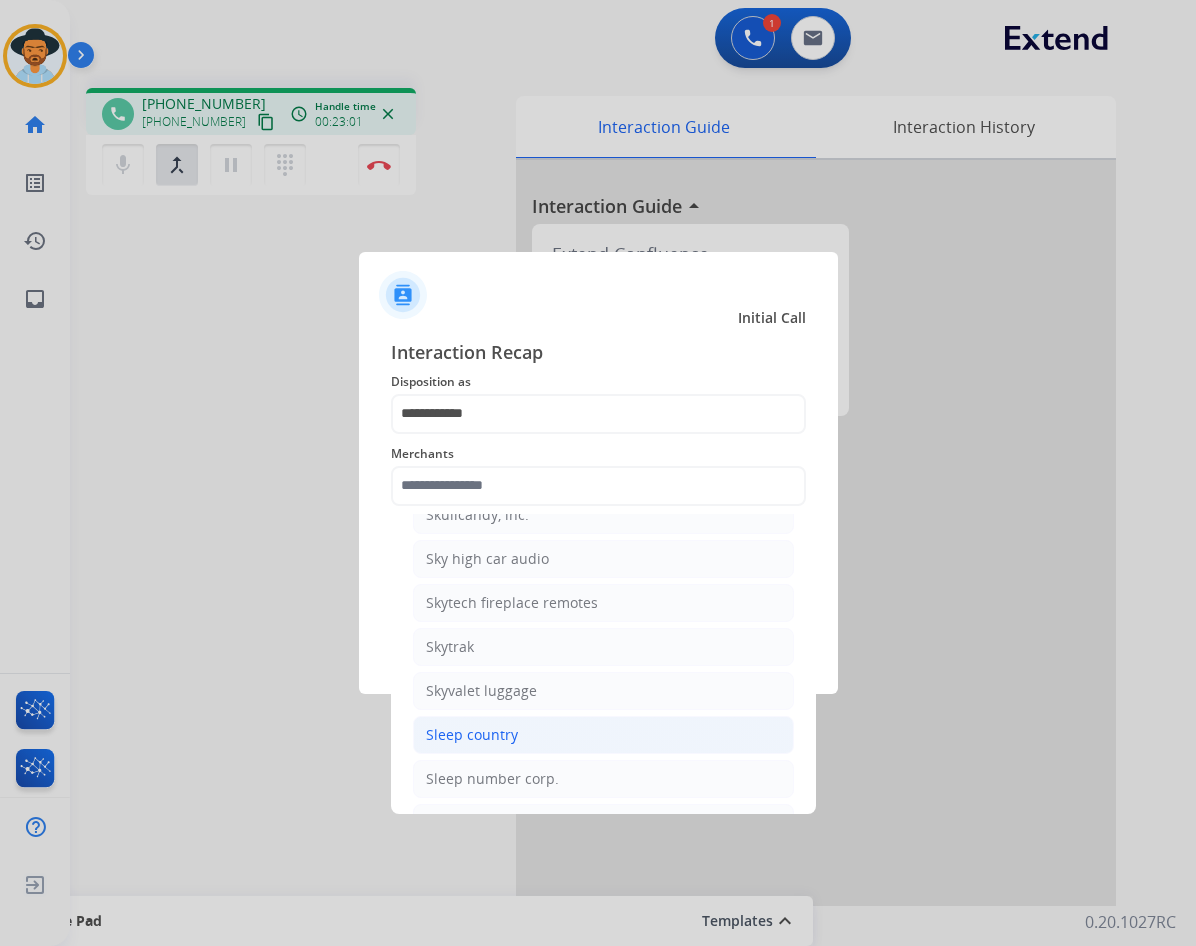 click on "Sleep country" 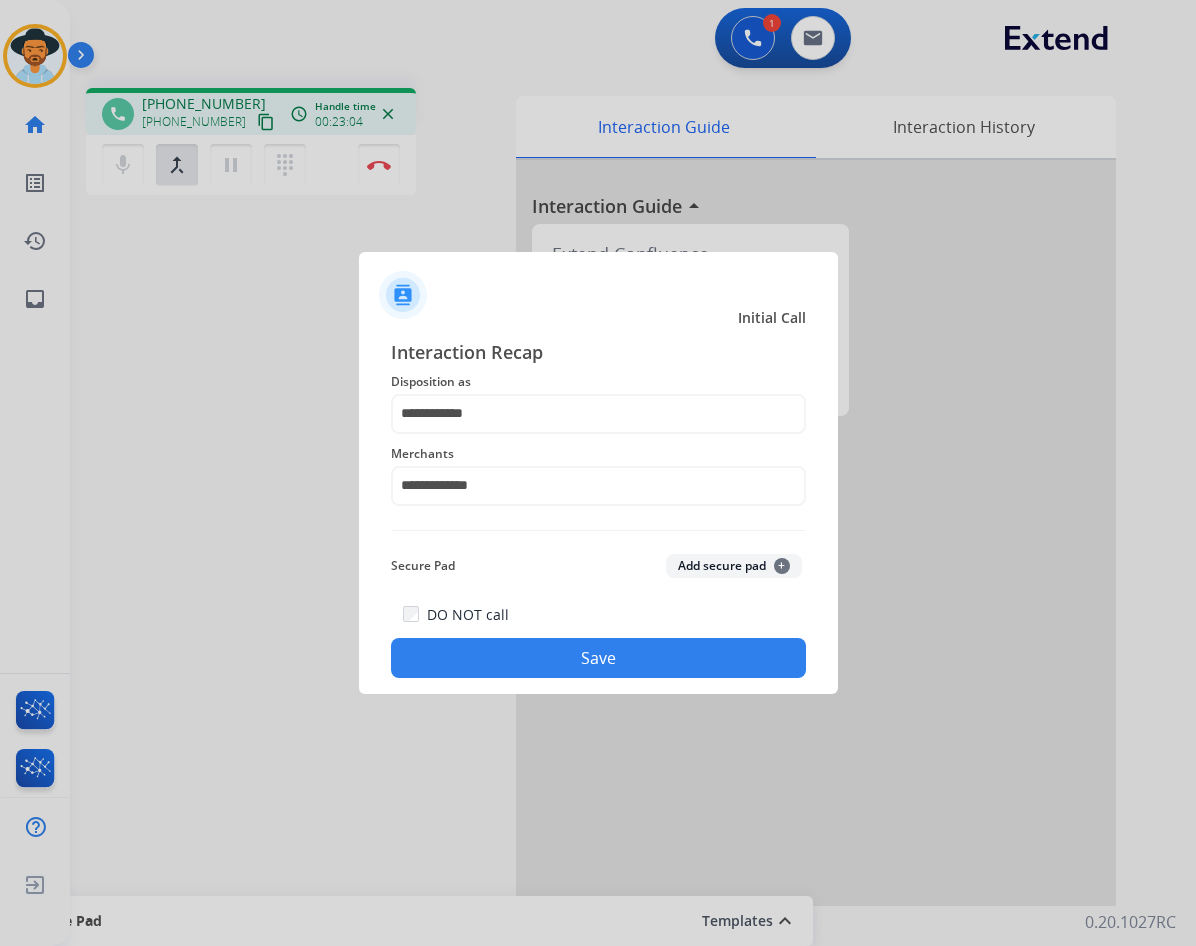 click on "Save" 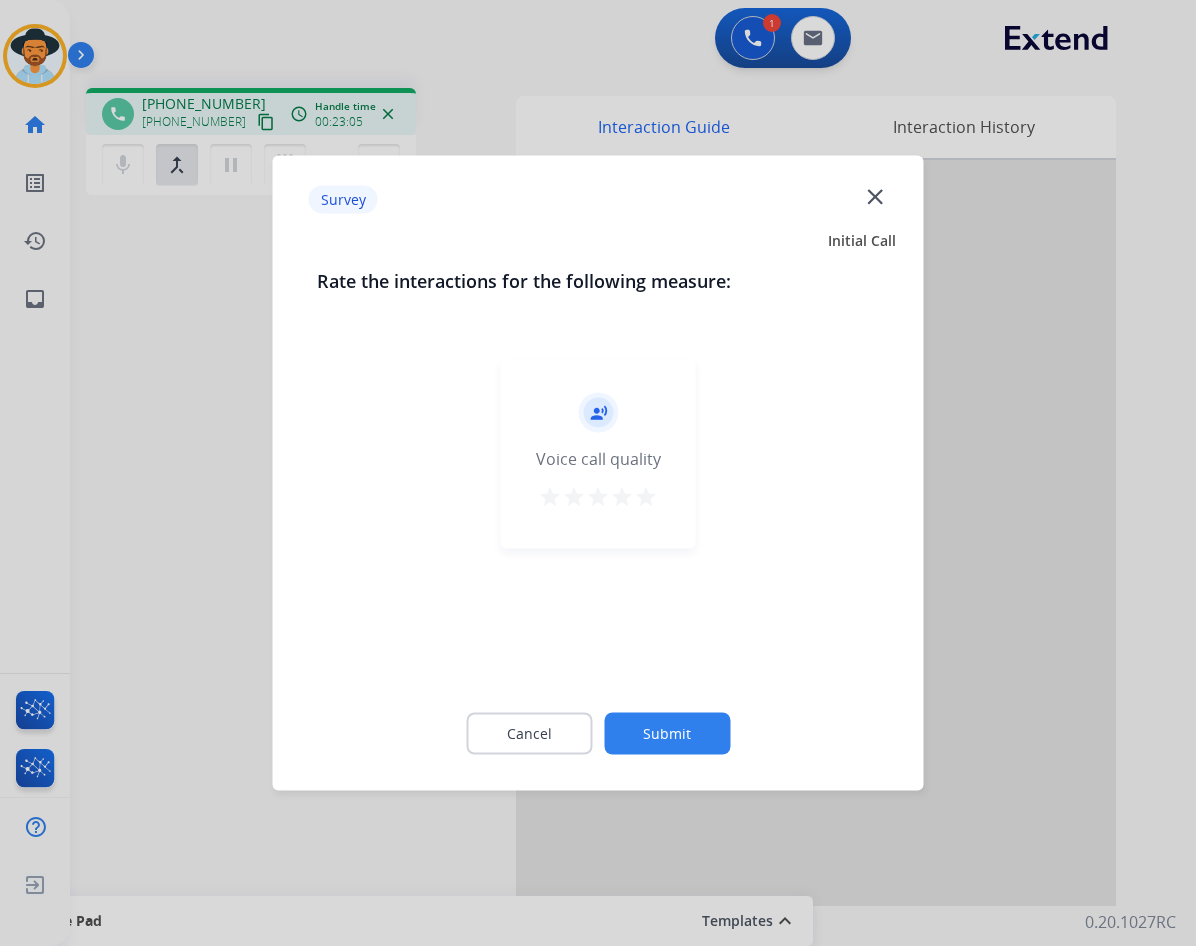click 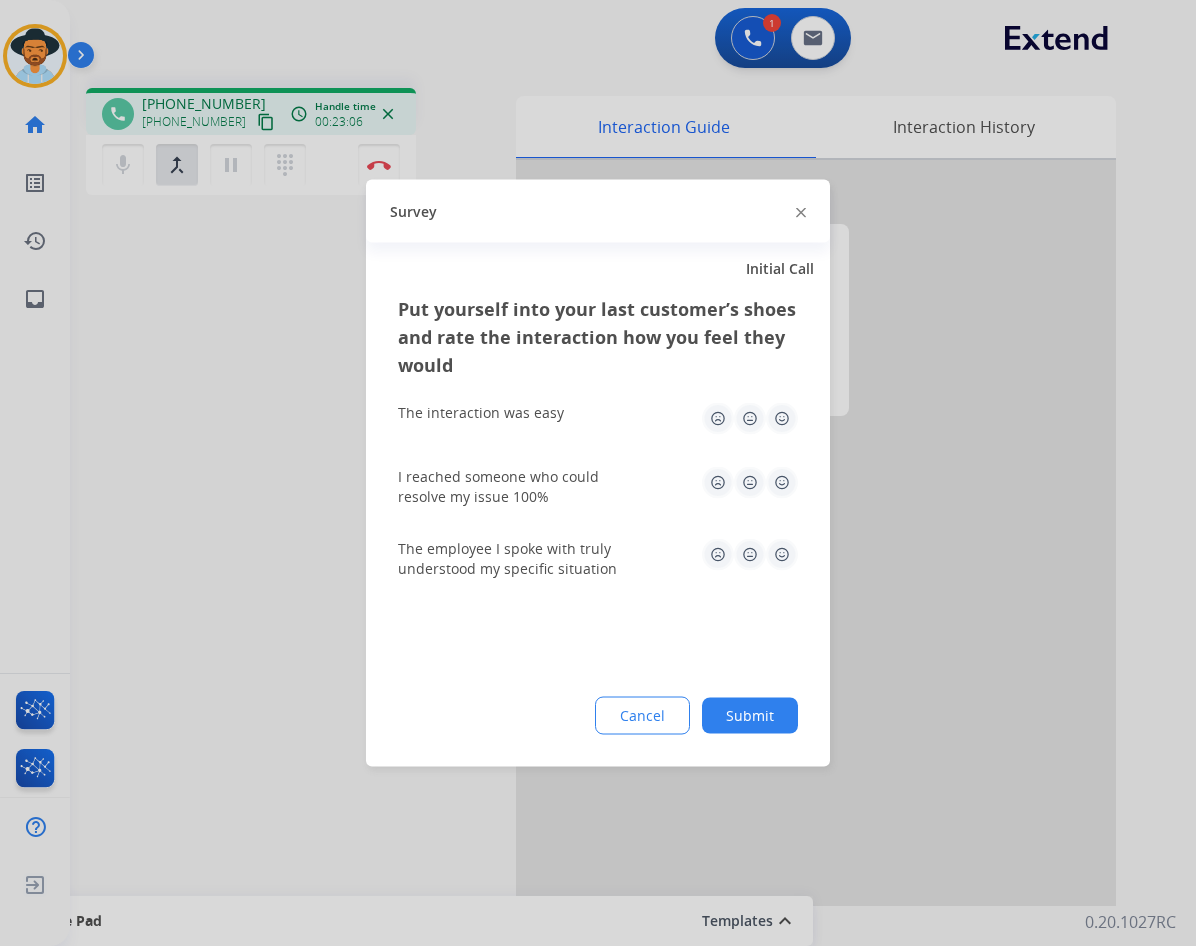 click 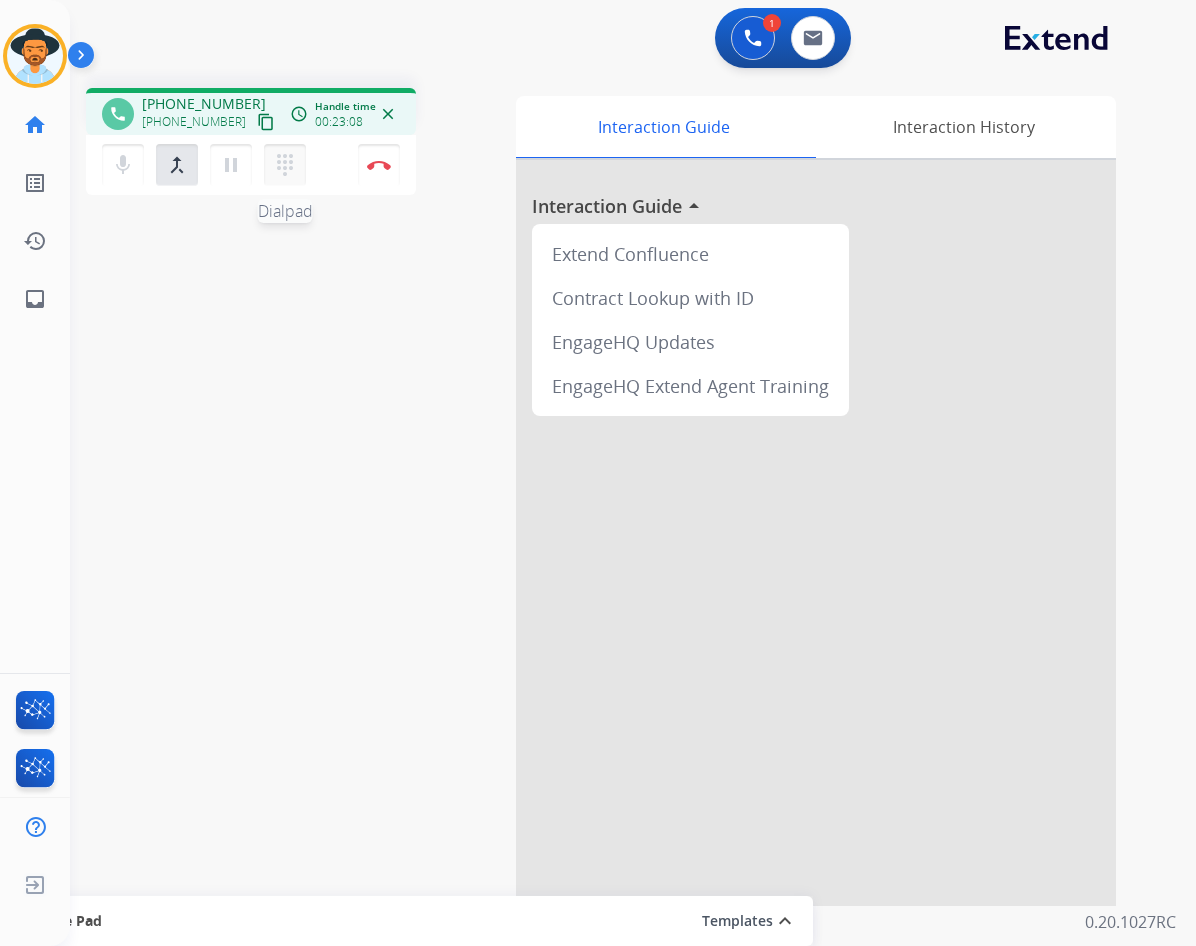 click on "dialpad" at bounding box center [285, 165] 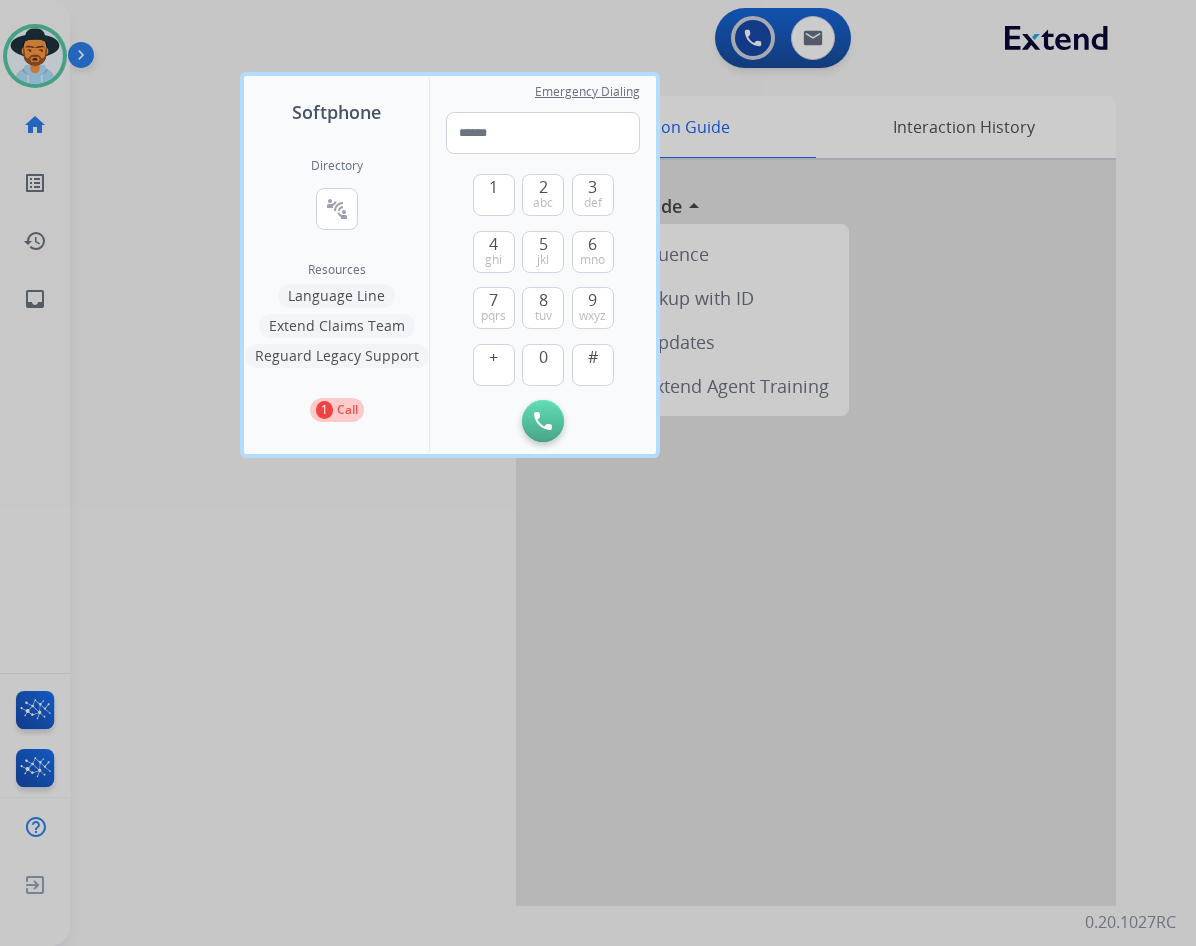 click at bounding box center [598, 473] 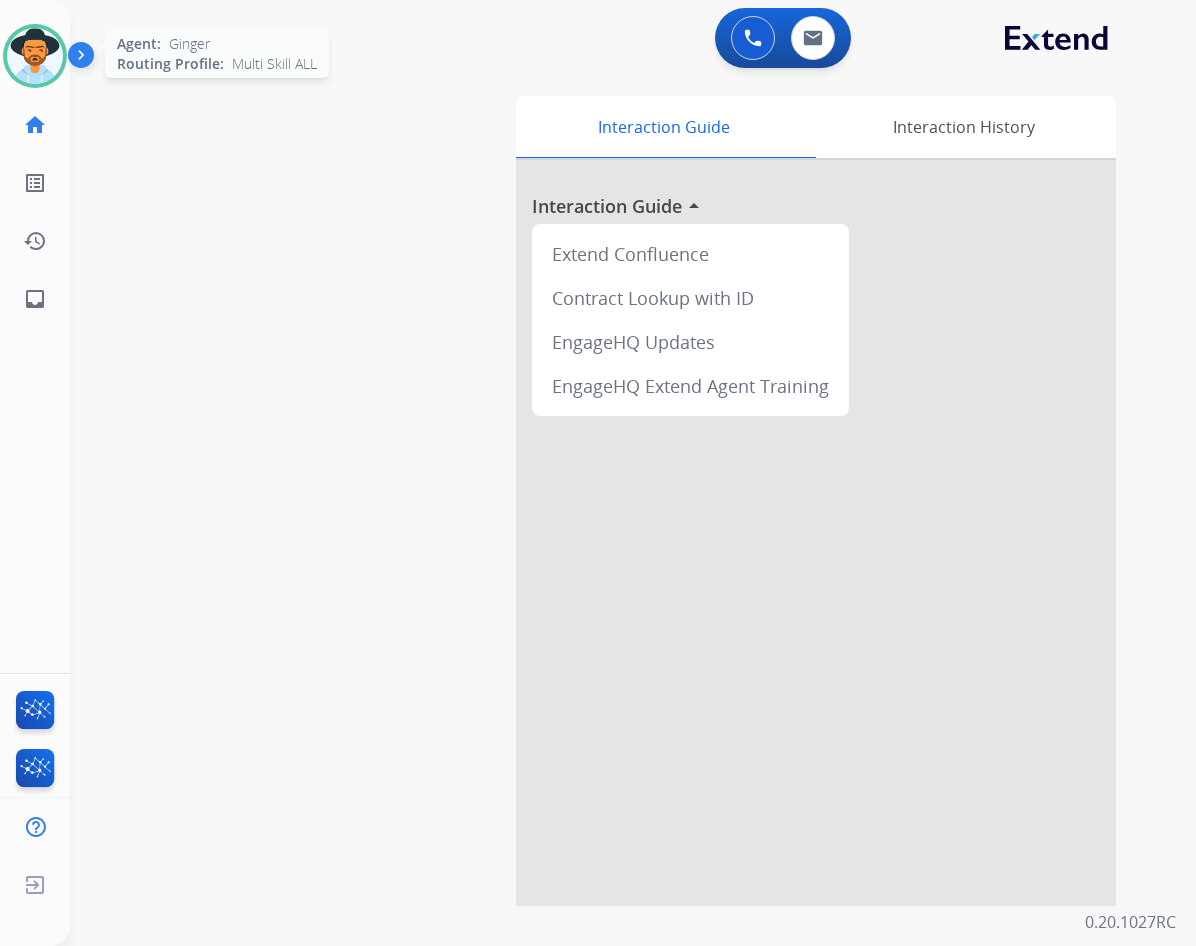 click at bounding box center [35, 56] 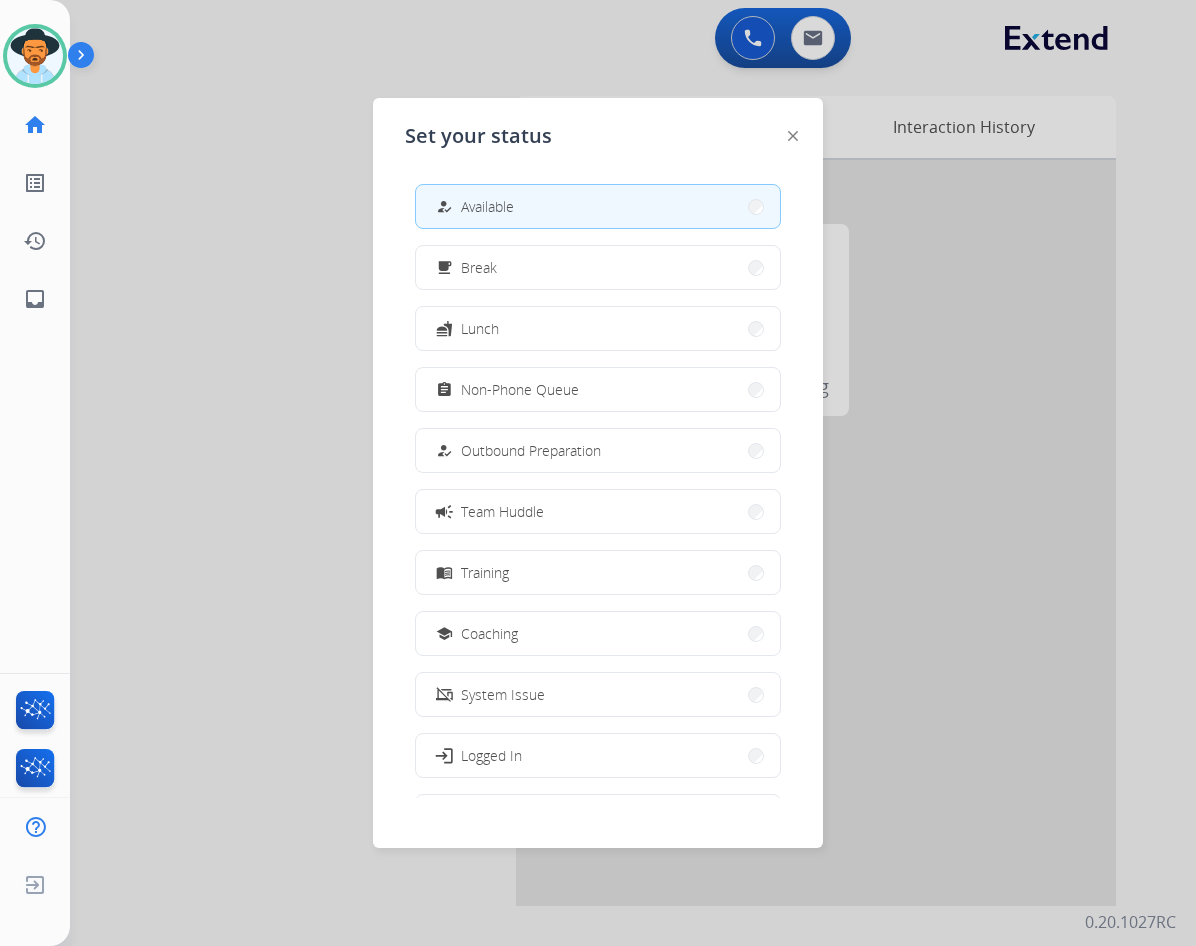 click at bounding box center (598, 473) 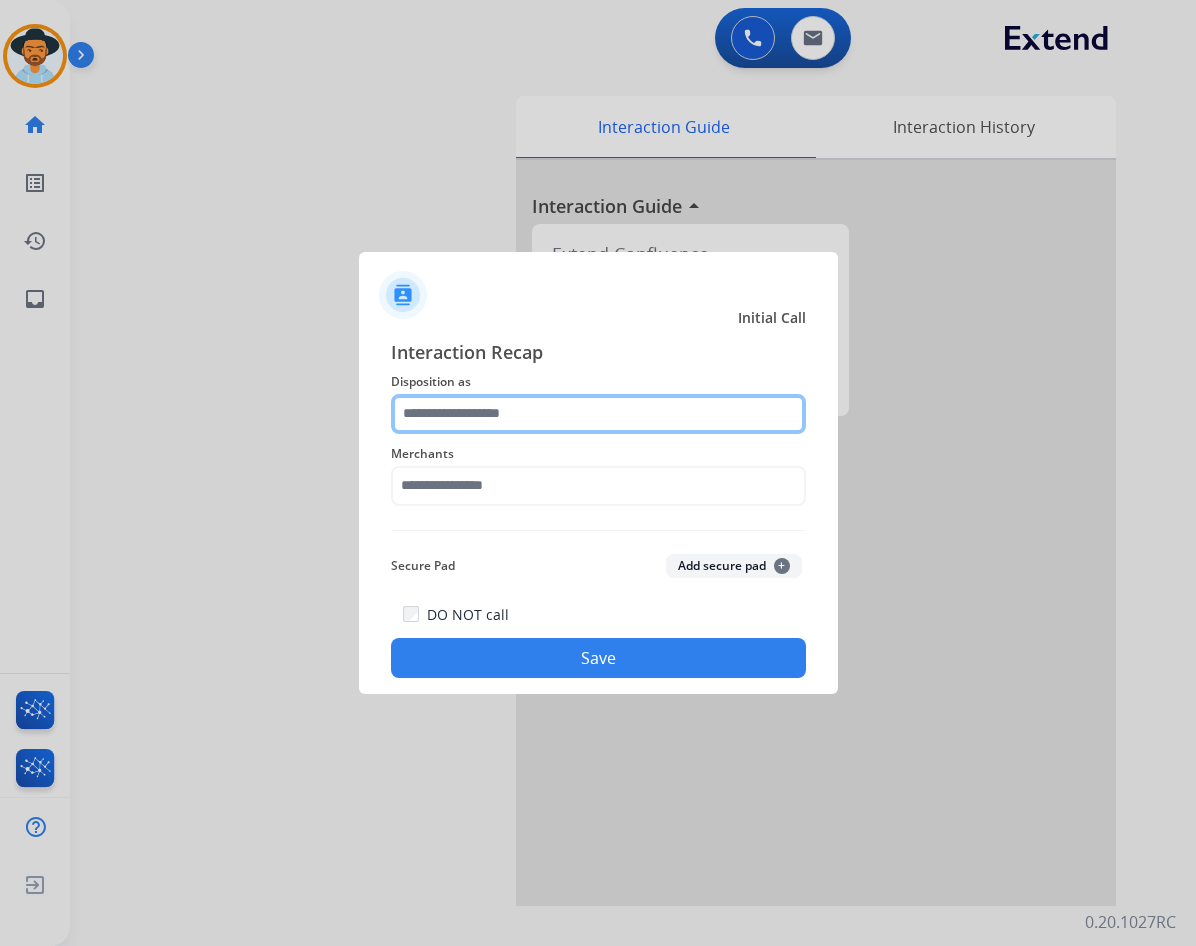 click 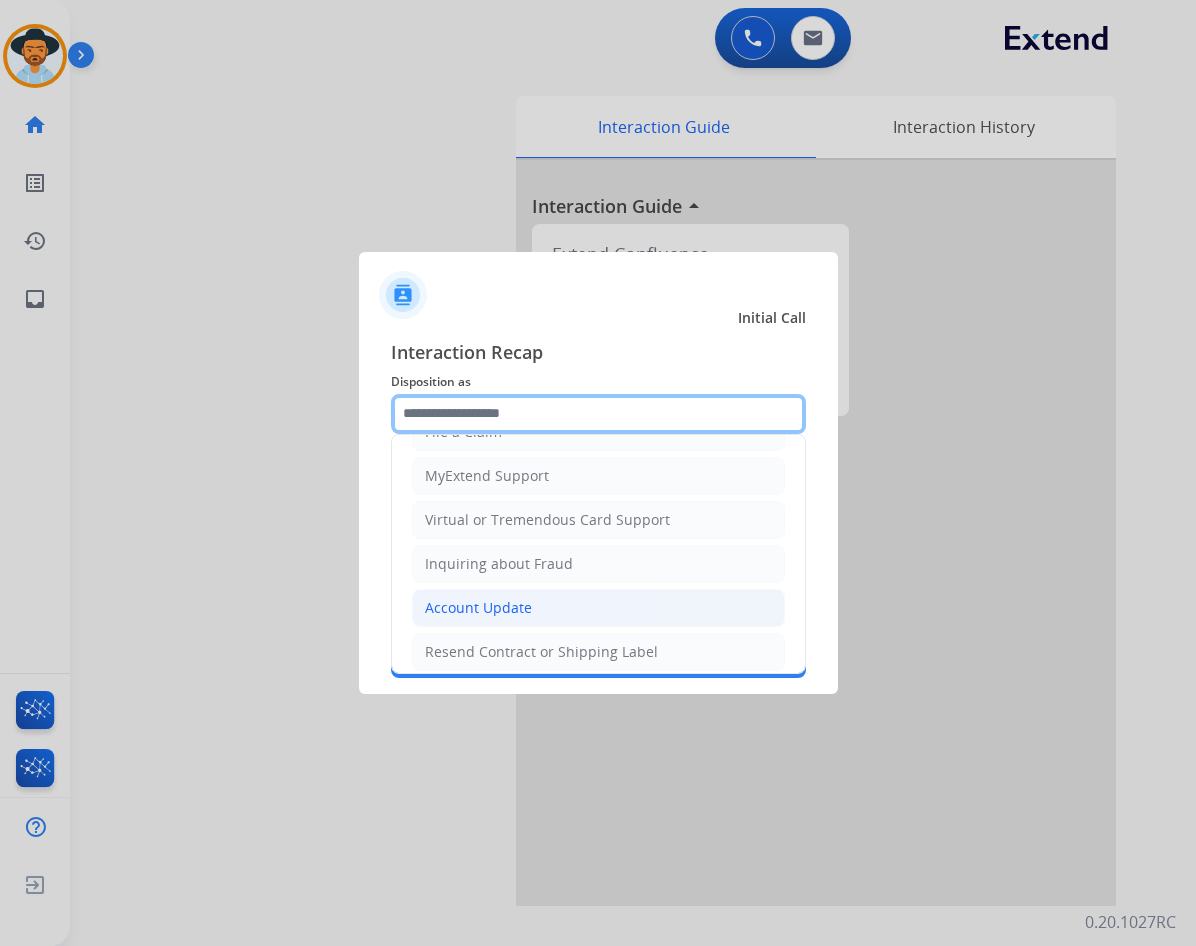 scroll, scrollTop: 112, scrollLeft: 0, axis: vertical 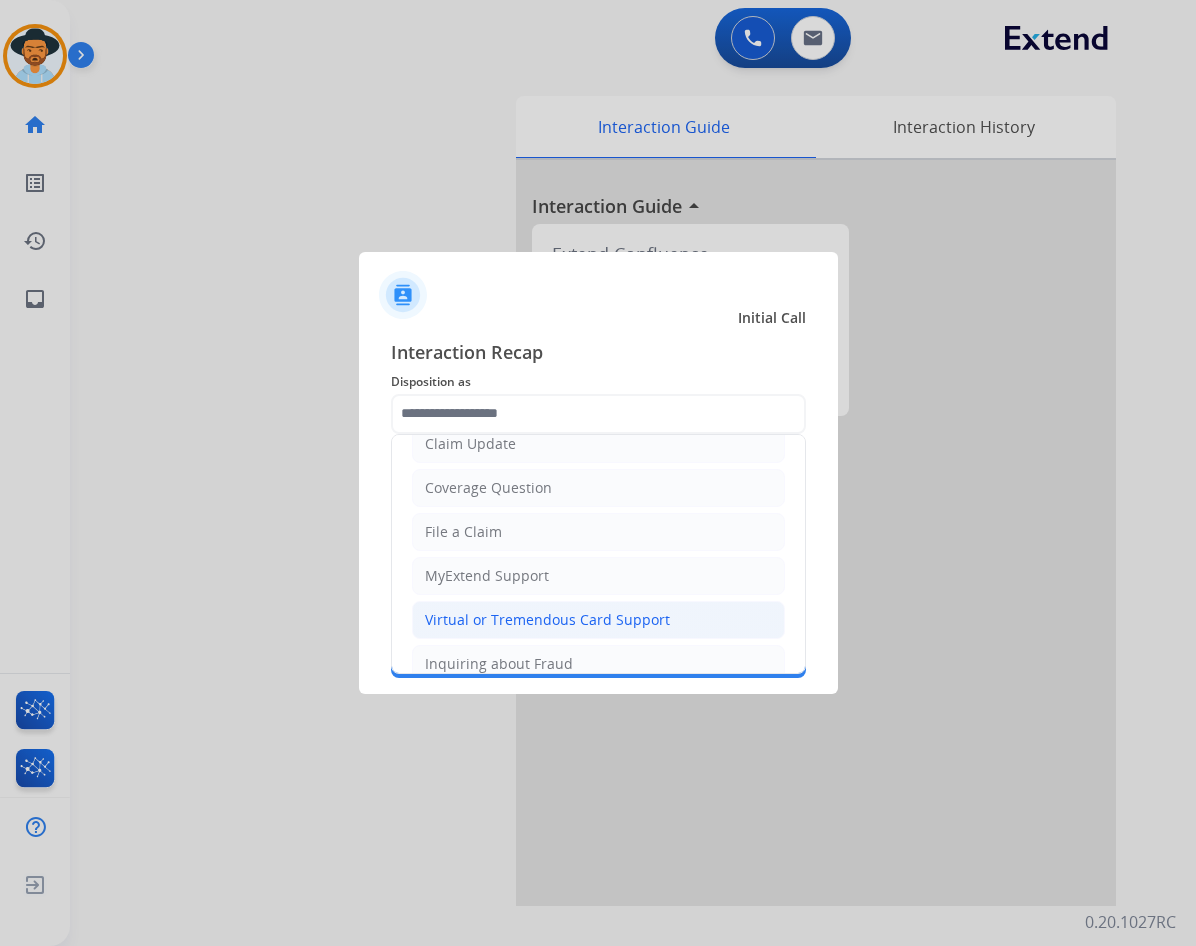 click on "Virtual or Tremendous Card Support" 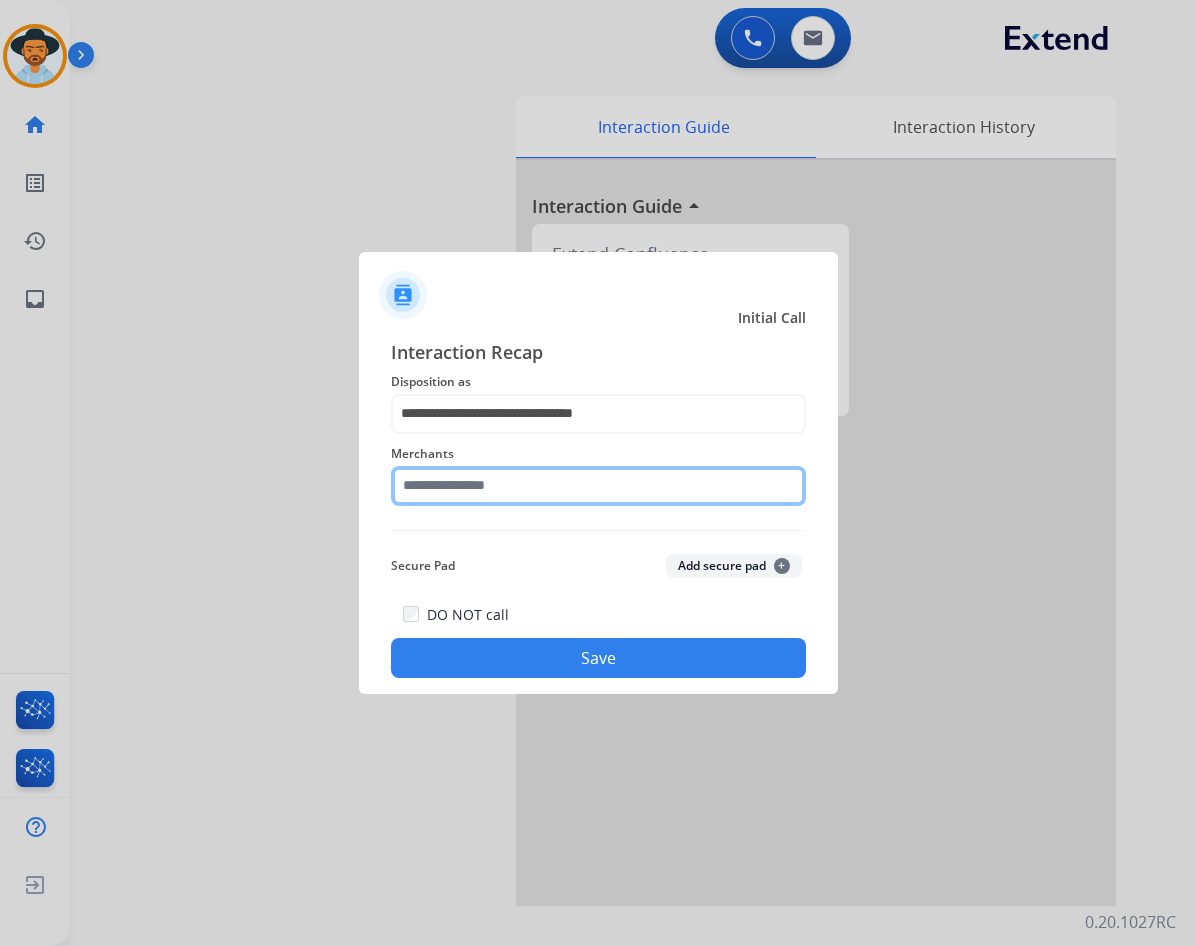 click 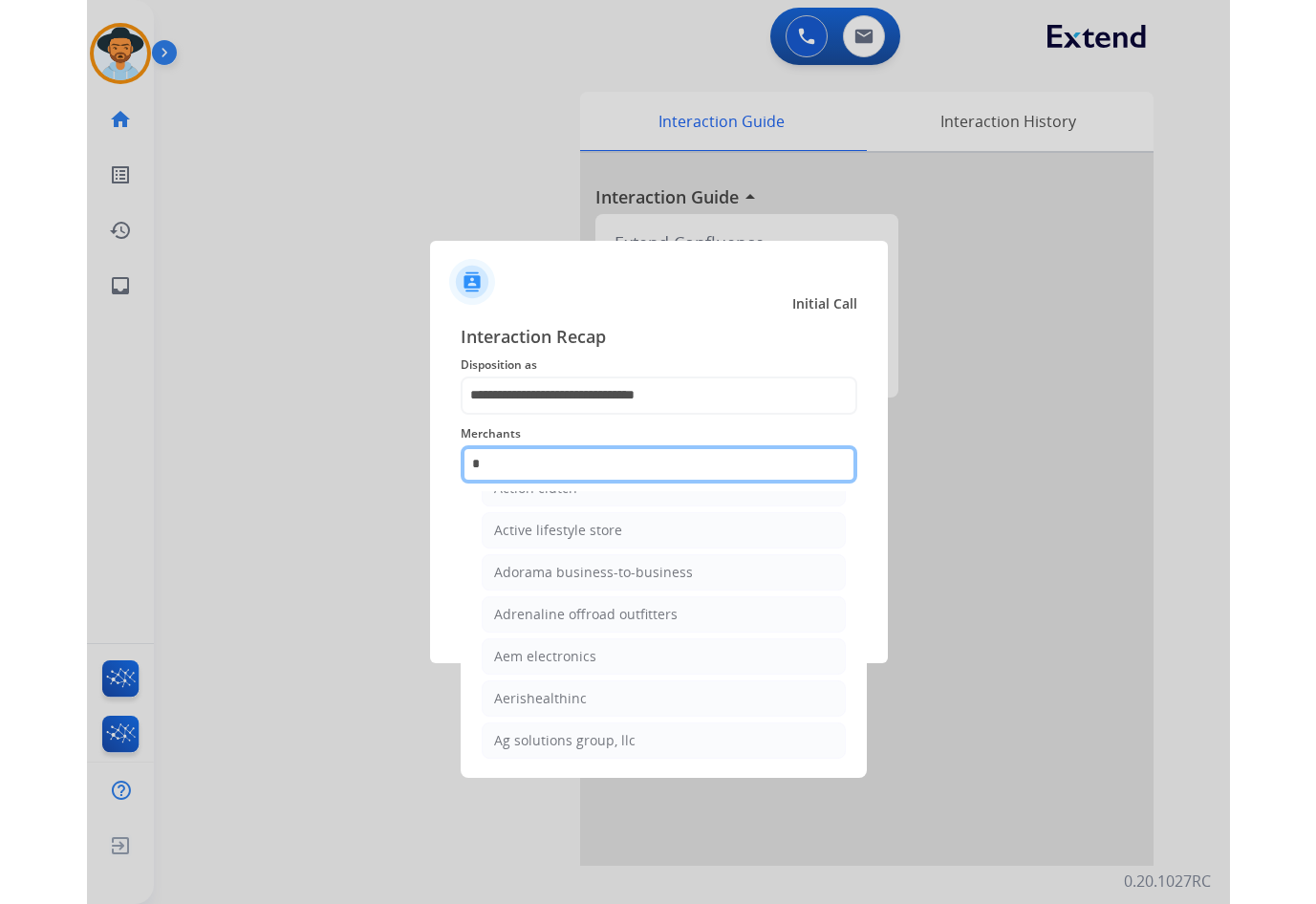 scroll, scrollTop: 157, scrollLeft: 0, axis: vertical 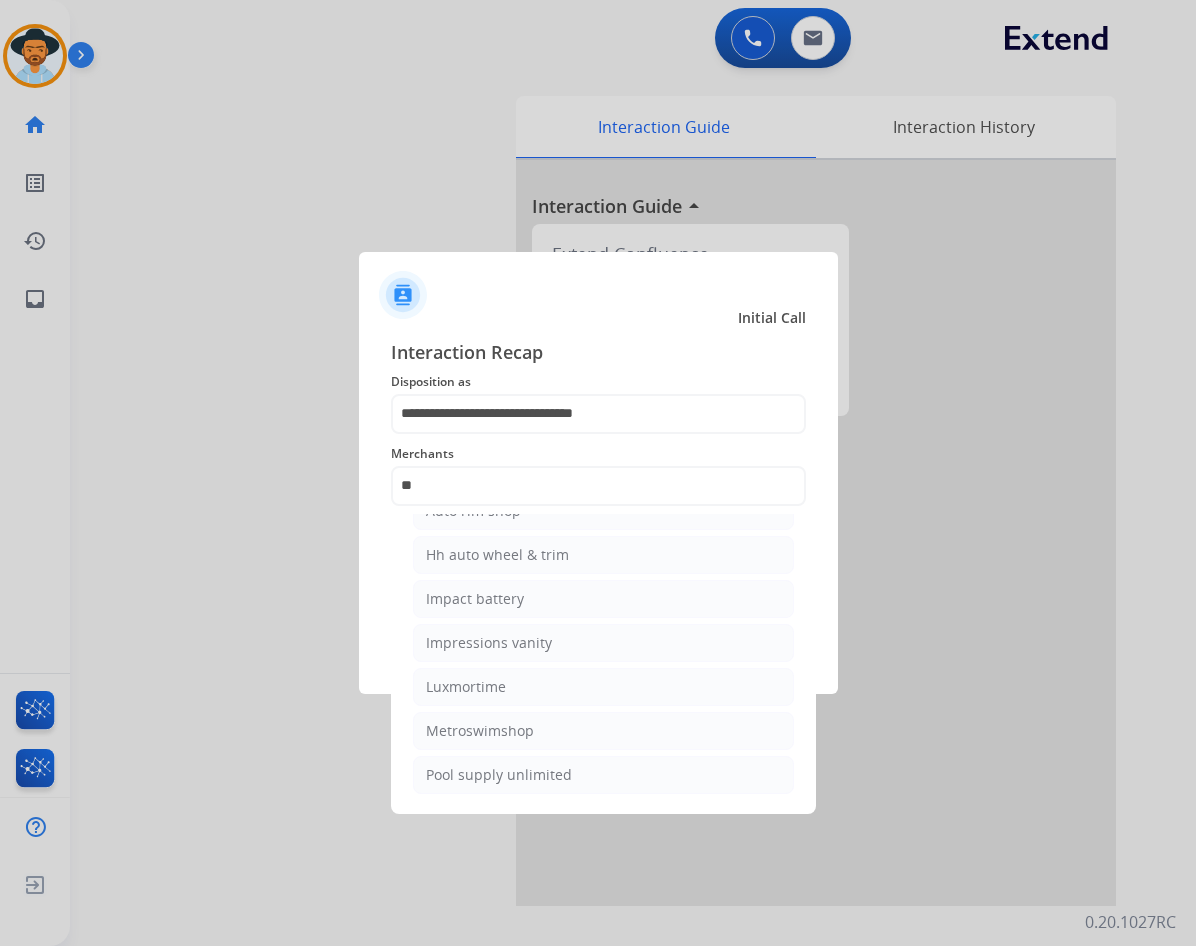 click on "Impact battery" 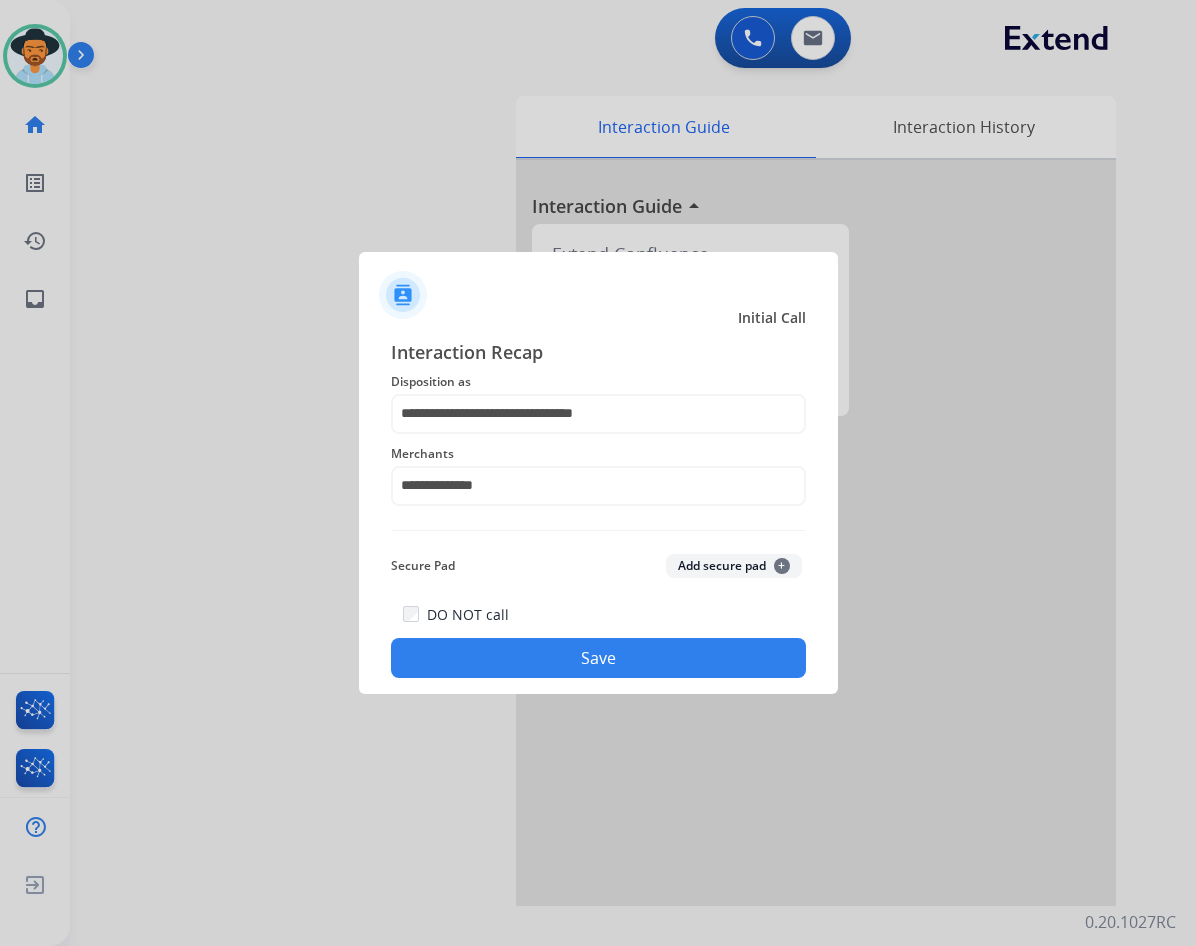 click on "Save" 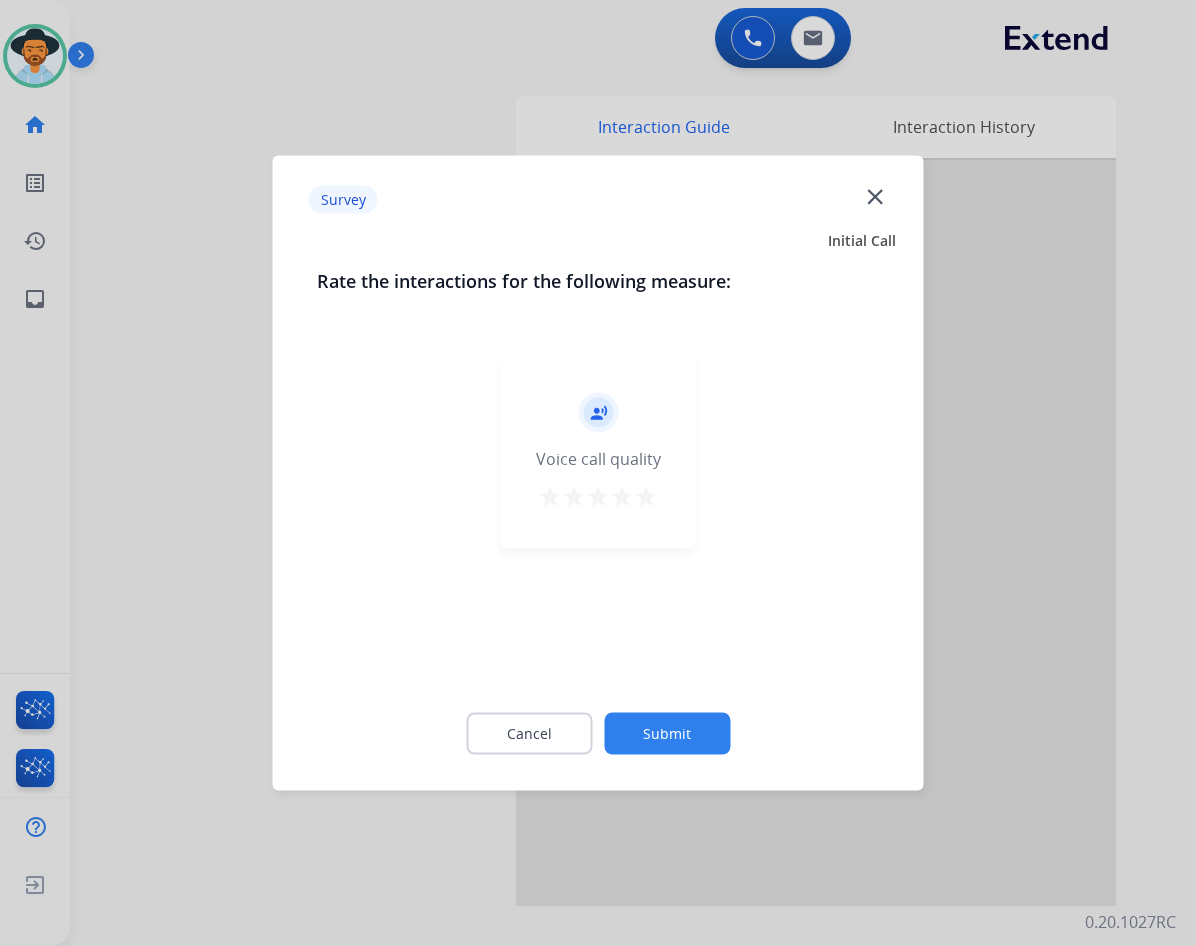 click on "record_voice_over   Voice call quality   star   star   star   star   star" 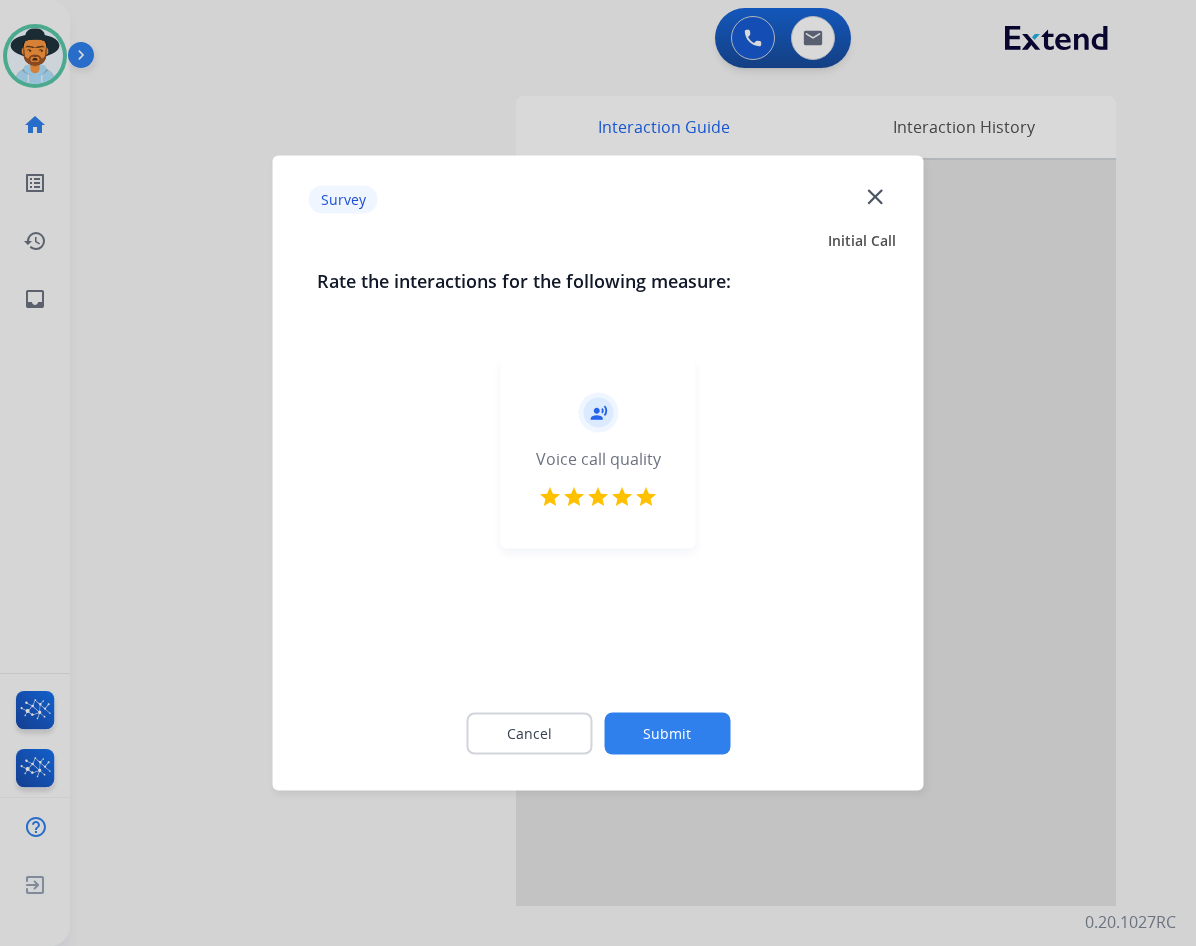 click on "Submit" 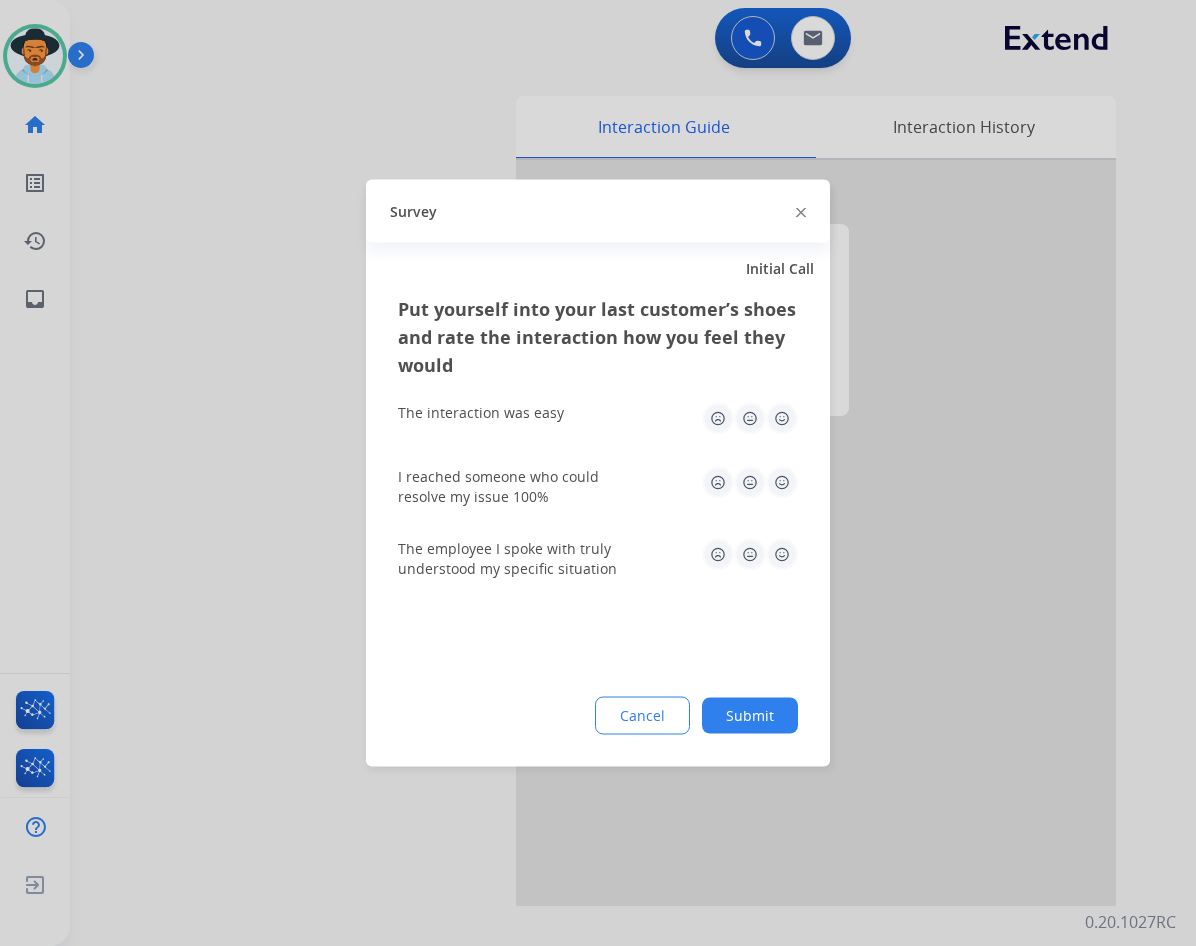 click 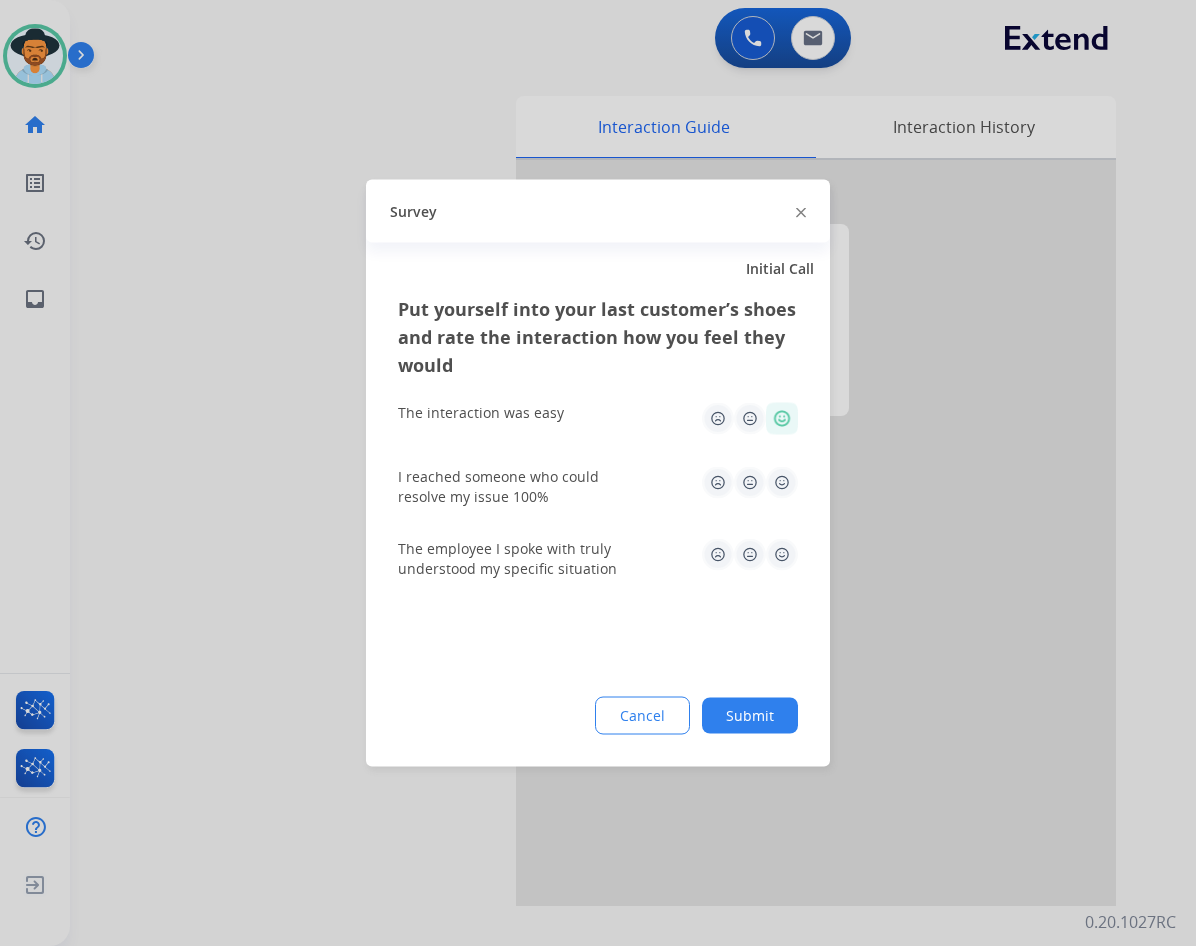 click 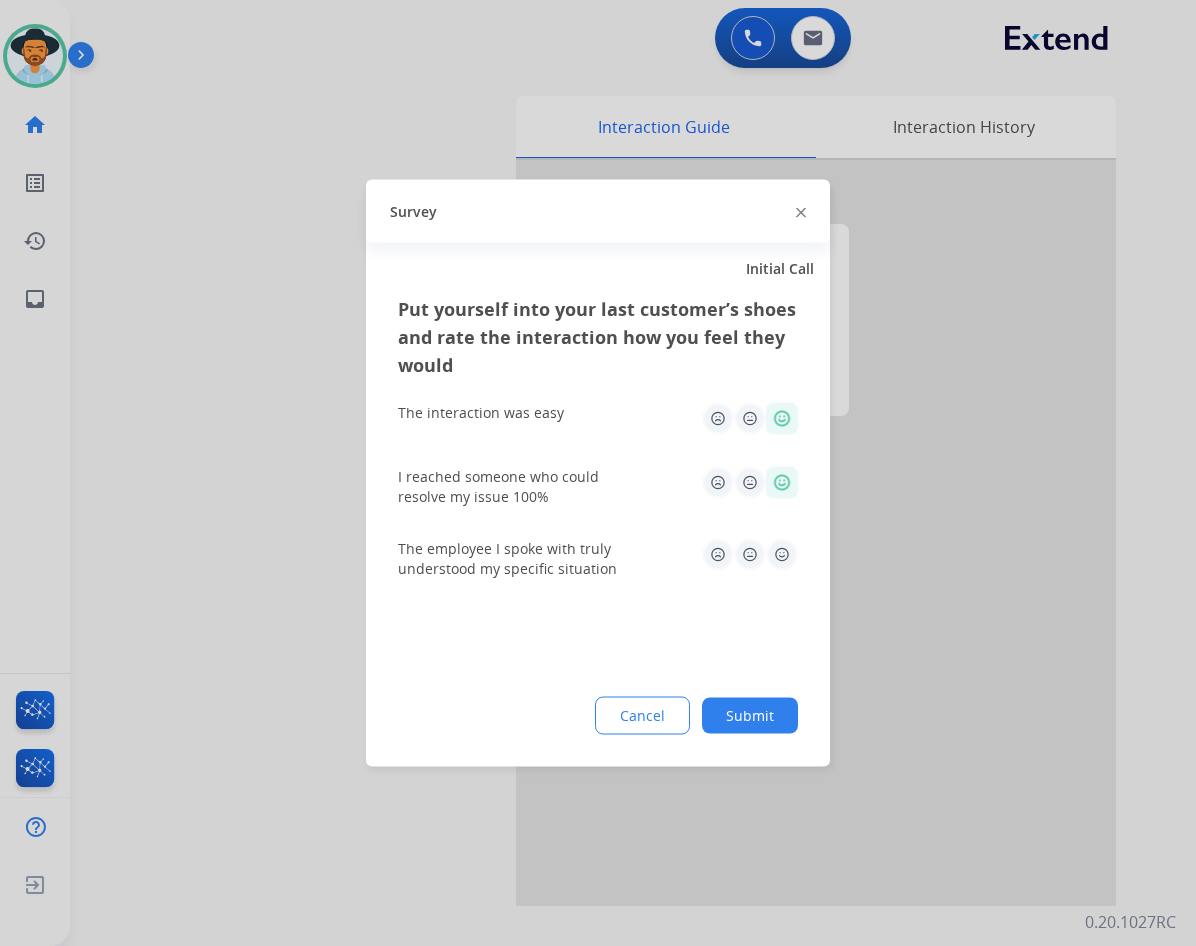 click 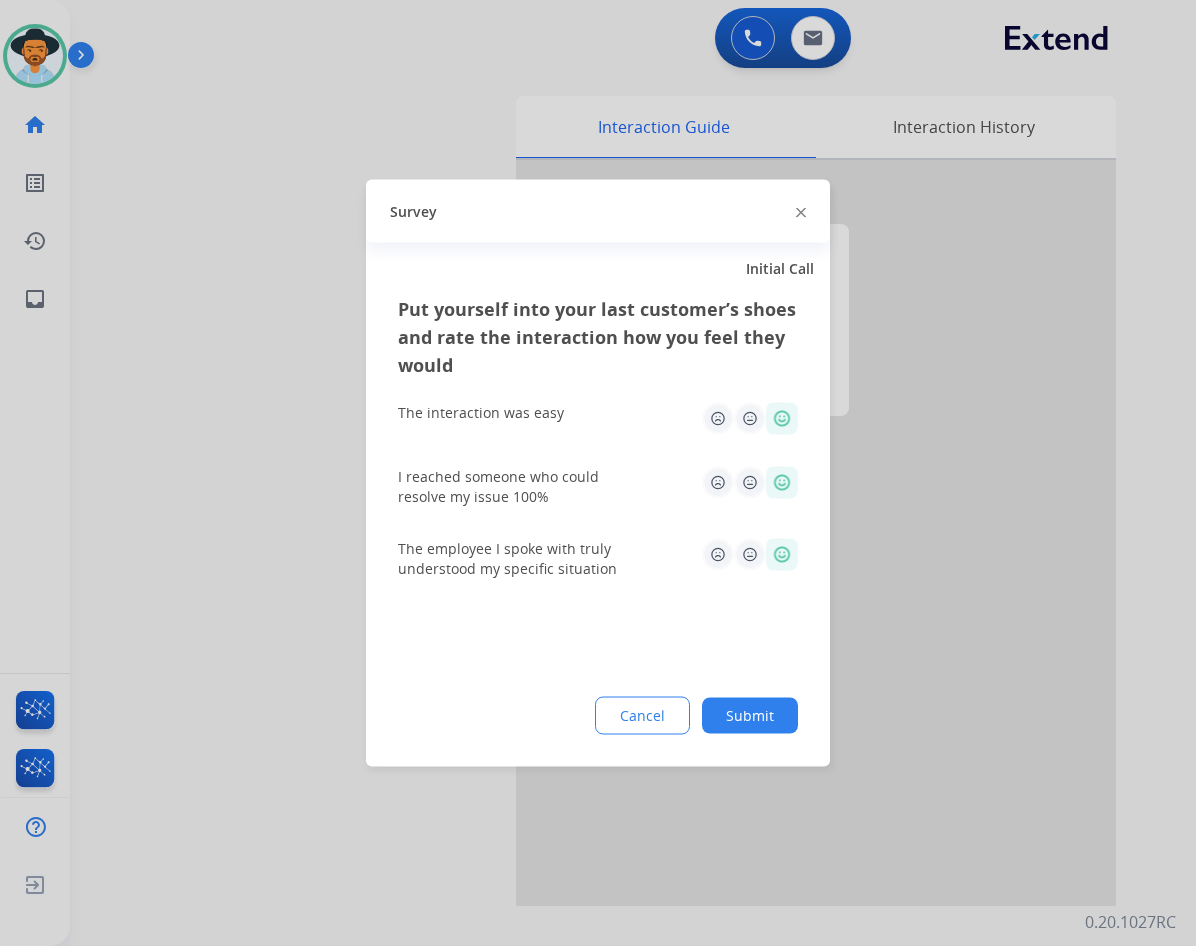click on "Submit" 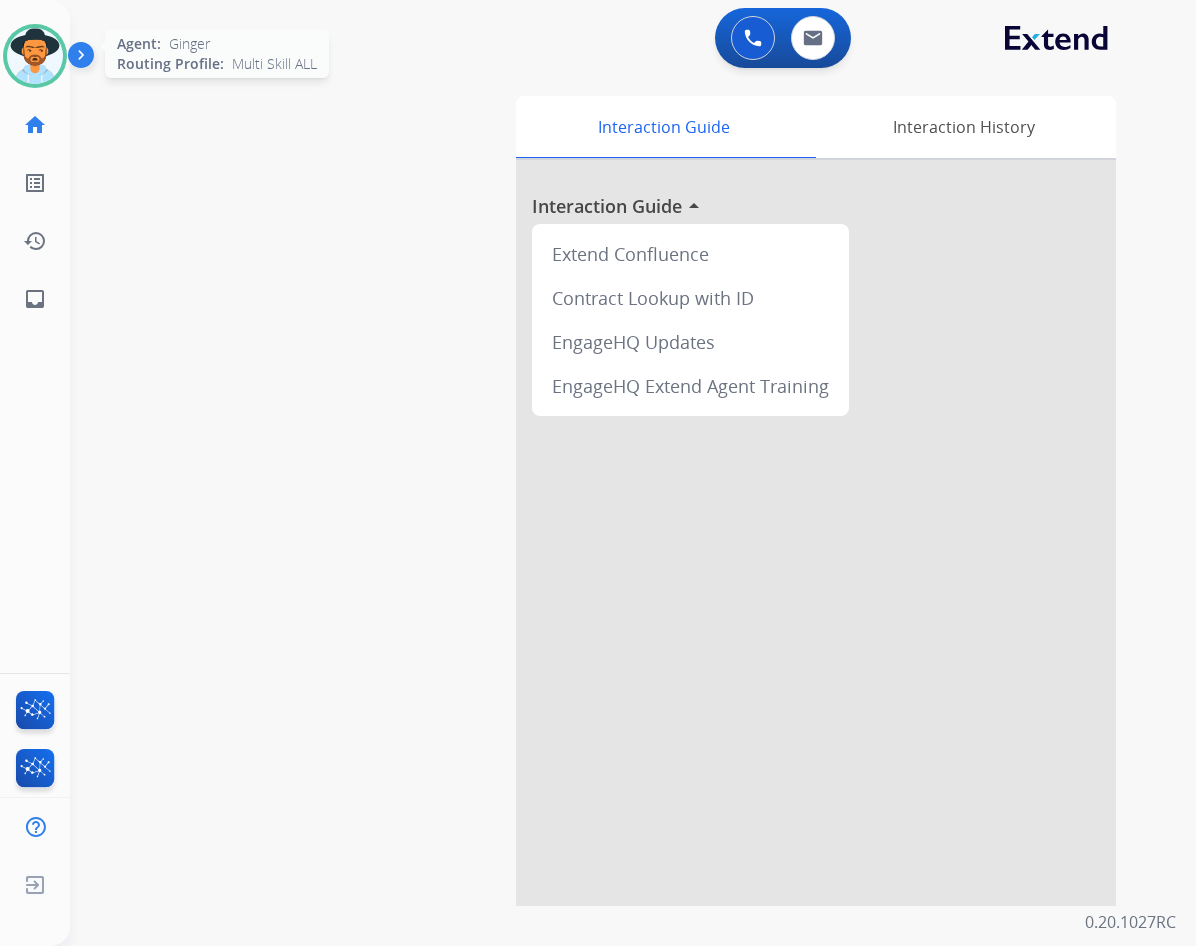 click at bounding box center (35, 56) 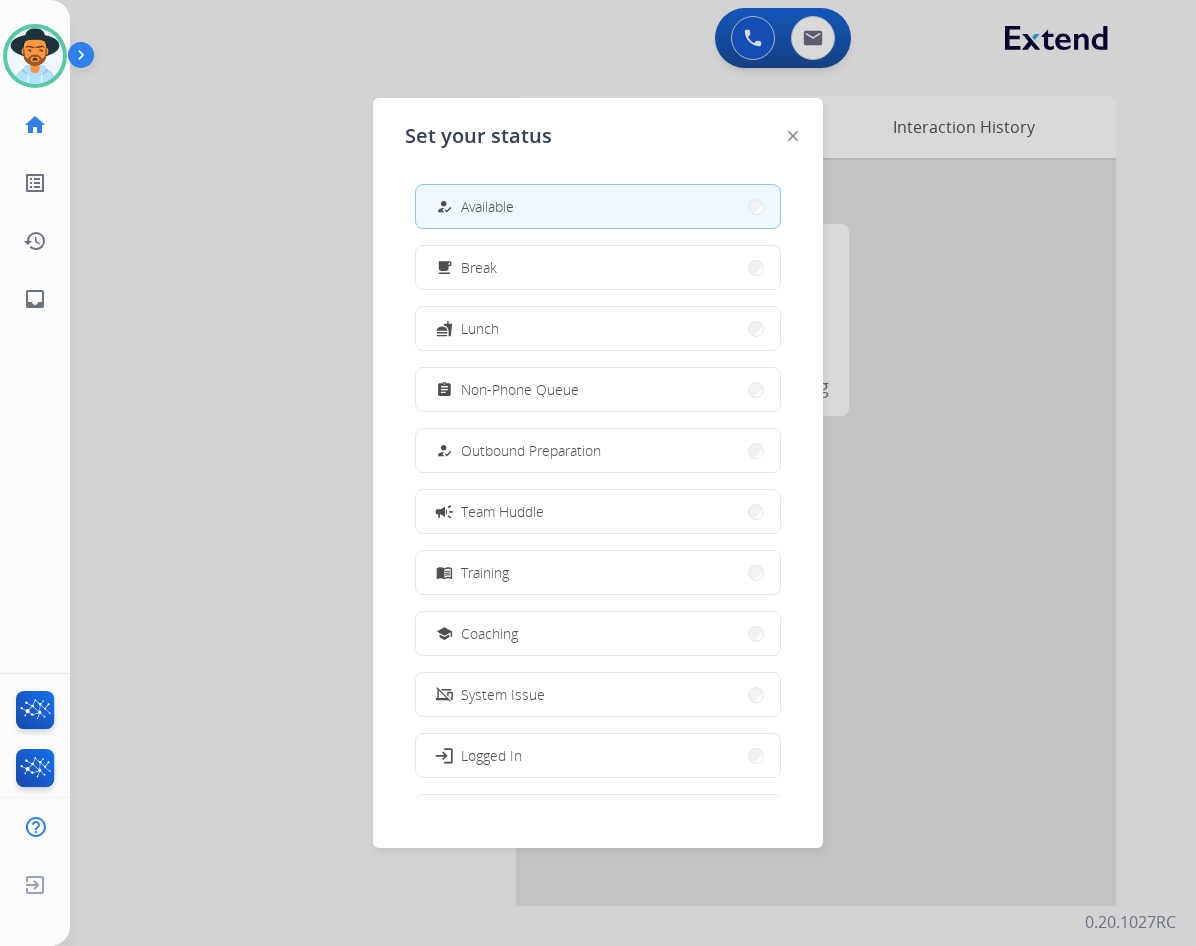 click at bounding box center (598, 473) 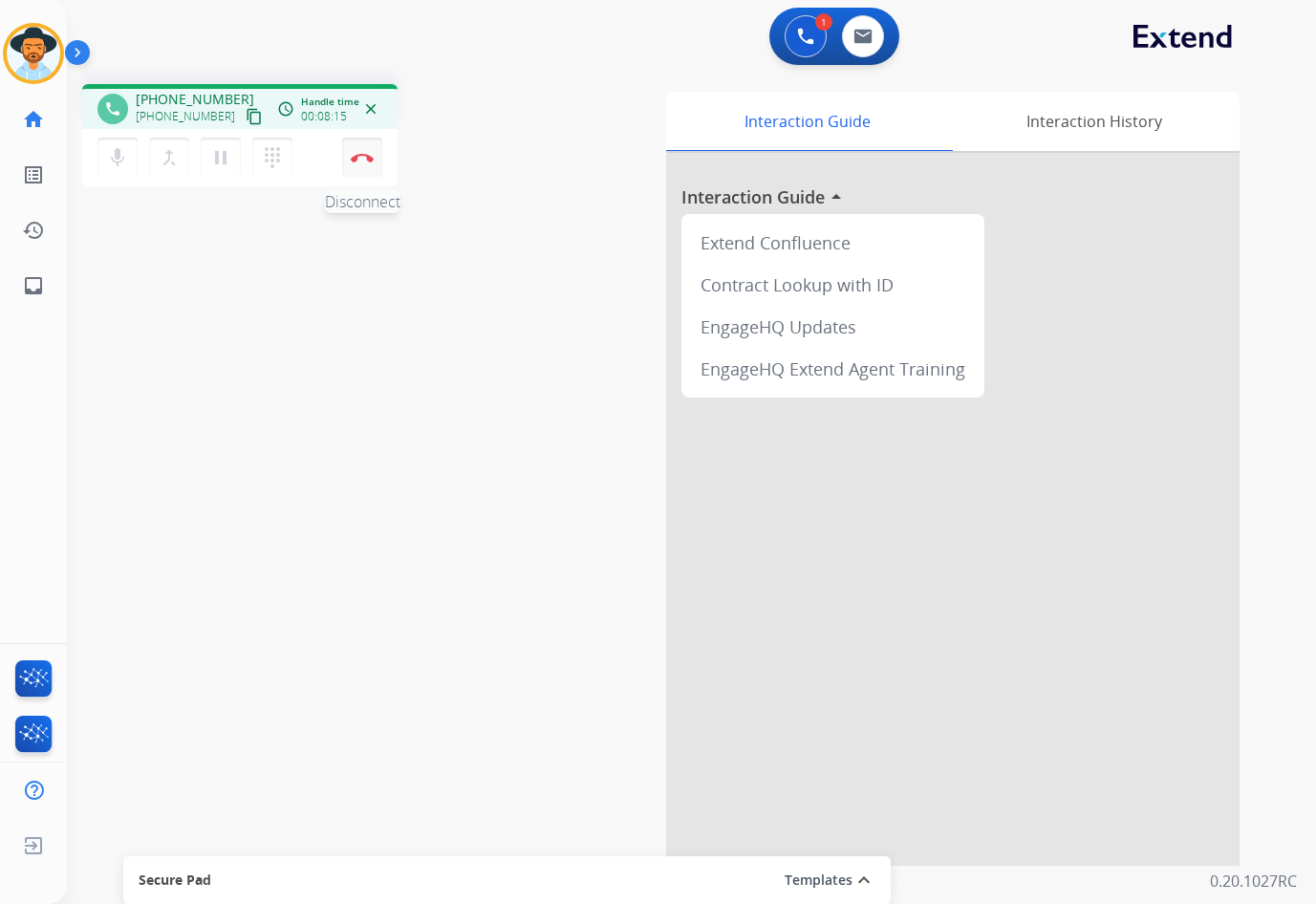 click on "Disconnect" at bounding box center (362, 158) 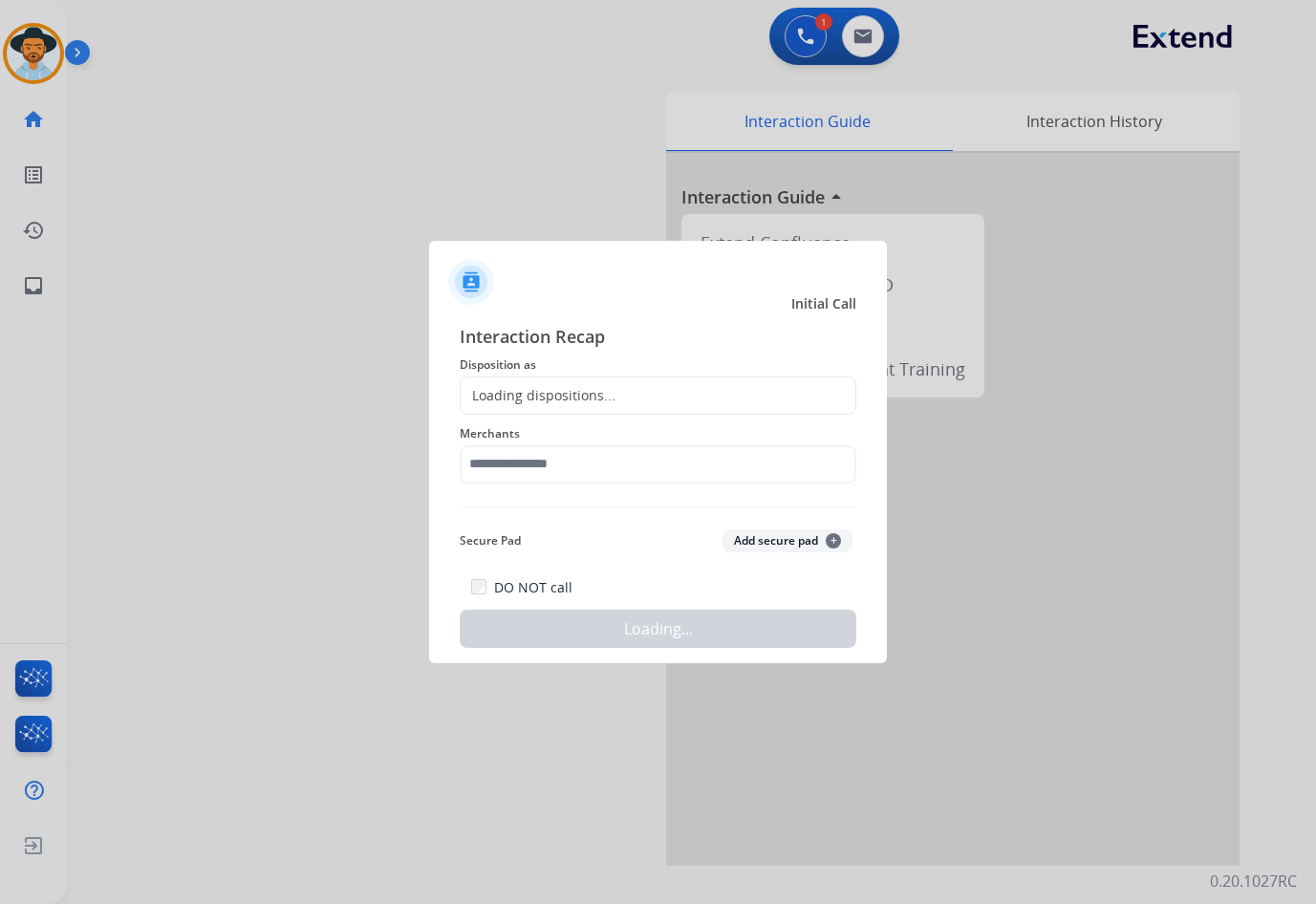click on "Loading dispositions..." 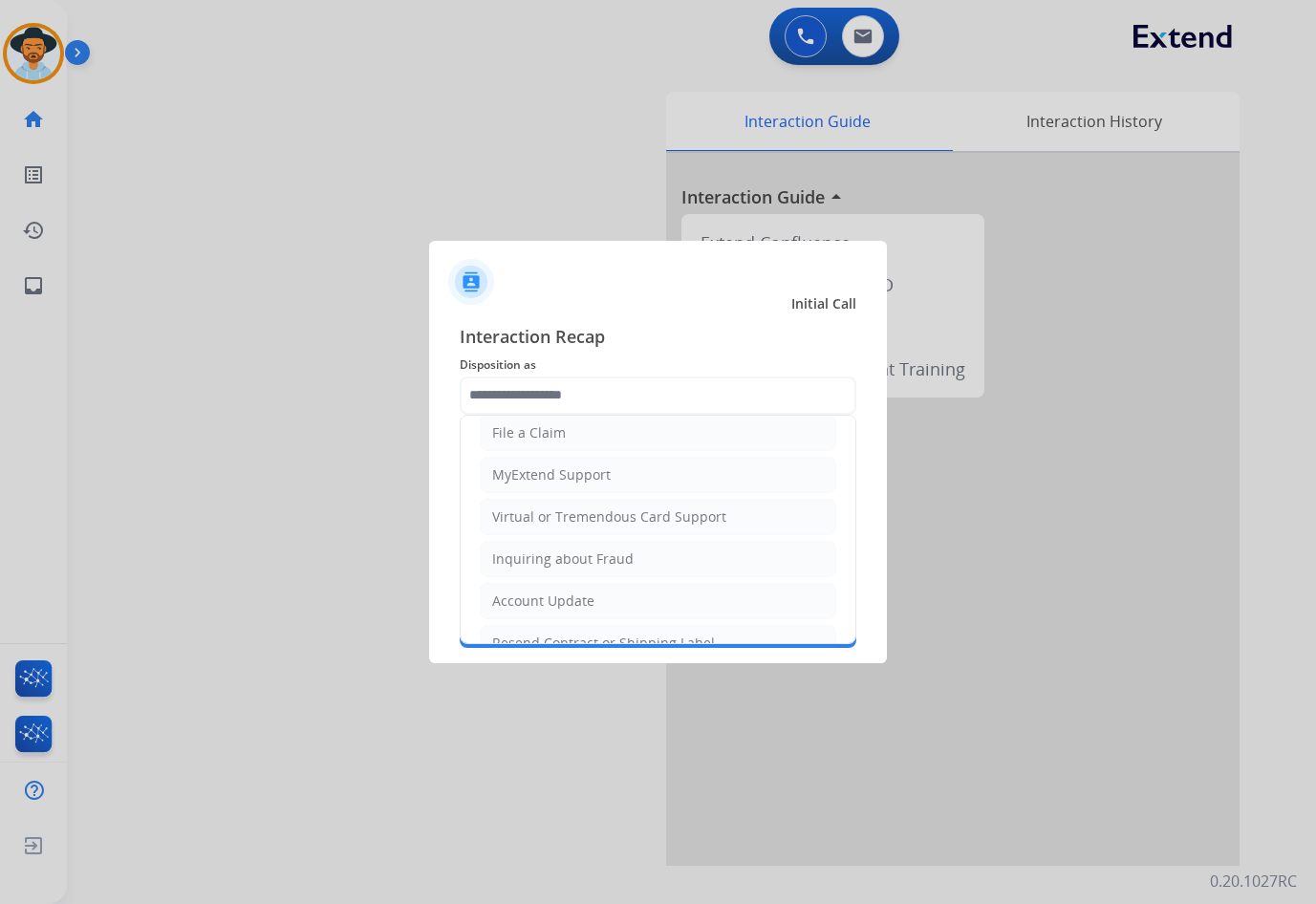 scroll, scrollTop: 191, scrollLeft: 0, axis: vertical 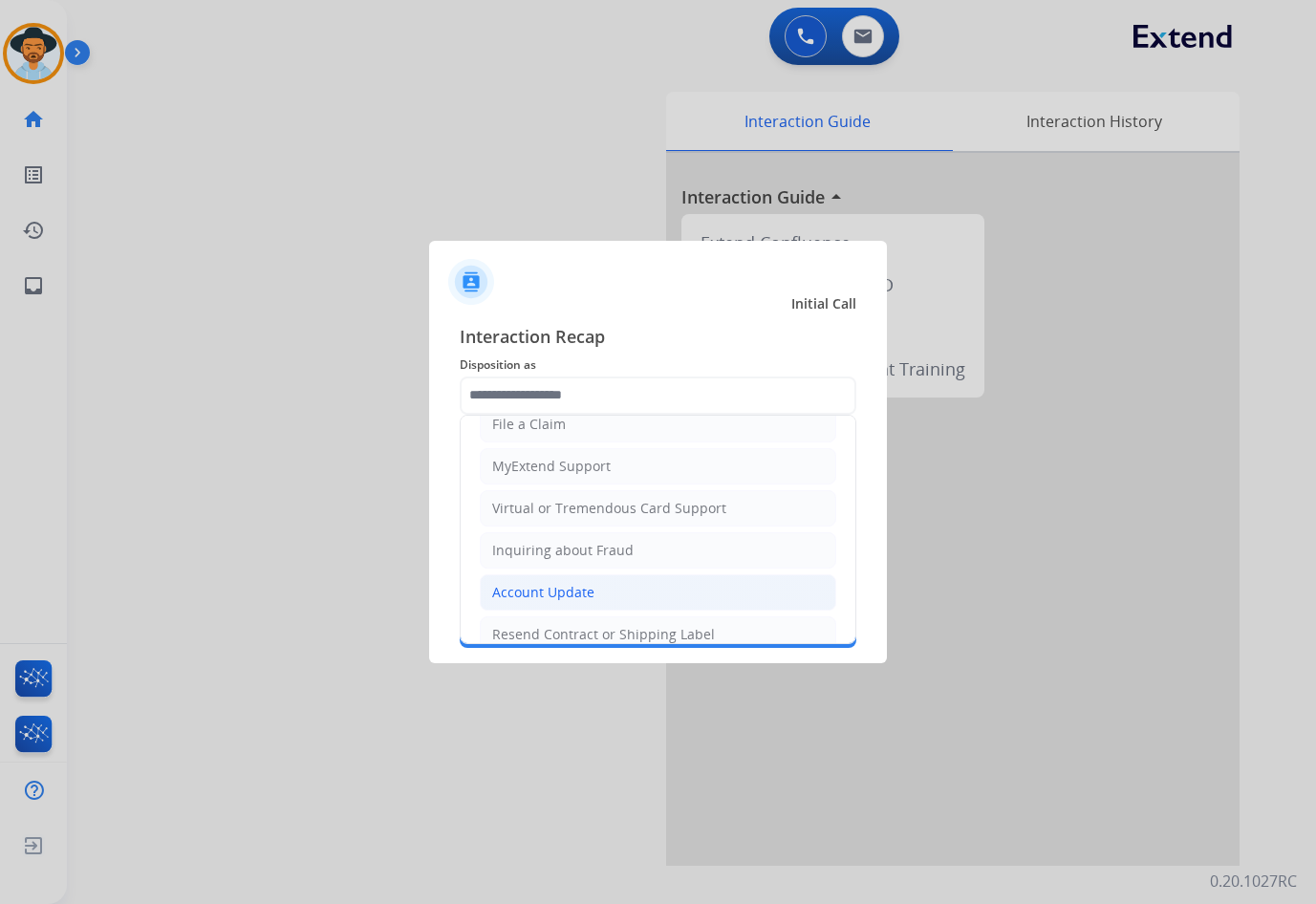 click on "Account Update" 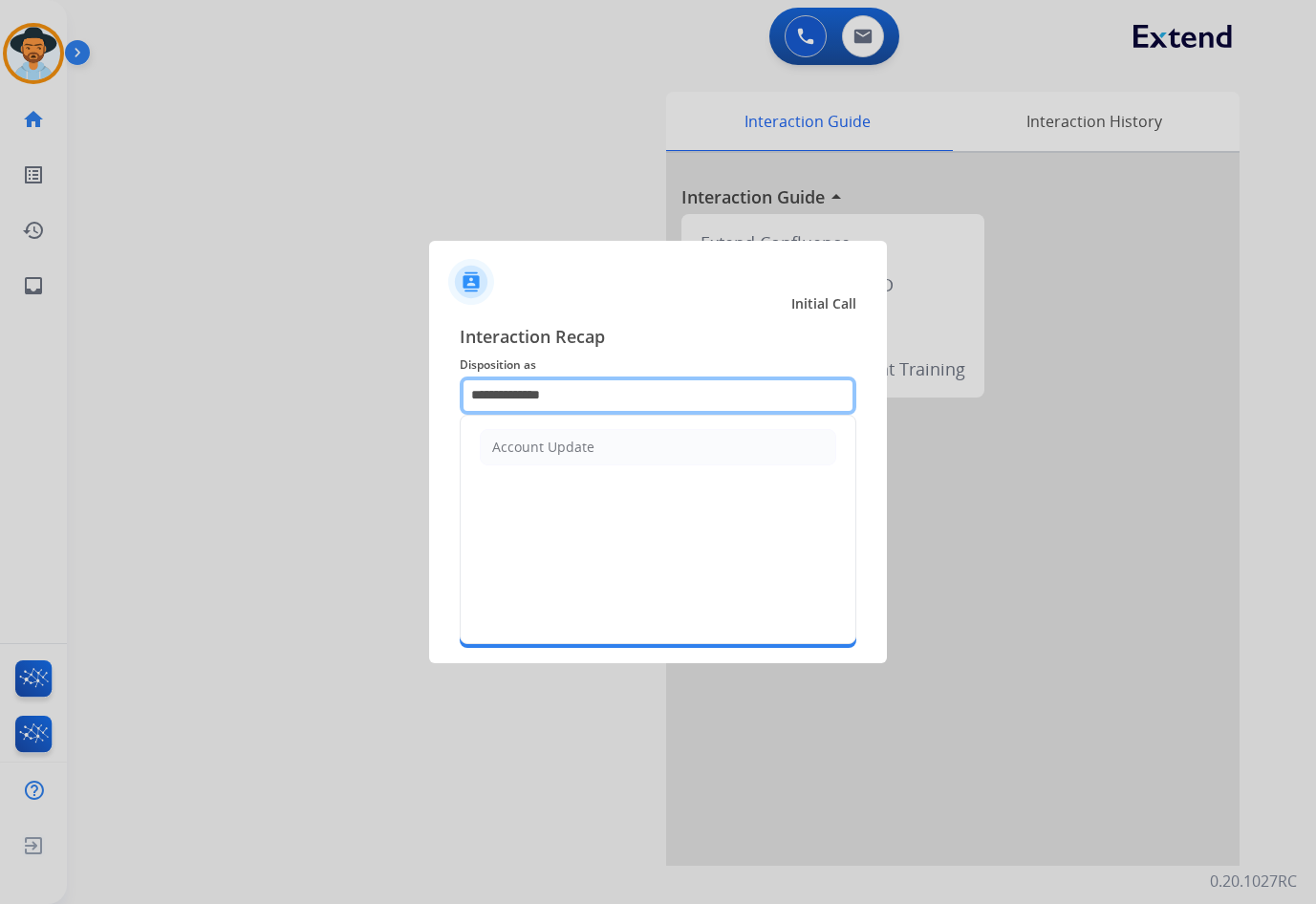 drag, startPoint x: 586, startPoint y: 396, endPoint x: 329, endPoint y: 413, distance: 257.56164 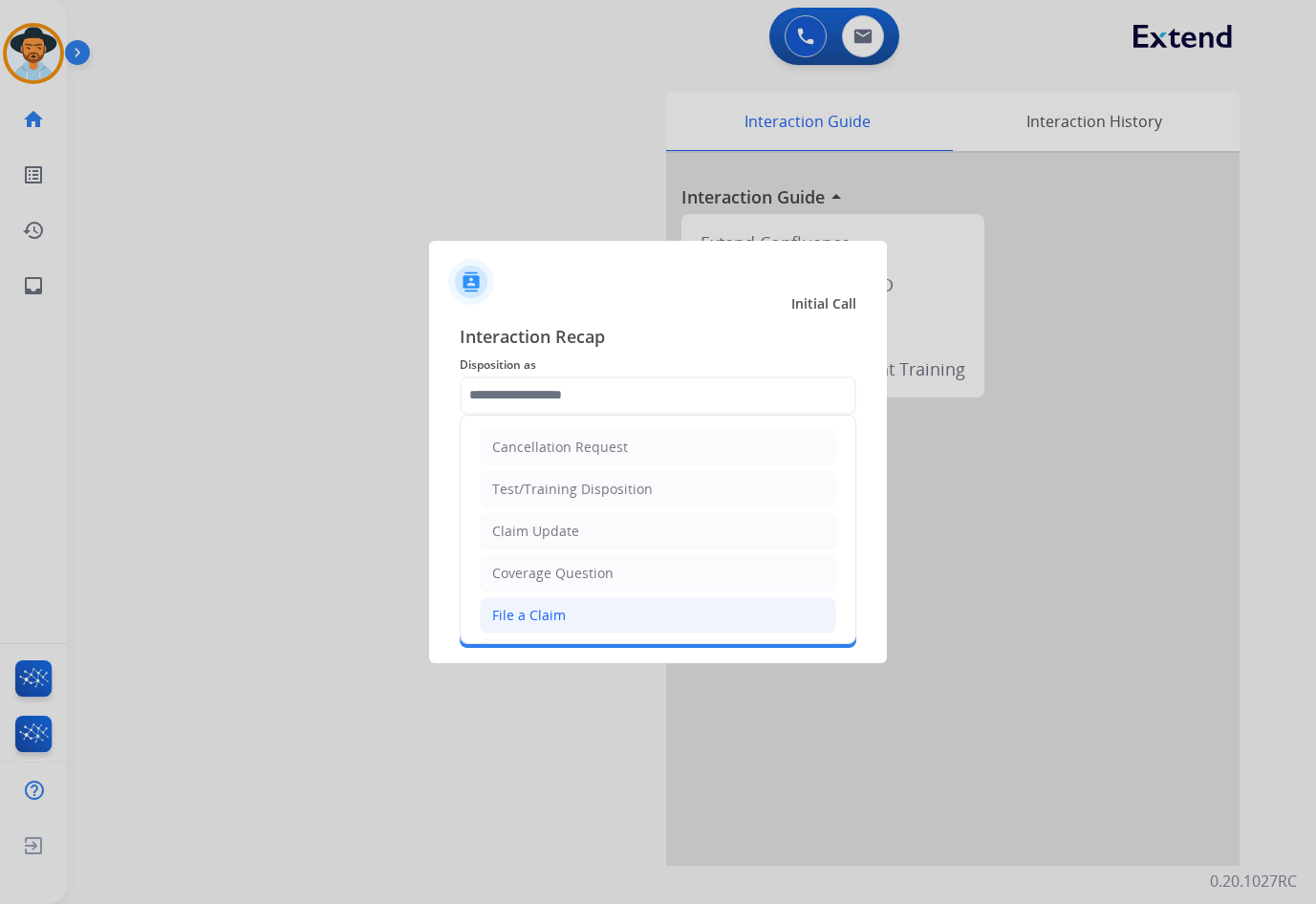 click on "File a Claim" 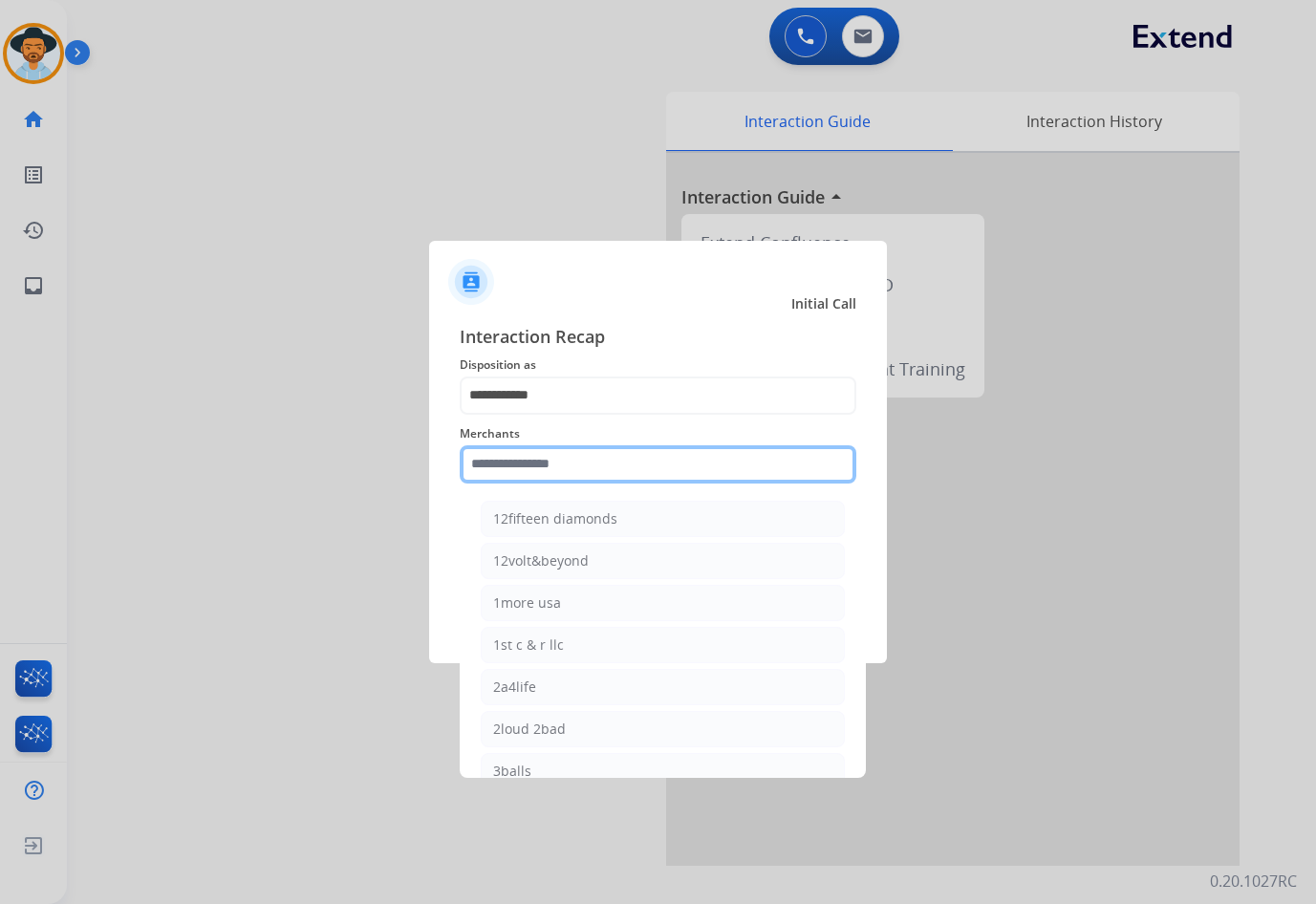 click 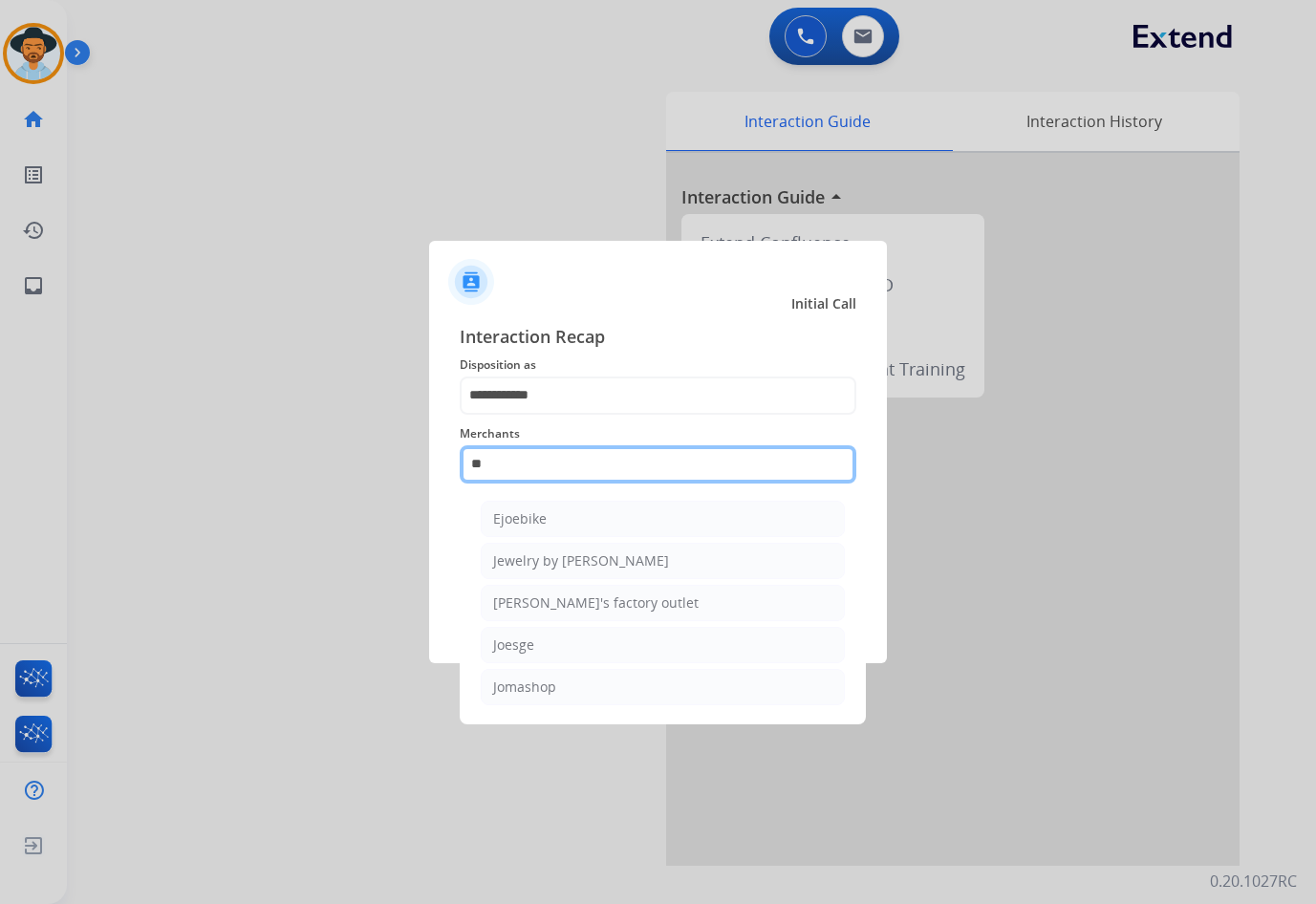 scroll, scrollTop: 0, scrollLeft: 0, axis: both 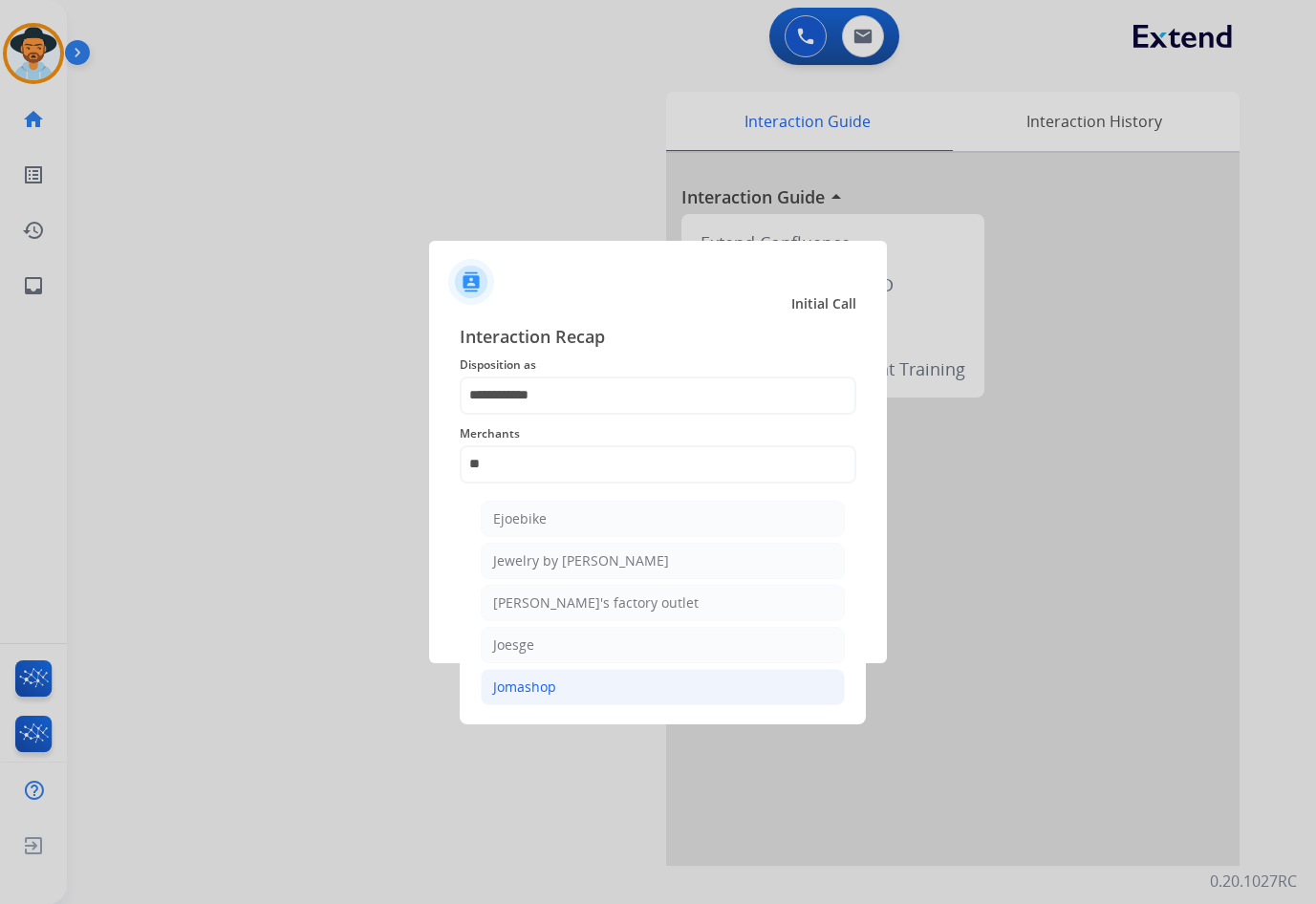 click on "Jomashop" 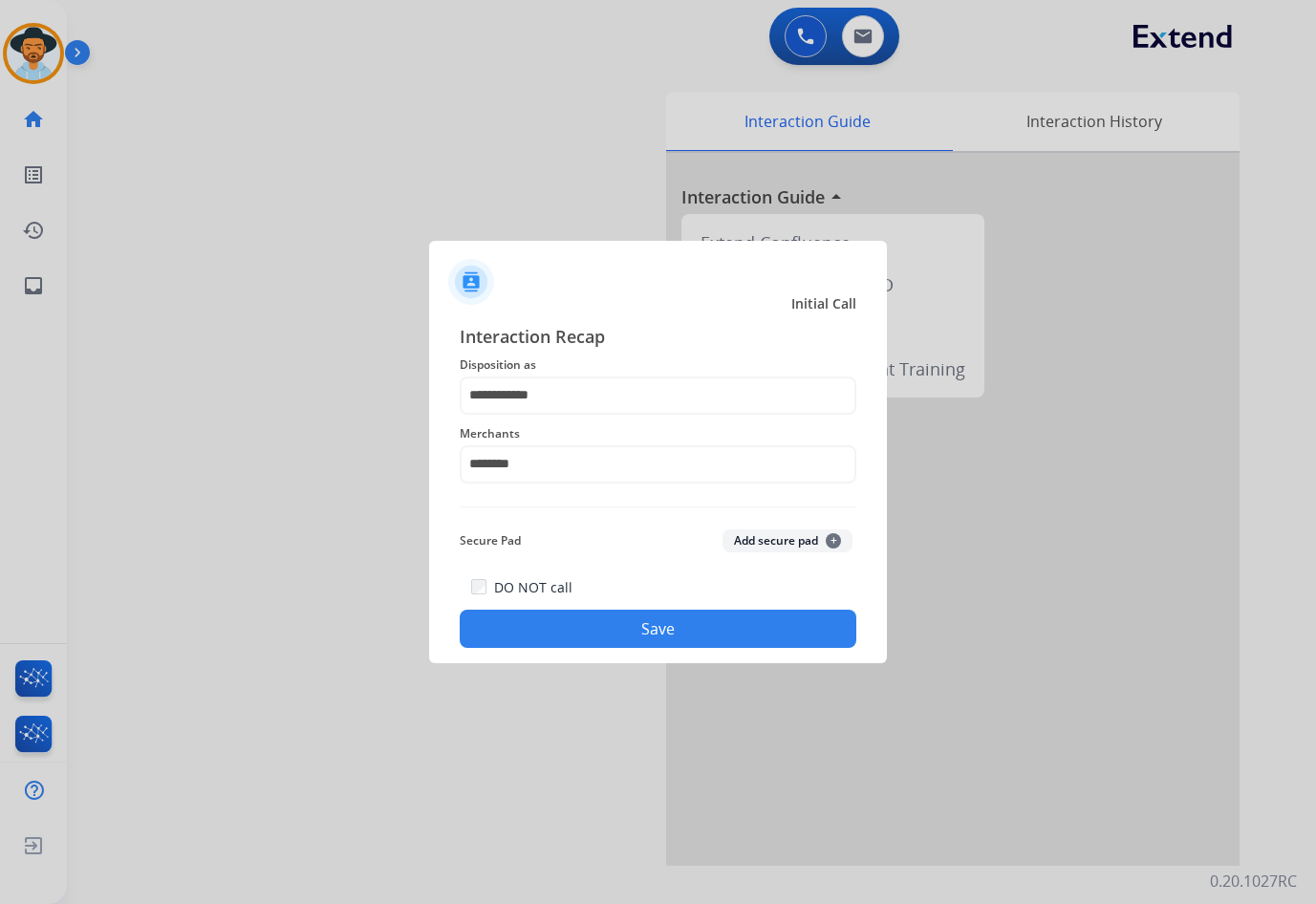 click on "Save" 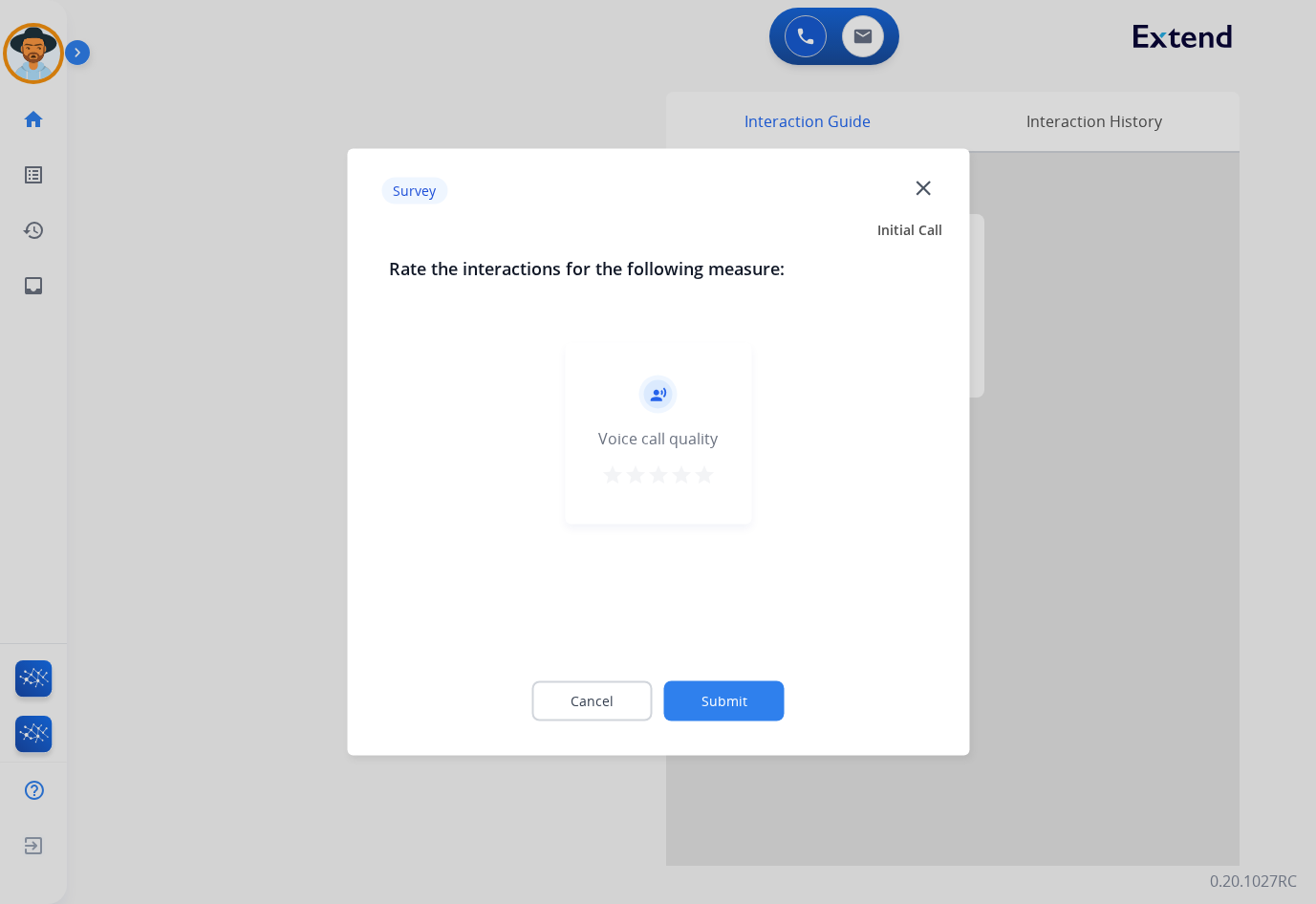 click on "star" at bounding box center [704, 475] 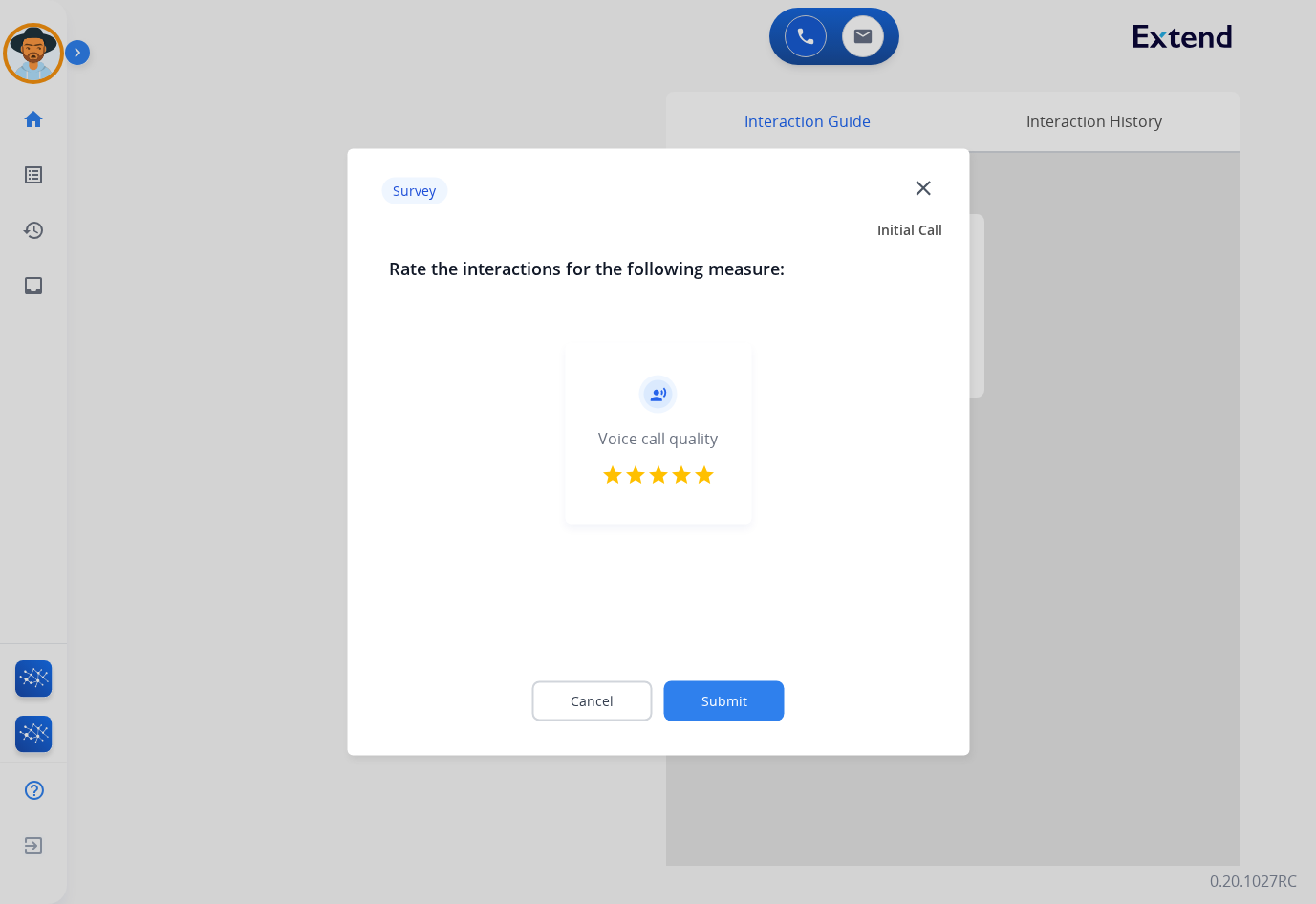 click on "Submit" 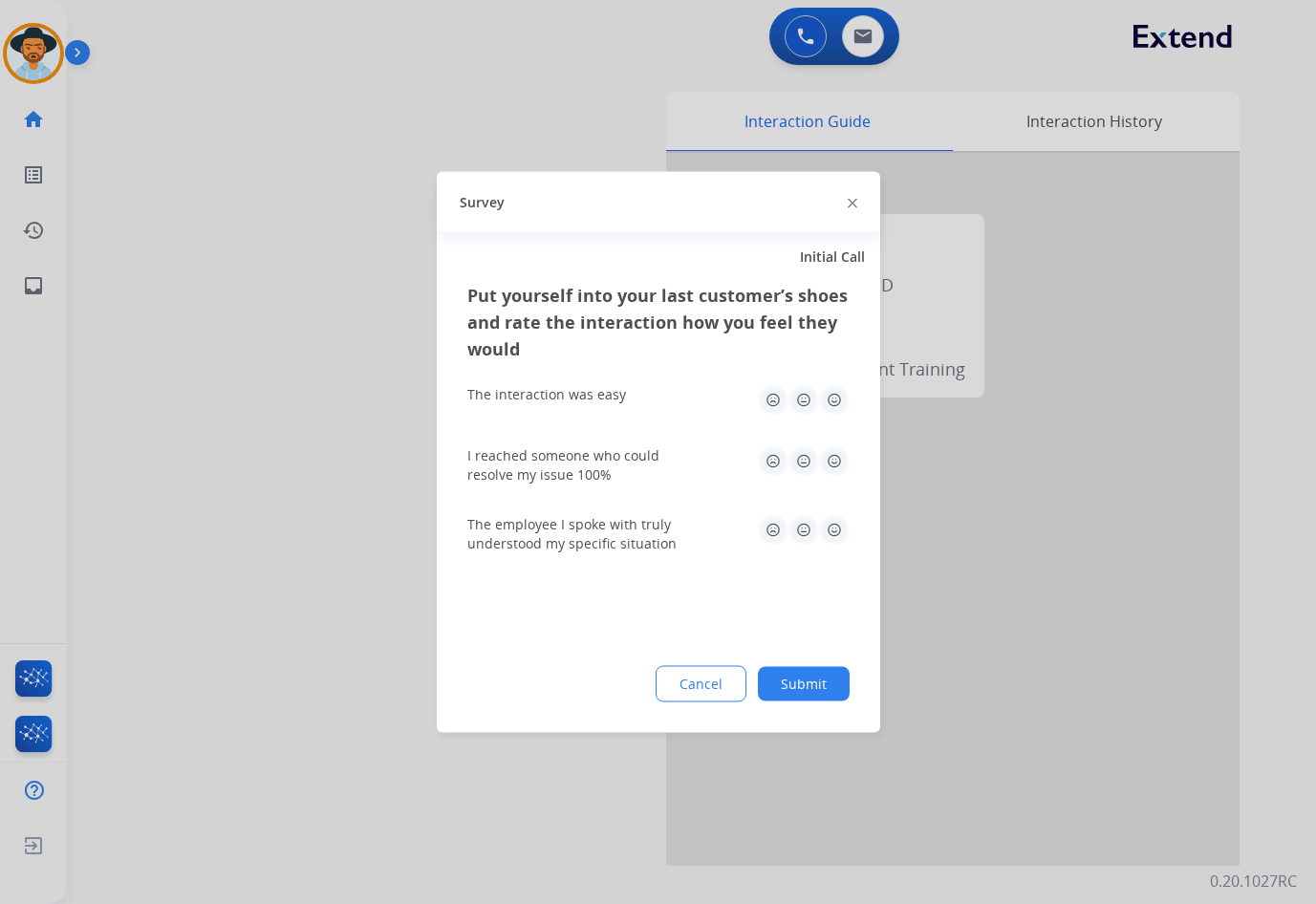 click on "Submit" 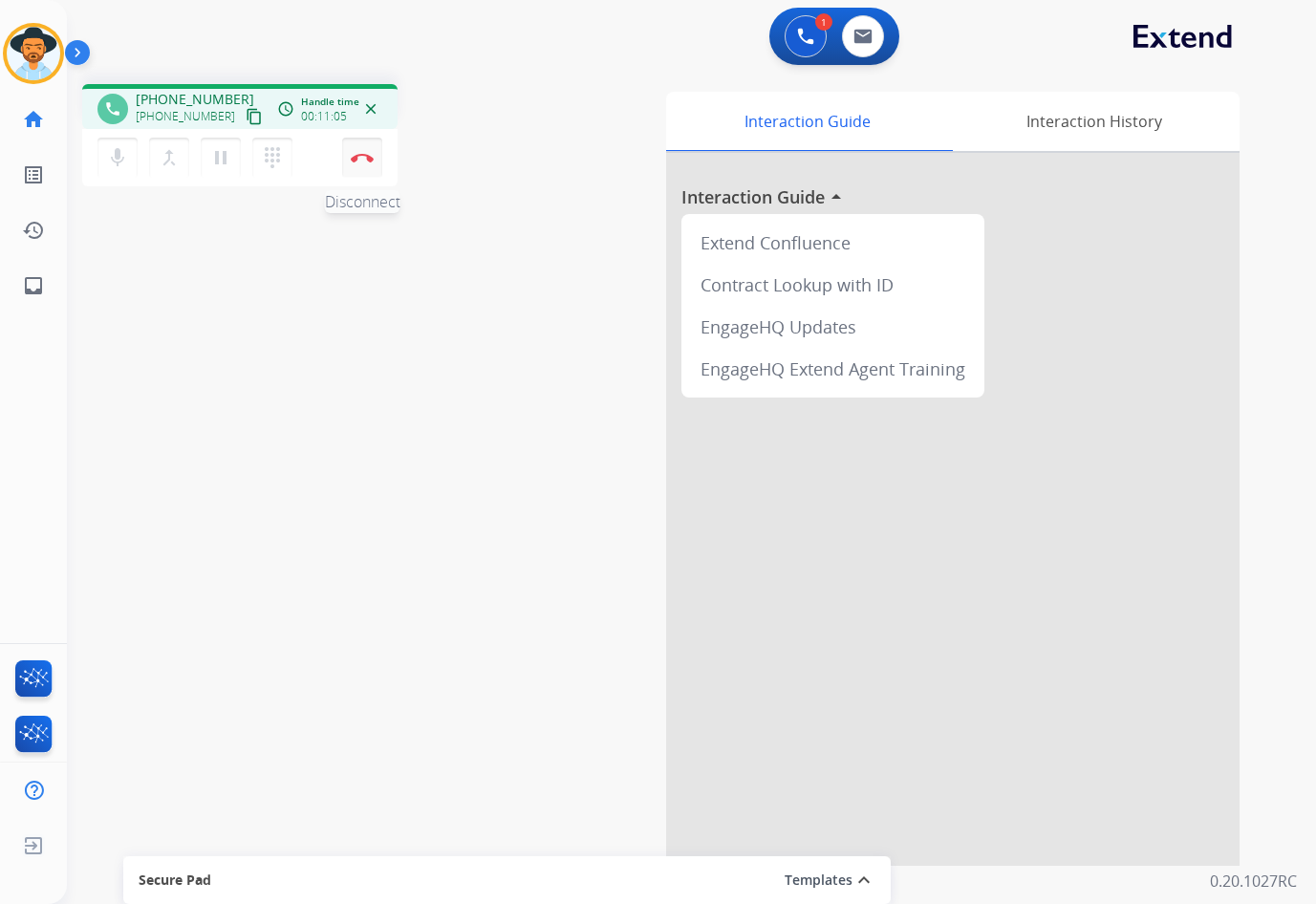 click at bounding box center [362, 158] 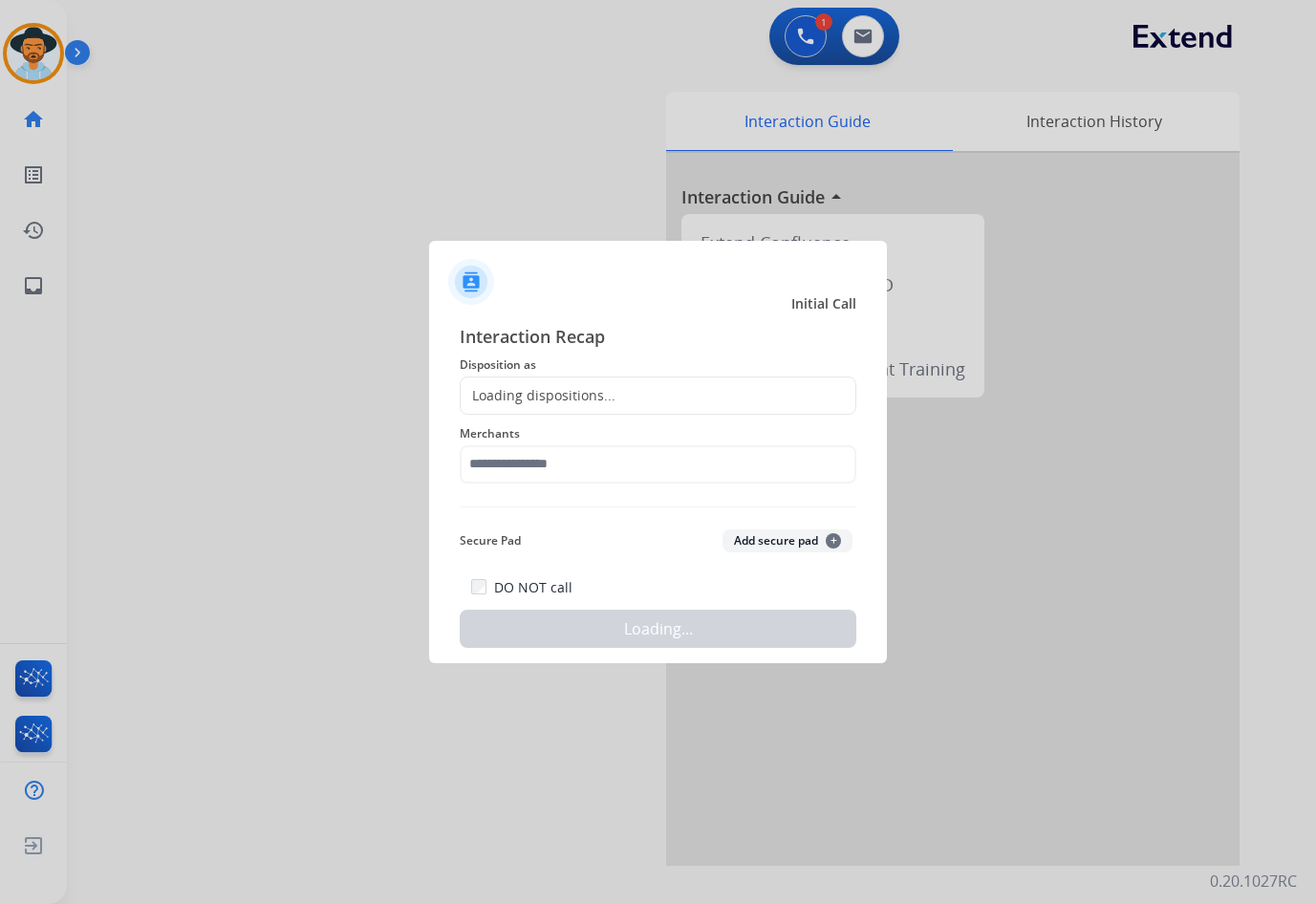 click on "Loading dispositions..." 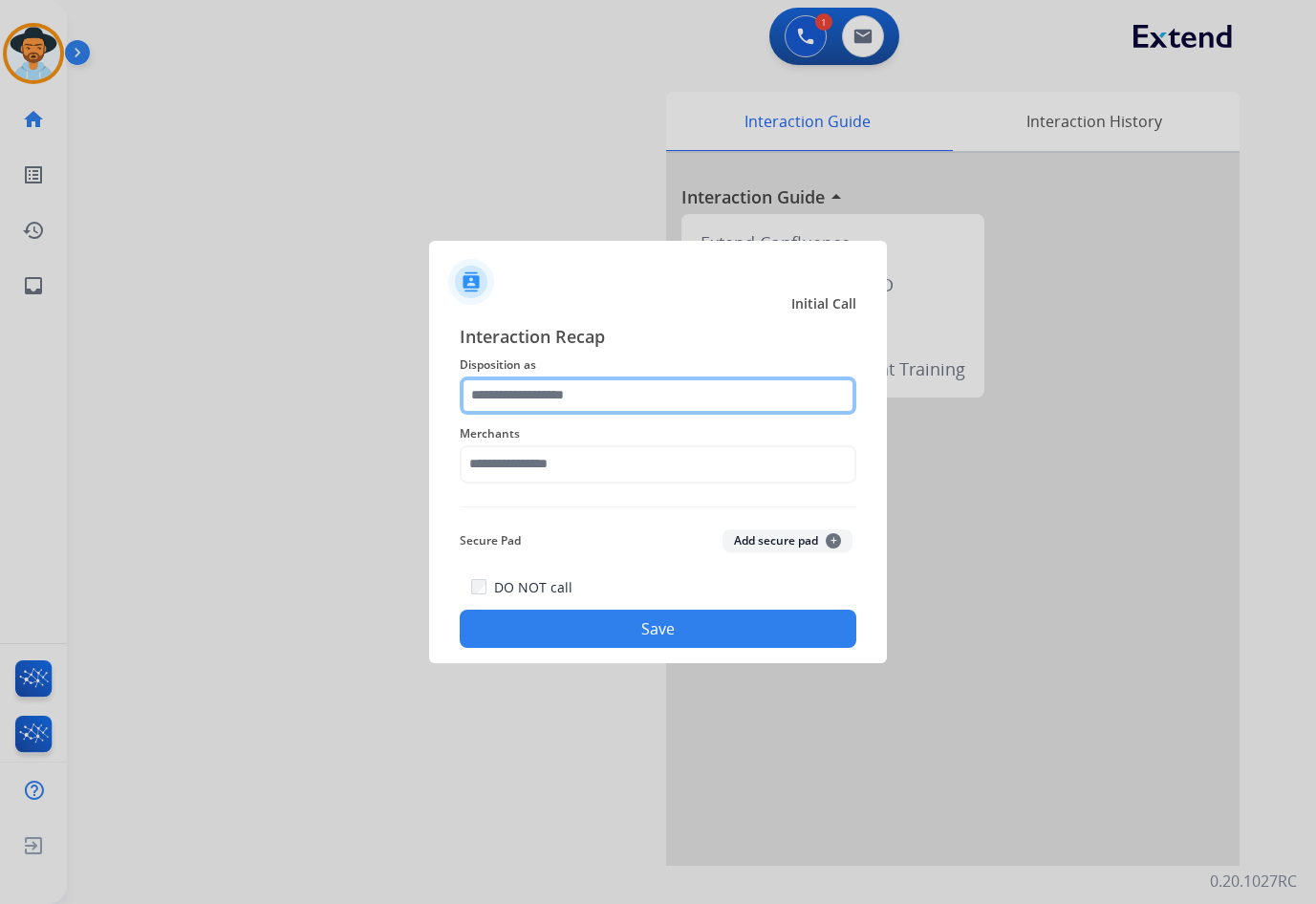 click 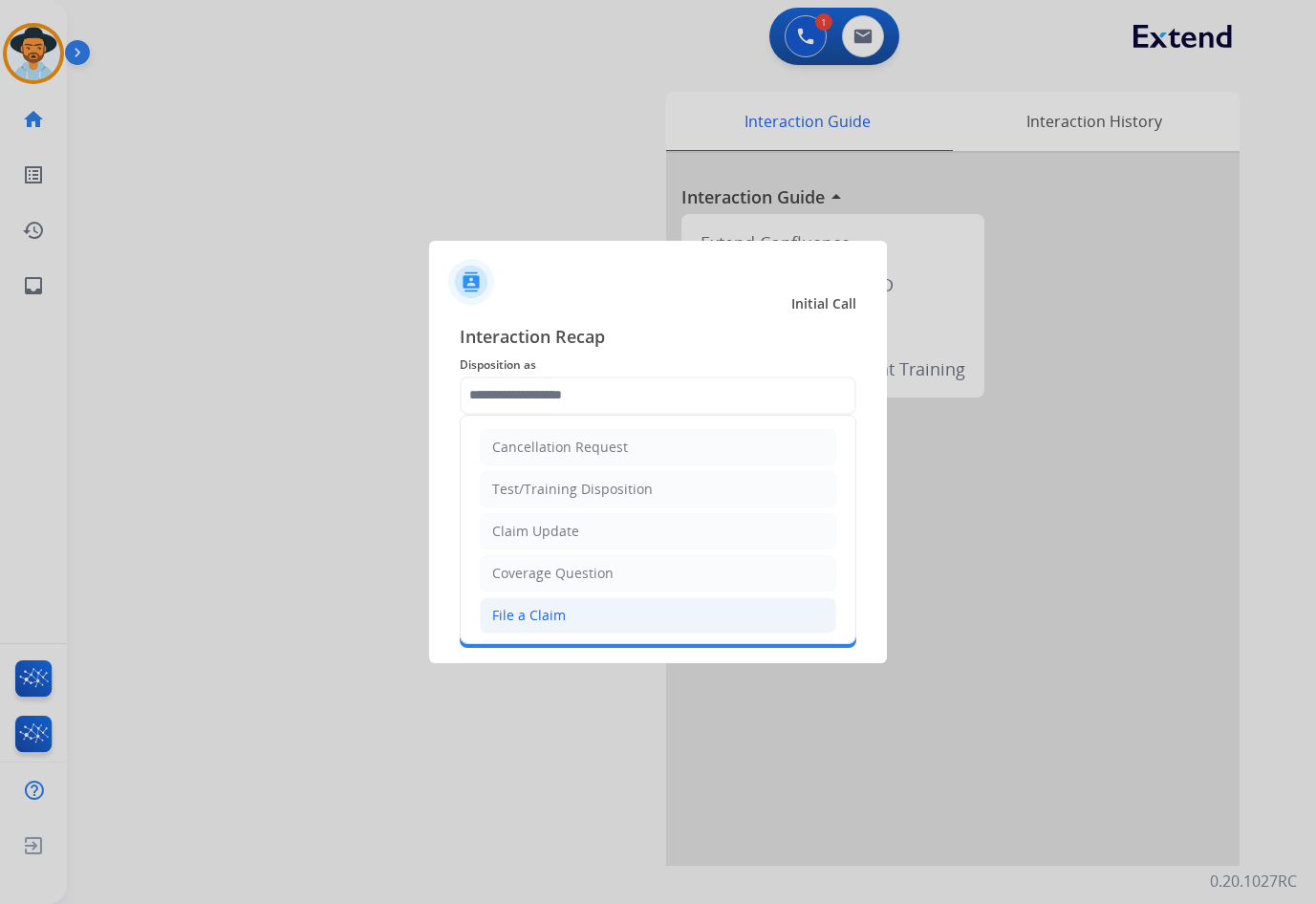click on "File a Claim" 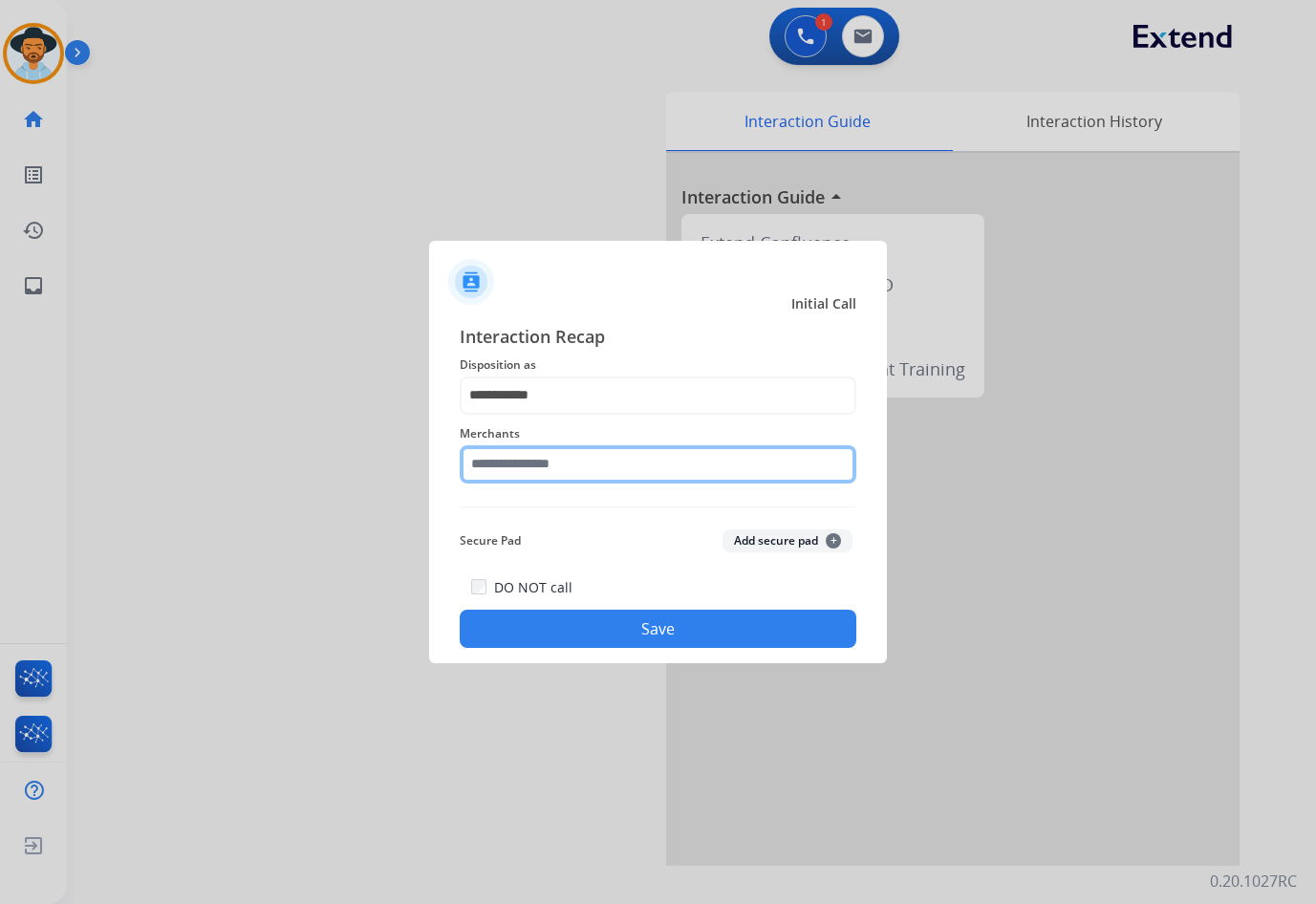 click 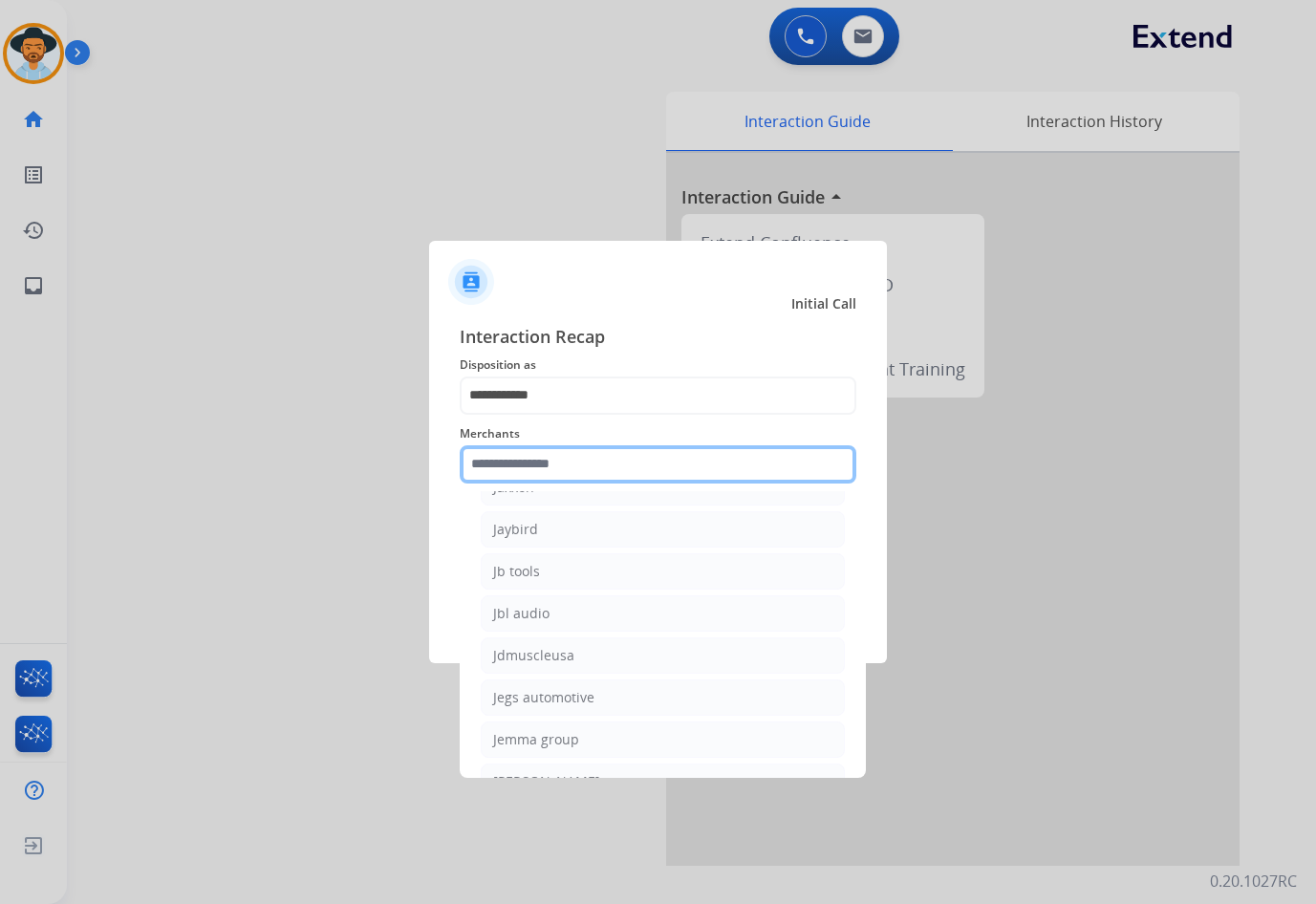 scroll, scrollTop: 17965, scrollLeft: 0, axis: vertical 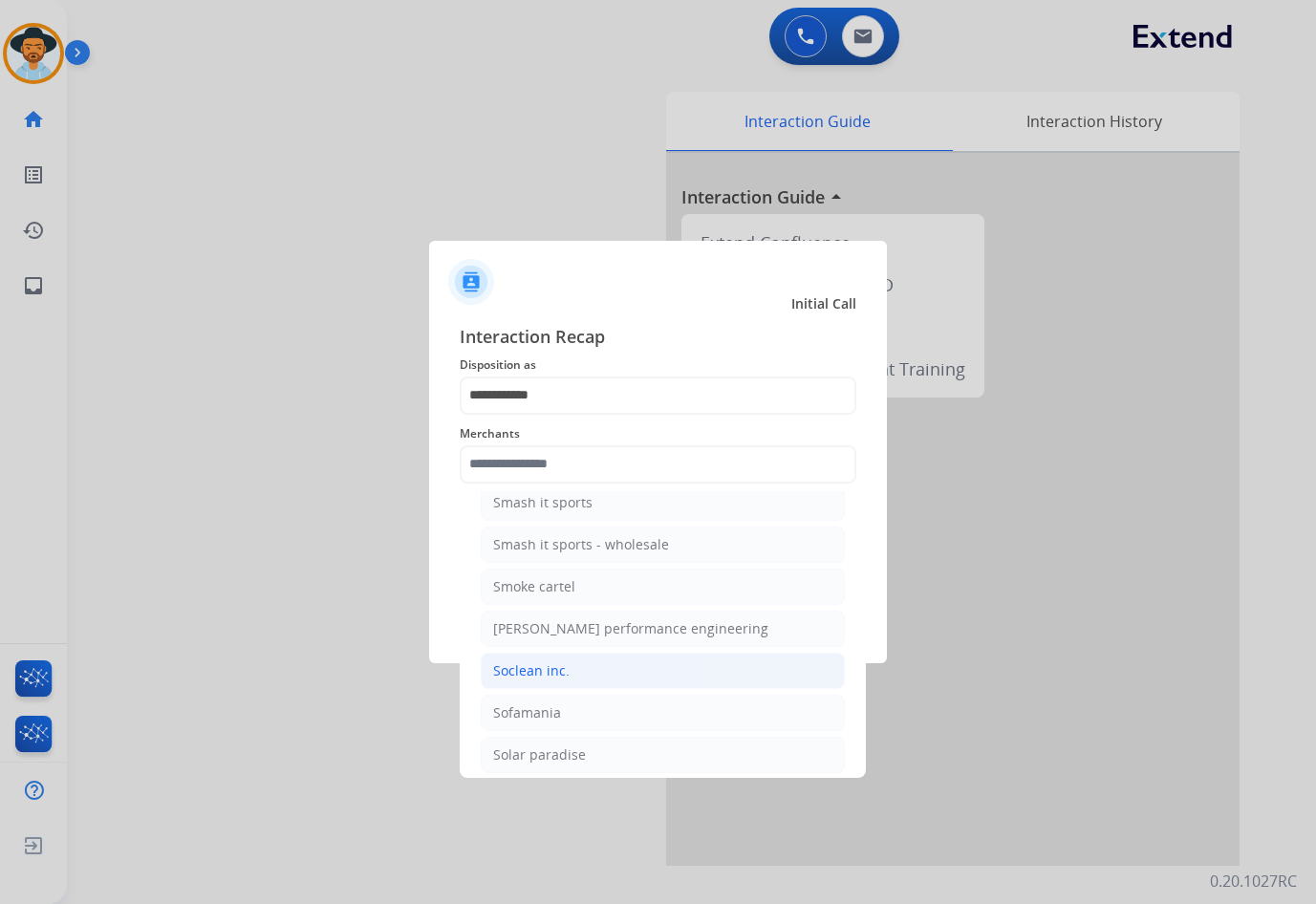 click on "Soclean inc." 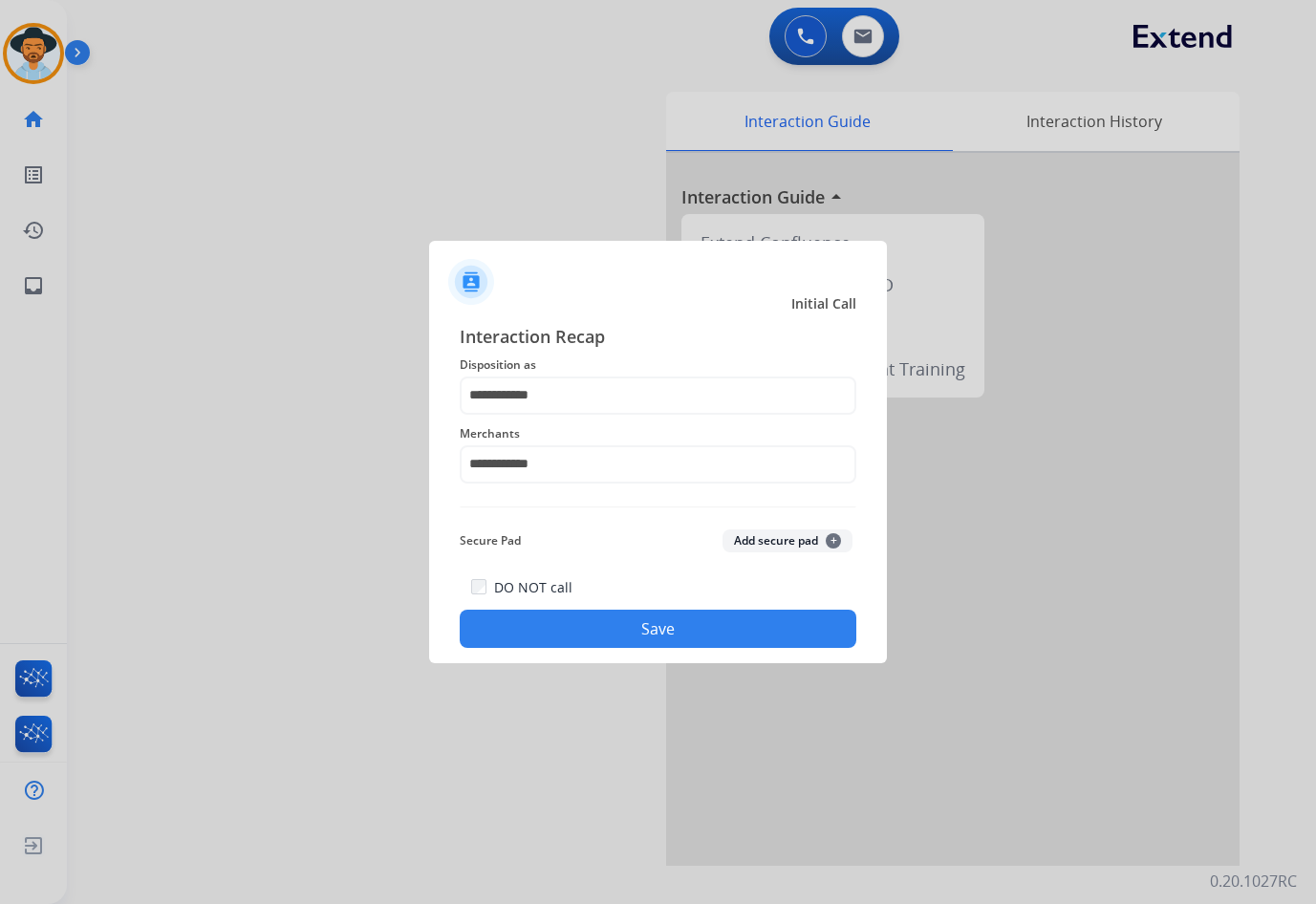 click on "Save" 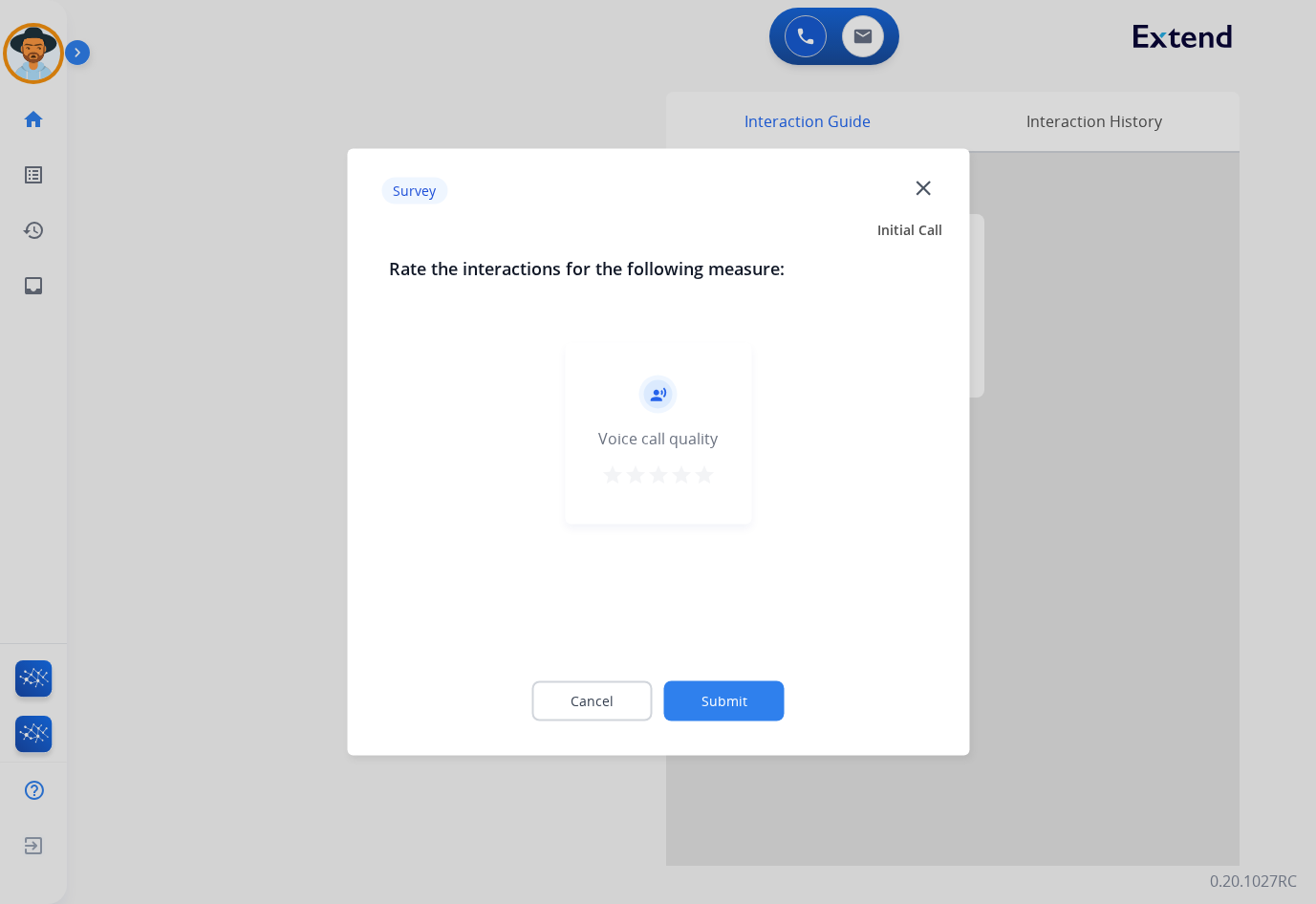 click on "star" at bounding box center (704, 475) 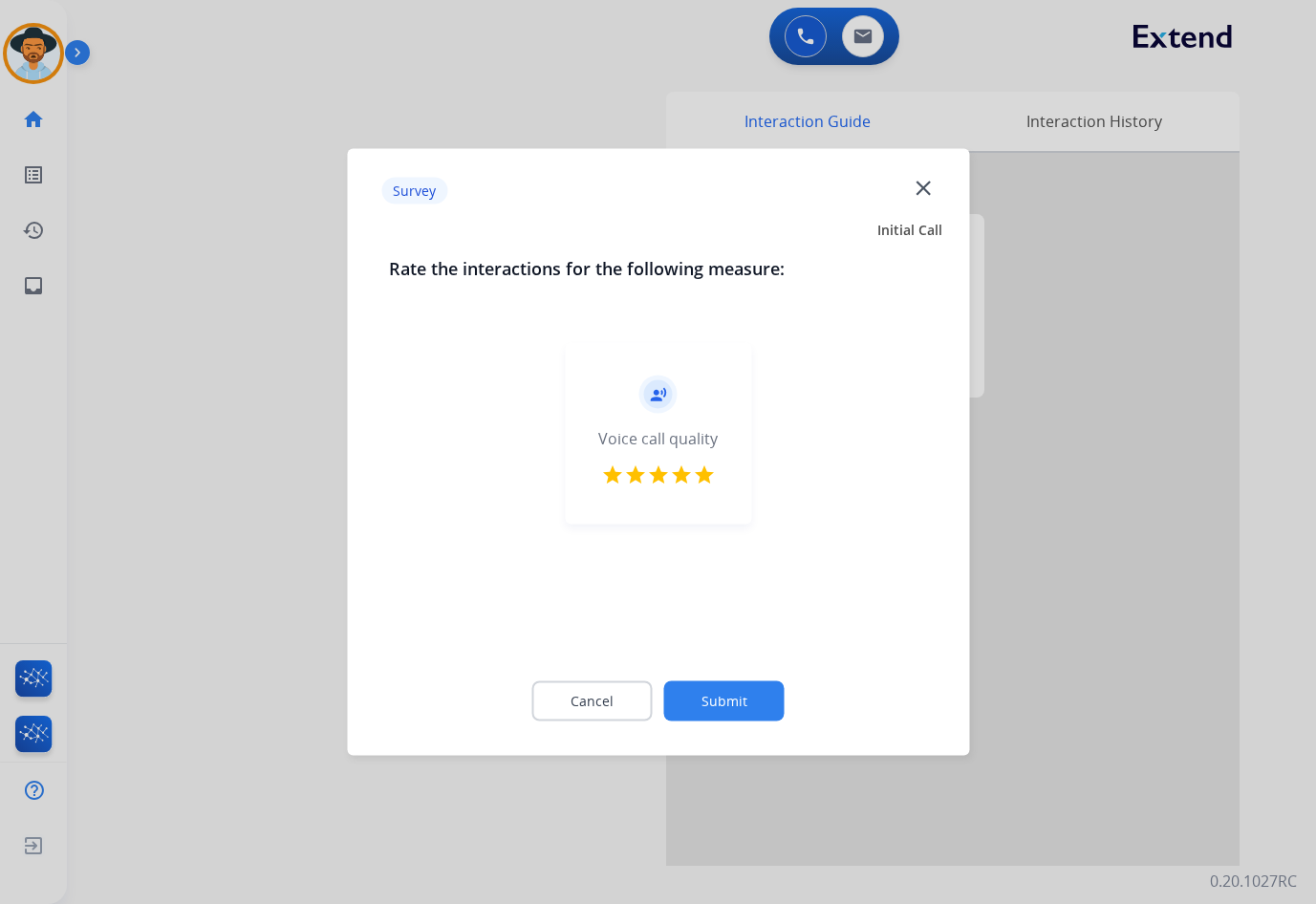 click on "Submit" 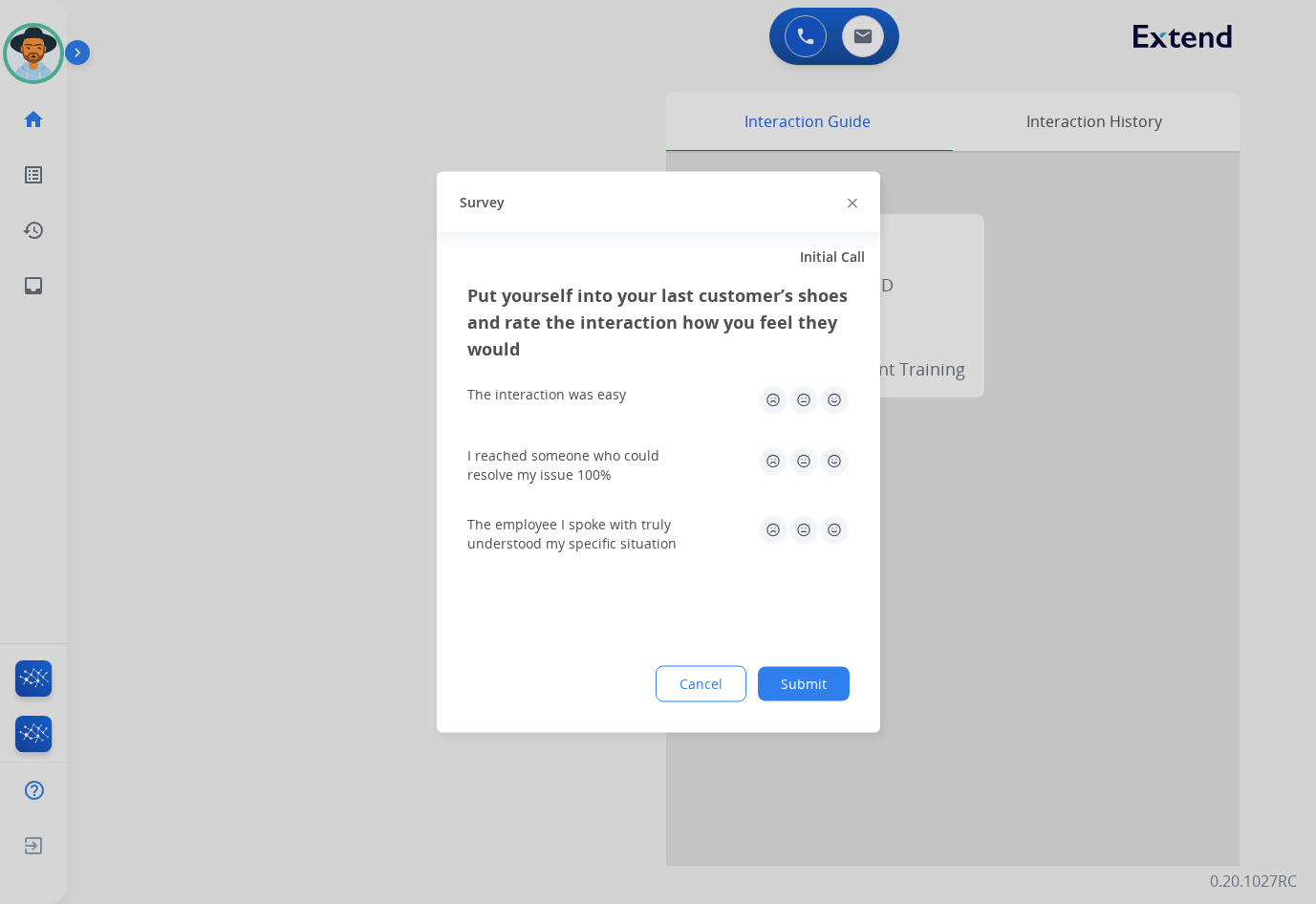 click 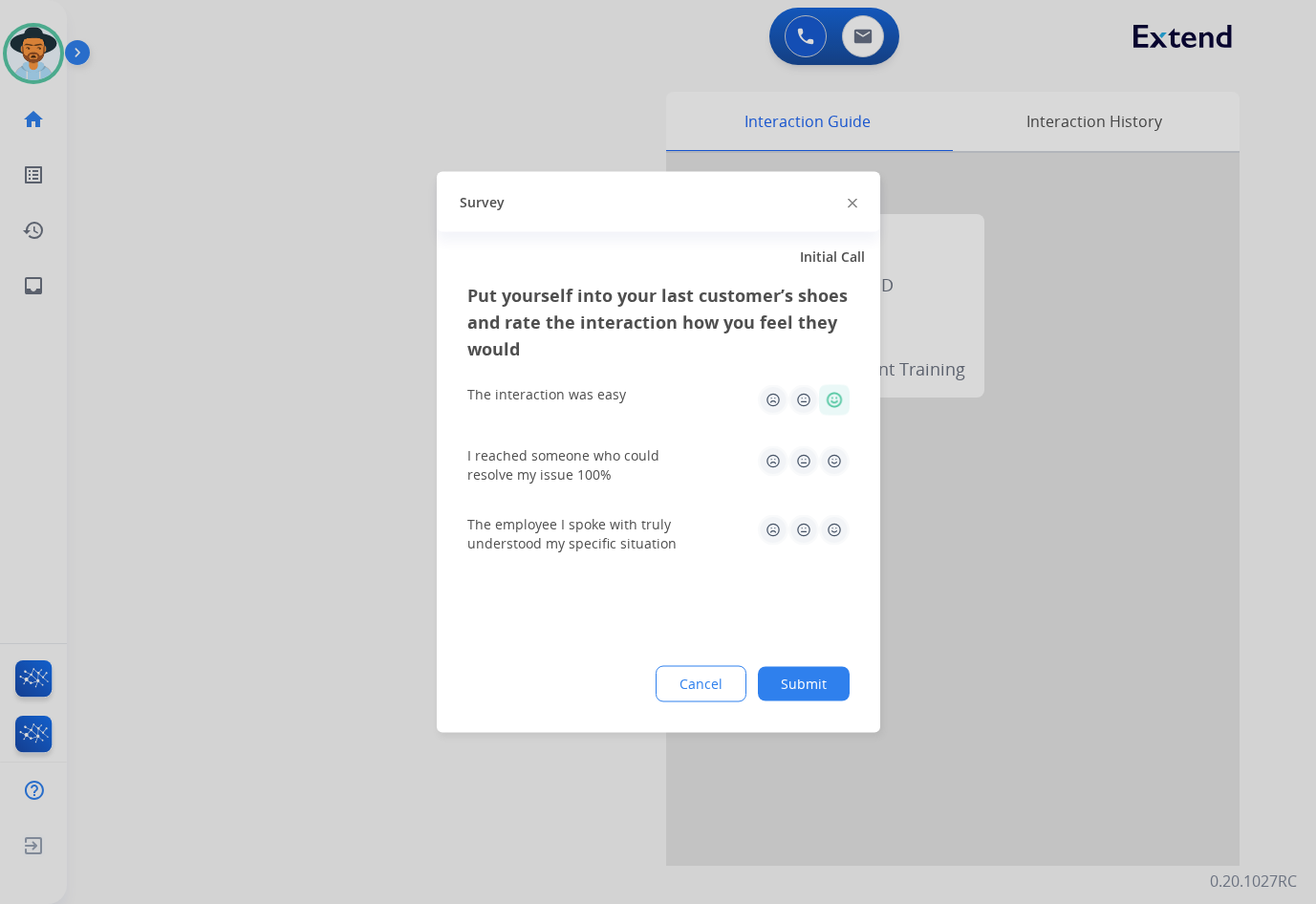 click 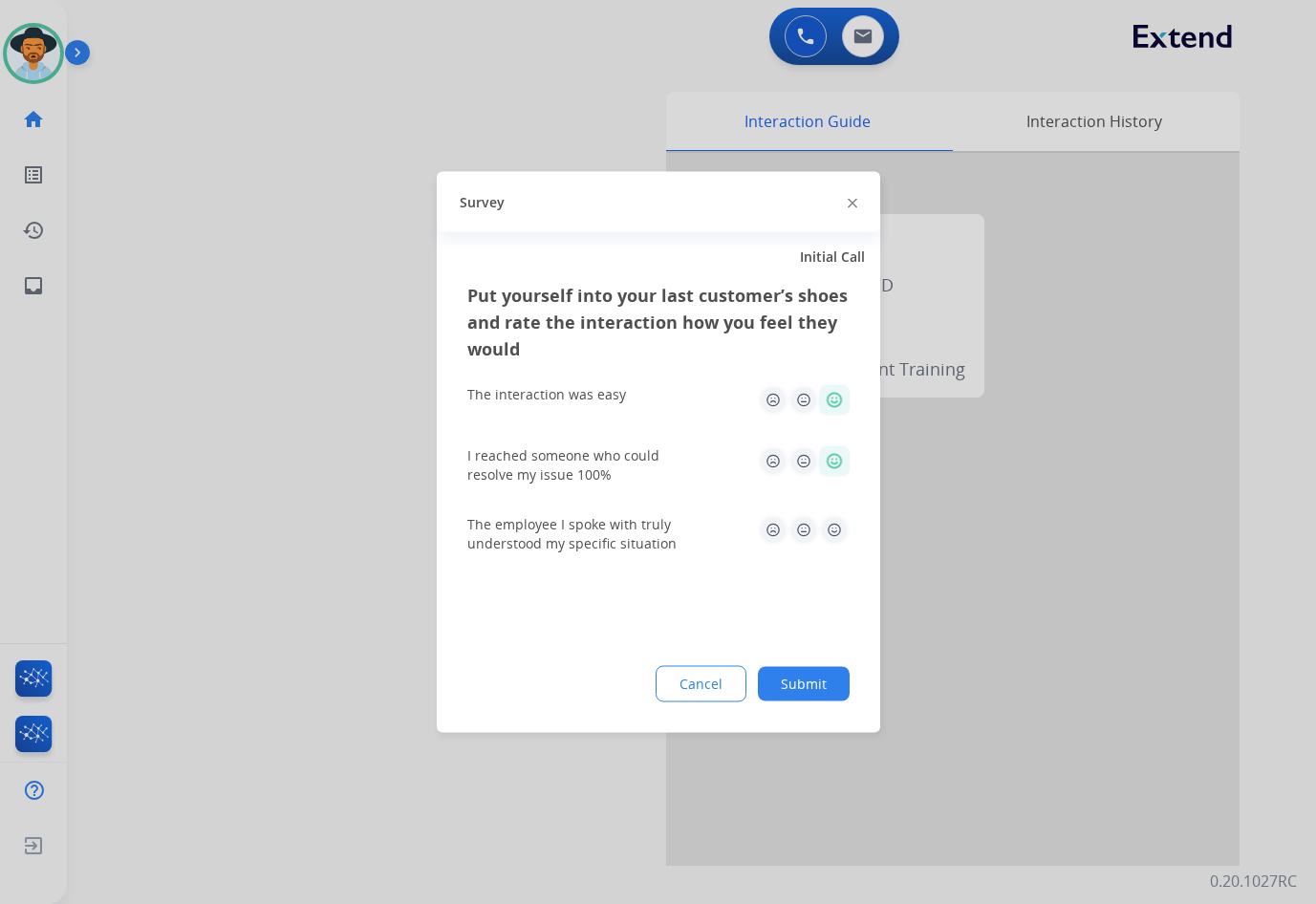 click 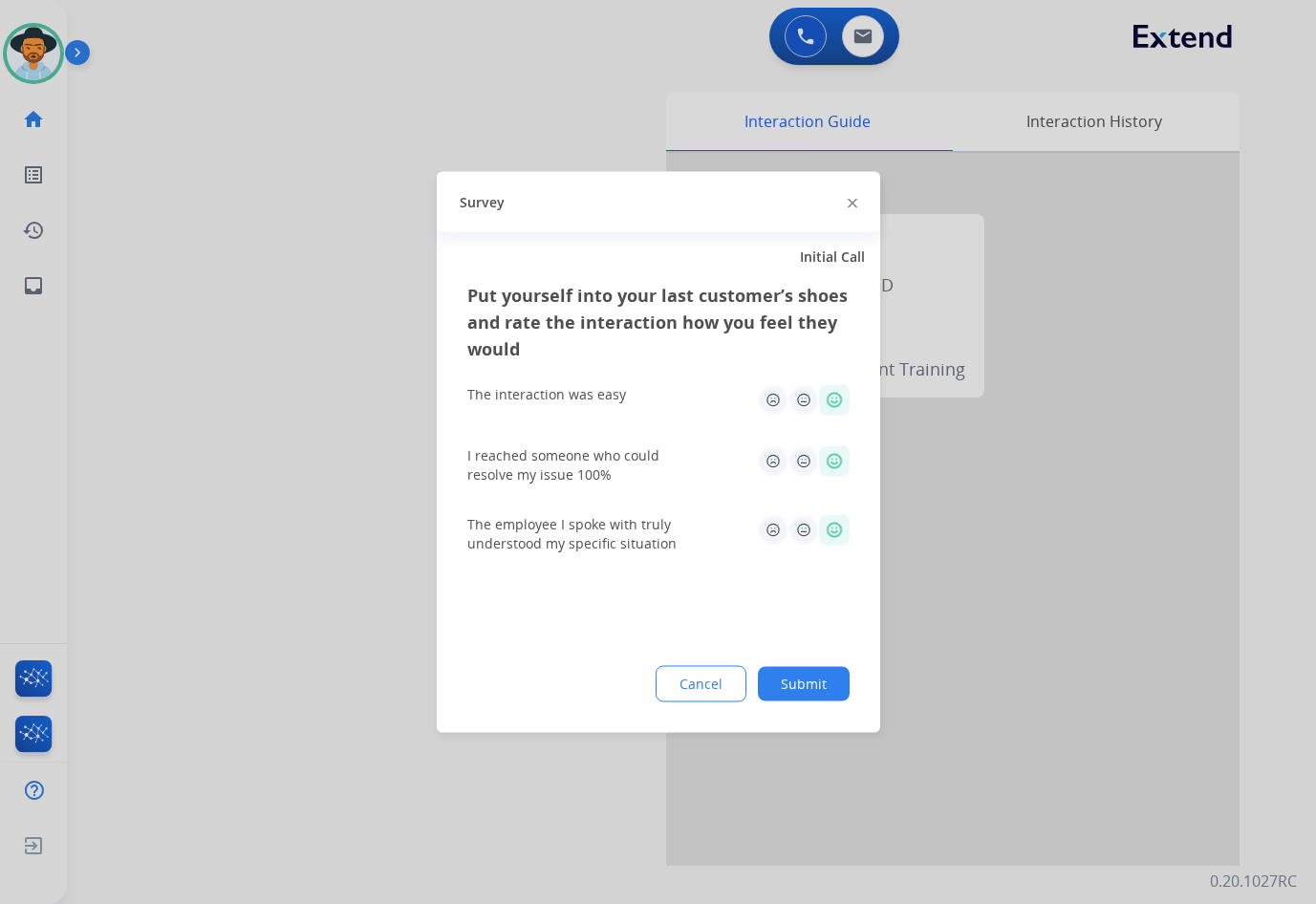 click on "Submit" 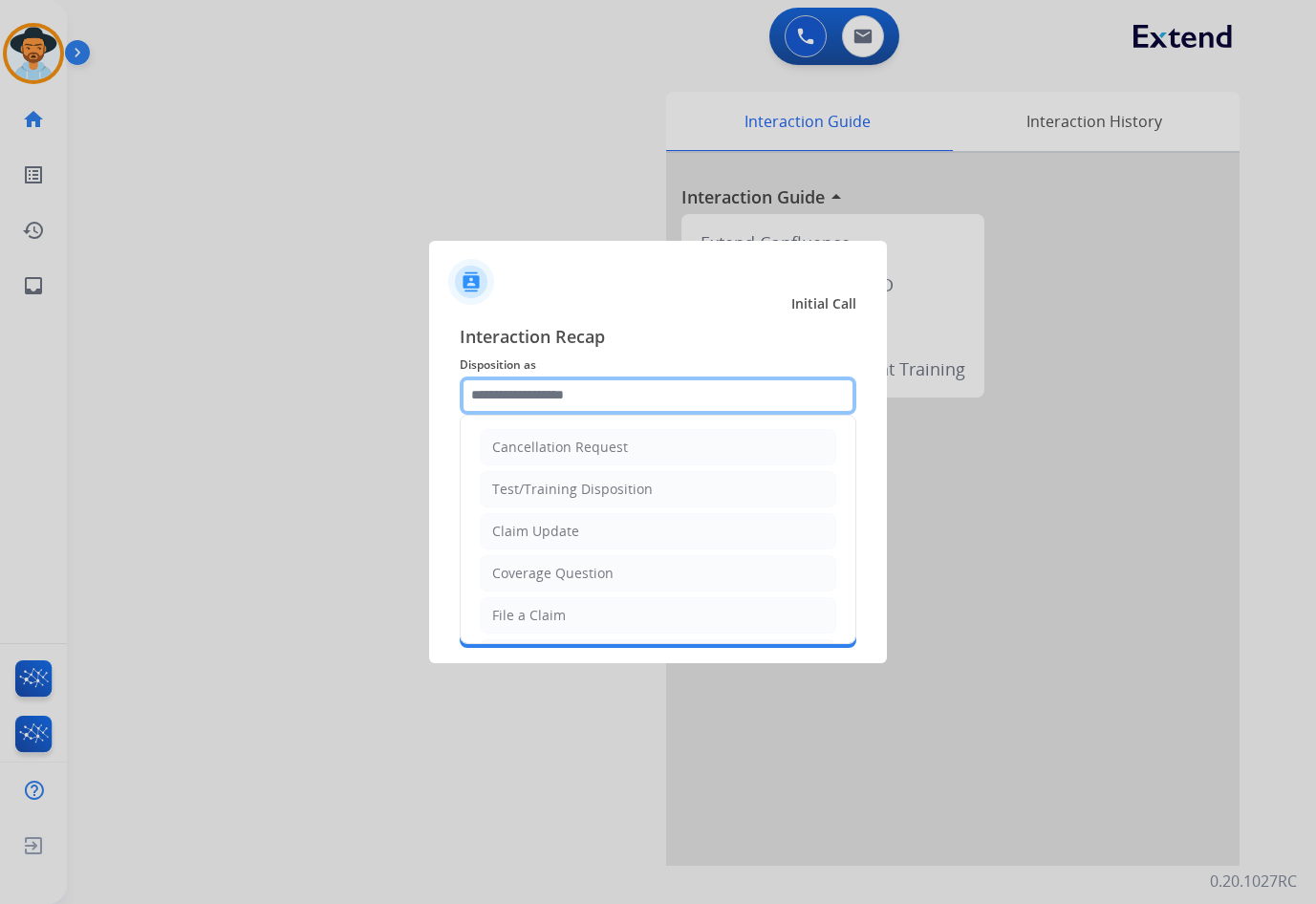 click 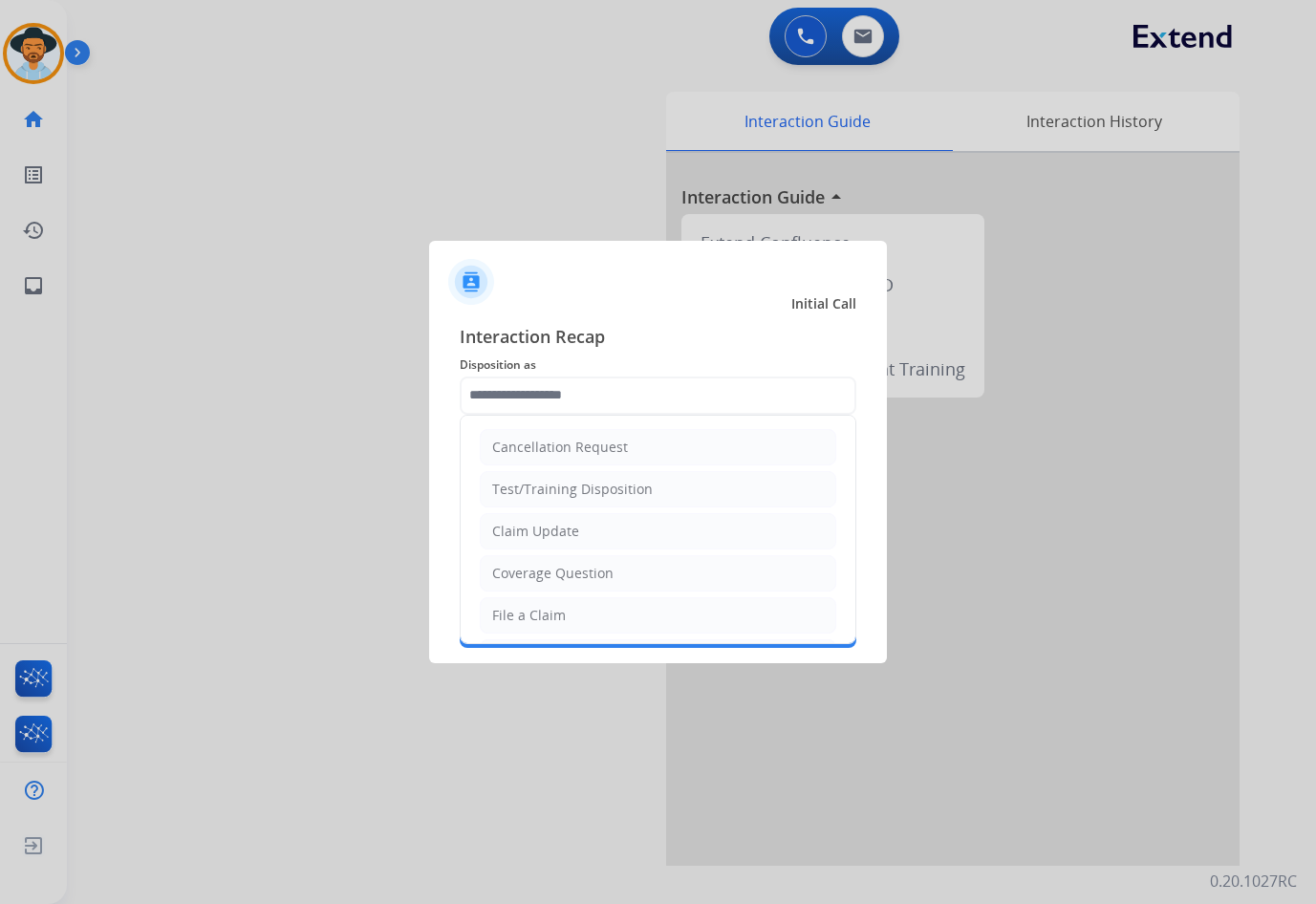 click on "Claim Update" 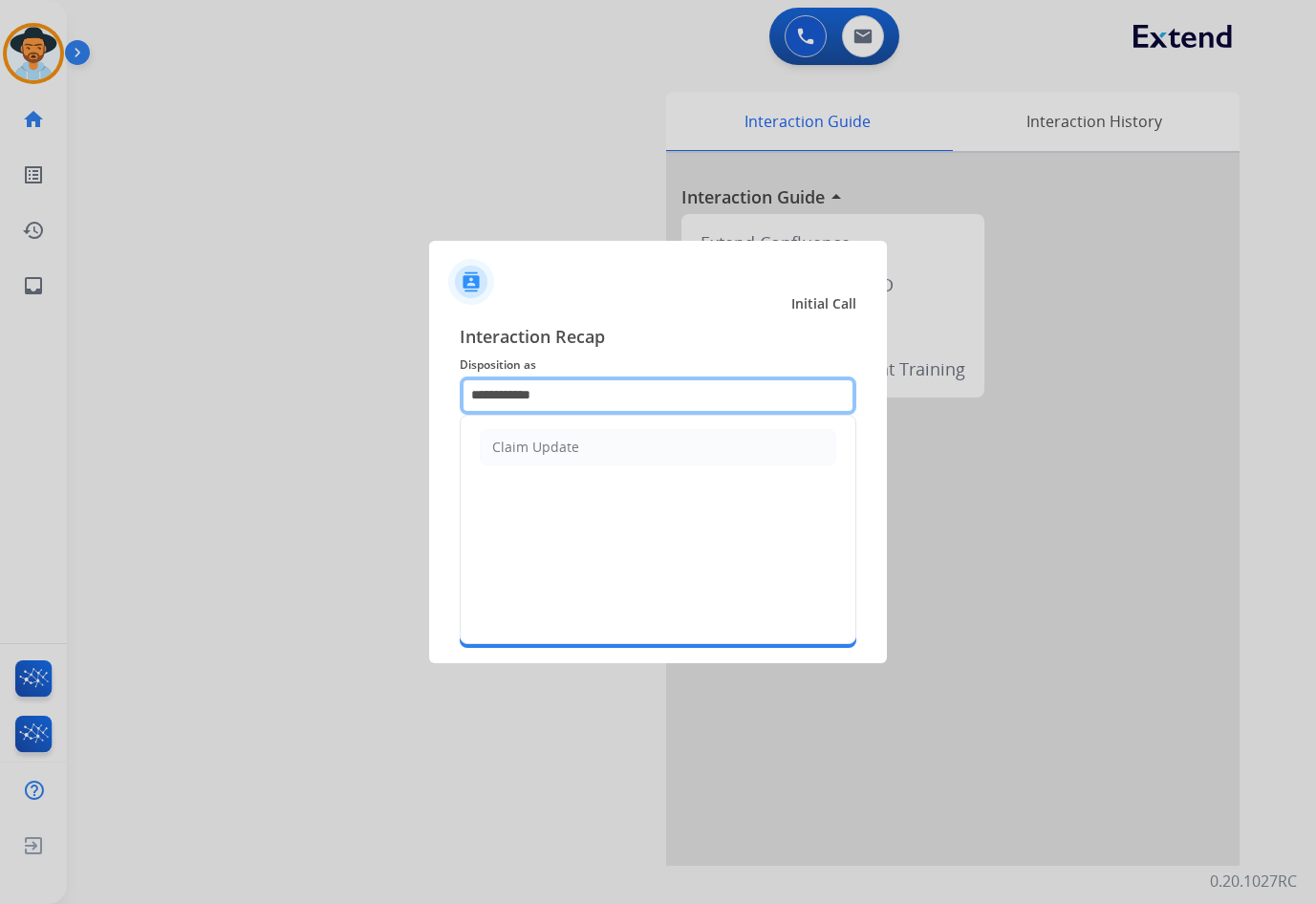 drag, startPoint x: 558, startPoint y: 388, endPoint x: 432, endPoint y: 388, distance: 126 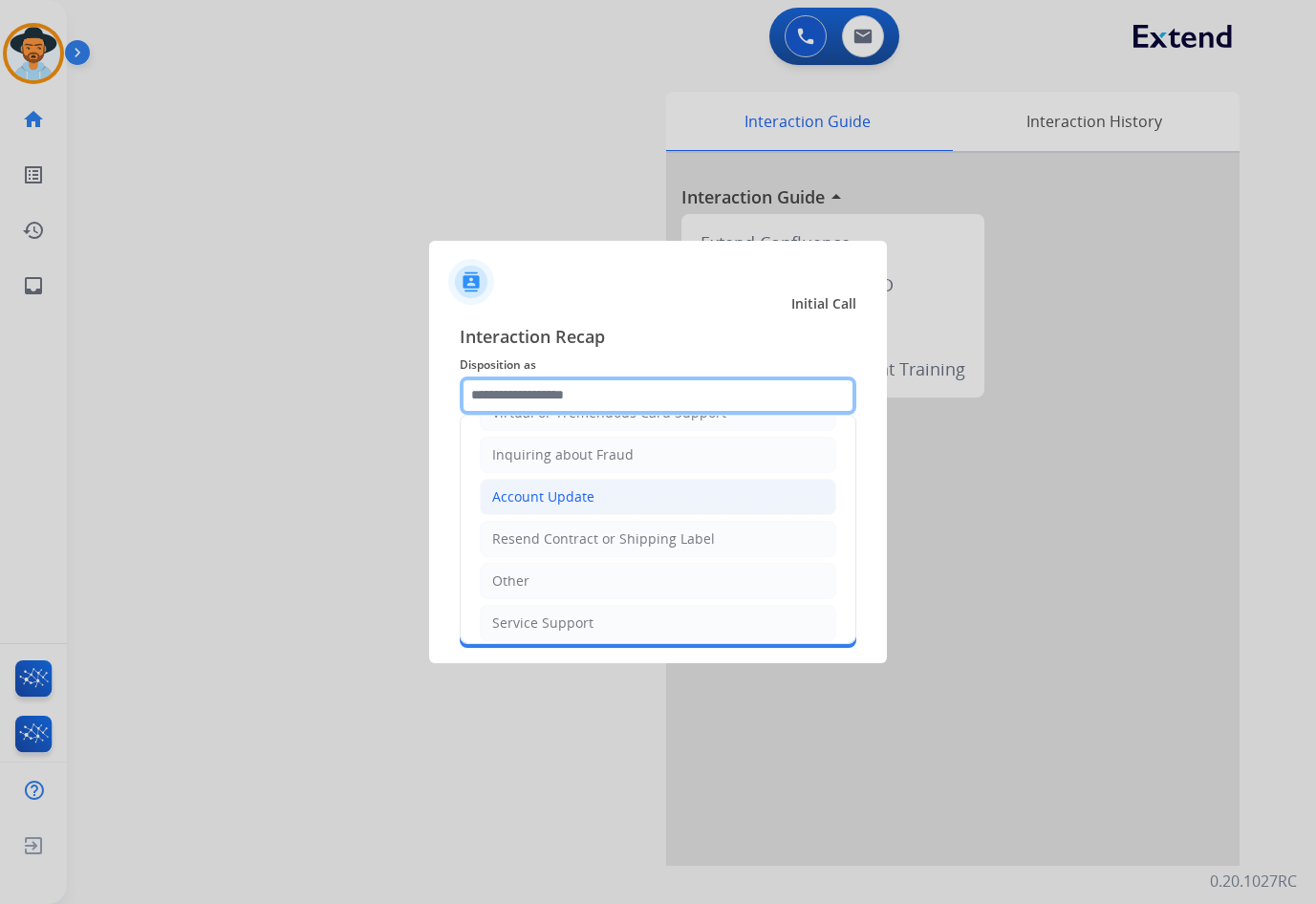 scroll, scrollTop: 298, scrollLeft: 0, axis: vertical 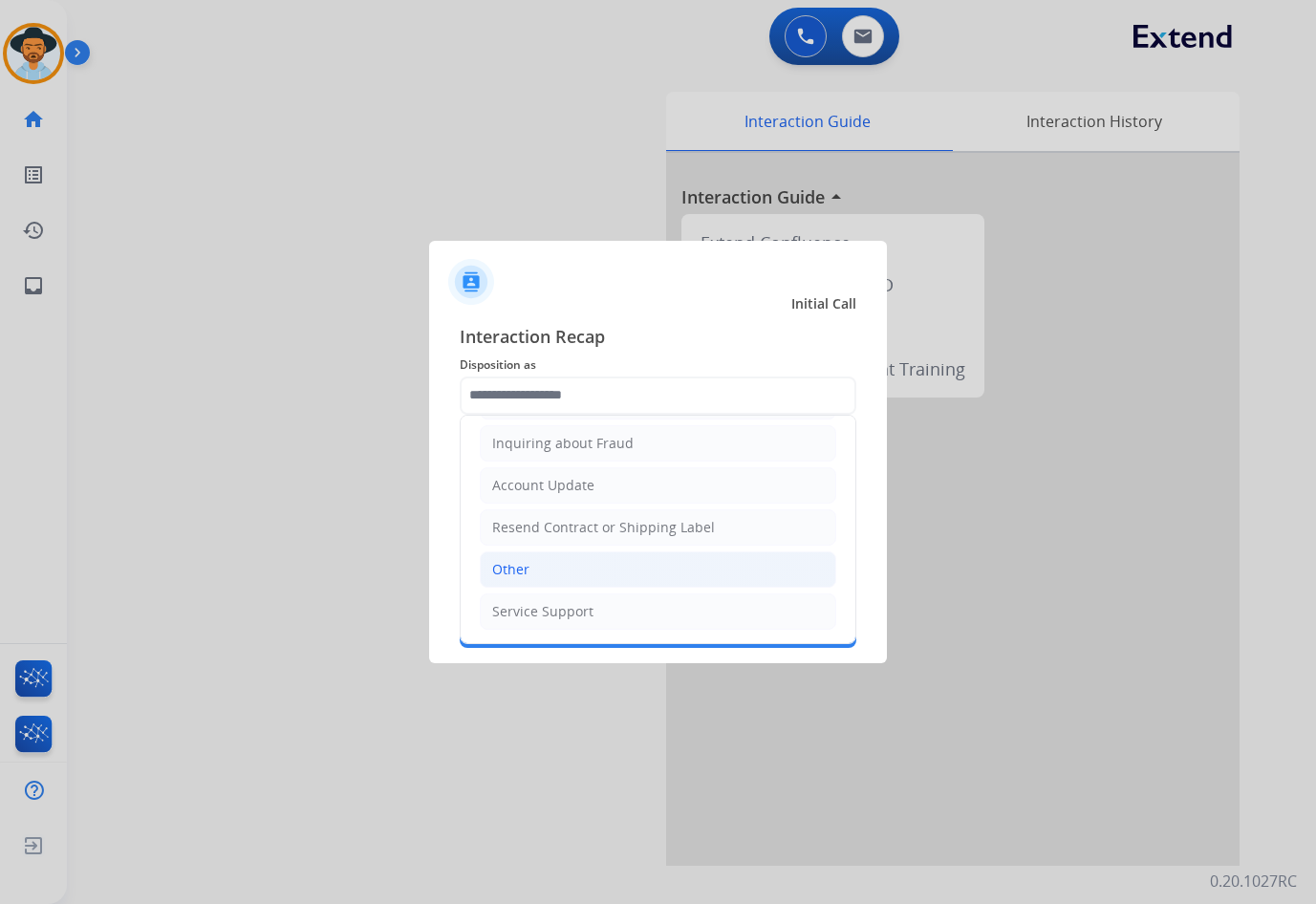 click on "Other" 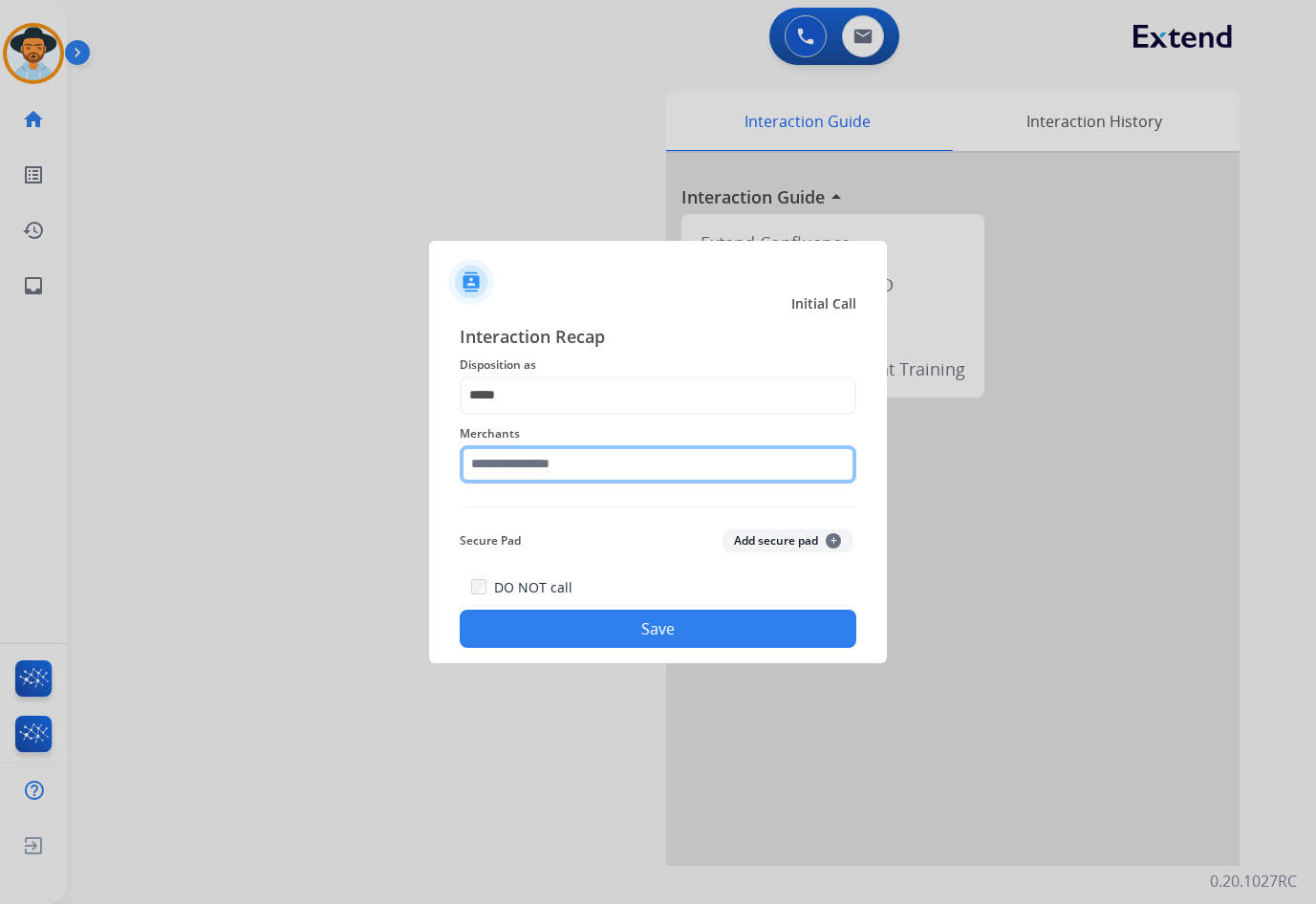 click 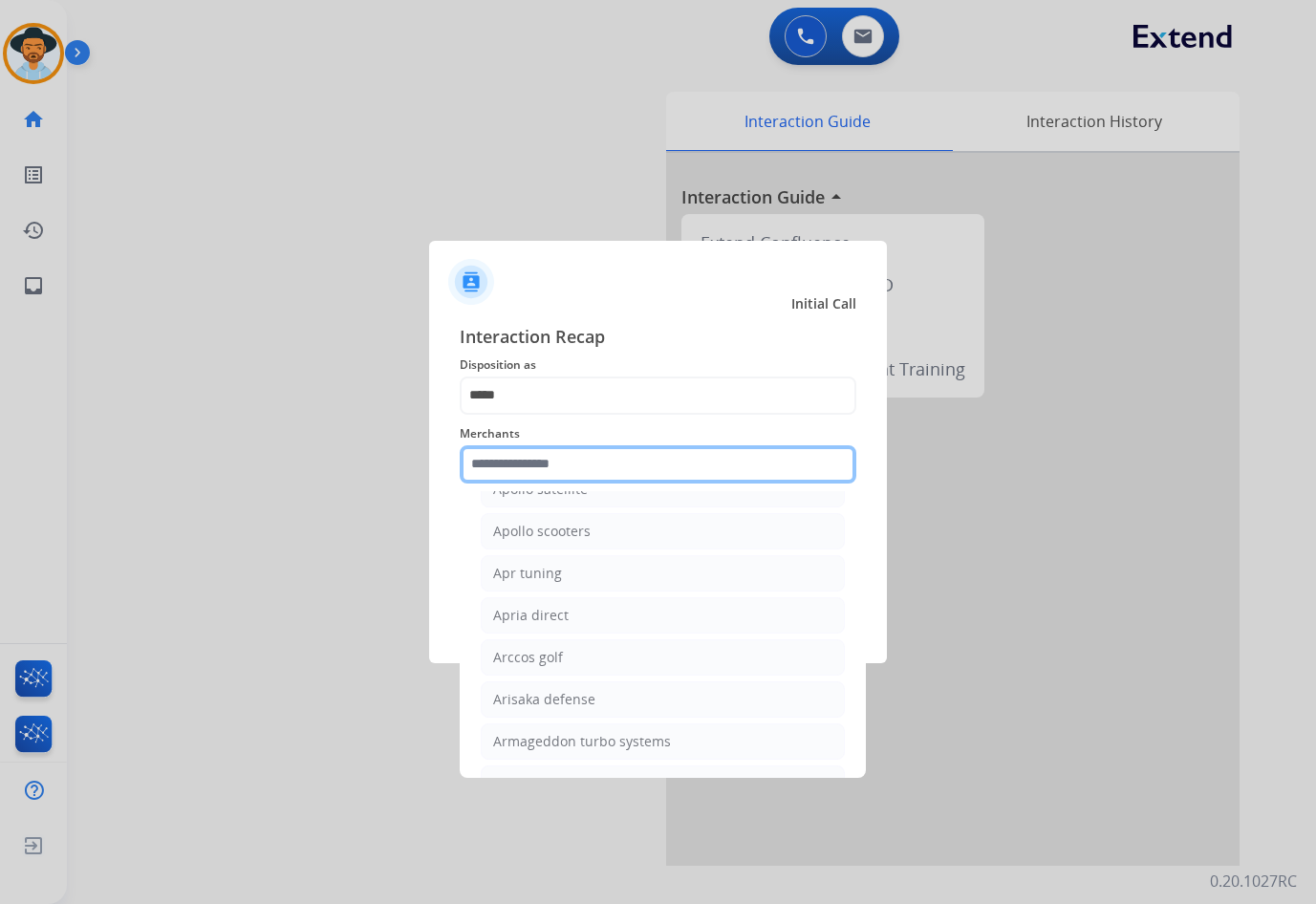 scroll, scrollTop: 2676, scrollLeft: 0, axis: vertical 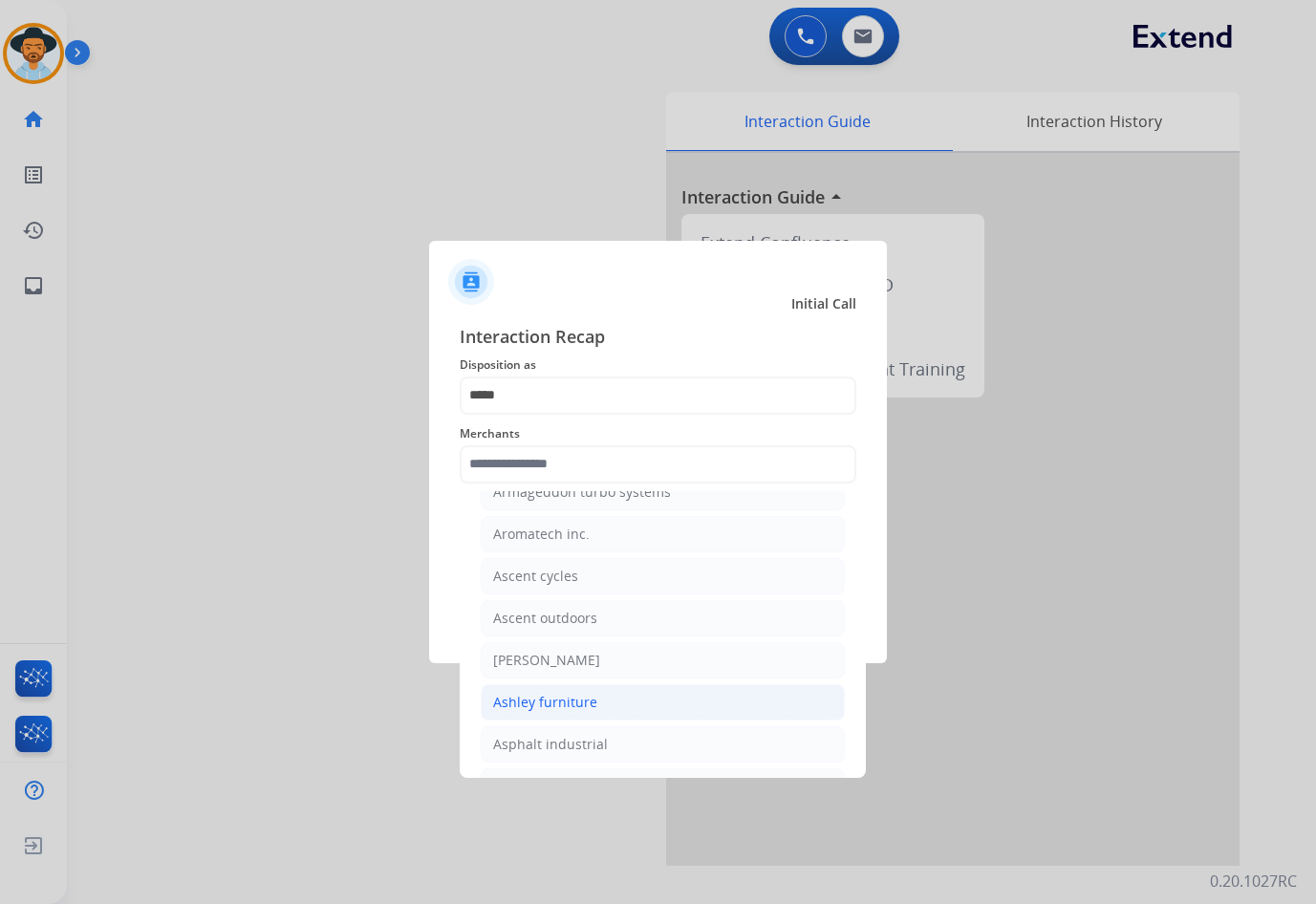 click on "Ashley furniture" 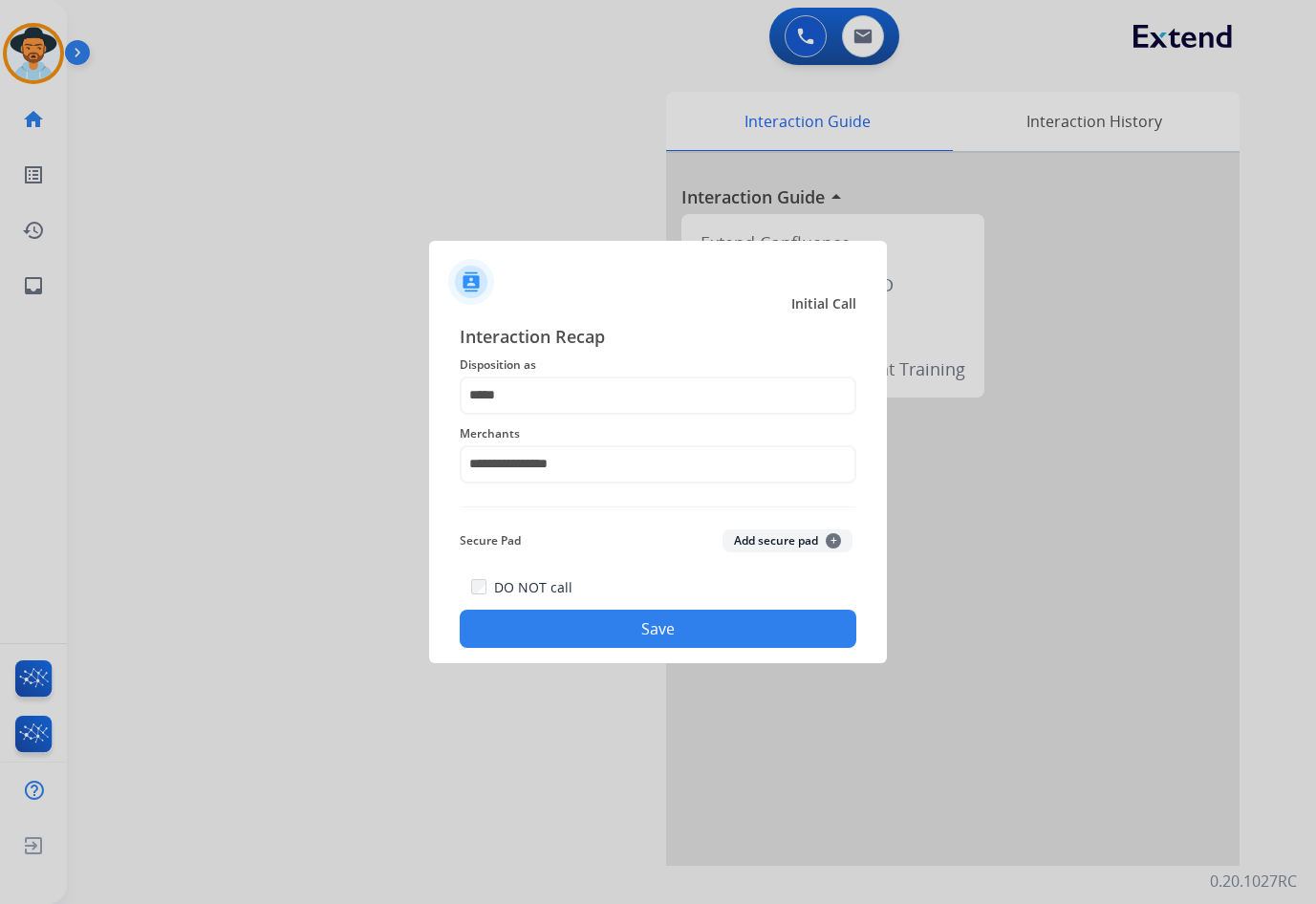 click on "Save" 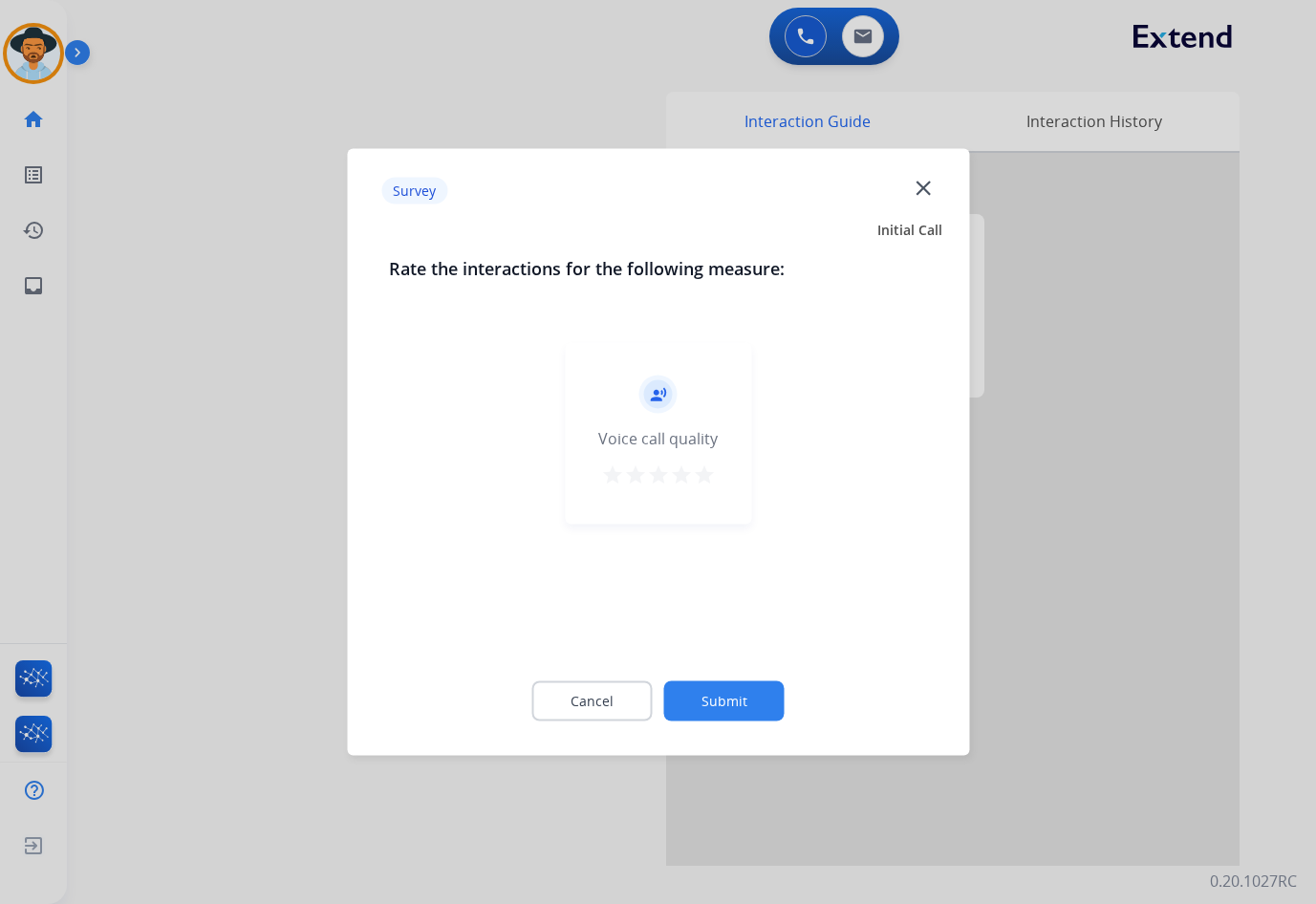 click on "star" at bounding box center [704, 475] 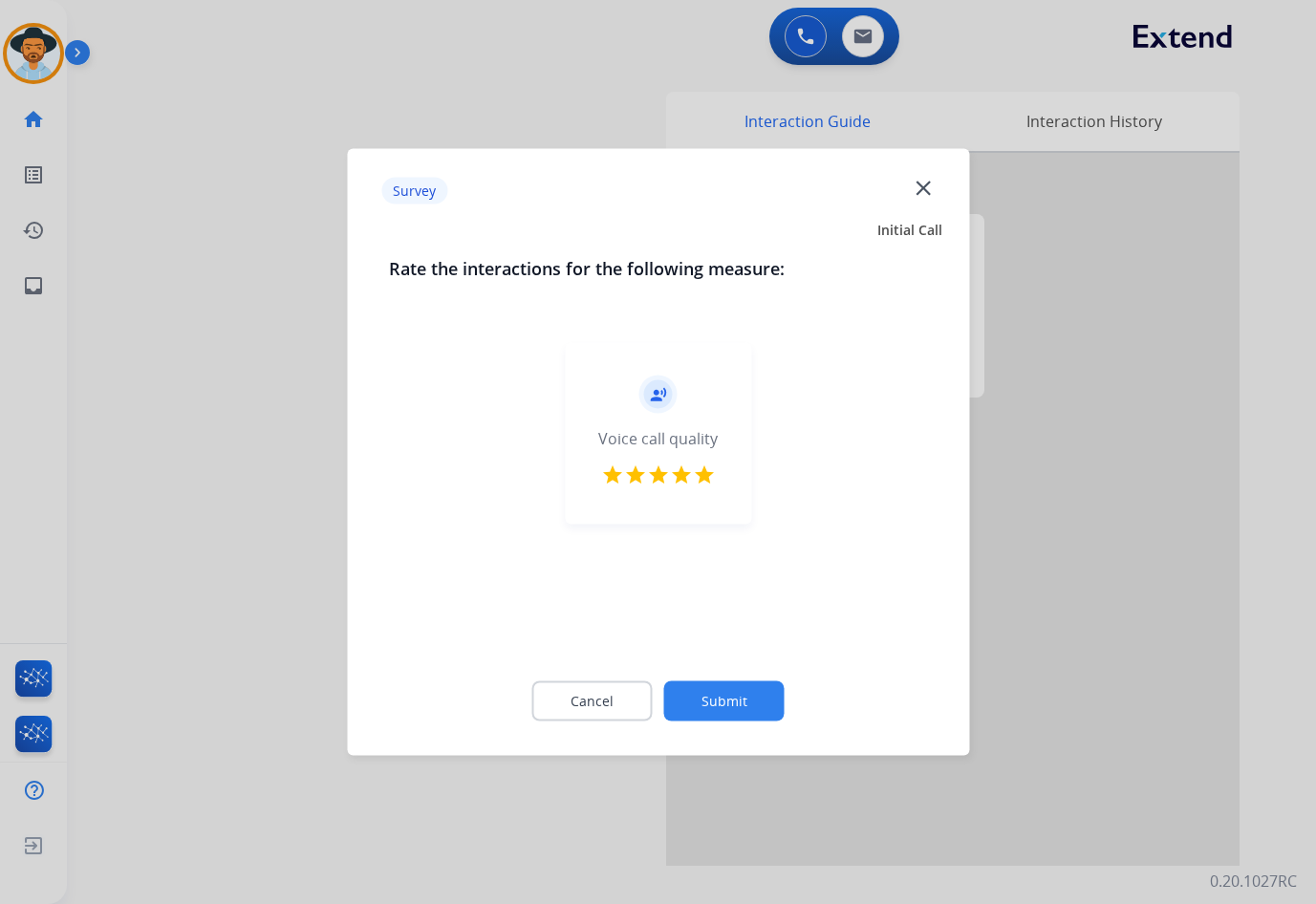 click on "Submit" 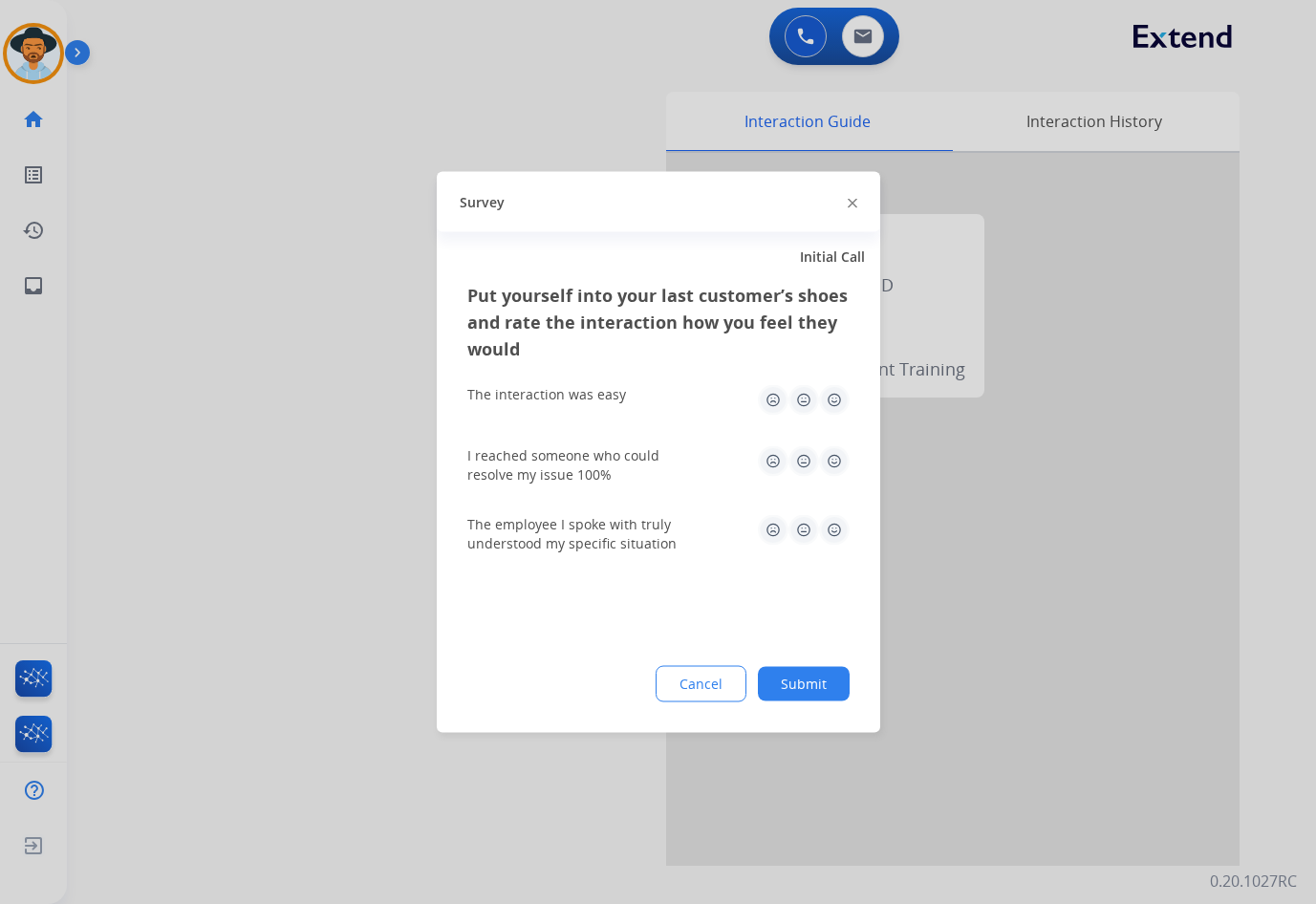 click on "Submit" 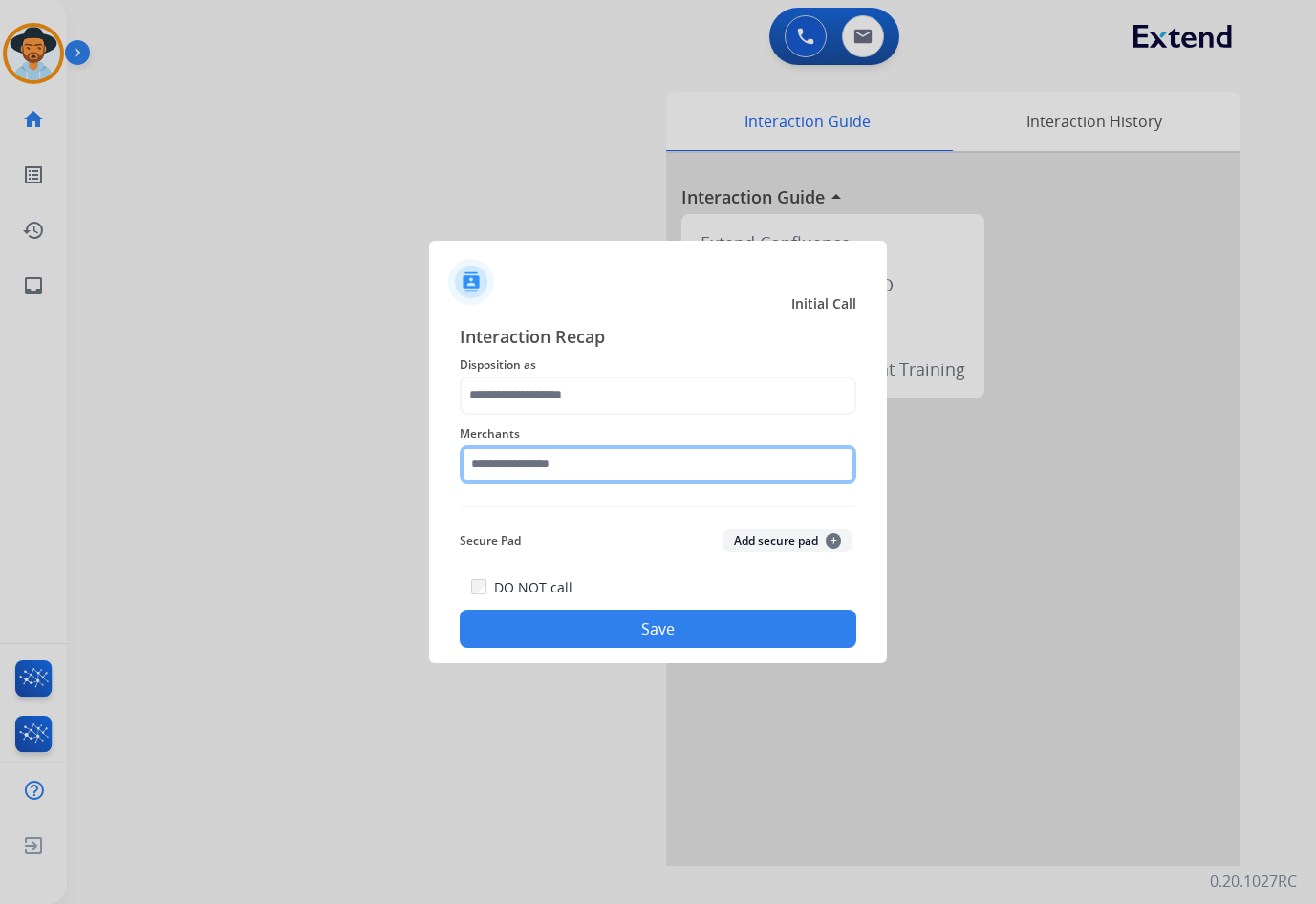 click 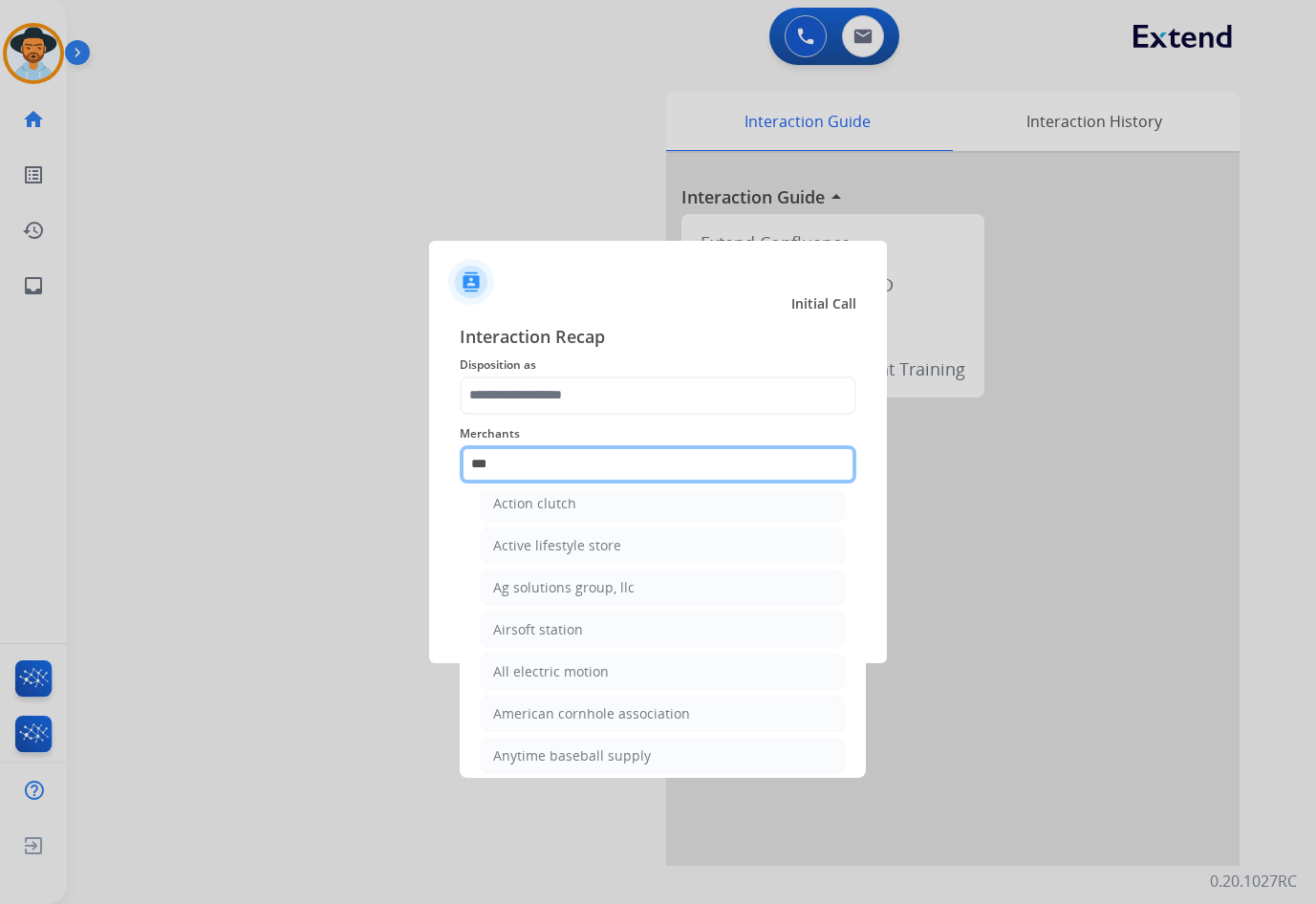 scroll, scrollTop: 31, scrollLeft: 0, axis: vertical 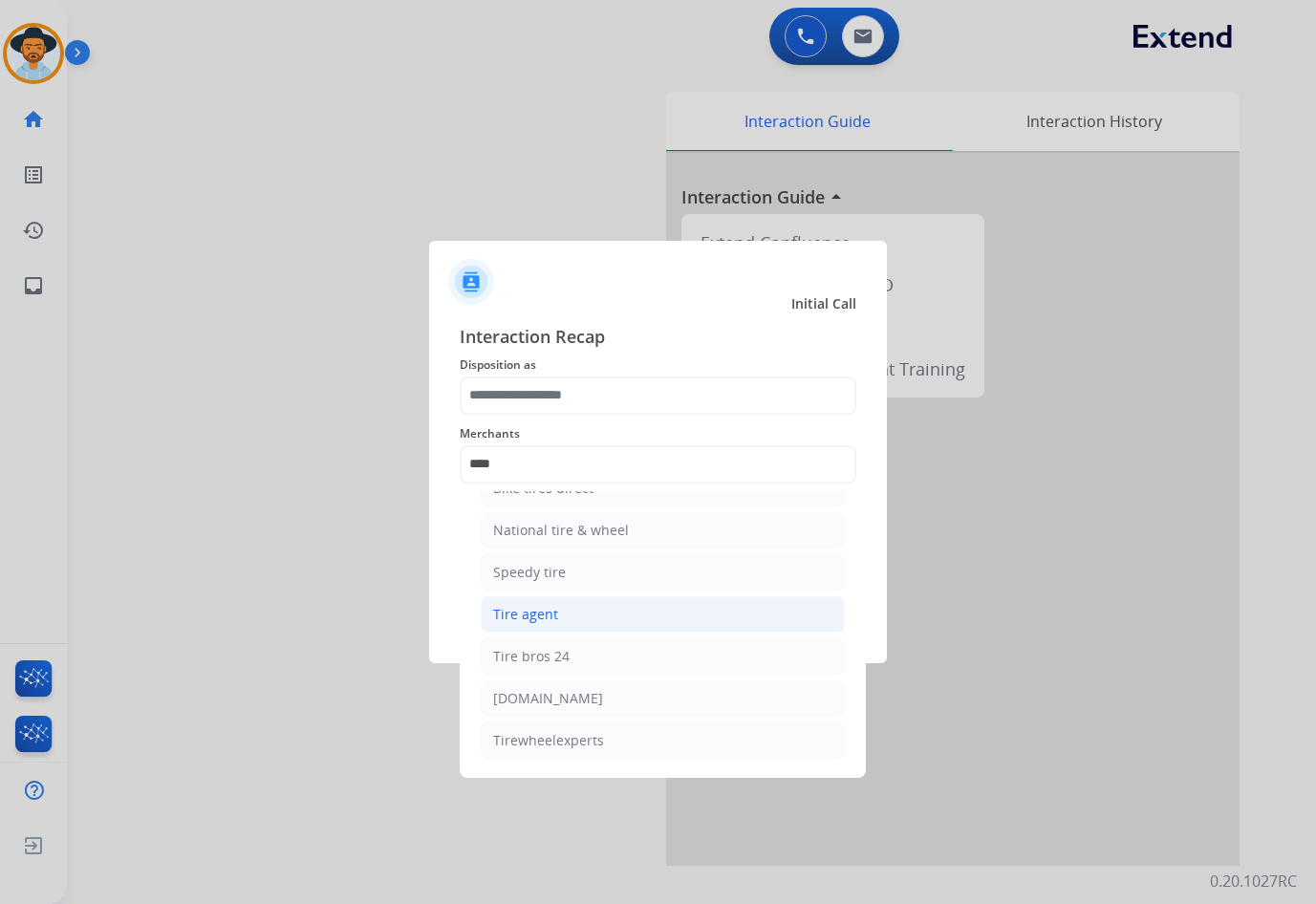 click on "Tire agent" 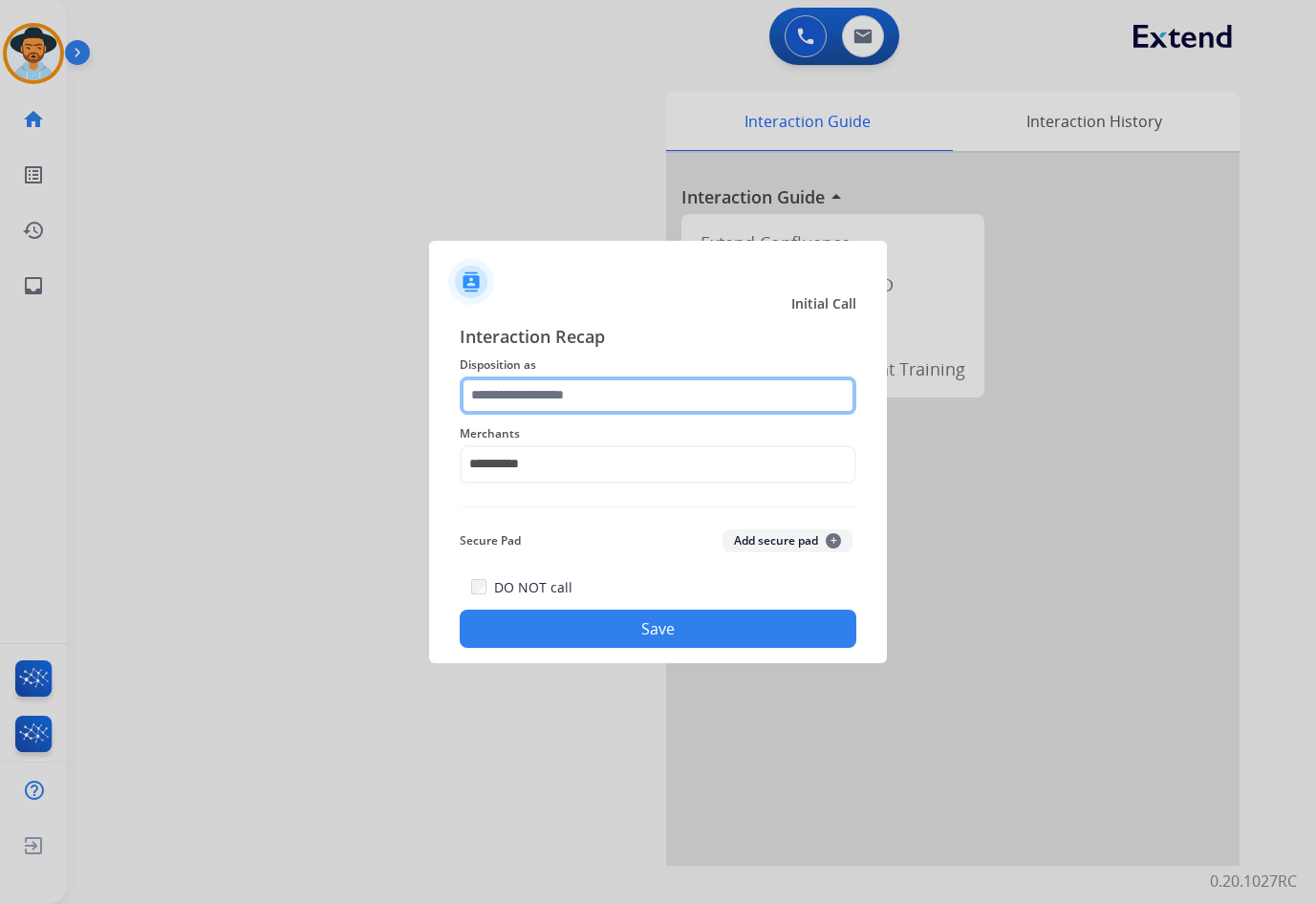 click 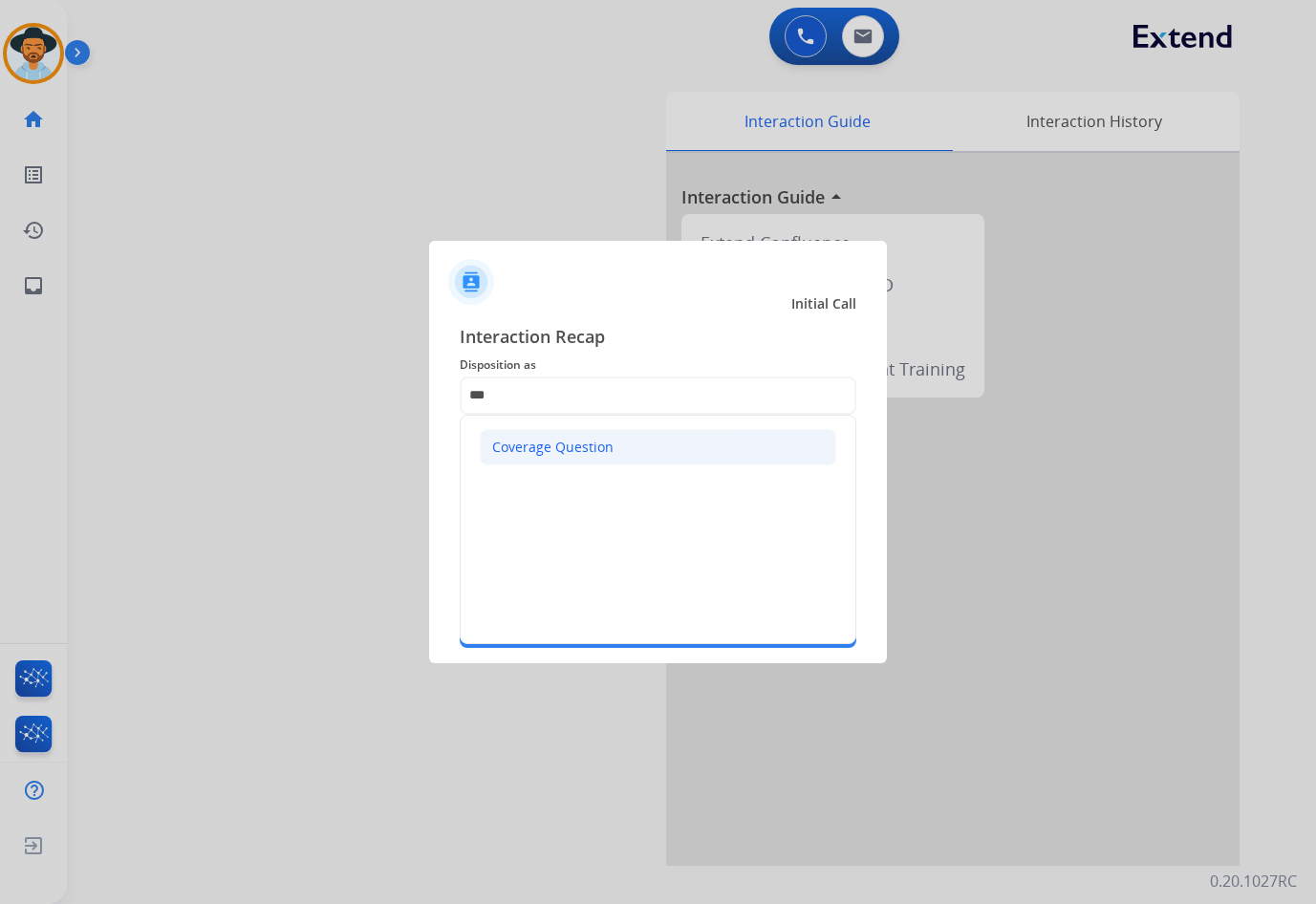 click on "Coverage Question" 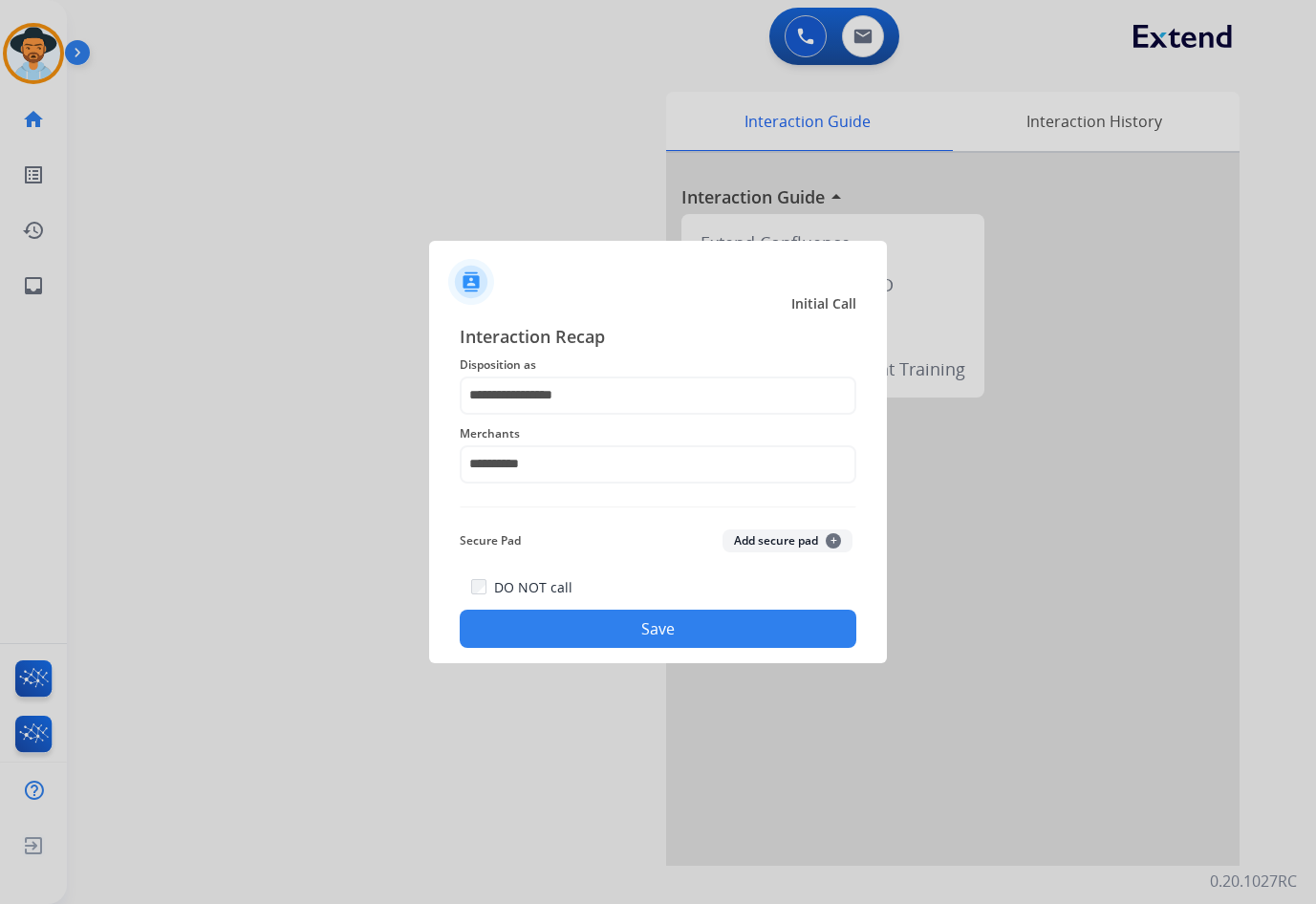 click on "Save" 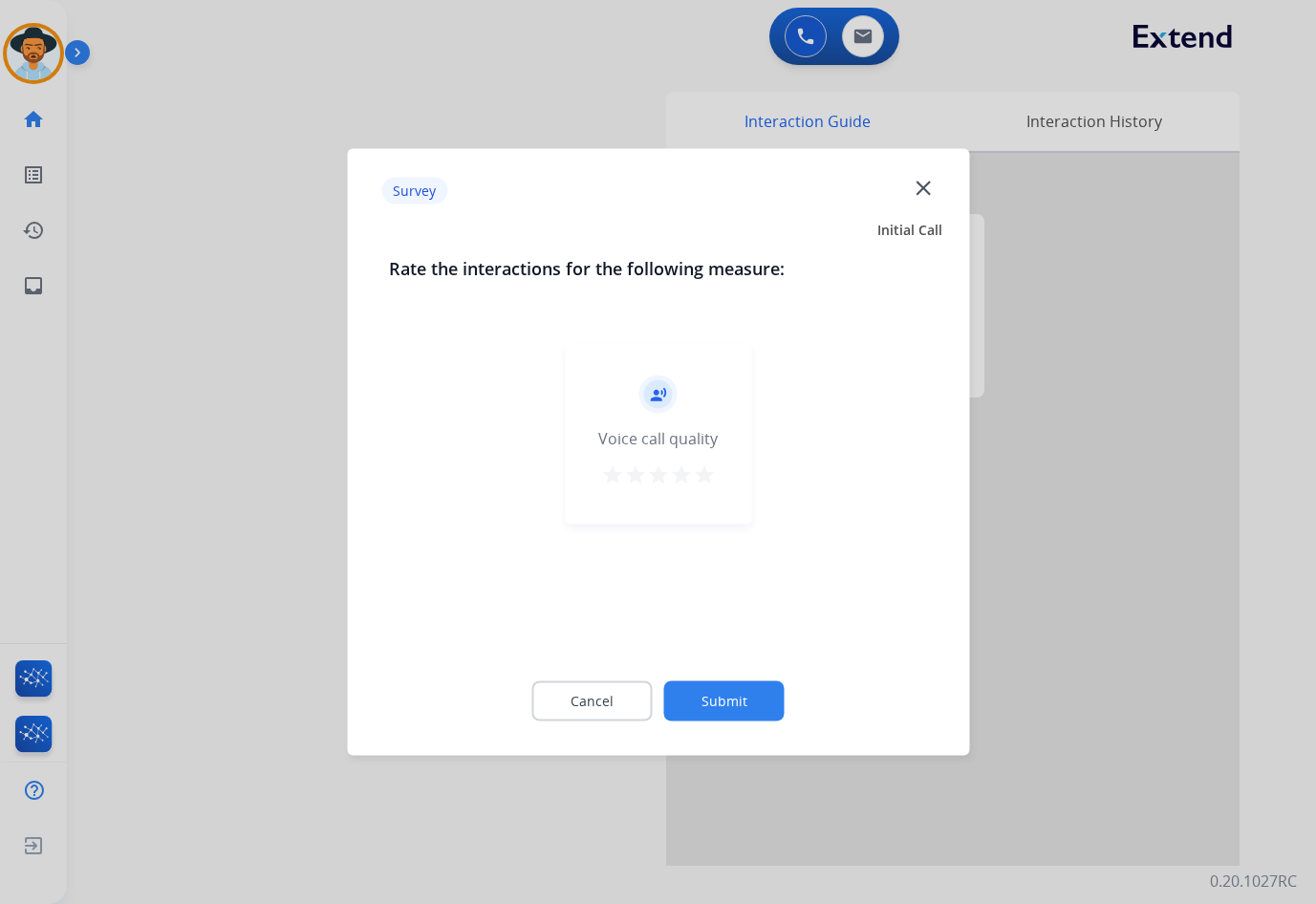 click on "record_voice_over   Voice call quality   star   star   star   star   star" 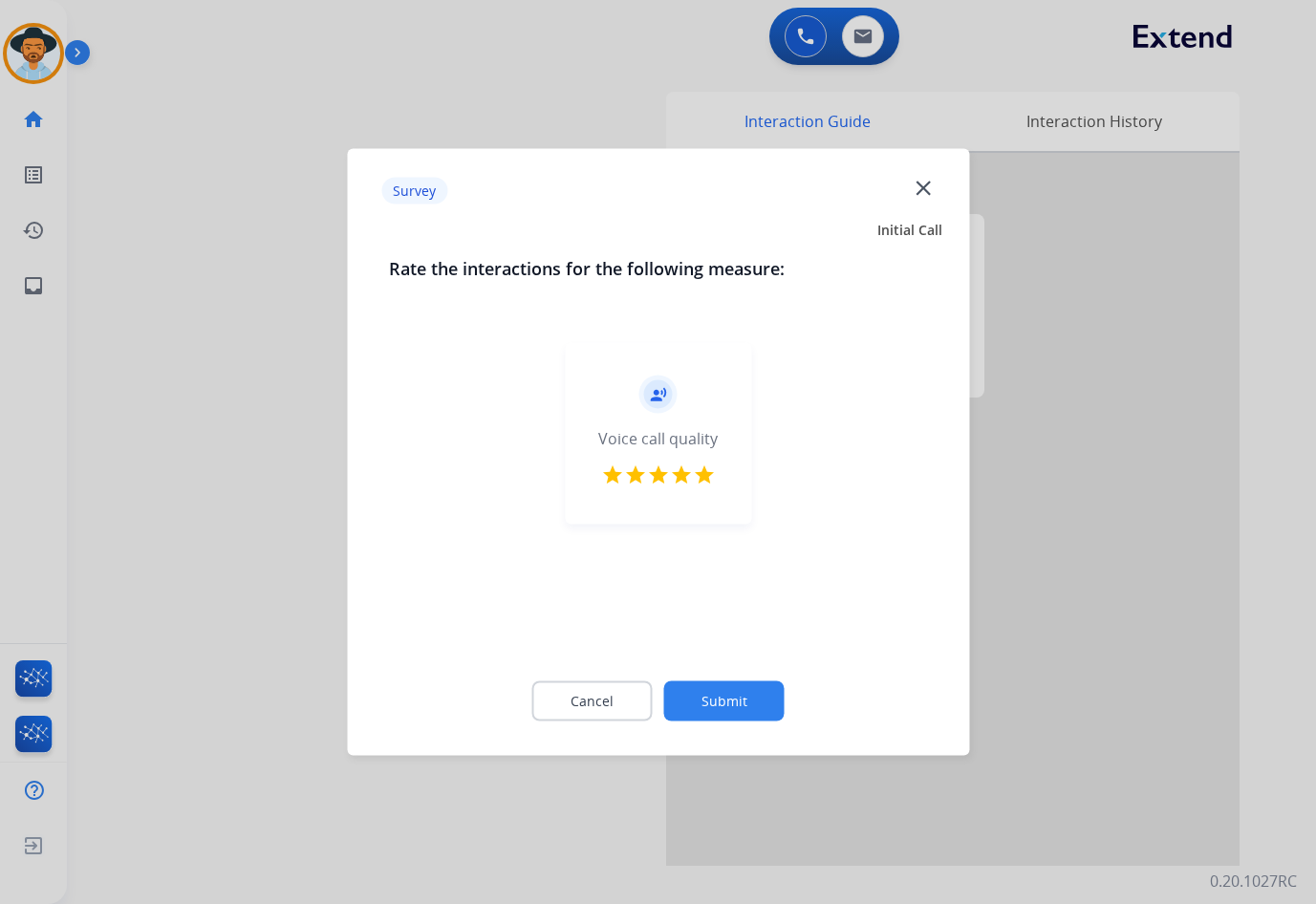 click on "Submit" 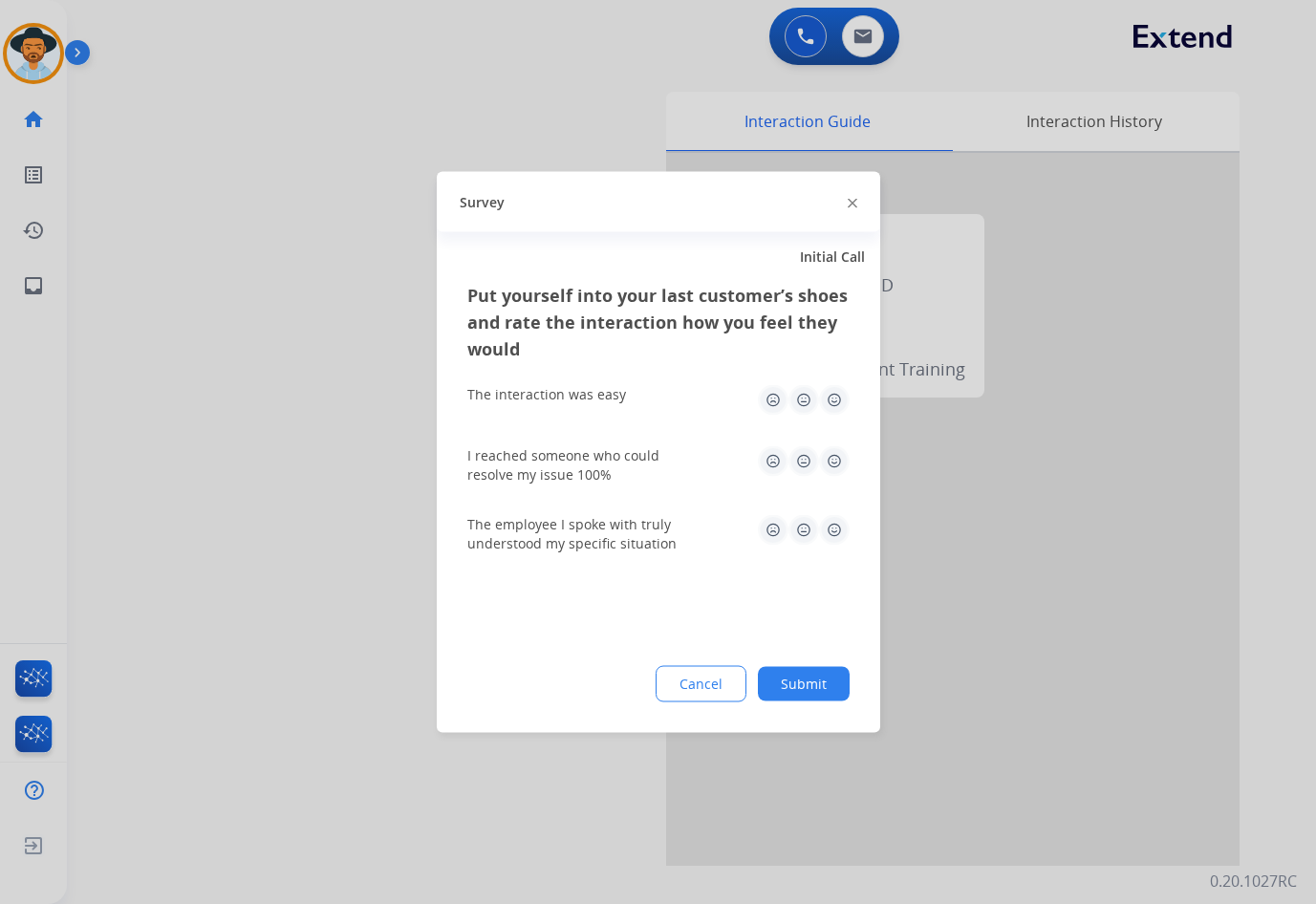 click 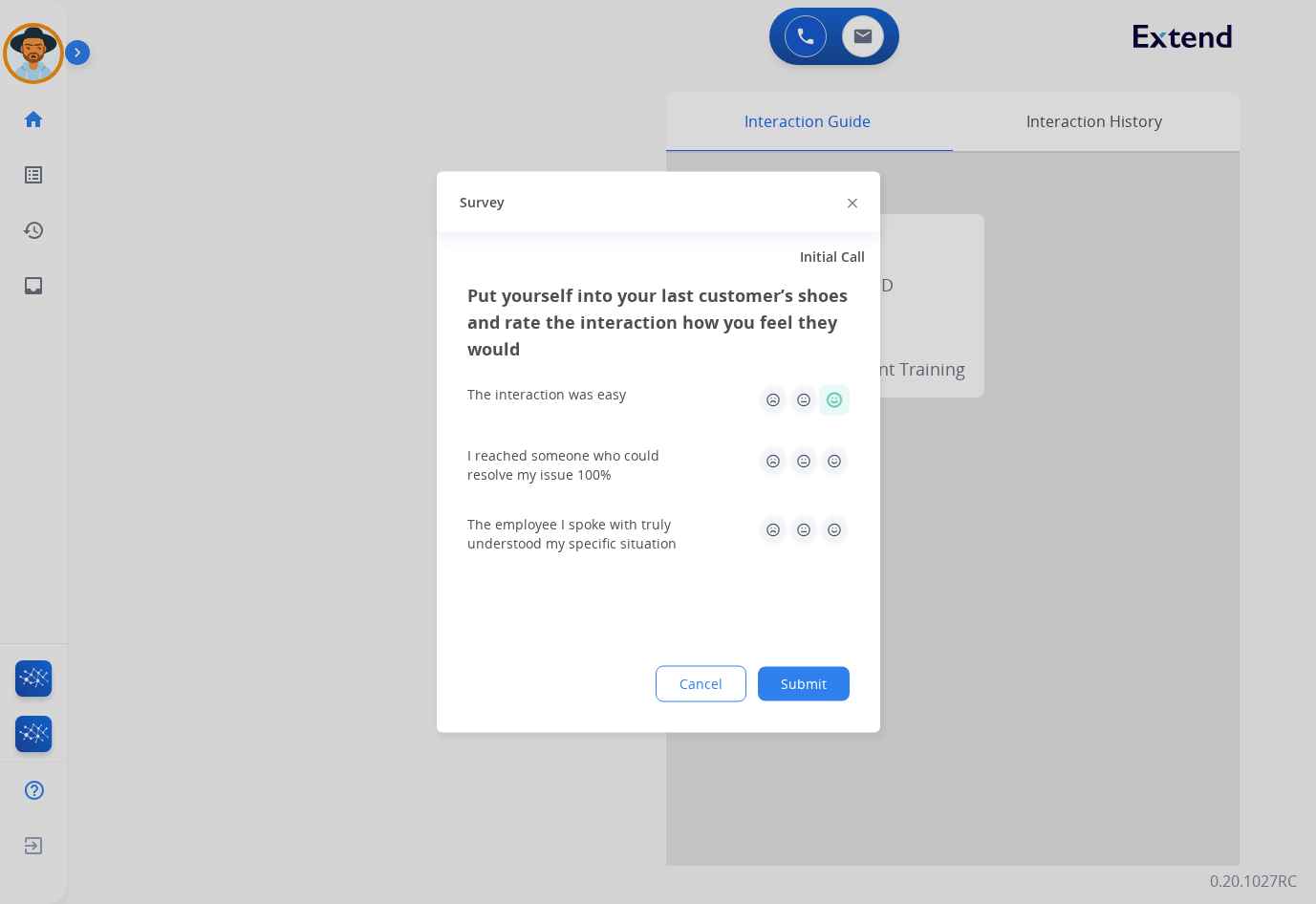 click 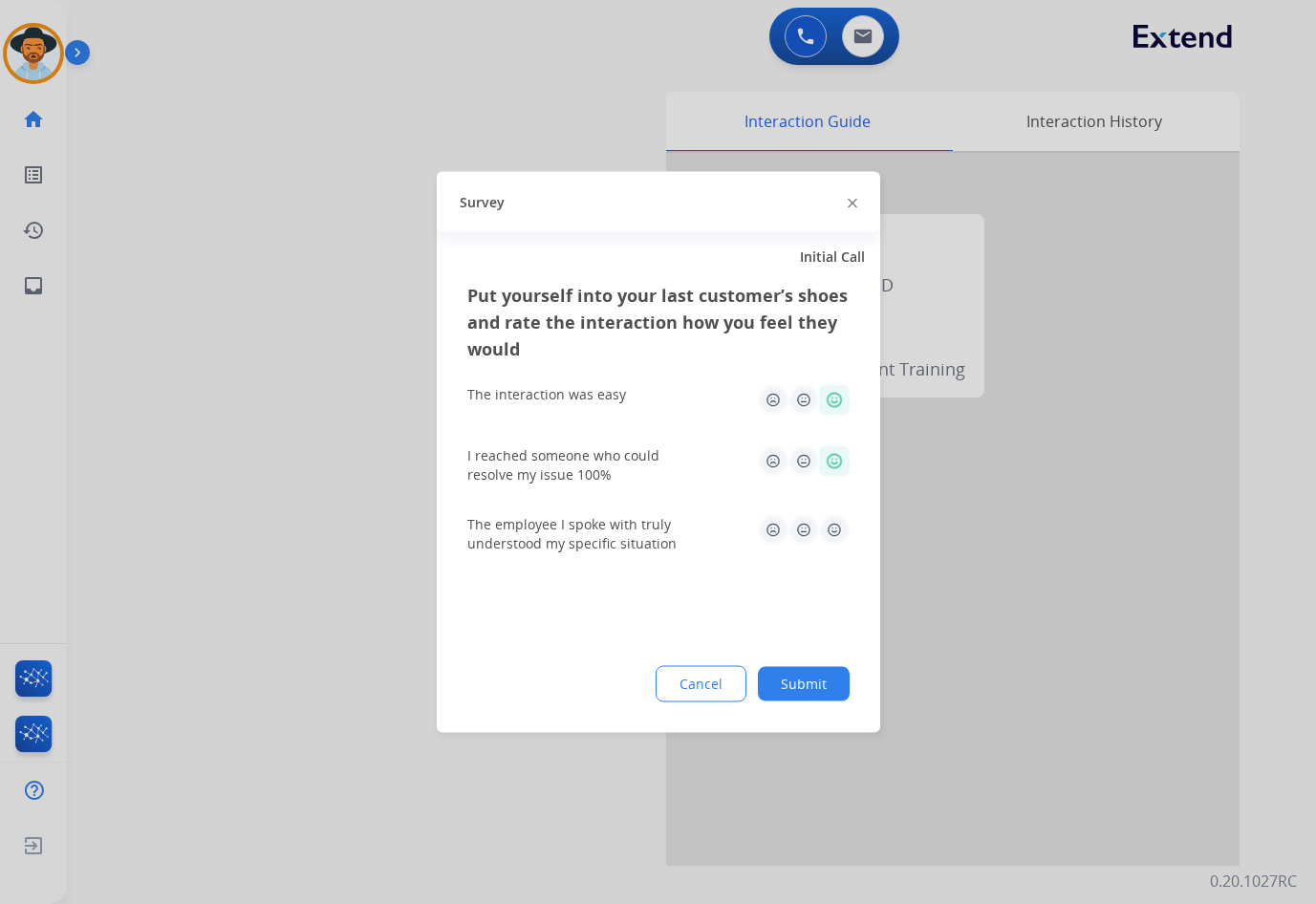 click 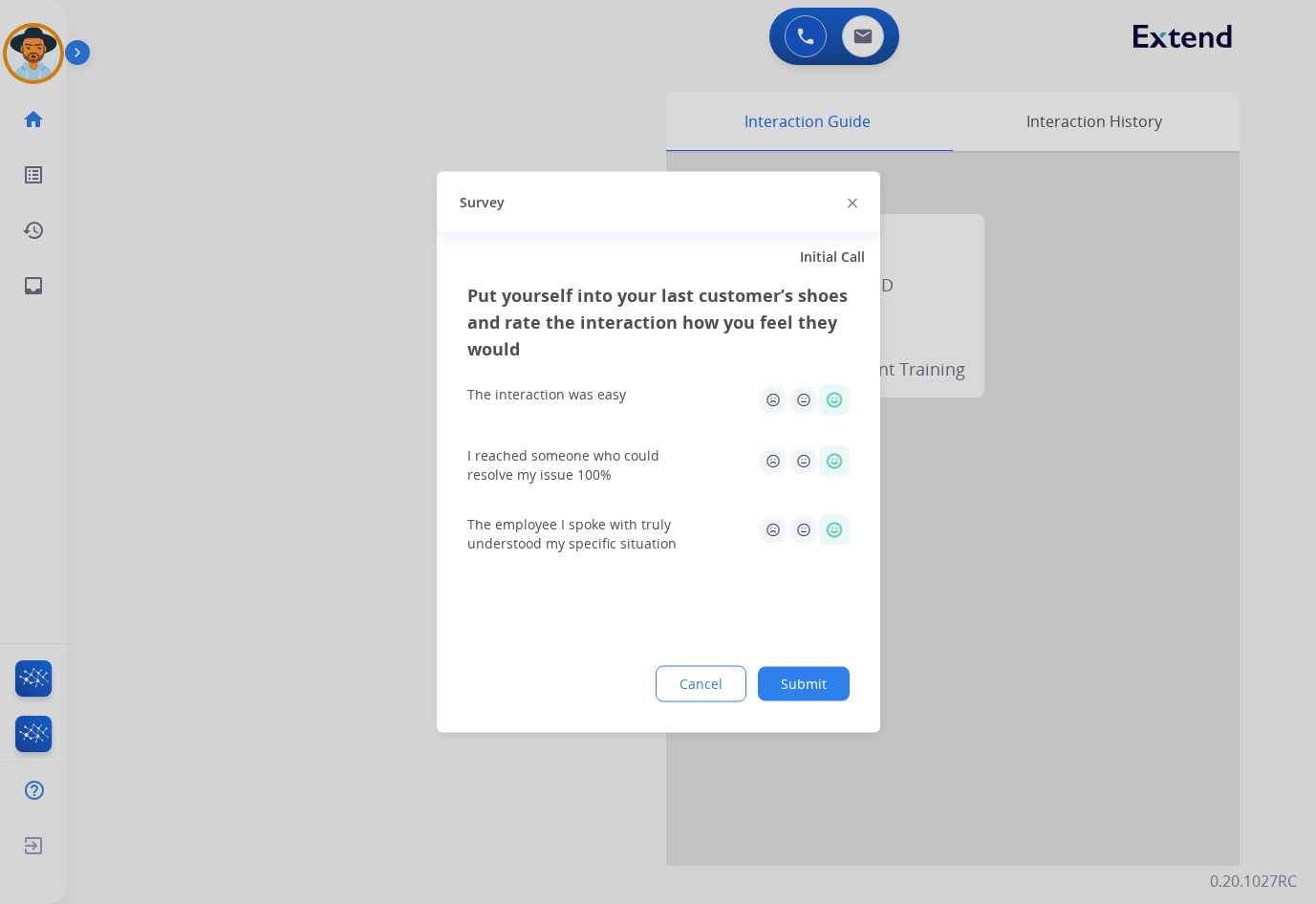 click on "Submit" 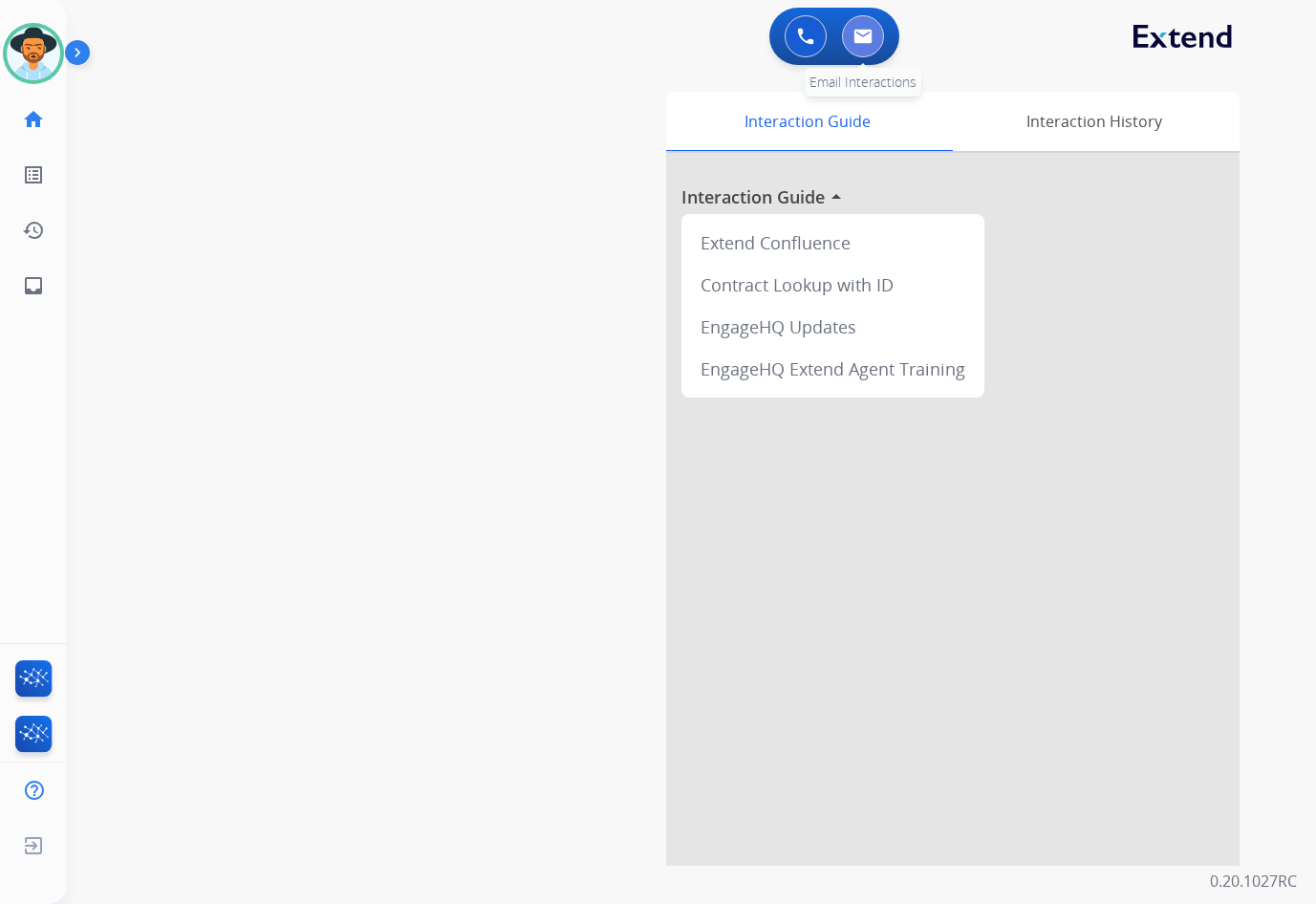 click at bounding box center (863, 36) 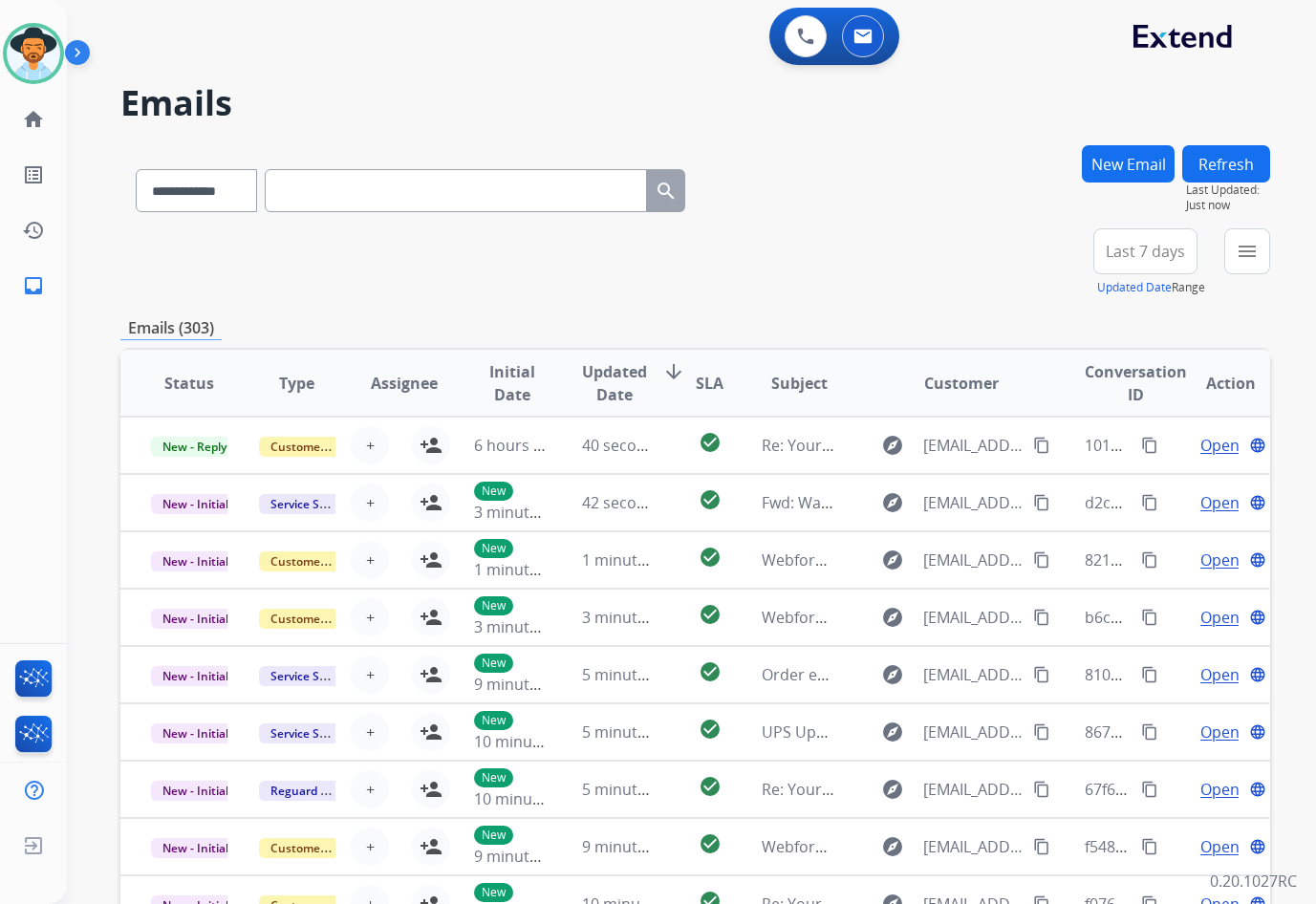 click on "New Email" at bounding box center [1128, 163] 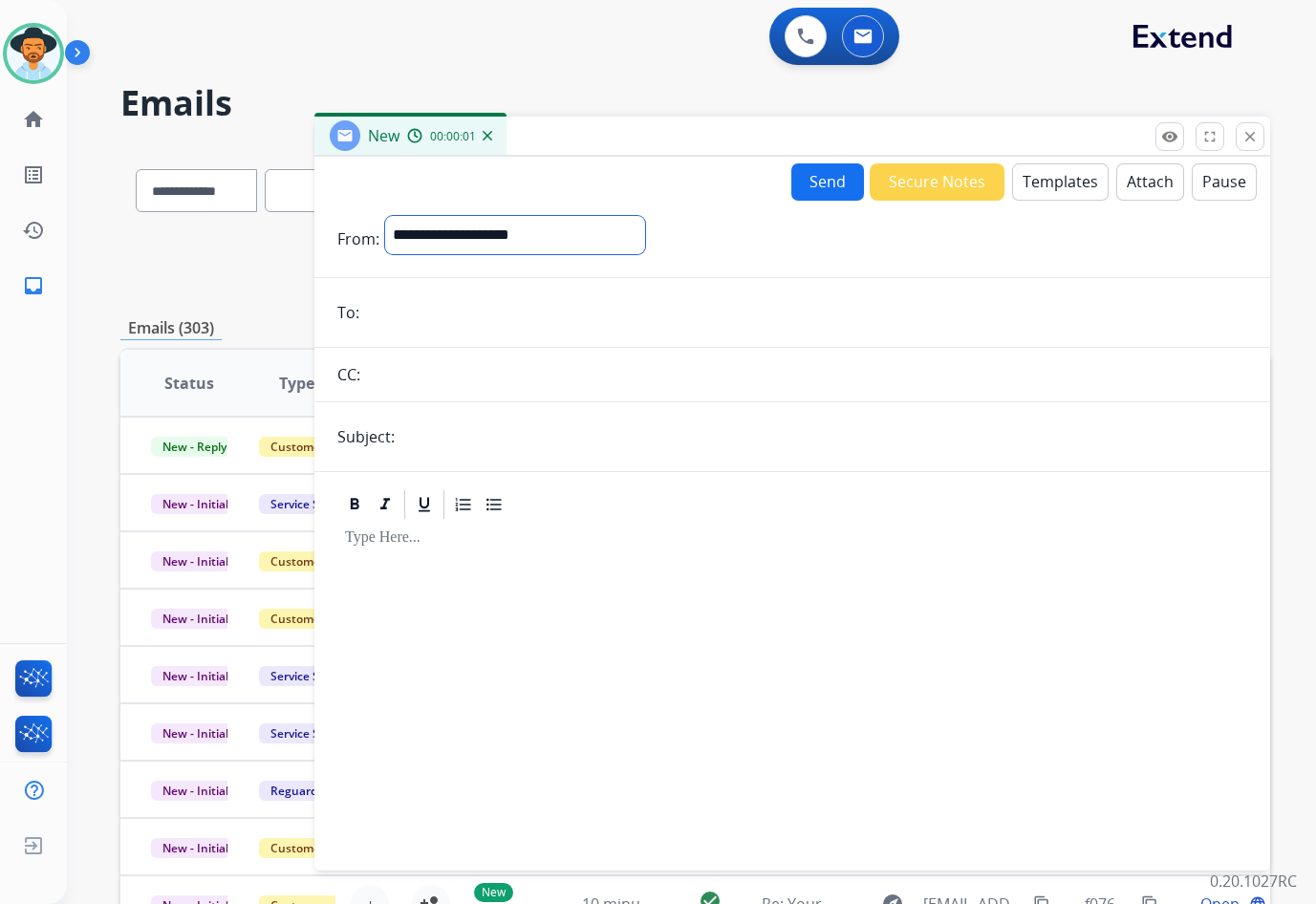 click on "**********" at bounding box center [515, 235] 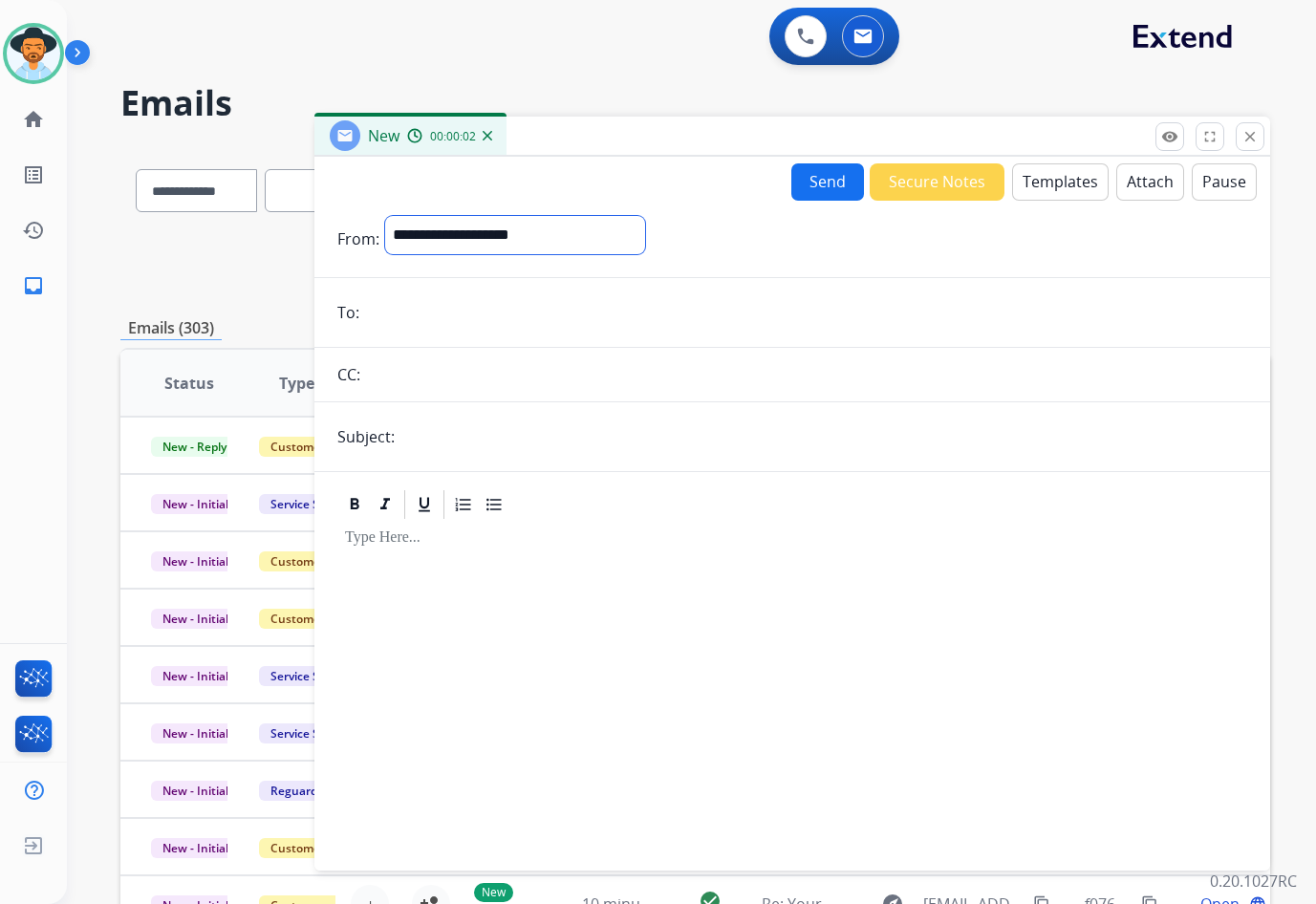 select on "**********" 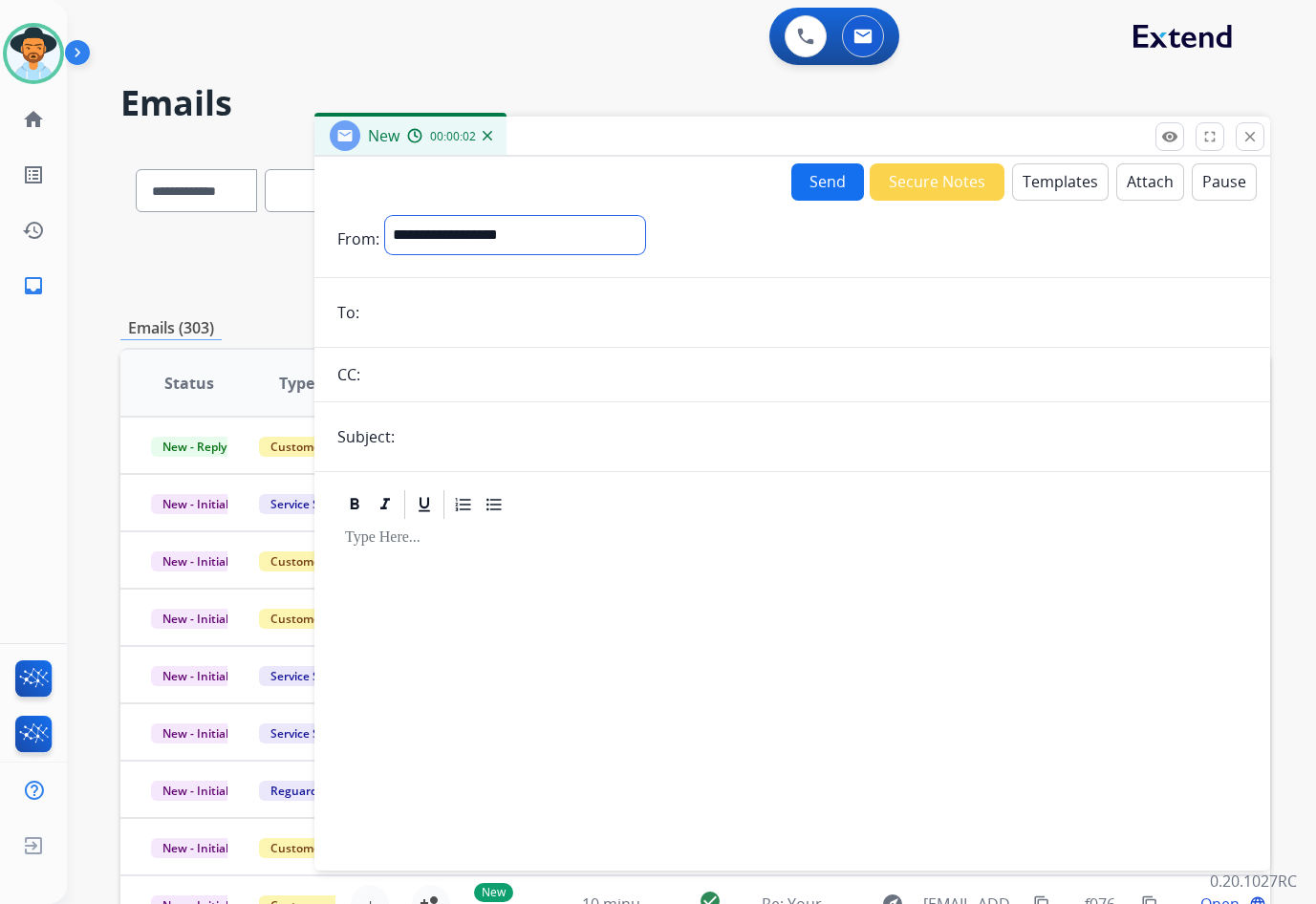 click on "**********" at bounding box center (515, 235) 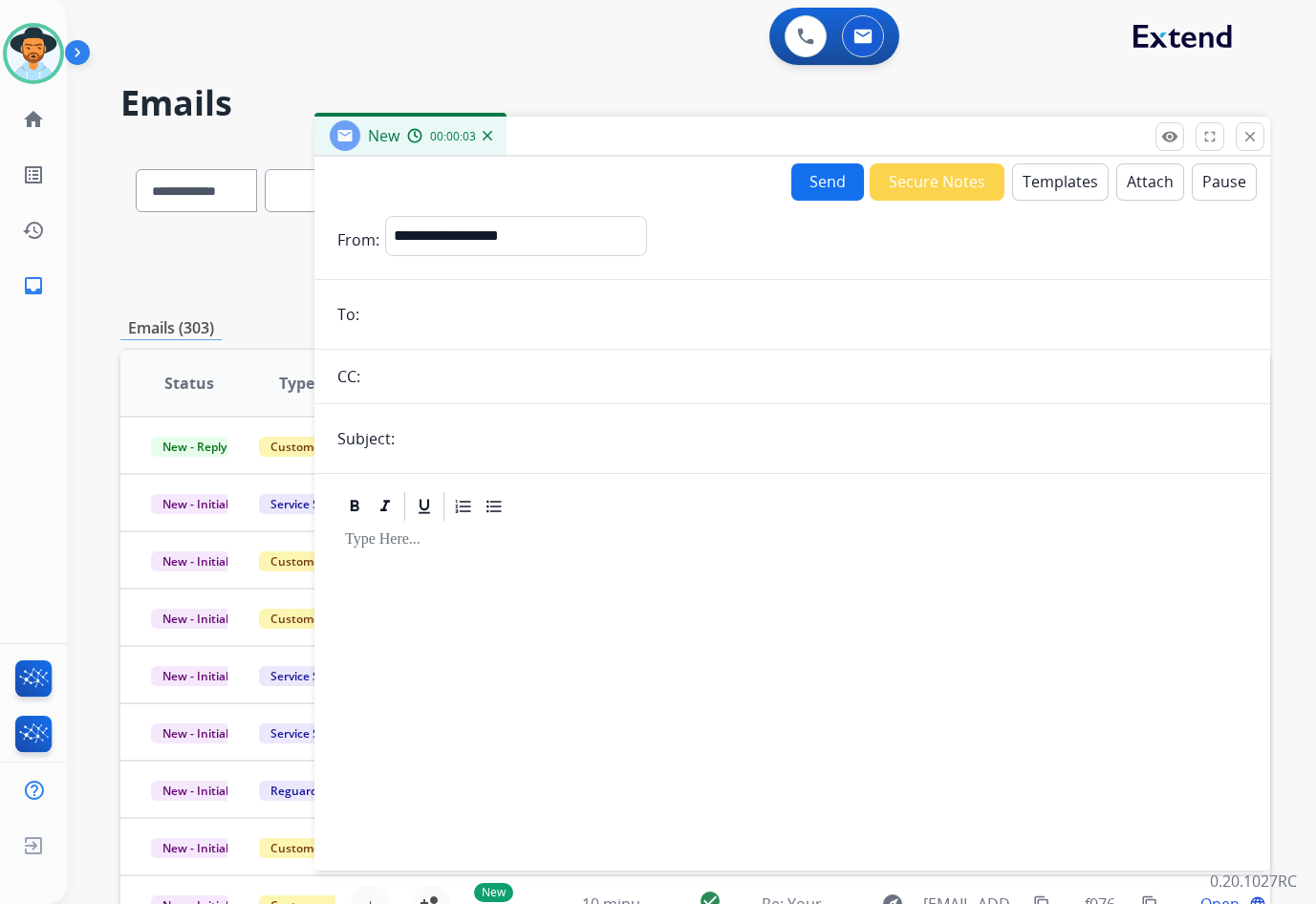 click at bounding box center [806, 314] 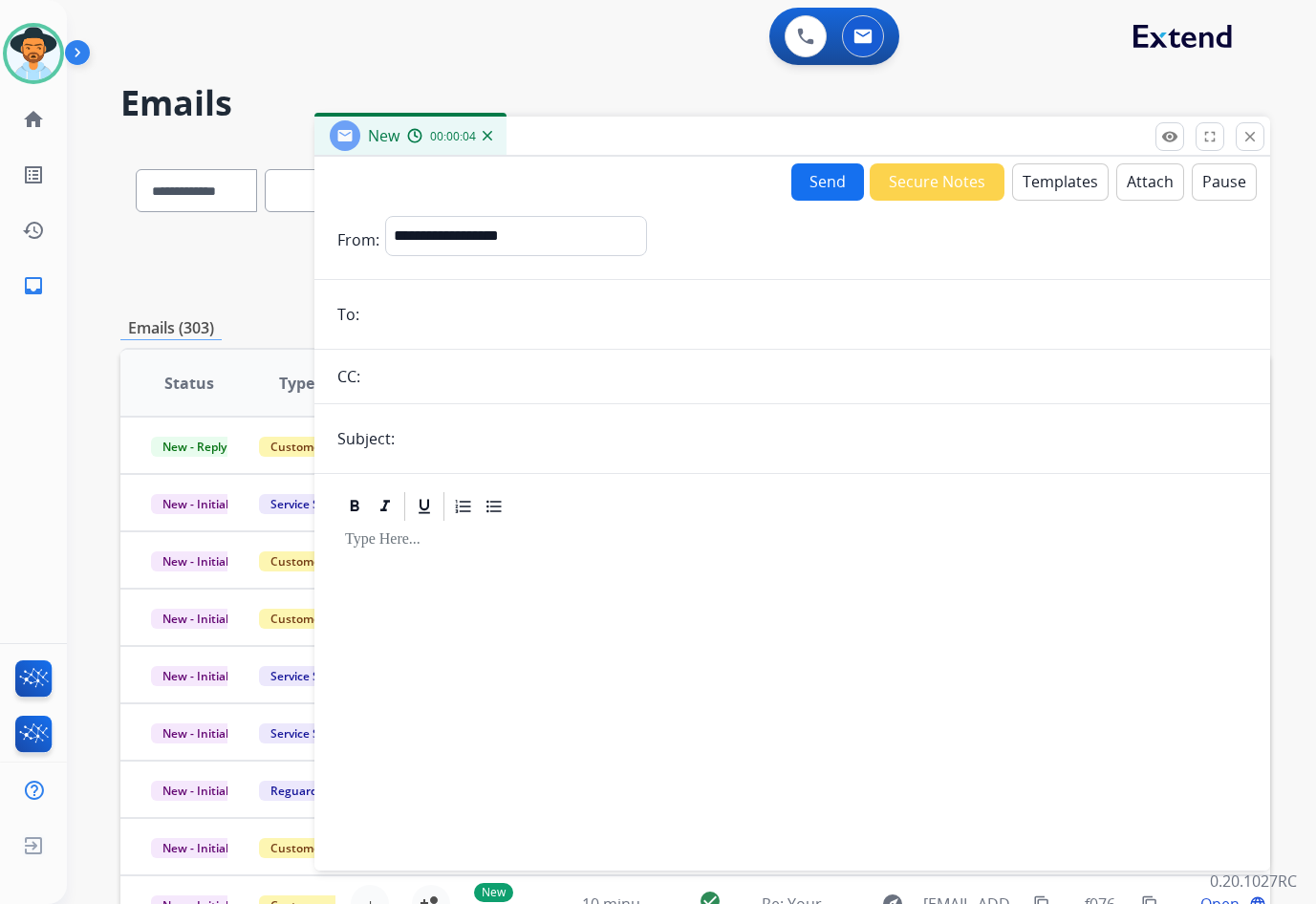 paste on "**********" 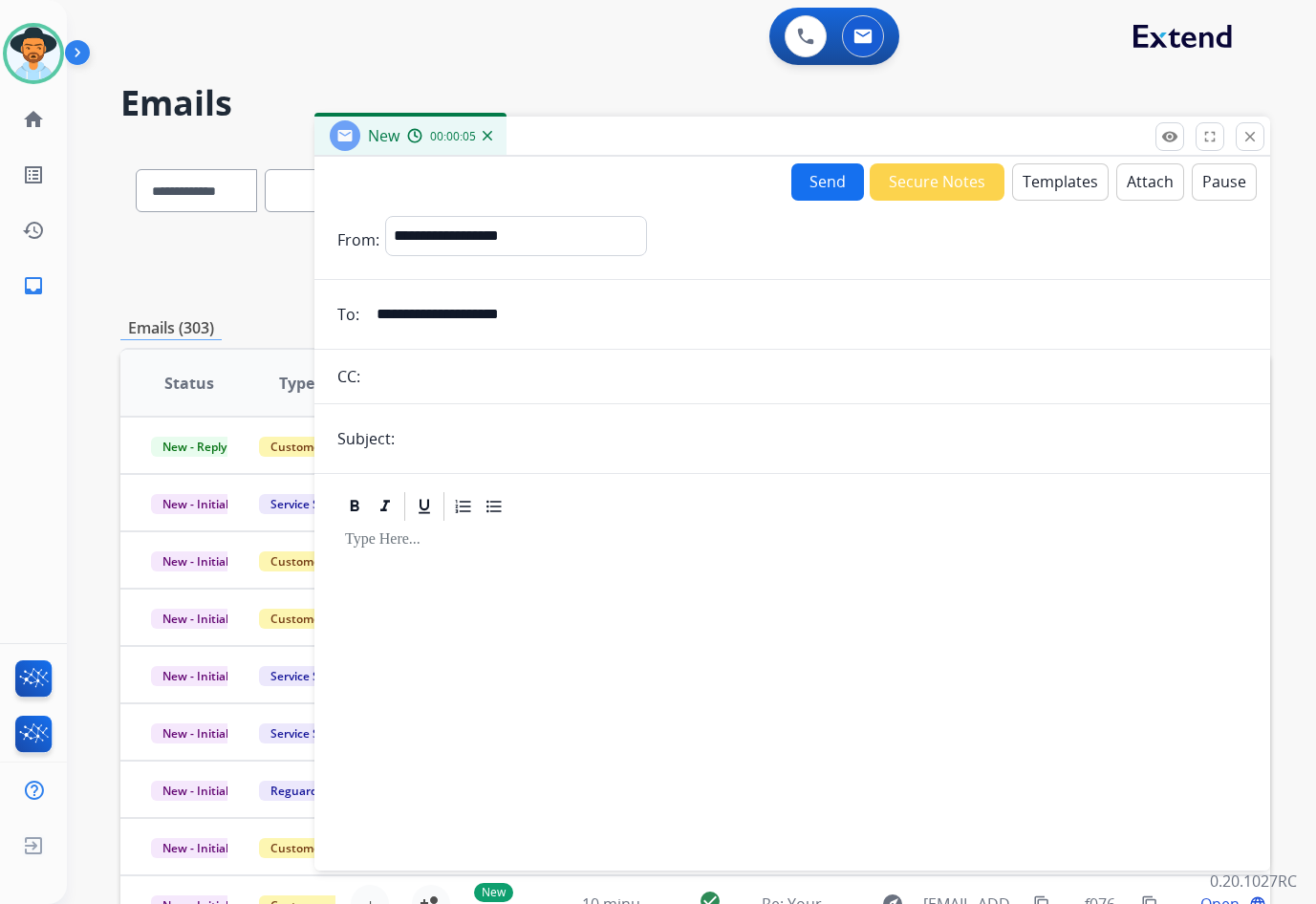type on "**********" 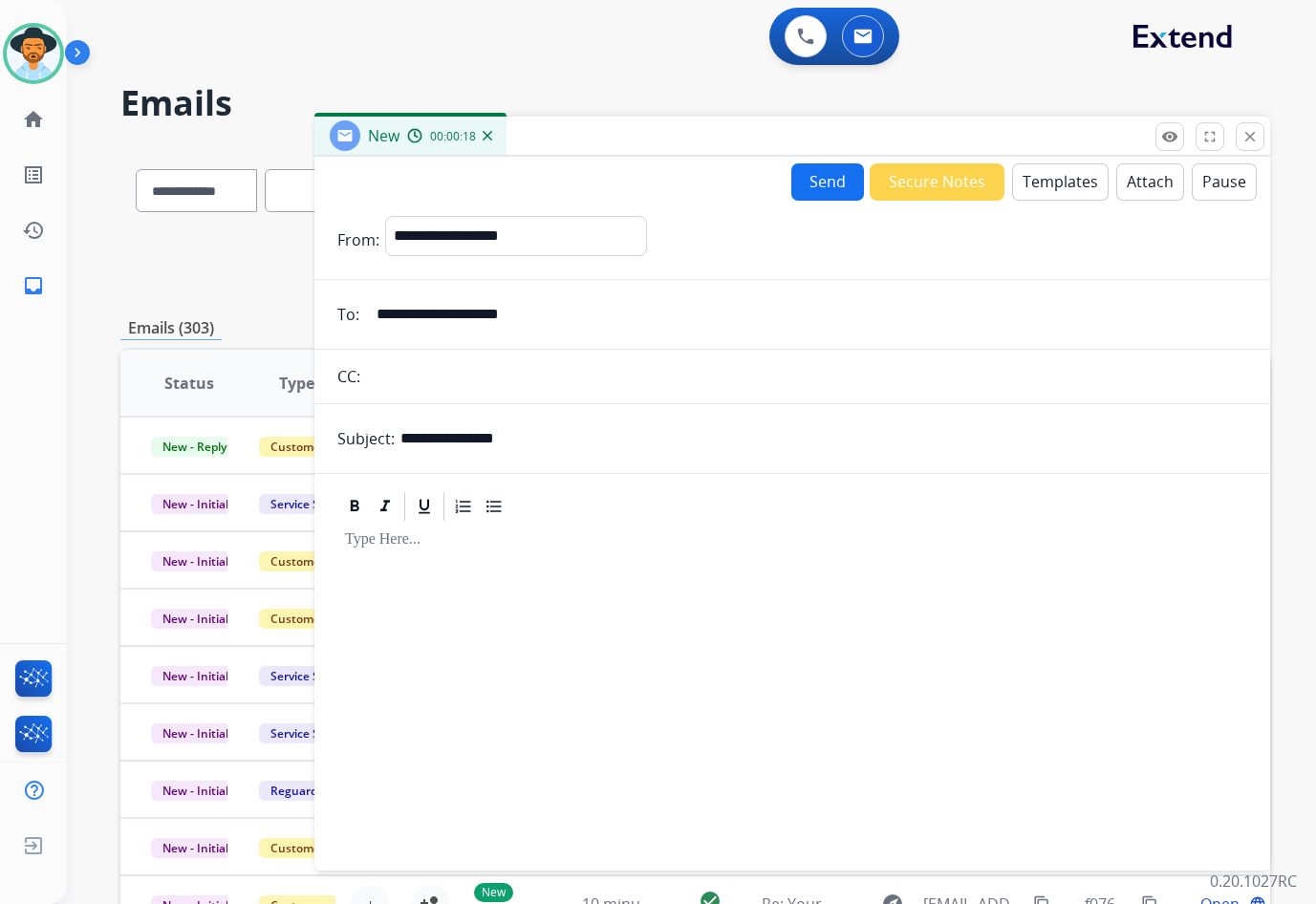type on "**********" 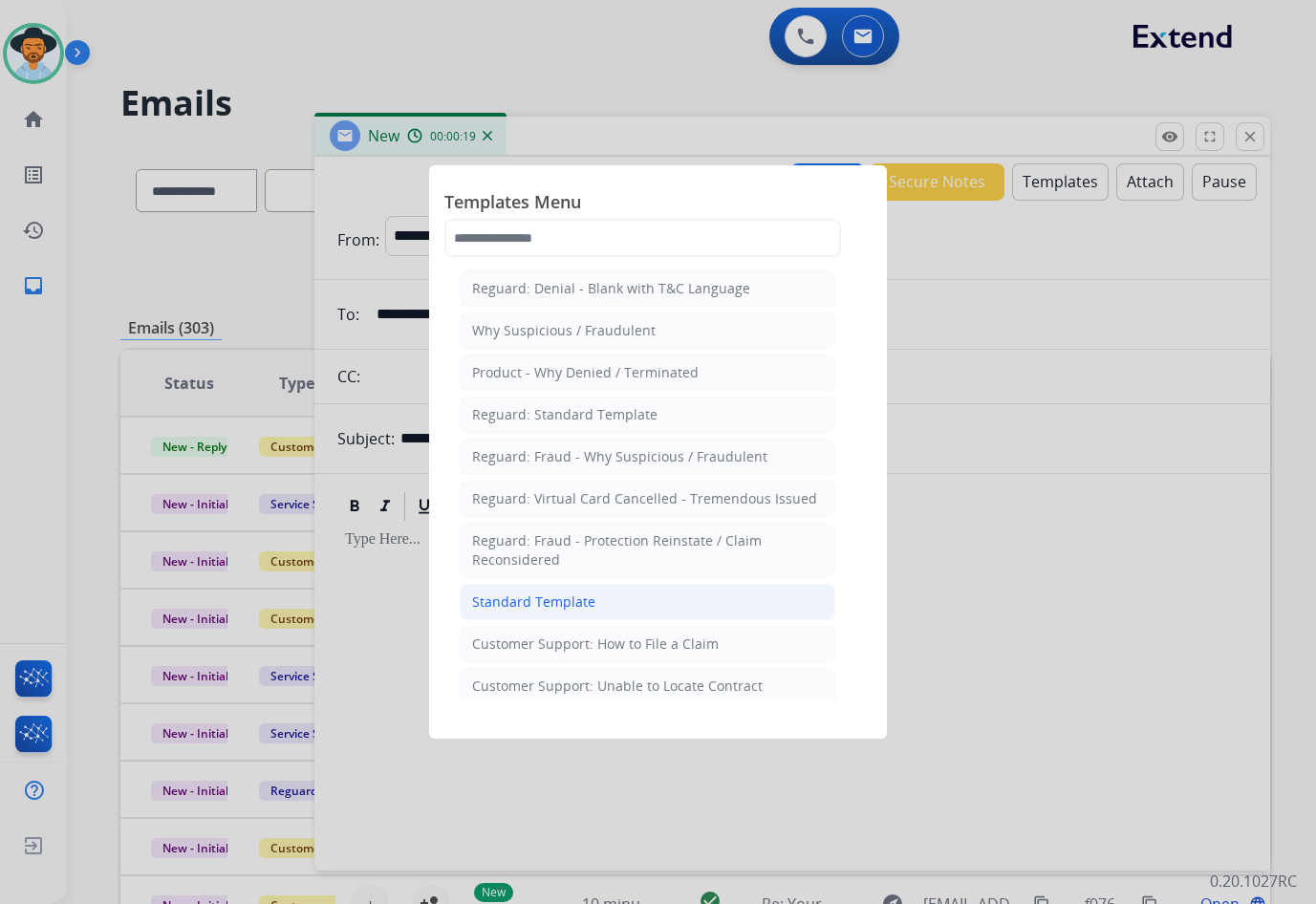 click on "Standard Template" 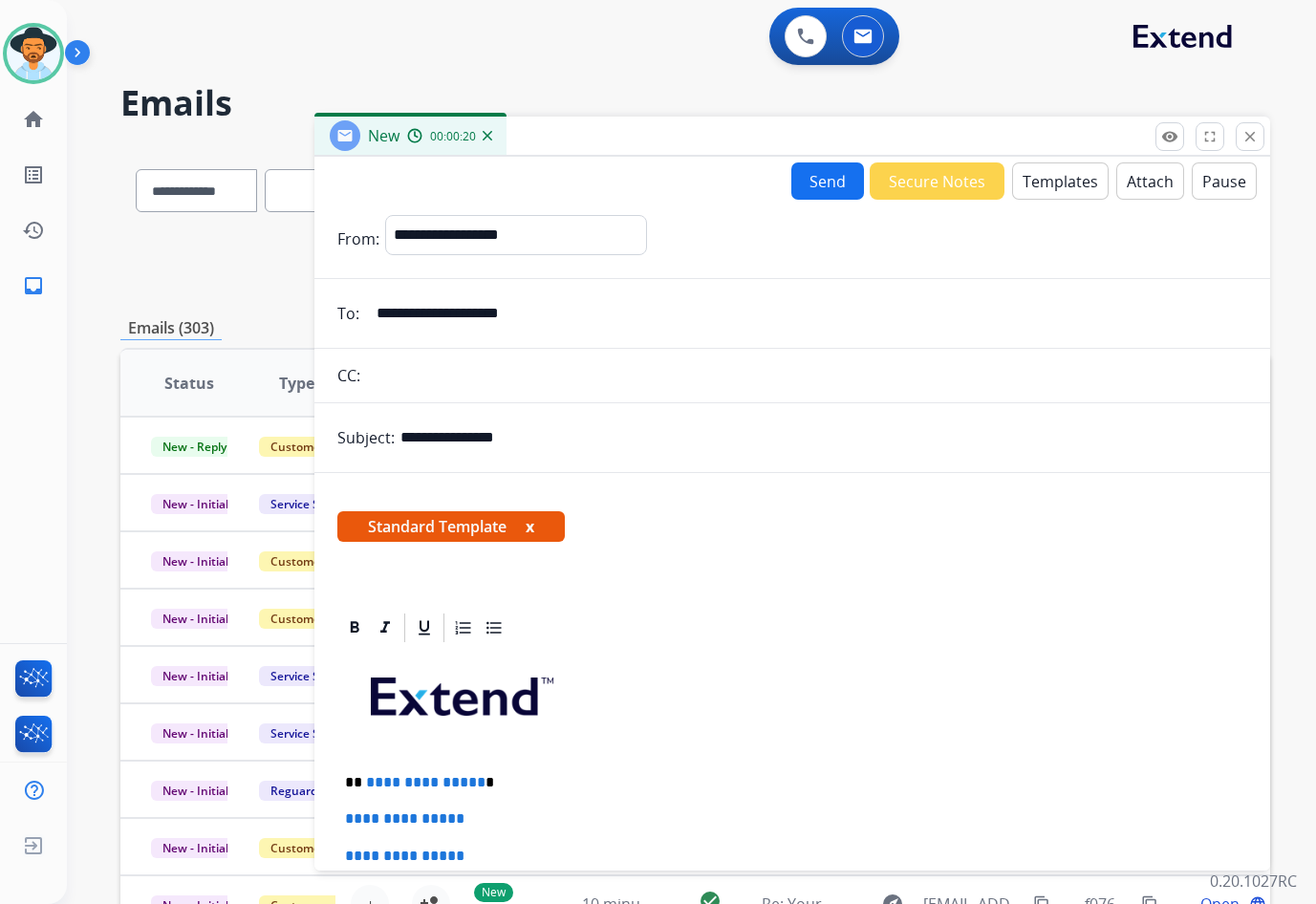 scroll, scrollTop: 191, scrollLeft: 0, axis: vertical 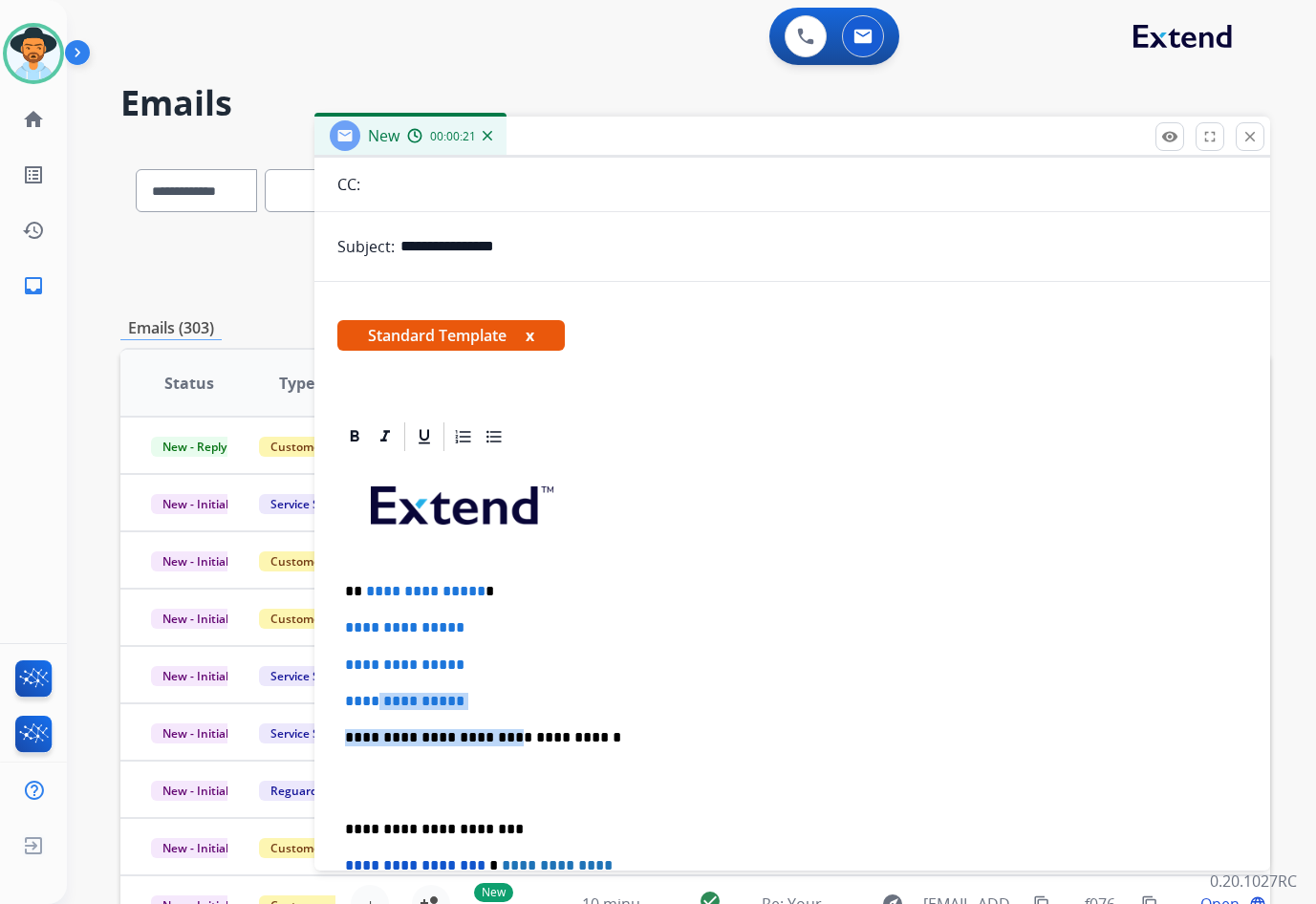 drag, startPoint x: 495, startPoint y: 715, endPoint x: 380, endPoint y: 705, distance: 115.43396 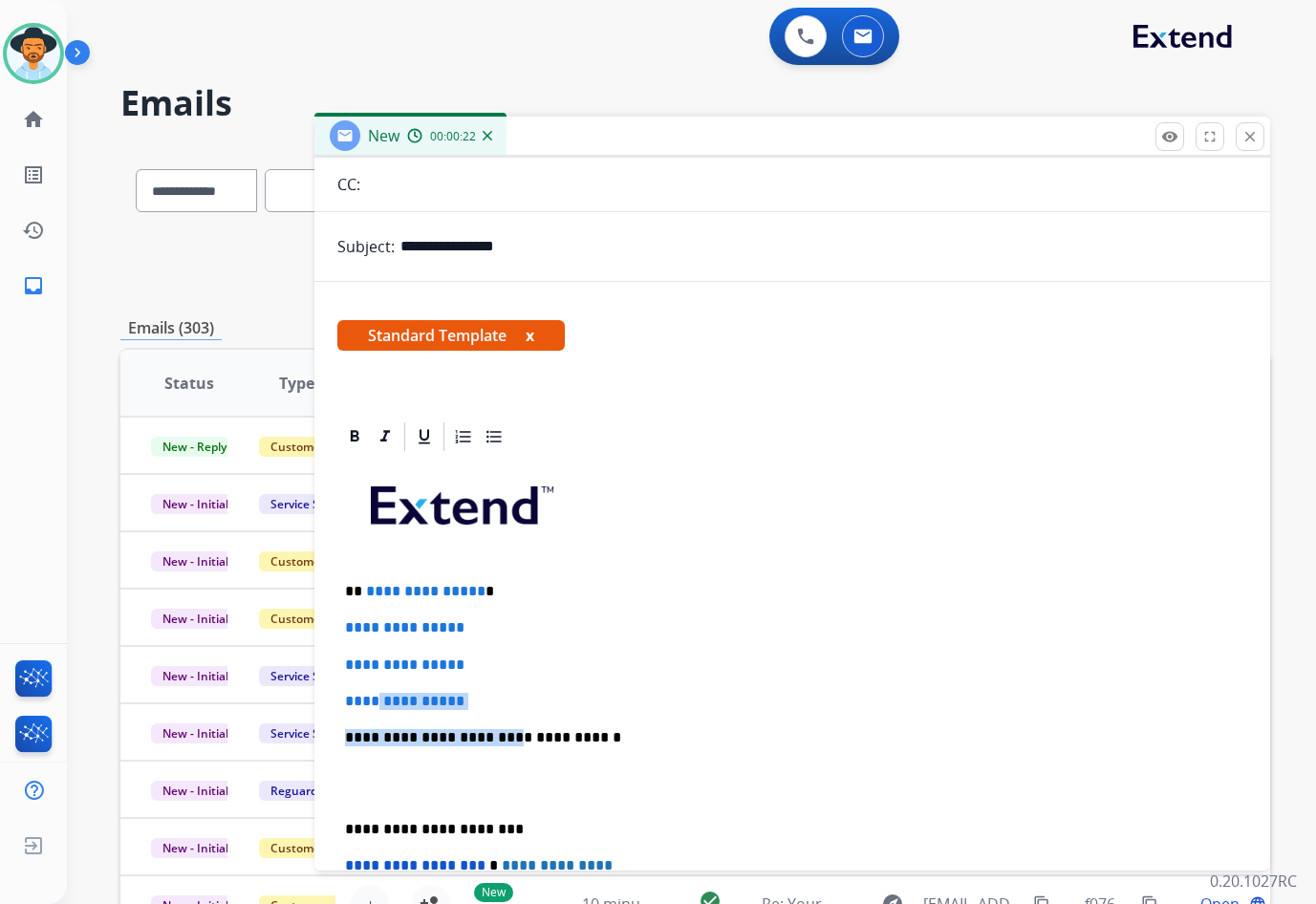 click on "**********" at bounding box center [792, 701] 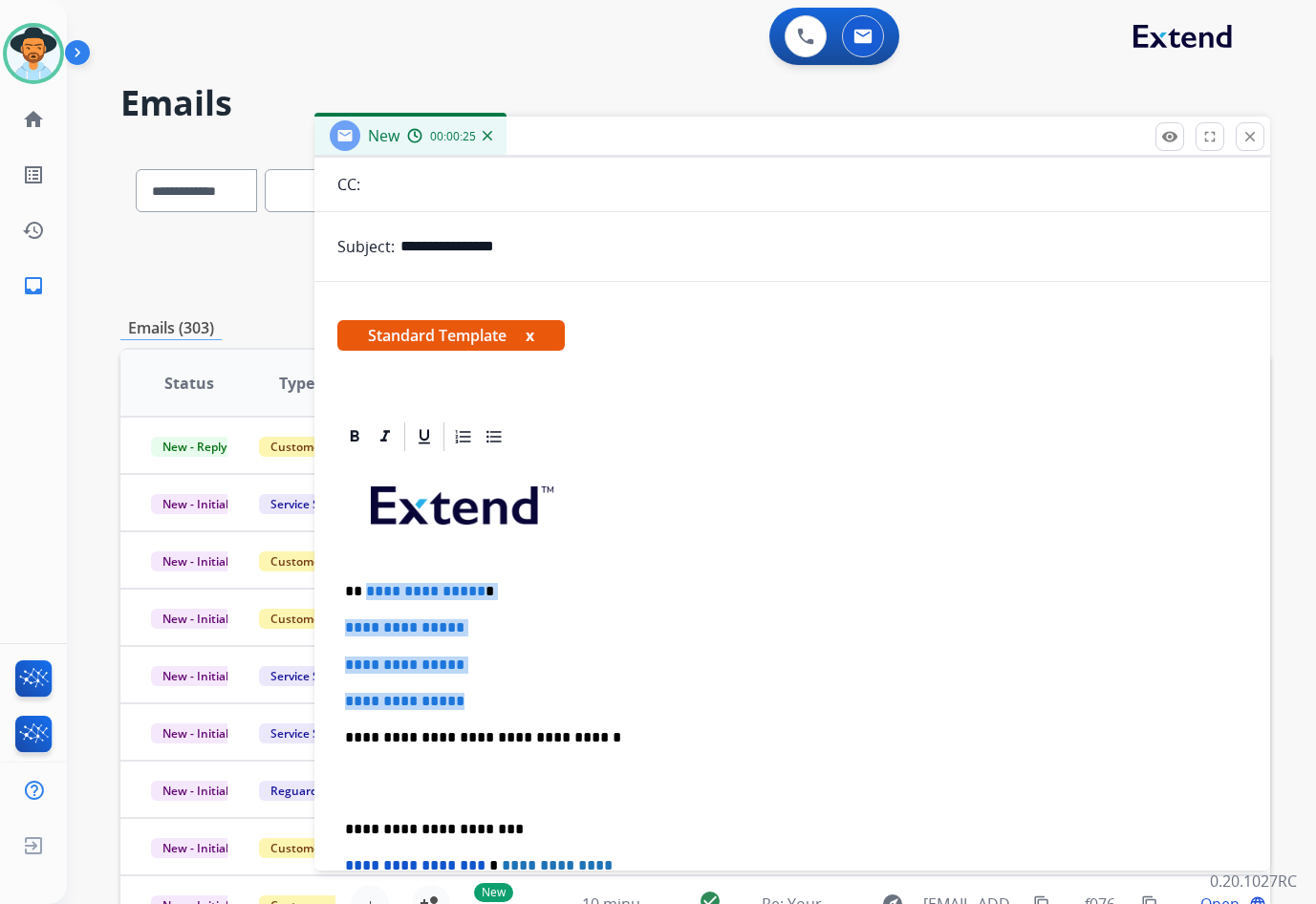 drag, startPoint x: 518, startPoint y: 695, endPoint x: 364, endPoint y: 598, distance: 182.00275 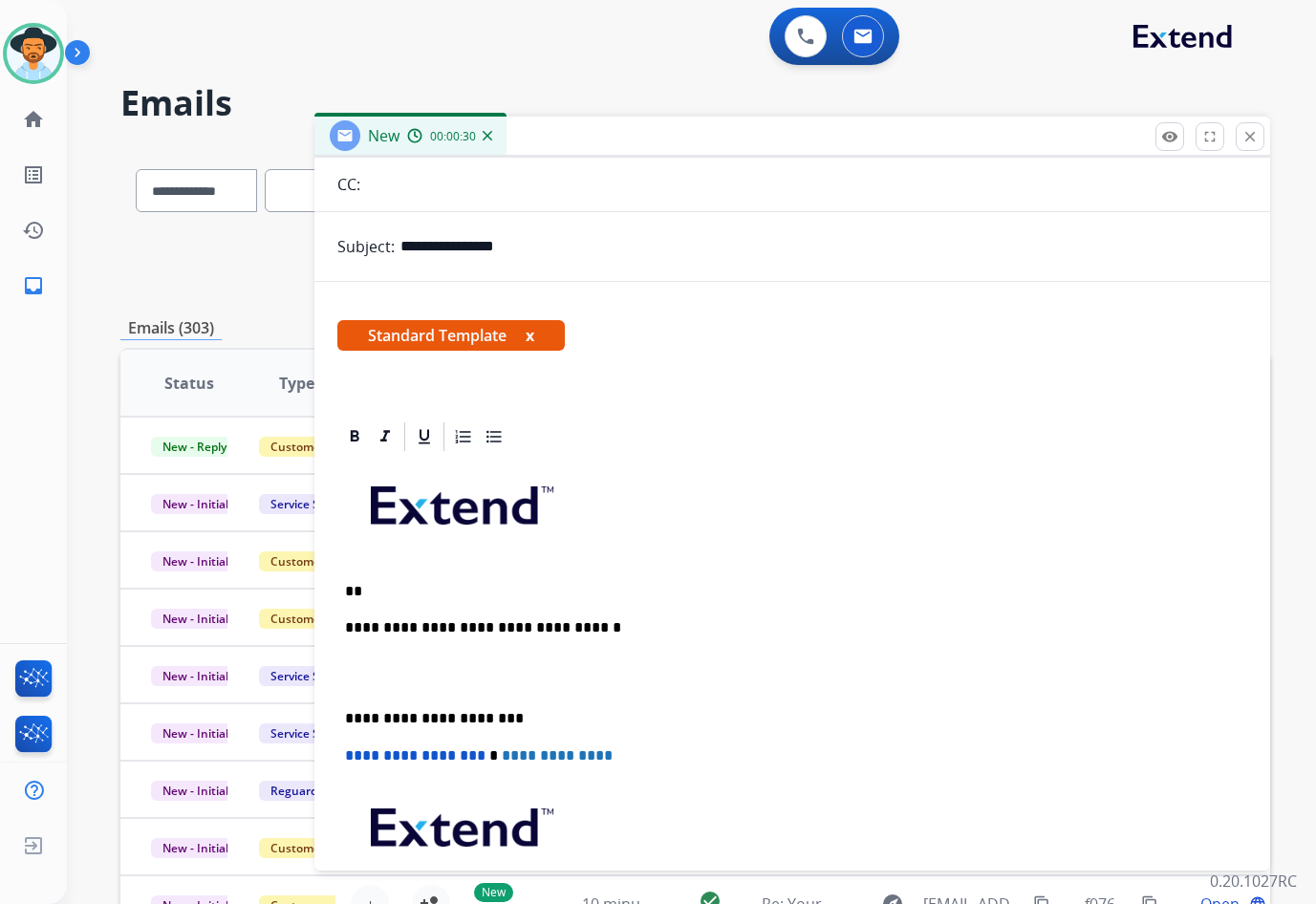 type 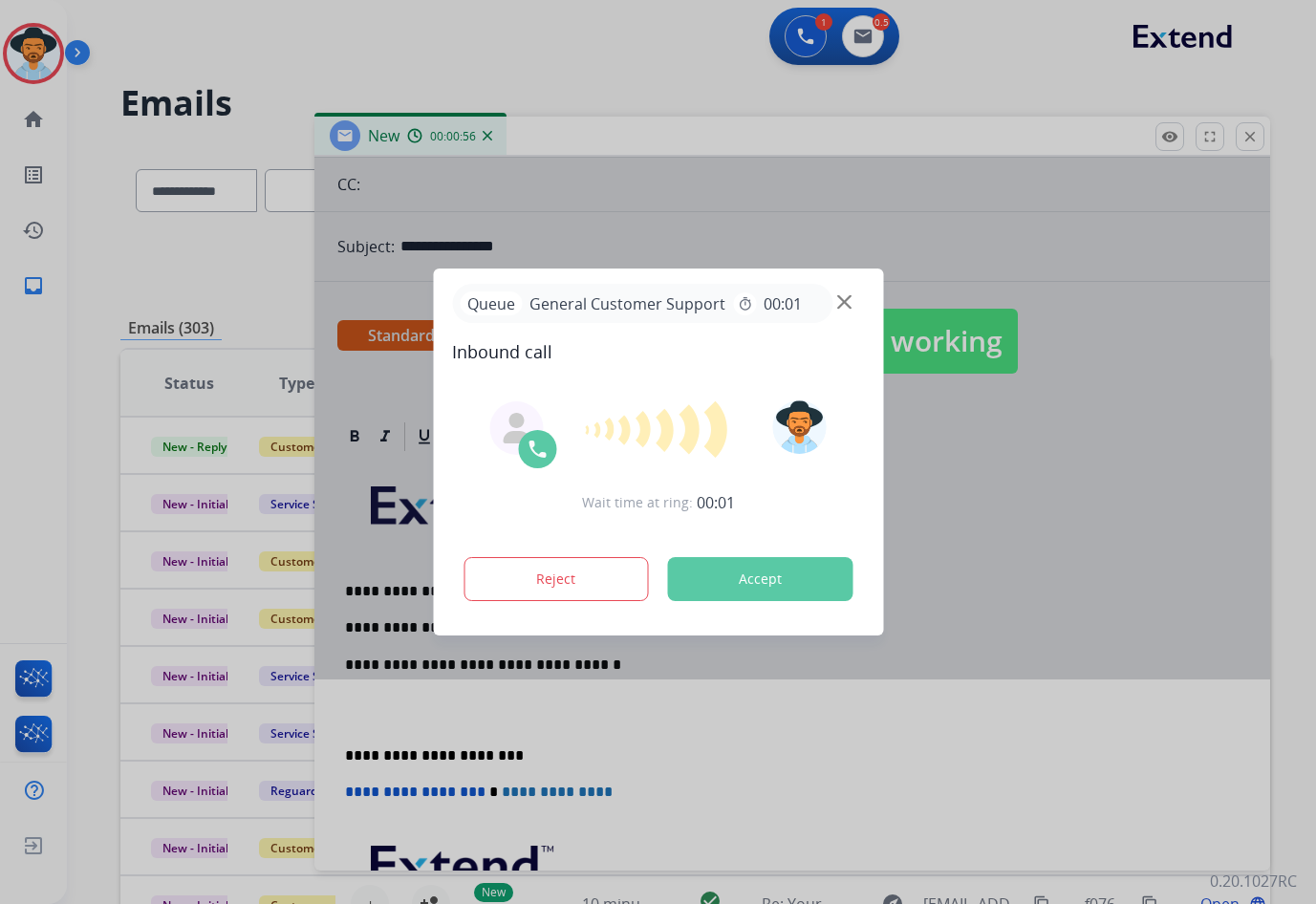 click on "Accept" at bounding box center [760, 579] 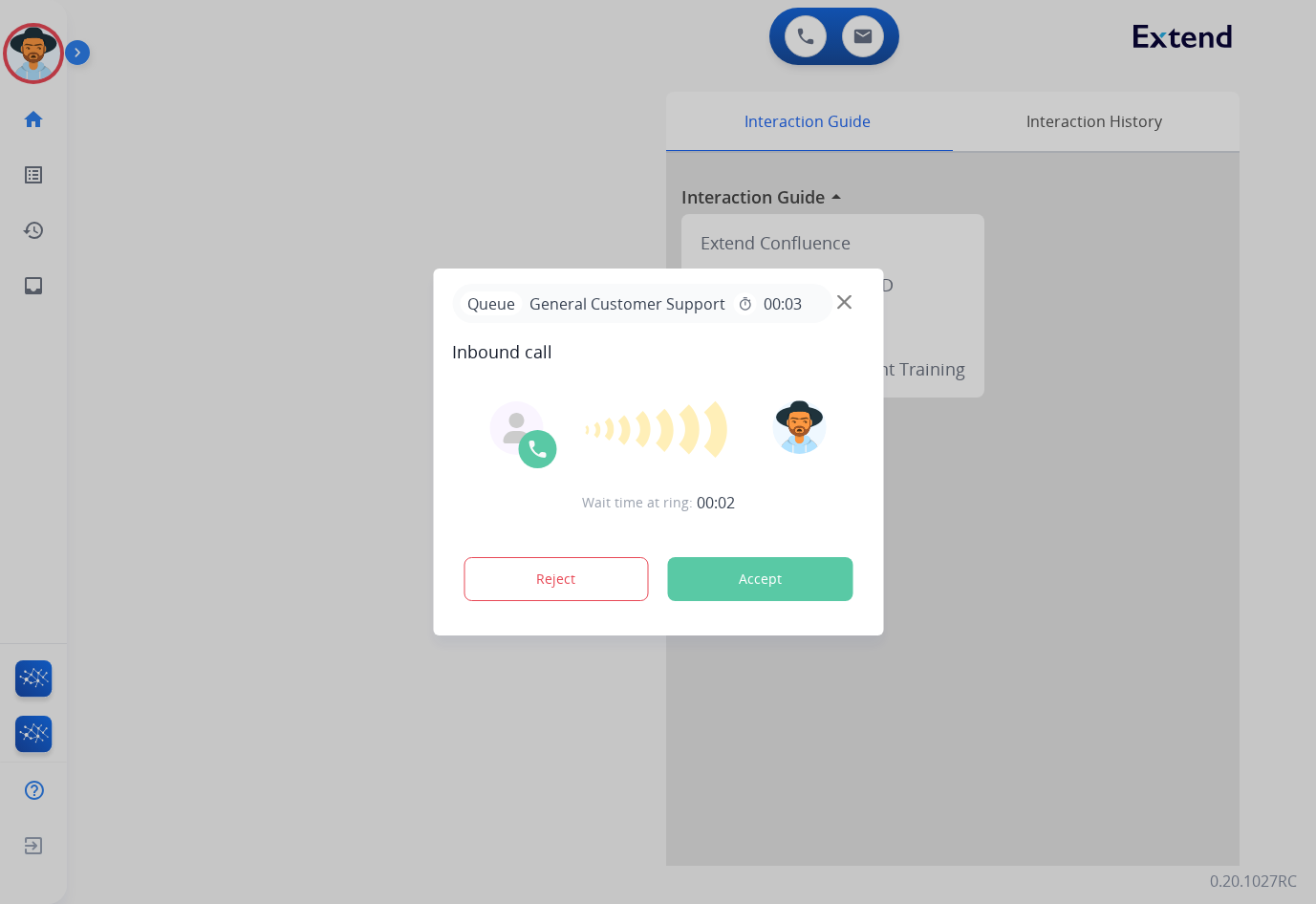click at bounding box center (844, 302) 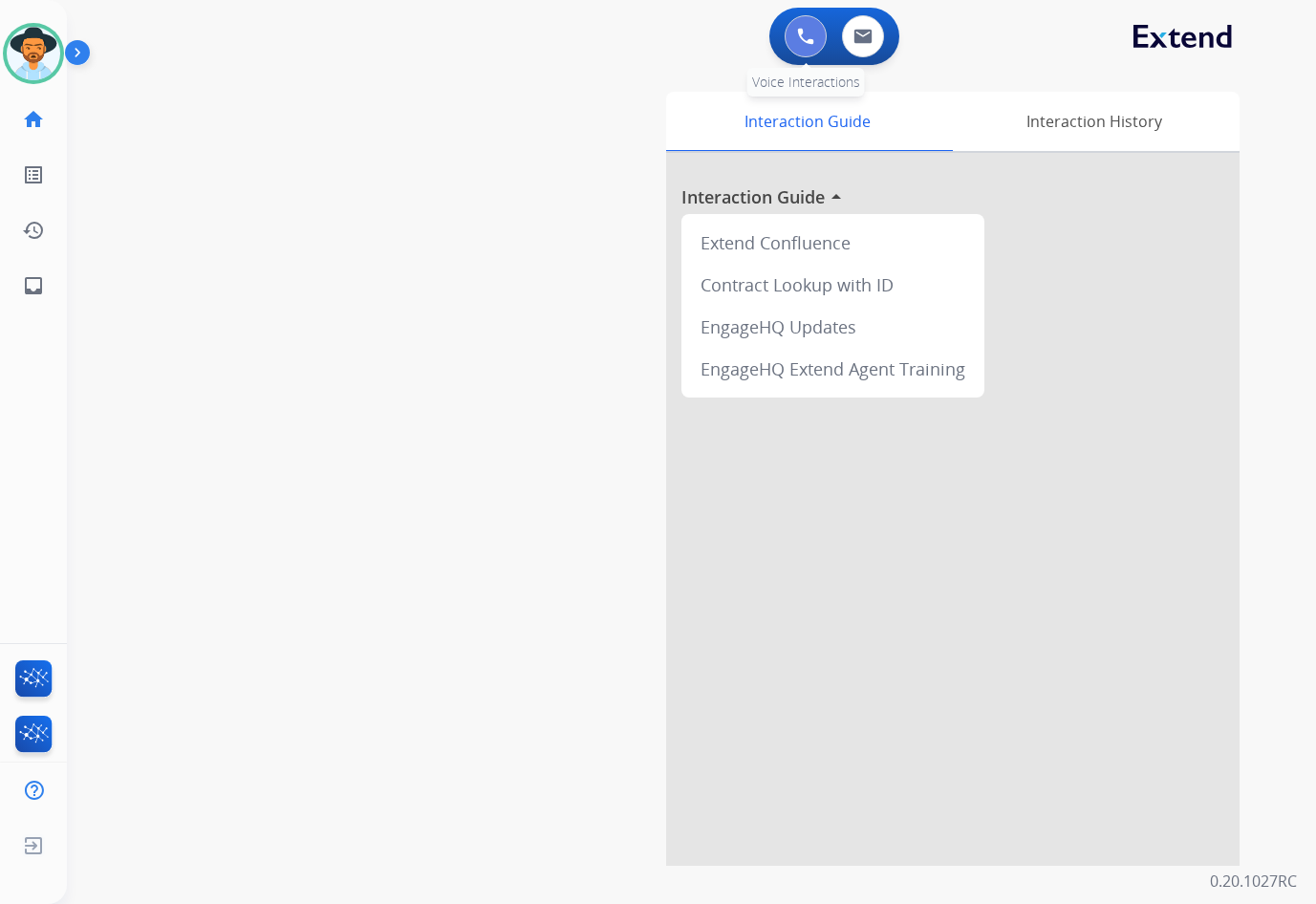 click at bounding box center [806, 36] 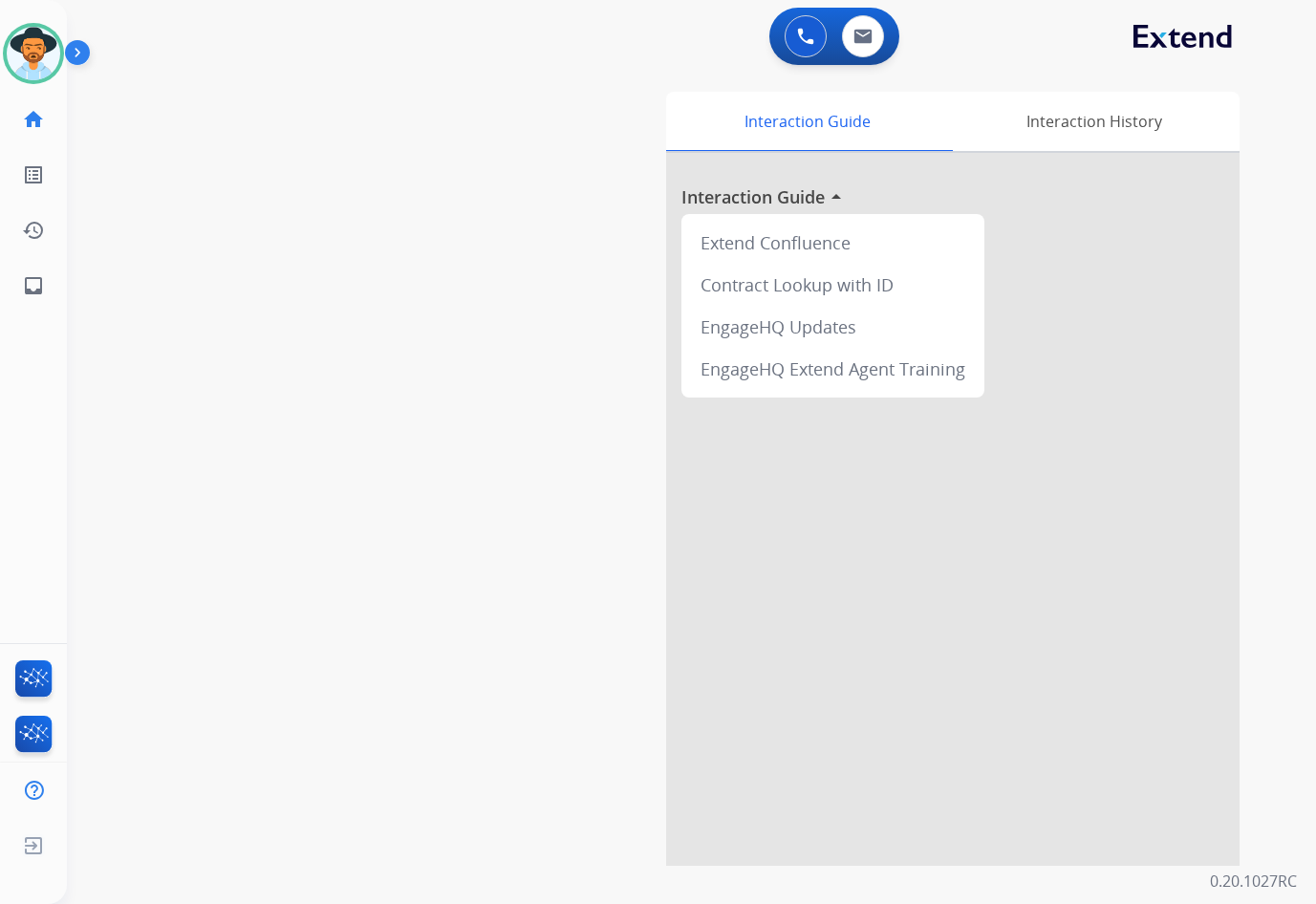 click at bounding box center (81, 56) 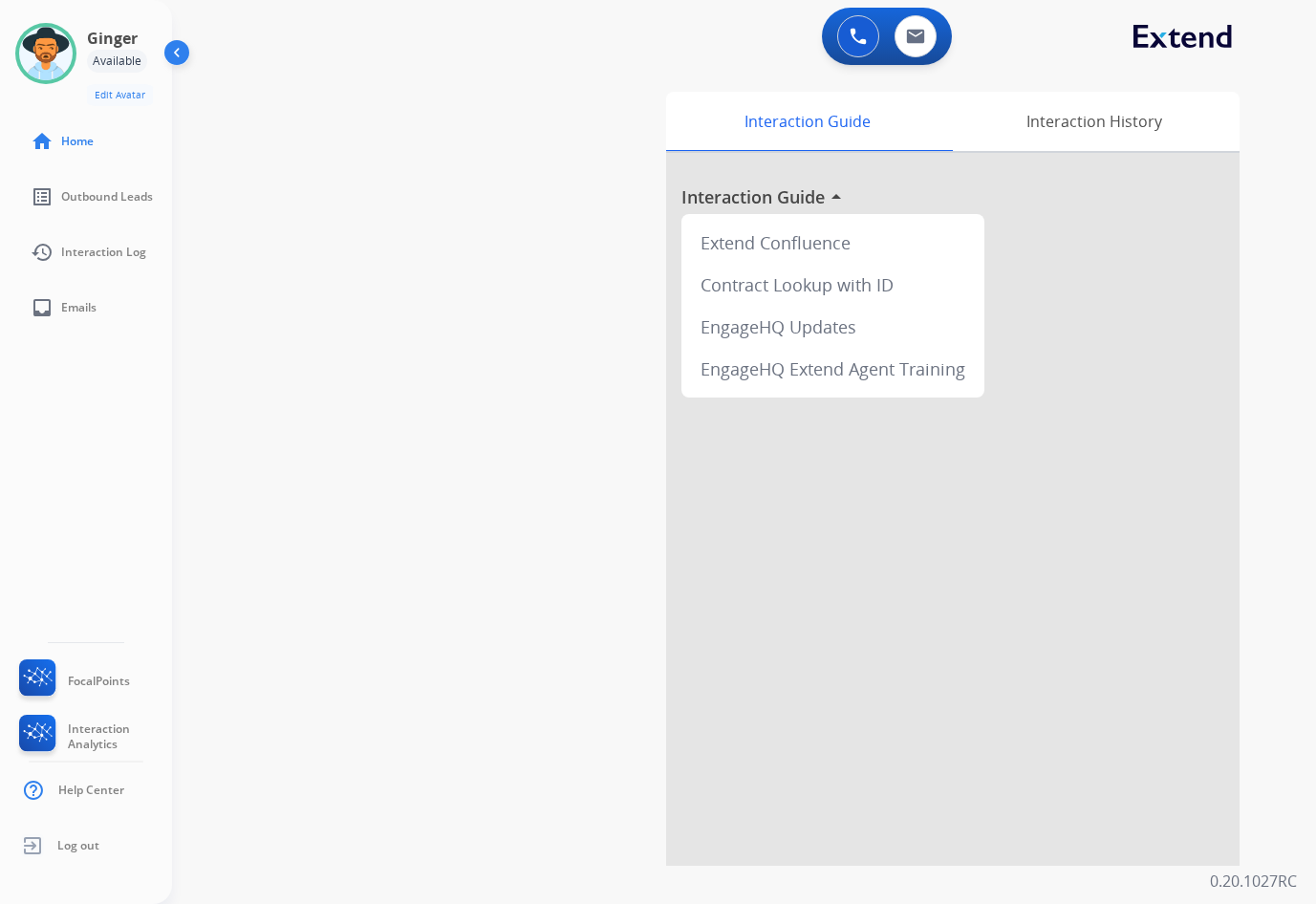click at bounding box center [179, 56] 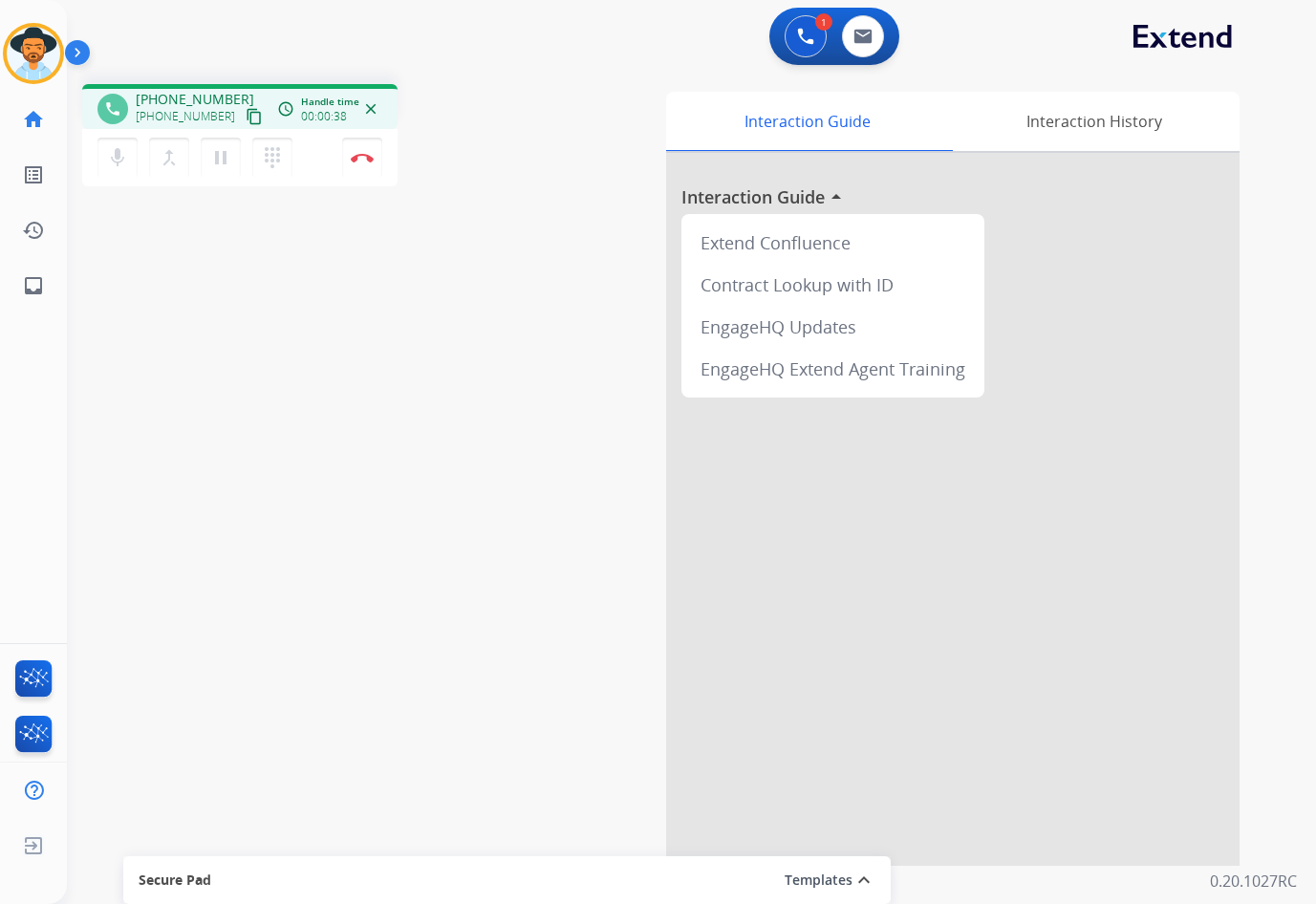 type 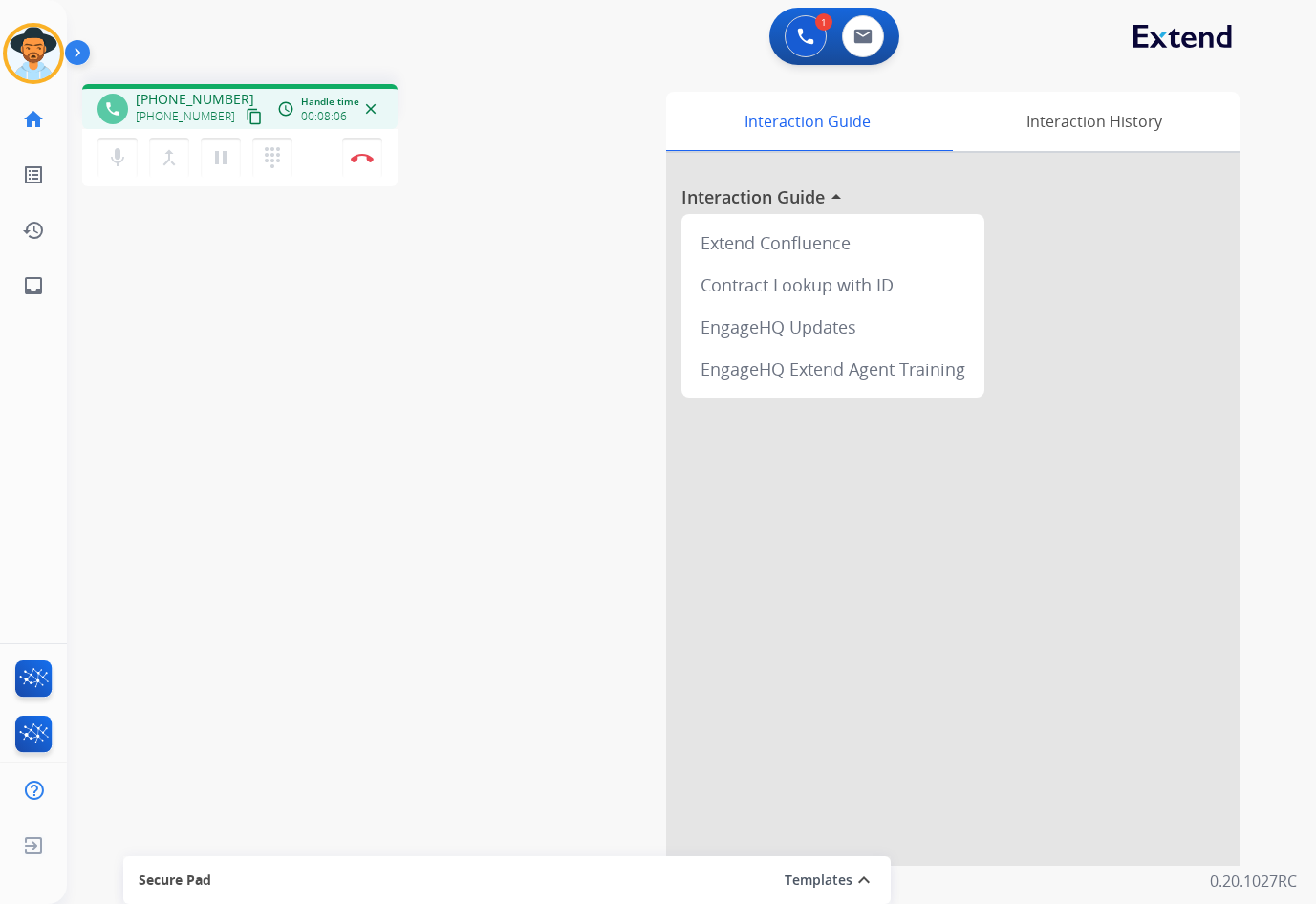 click on "mic Mute merge_type Bridge pause Hold dialpad Dialpad Disconnect" at bounding box center (240, 158) 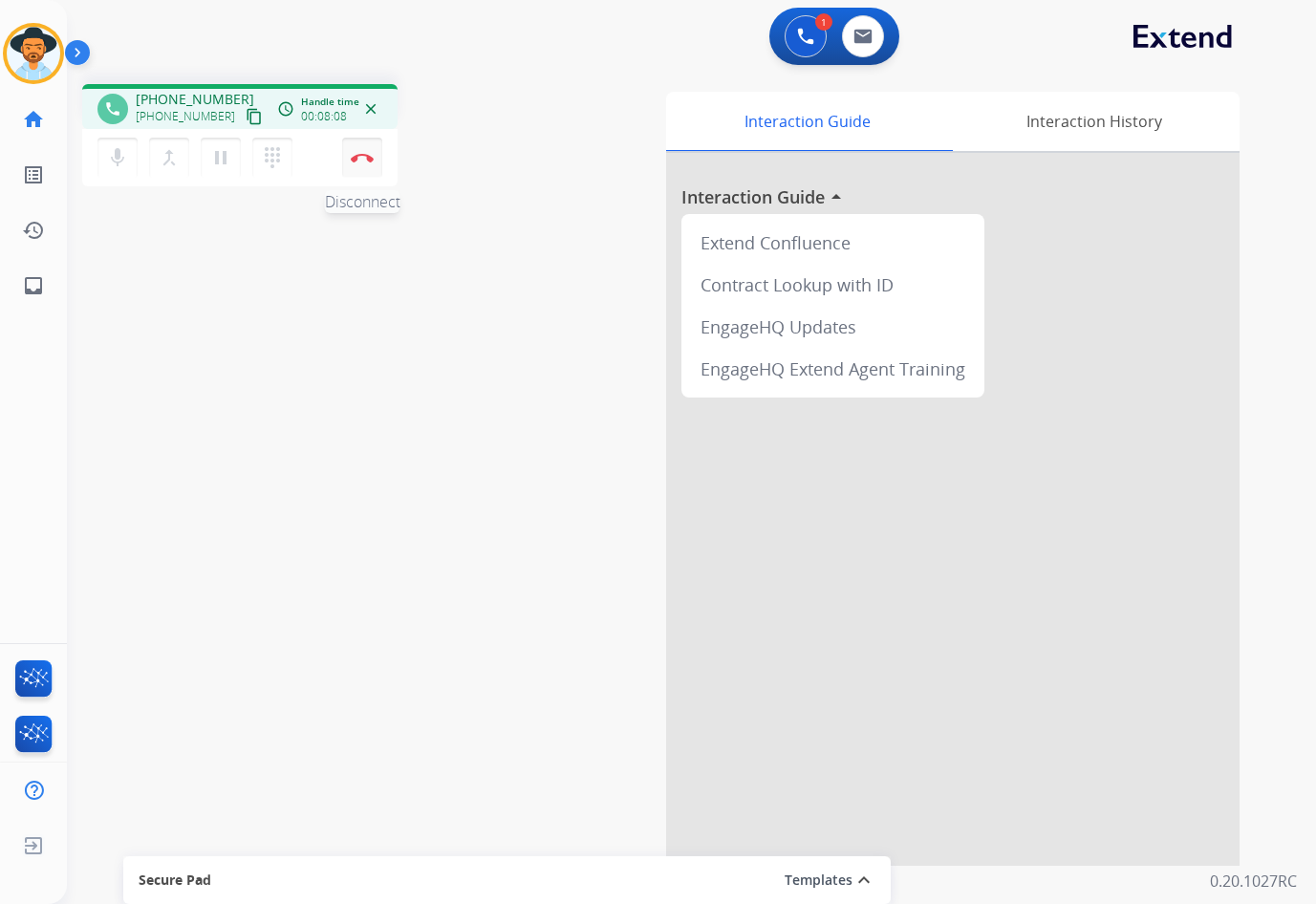 click at bounding box center [362, 158] 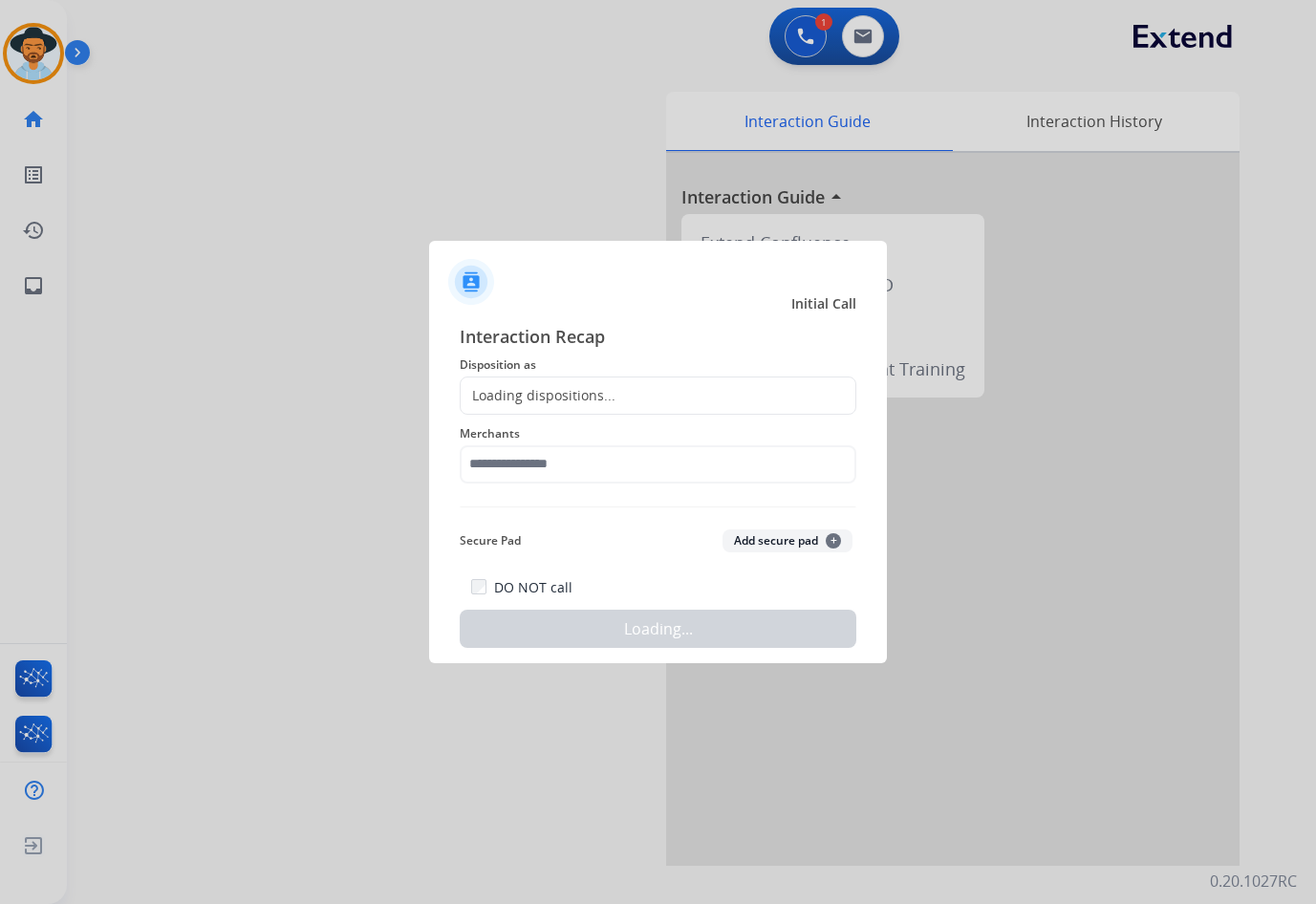 click on "Loading dispositions..." 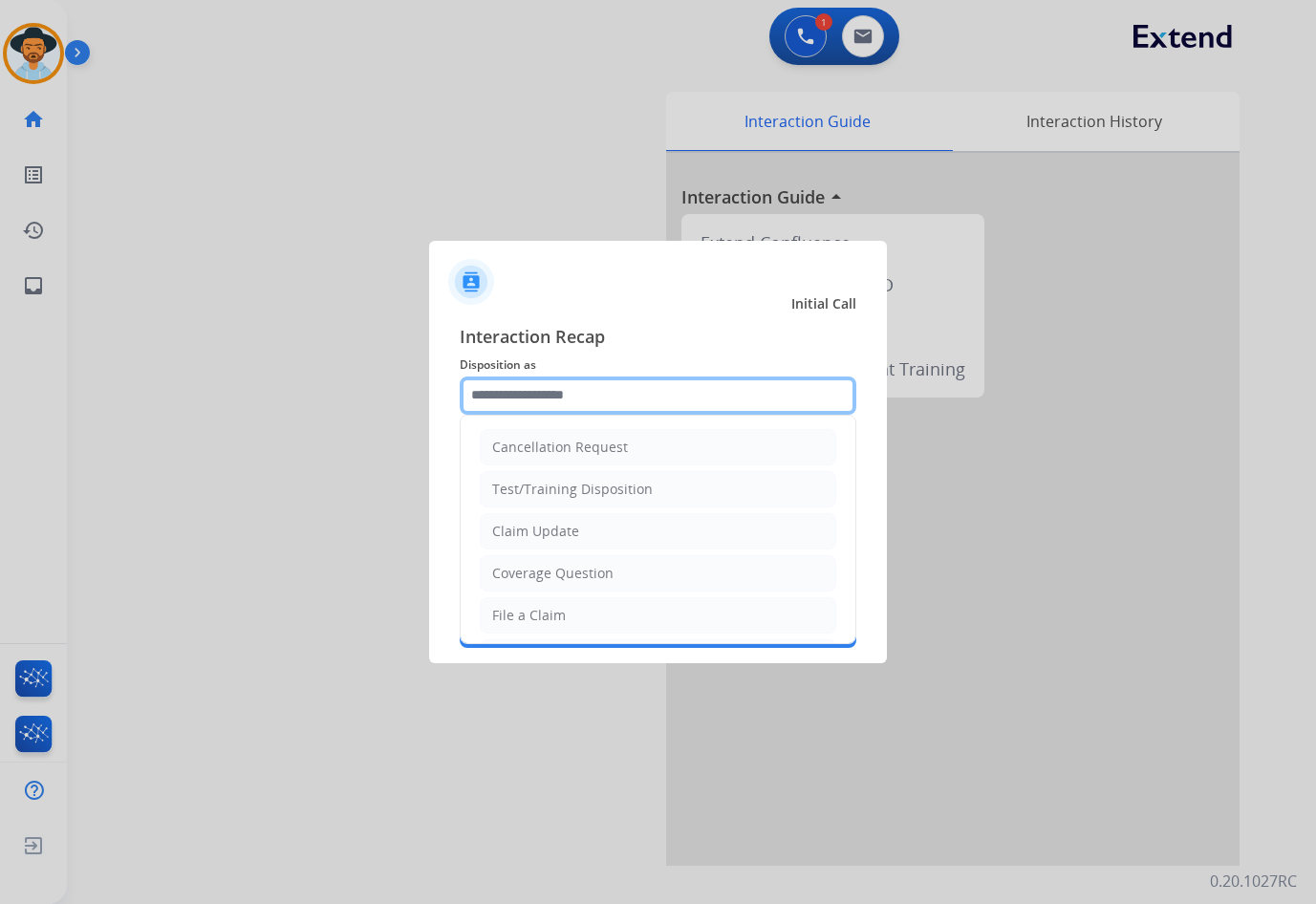 click 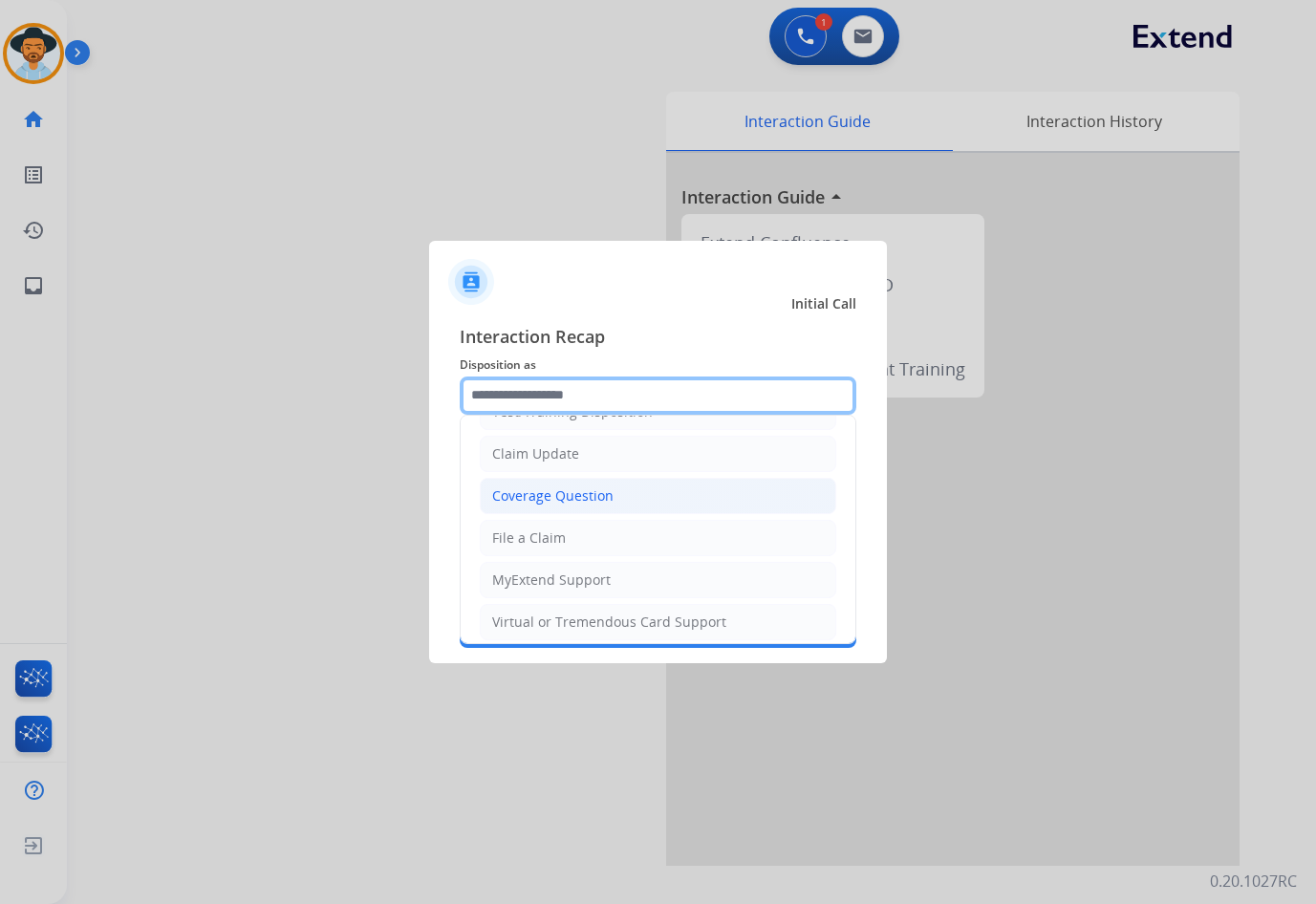scroll, scrollTop: 191, scrollLeft: 0, axis: vertical 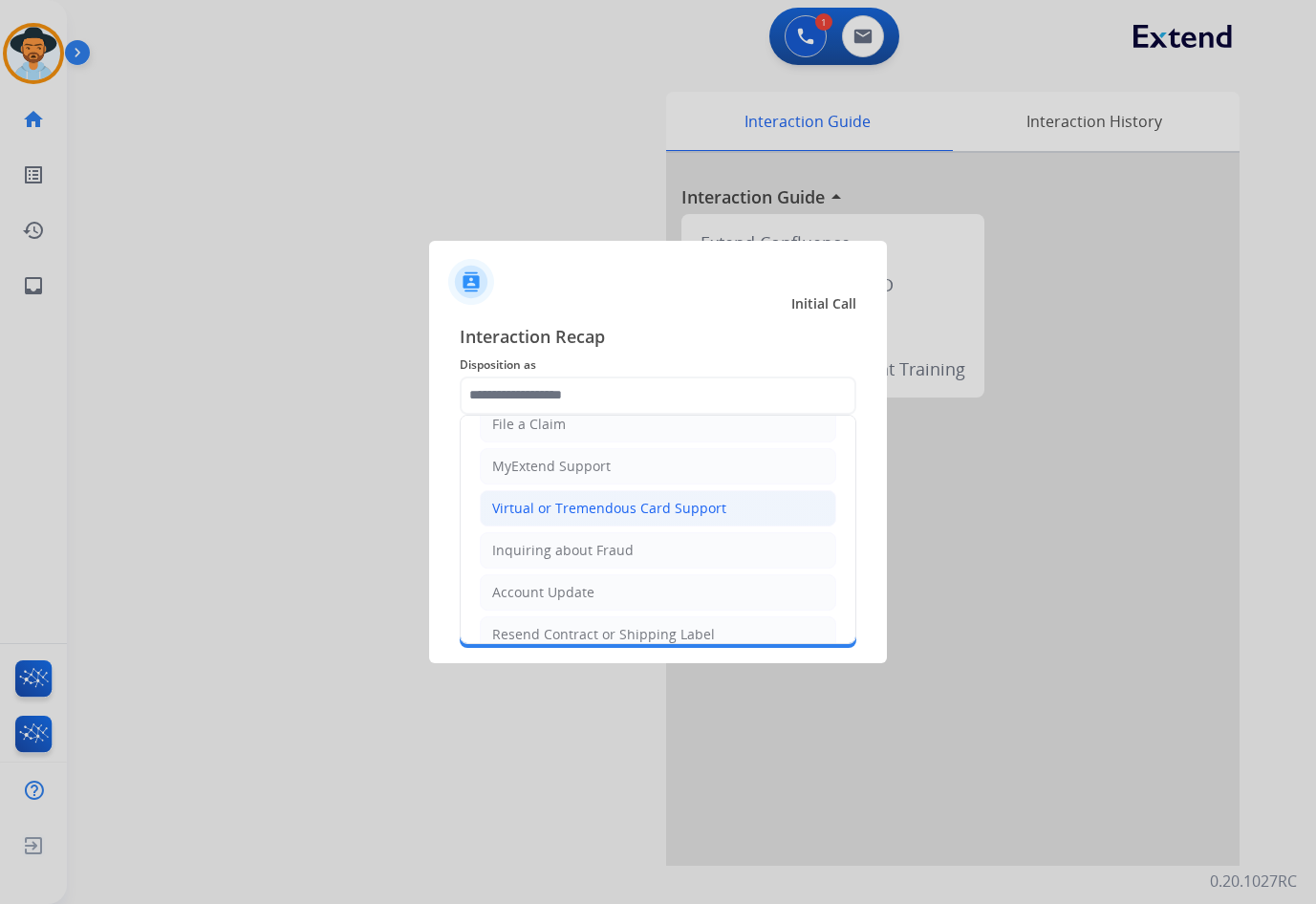 click on "Virtual or Tremendous Card Support" 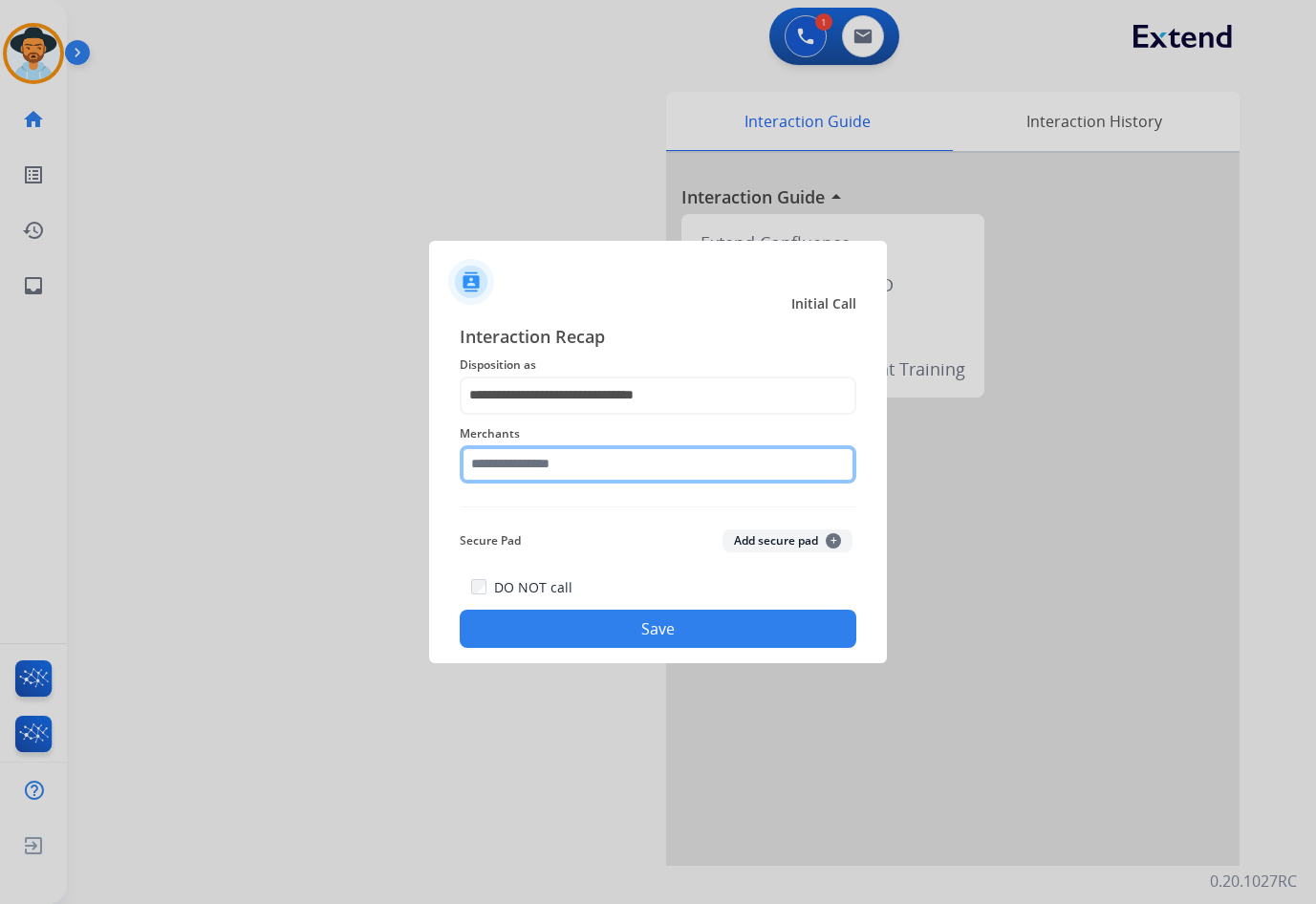 click 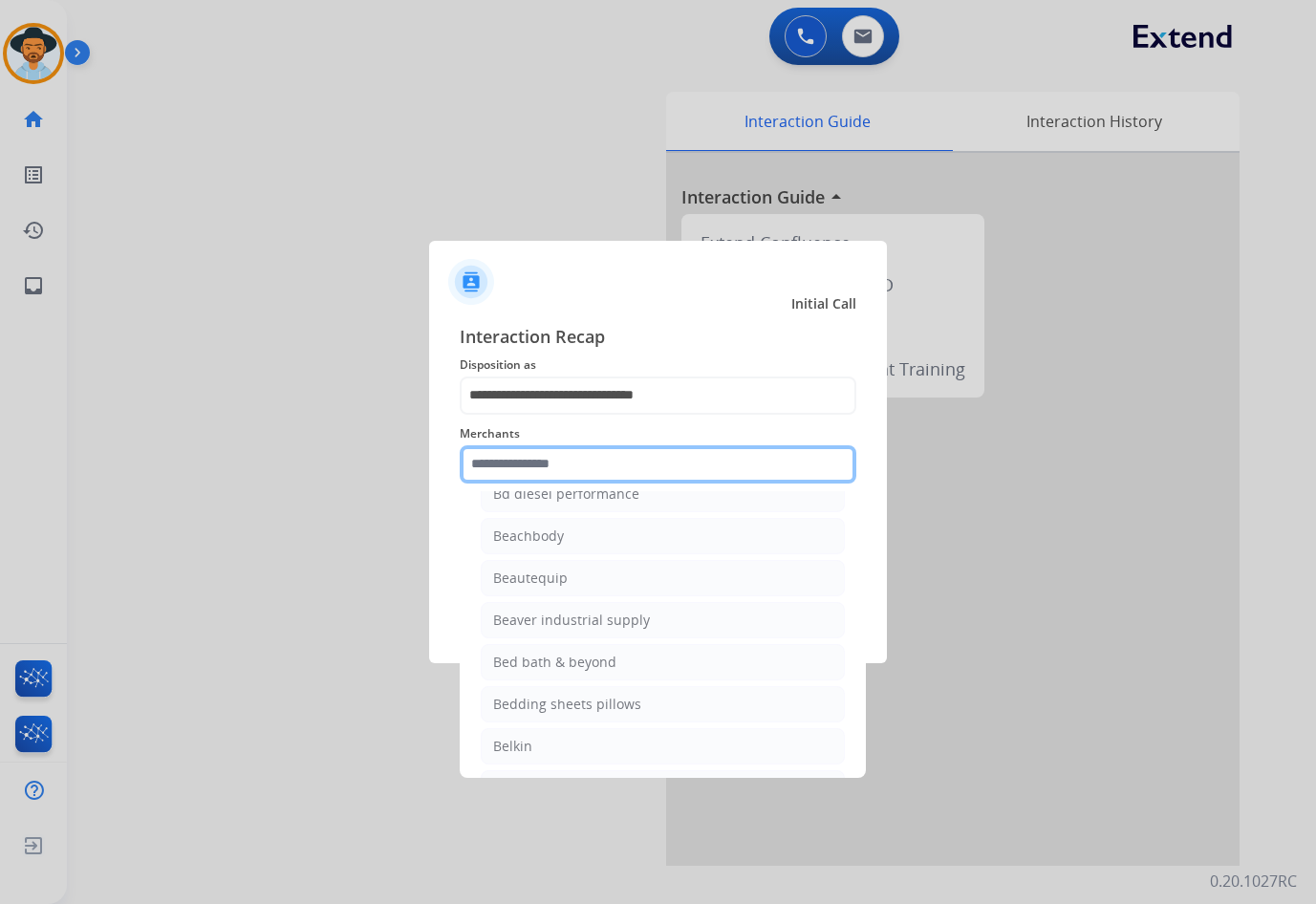 scroll, scrollTop: 4491, scrollLeft: 0, axis: vertical 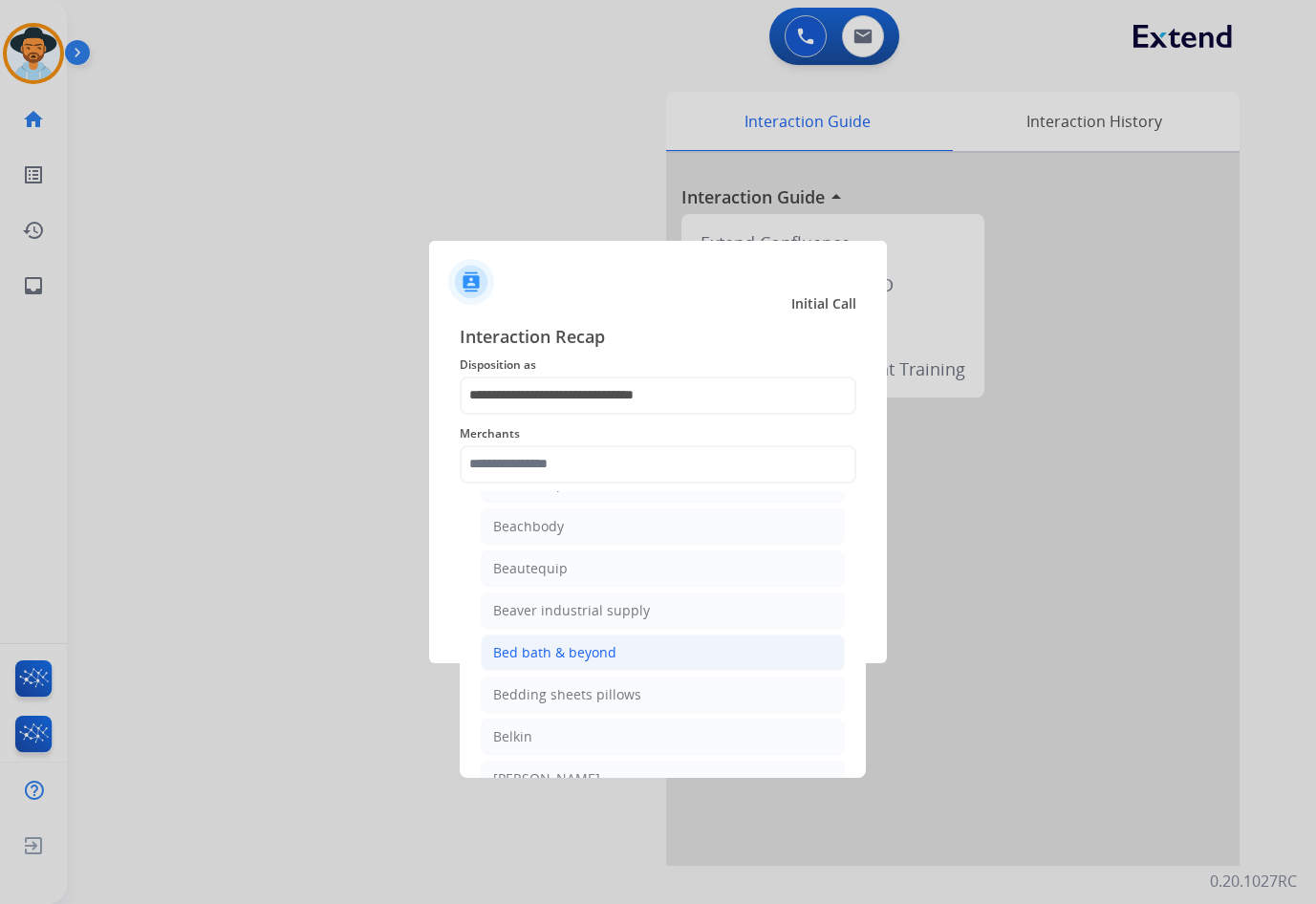 click on "Bed bath & beyond" 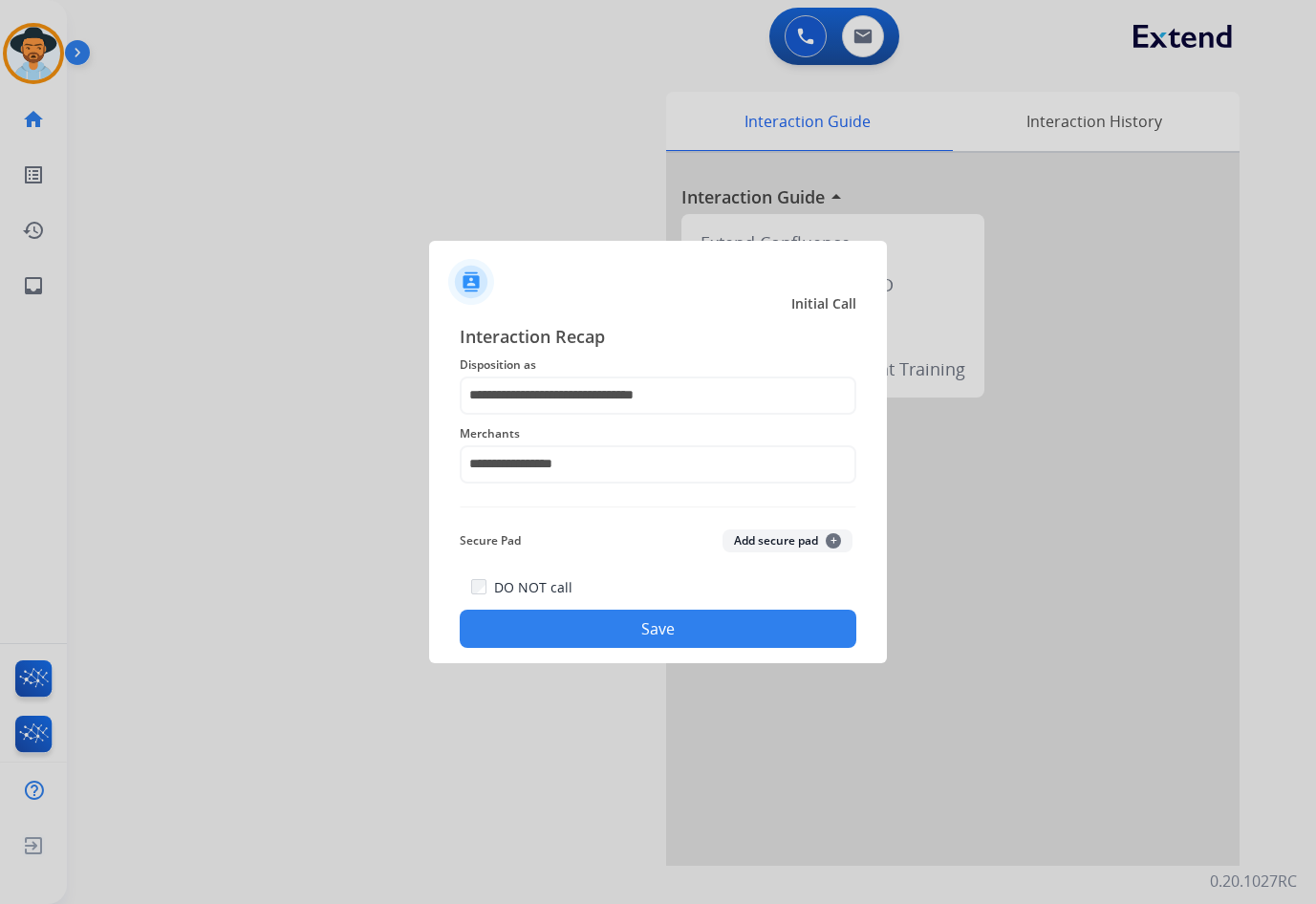 click on "Save" 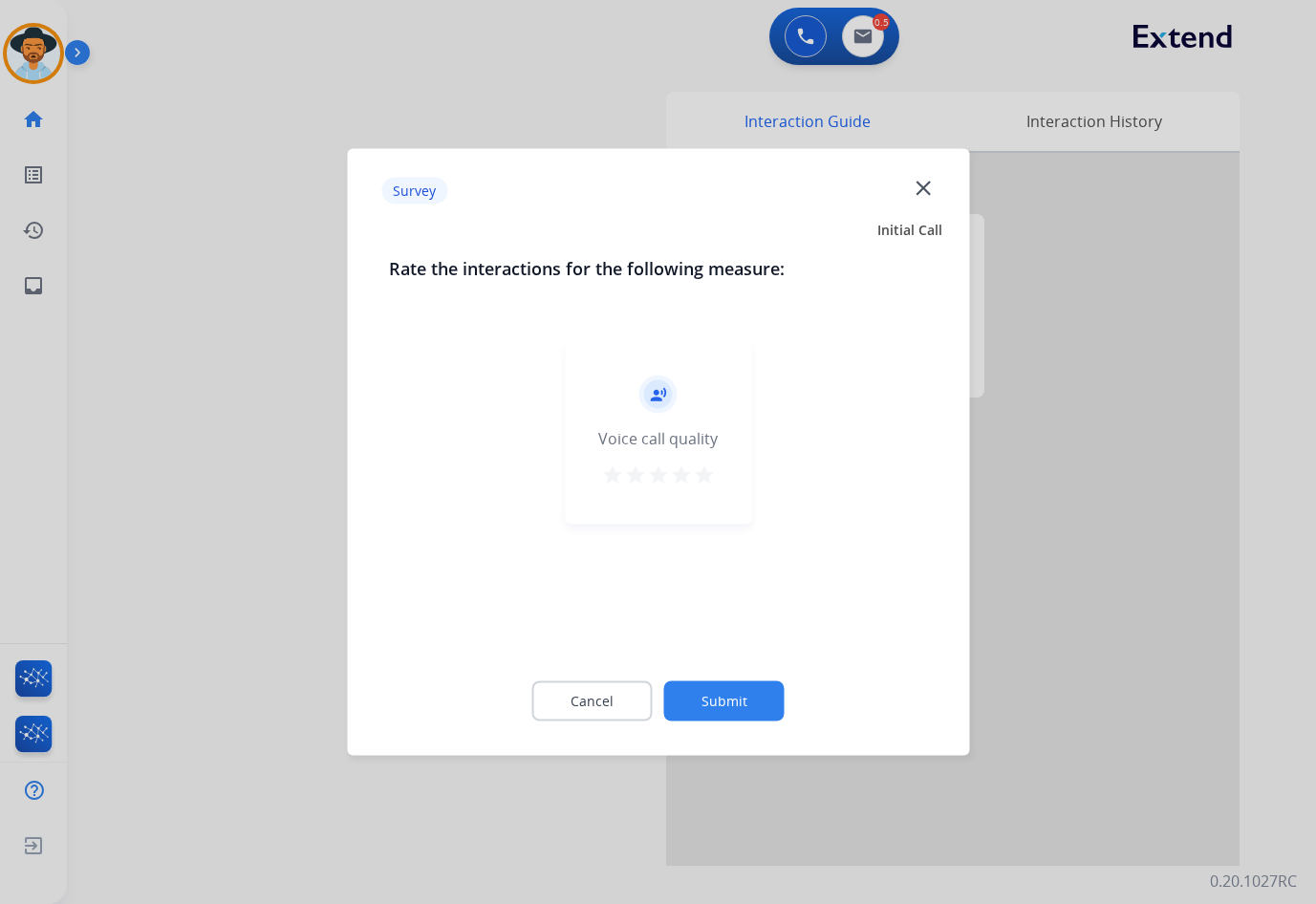 click on "star" at bounding box center (704, 475) 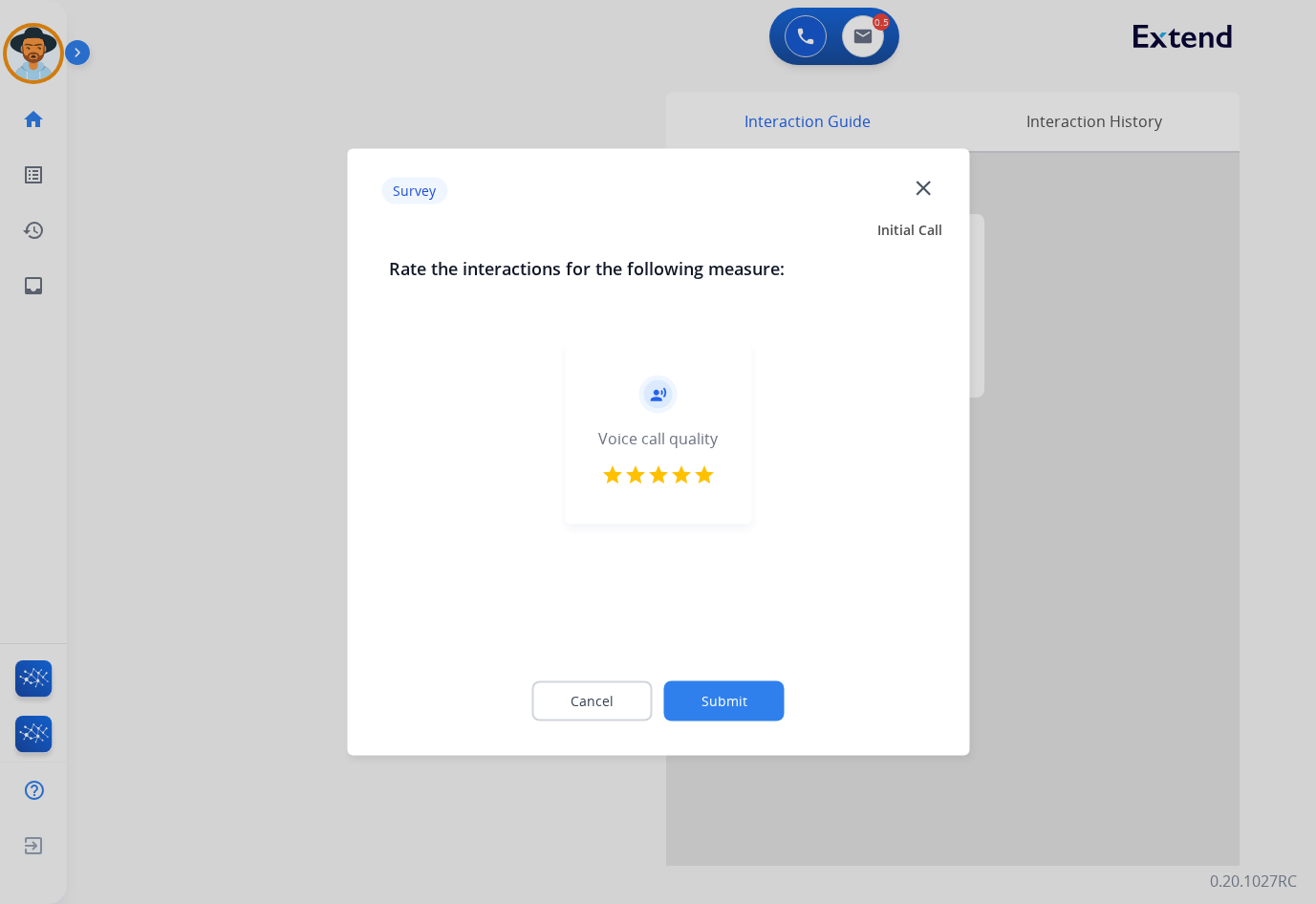 click on "Submit" 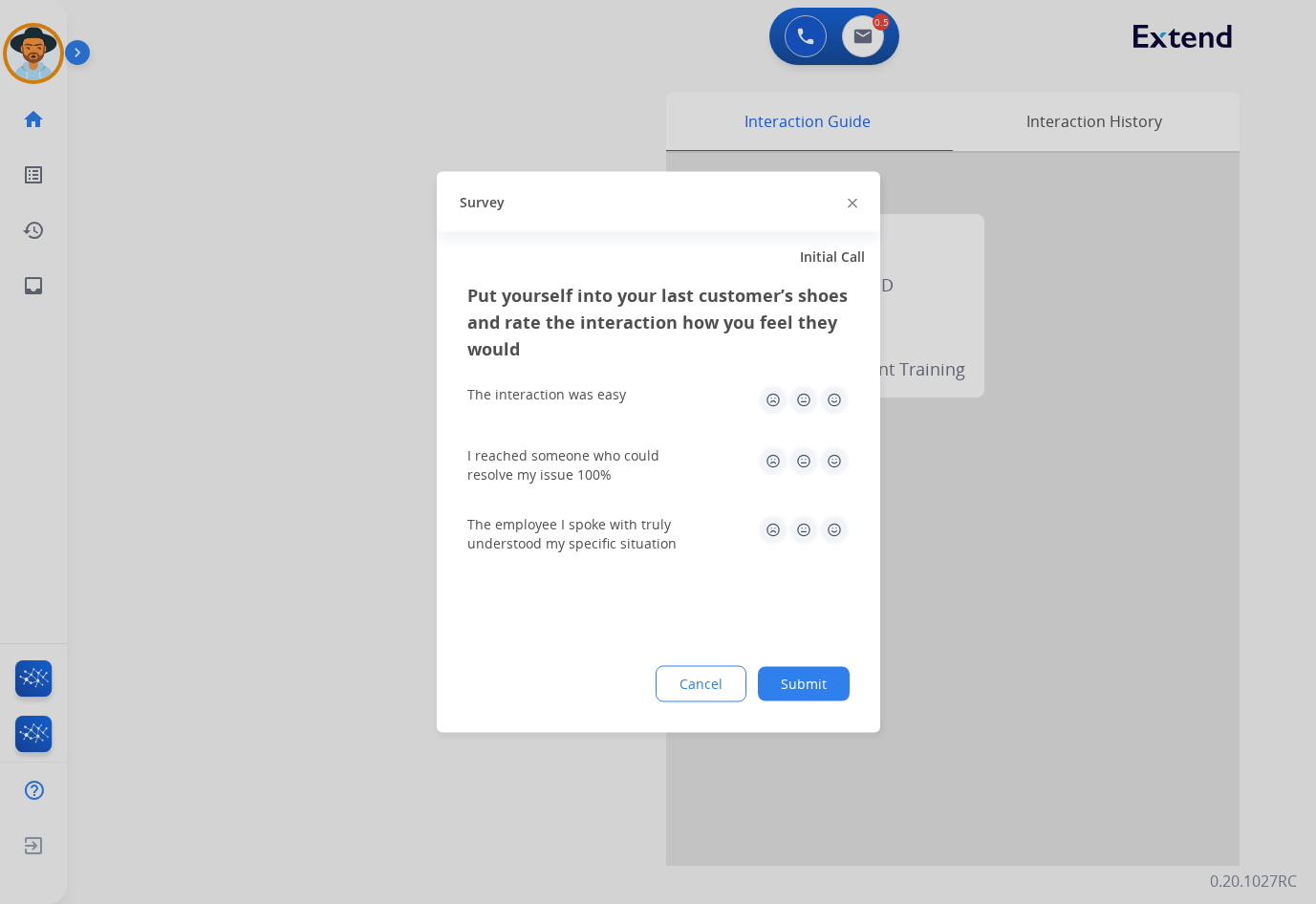 click 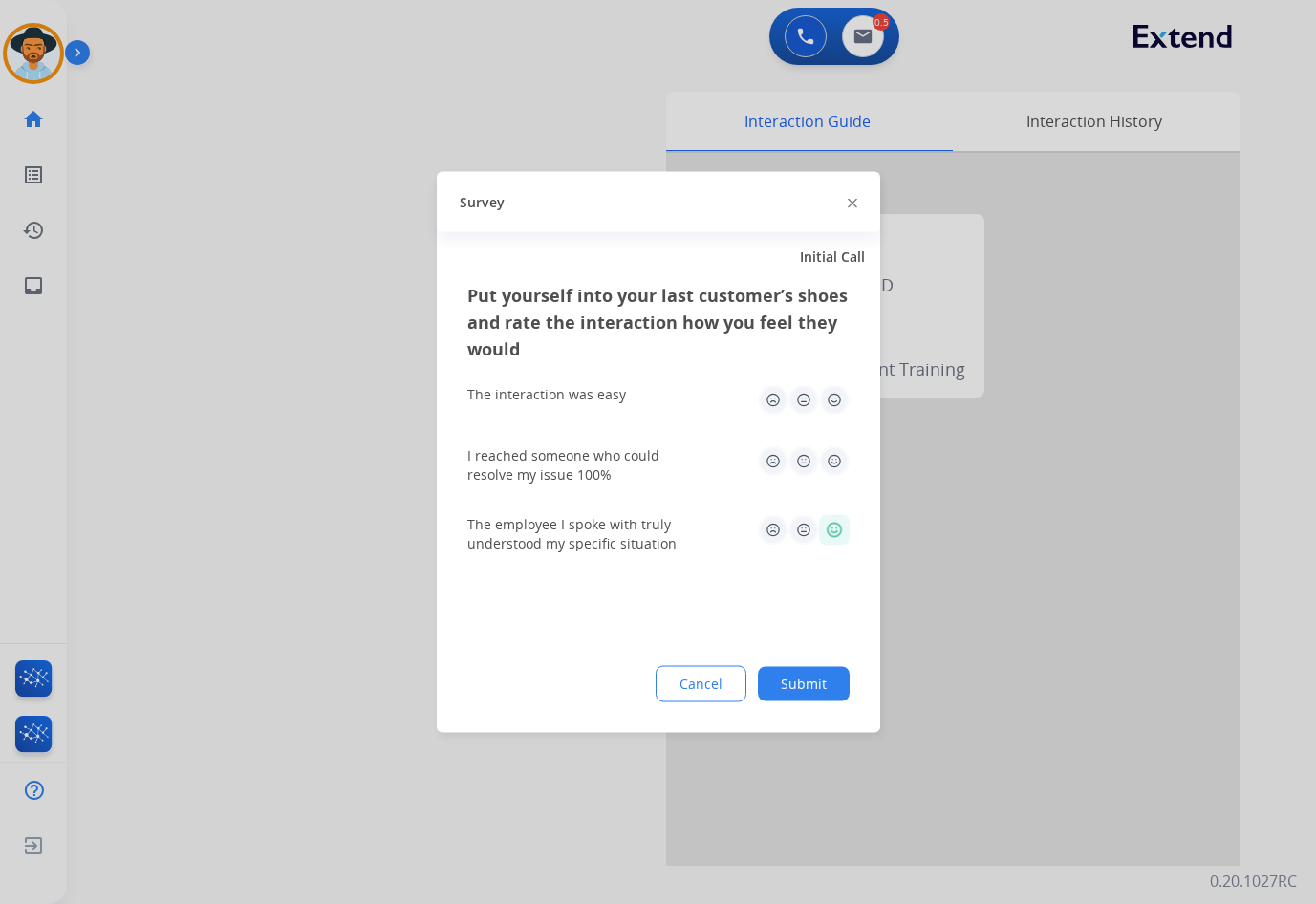 click 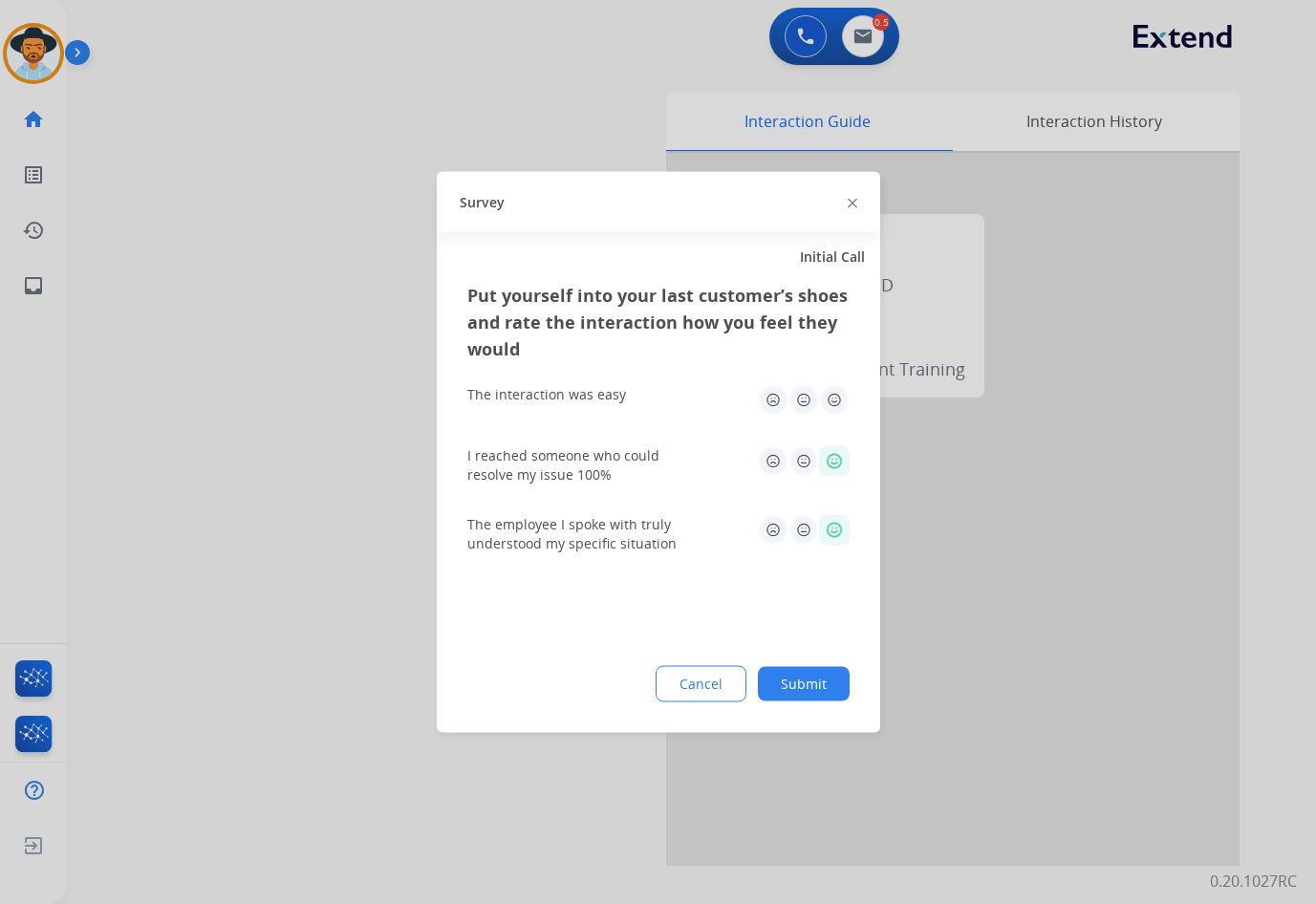 click 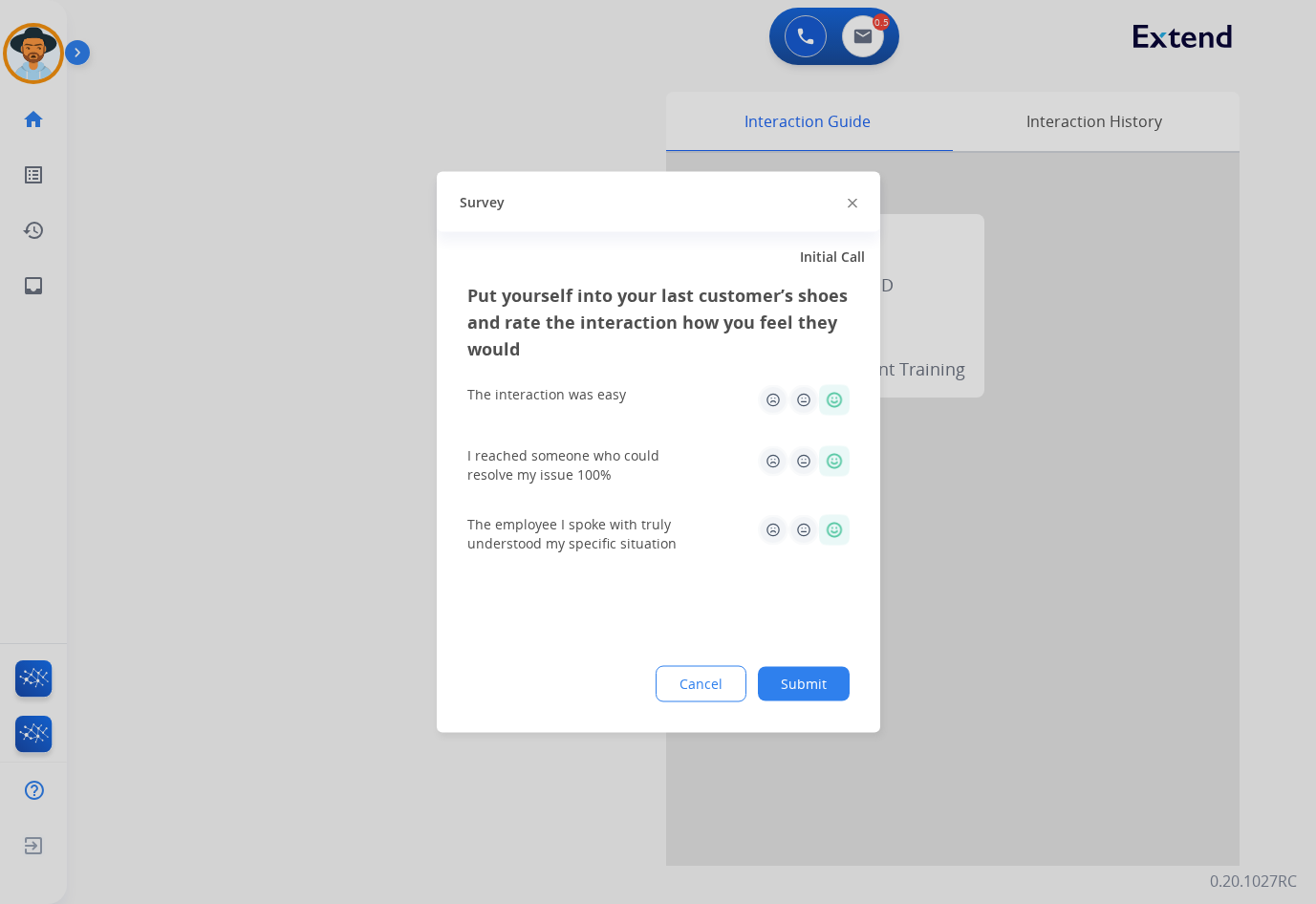 click on "Submit" 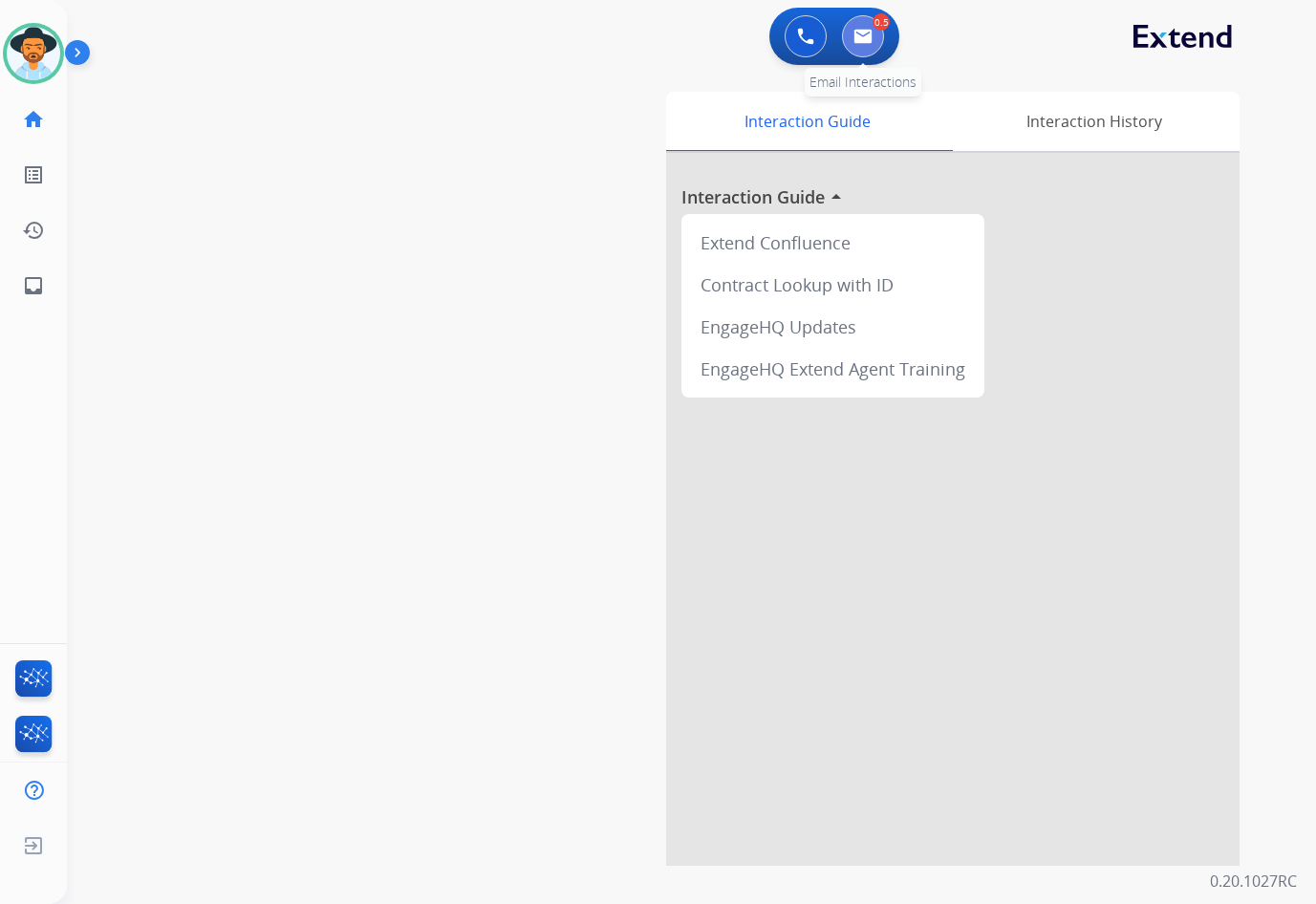 click at bounding box center (863, 36) 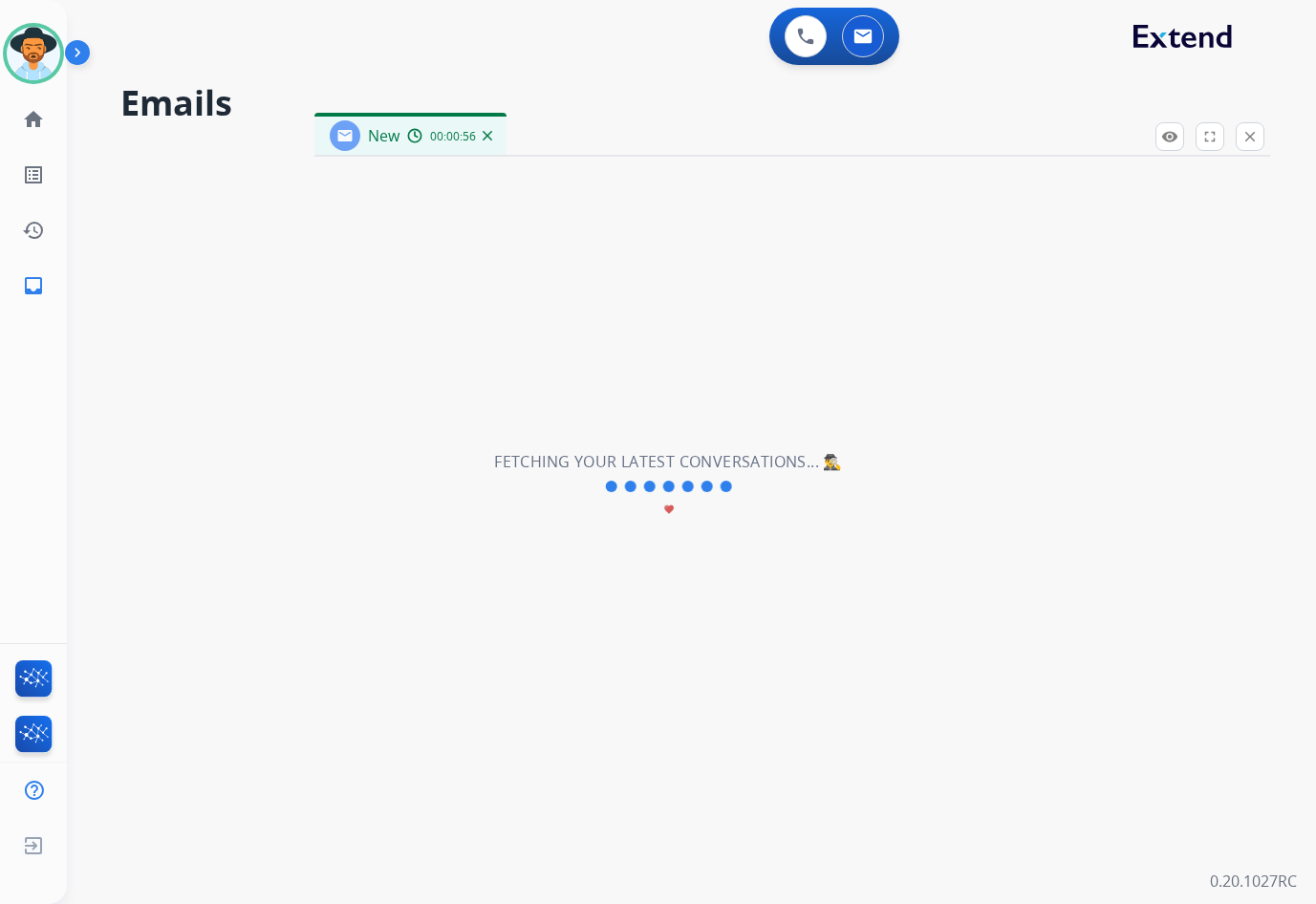 select on "**********" 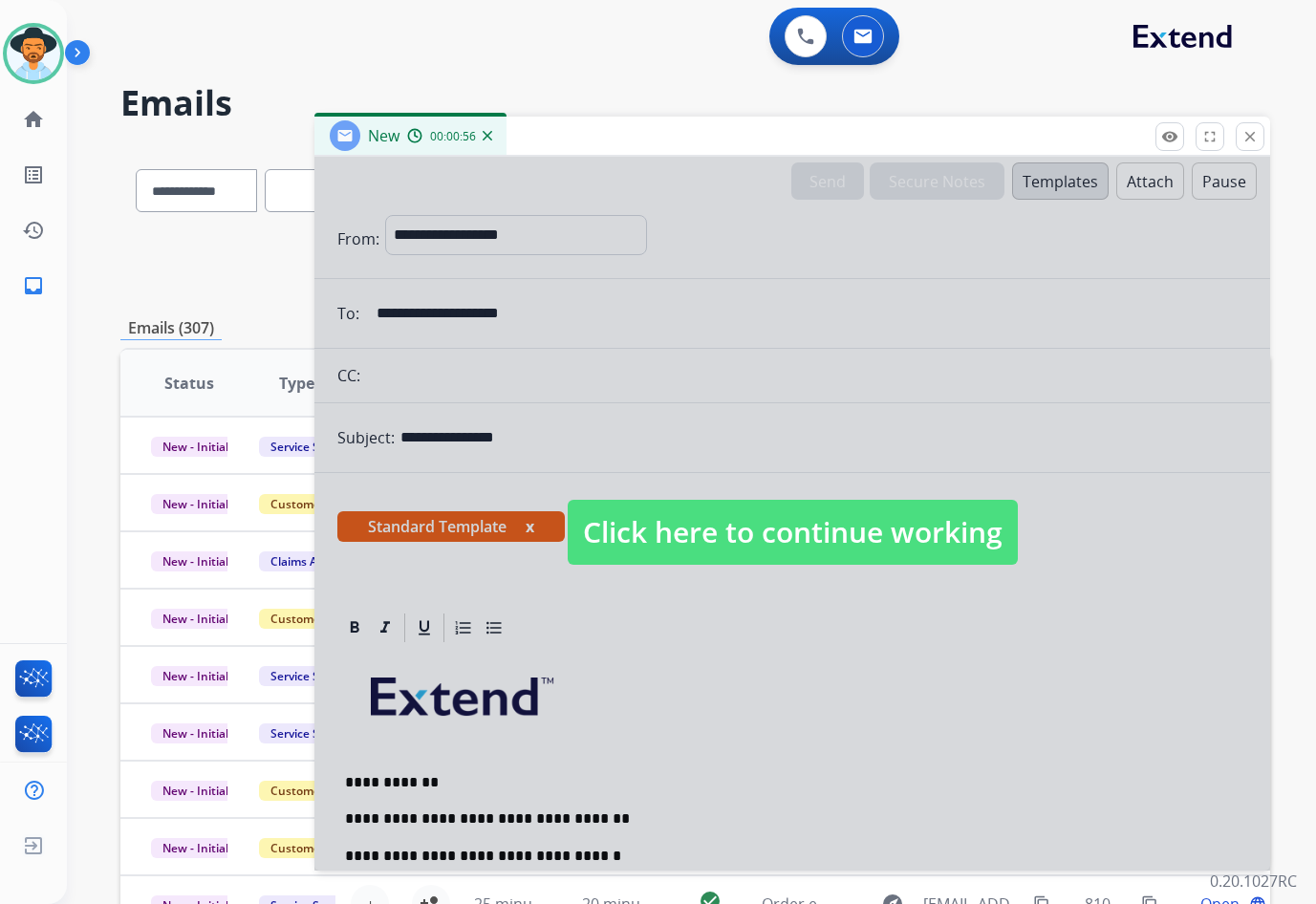 click on "Click here to continue working" at bounding box center (792, 532) 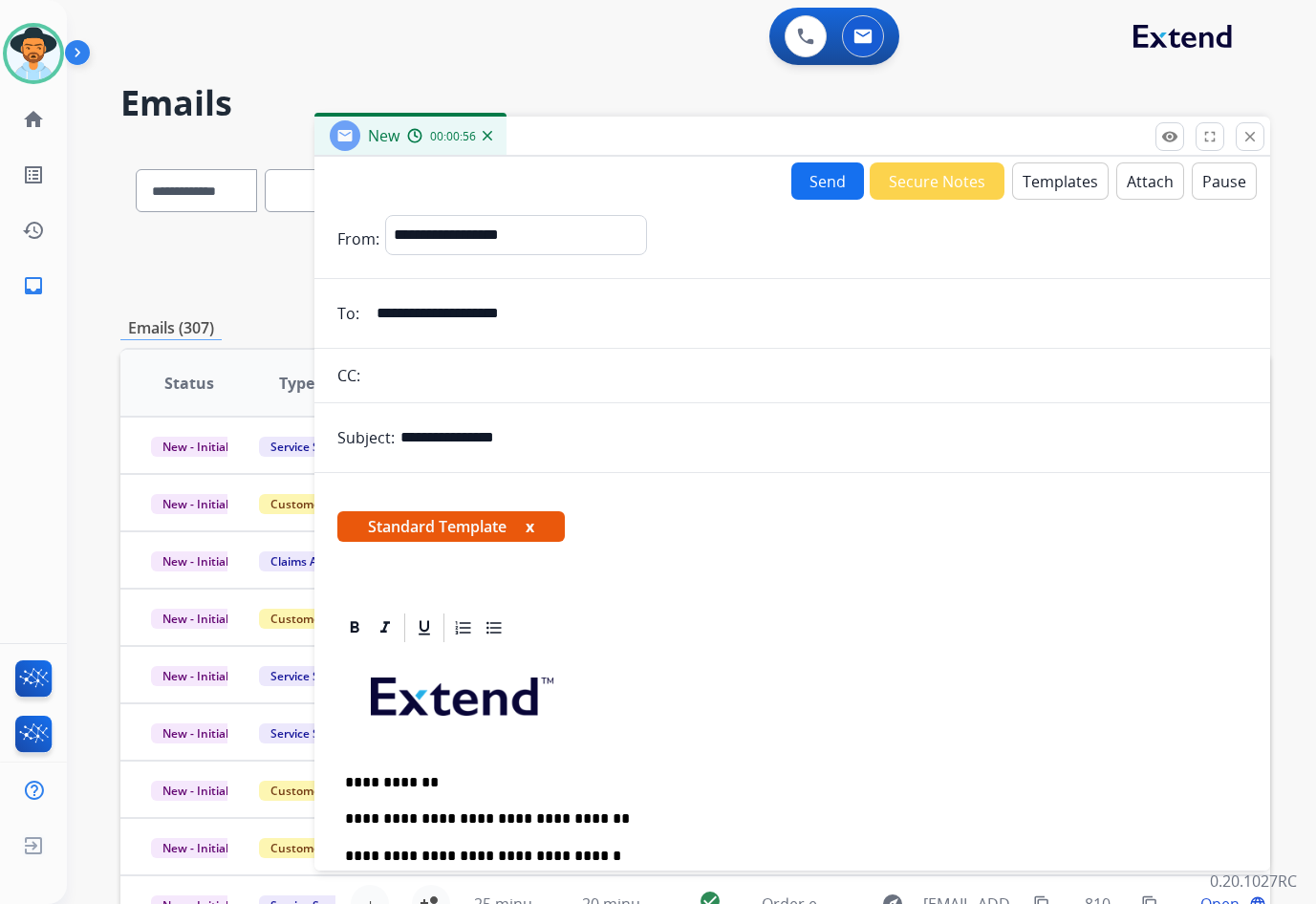 scroll, scrollTop: 368, scrollLeft: 0, axis: vertical 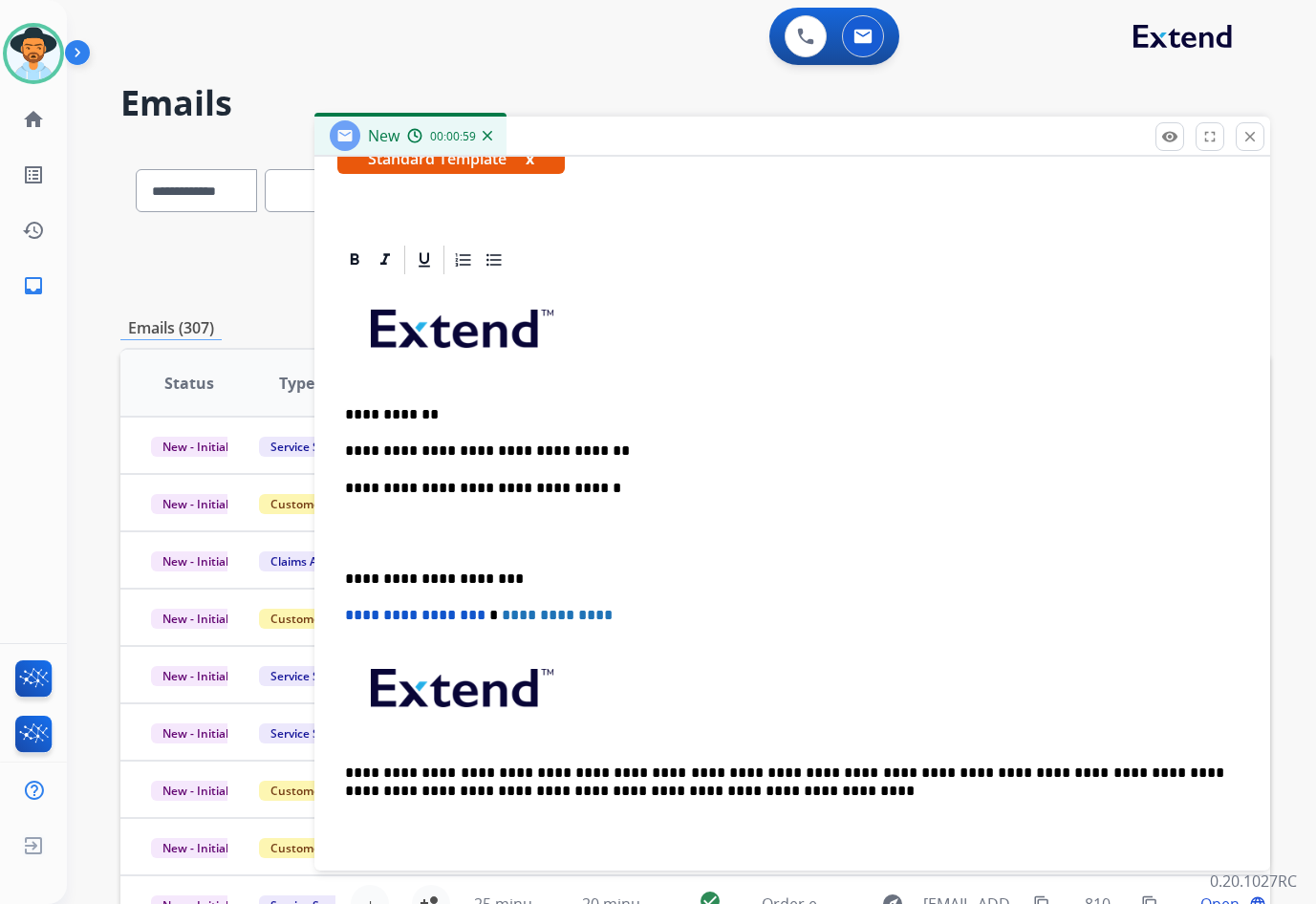 click on "**********" at bounding box center [785, 451] 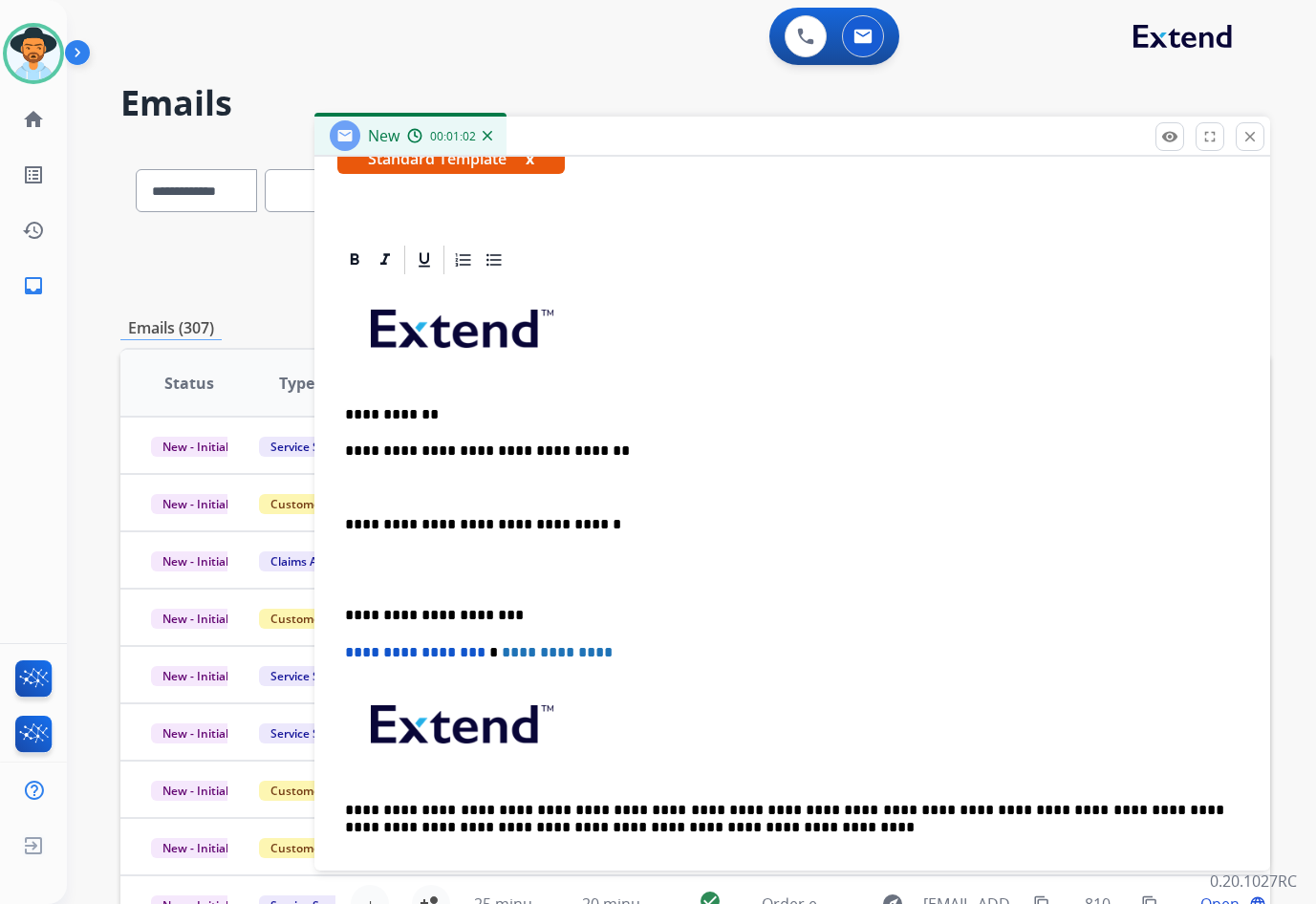 type 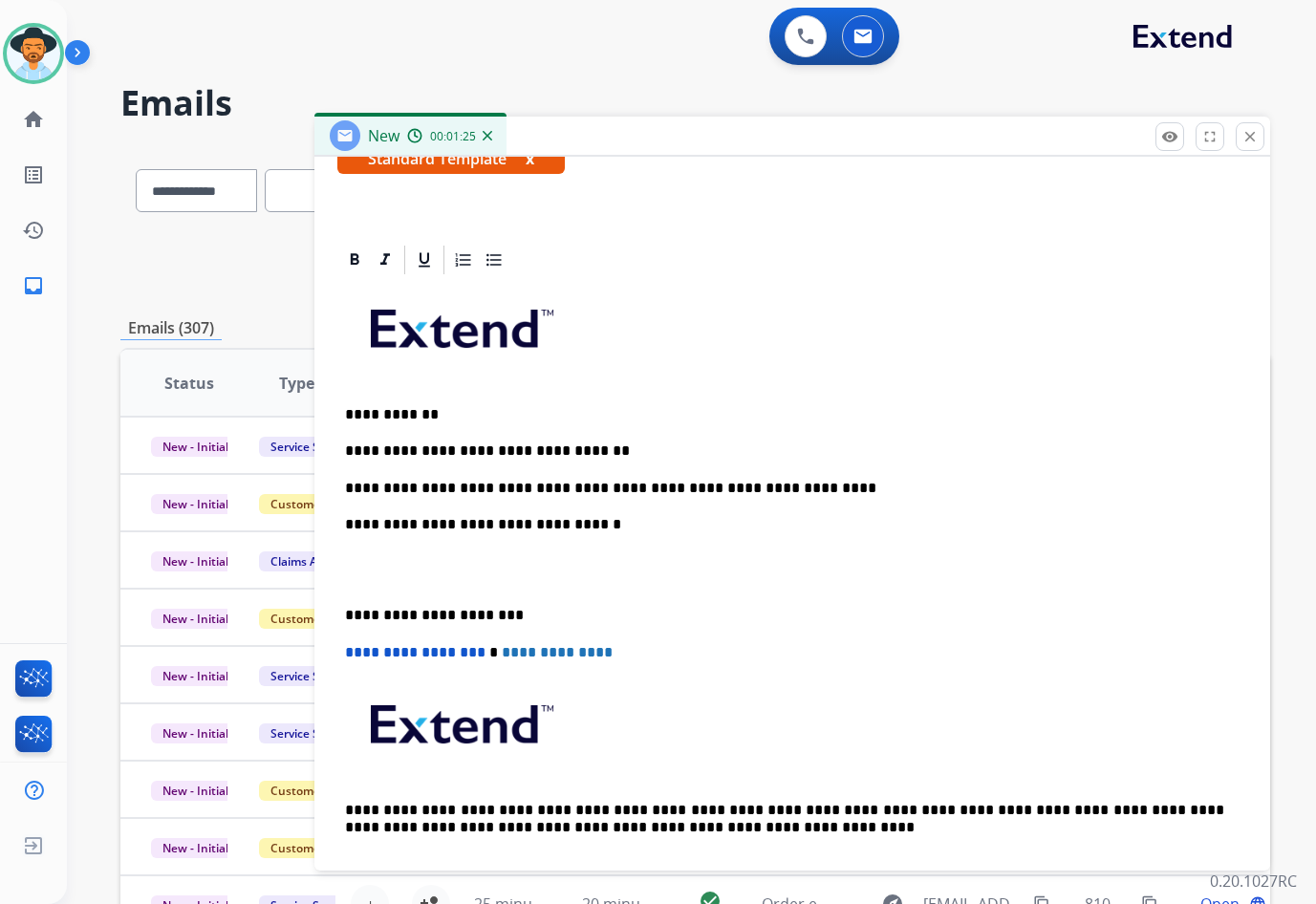 click on "**********" at bounding box center [785, 488] 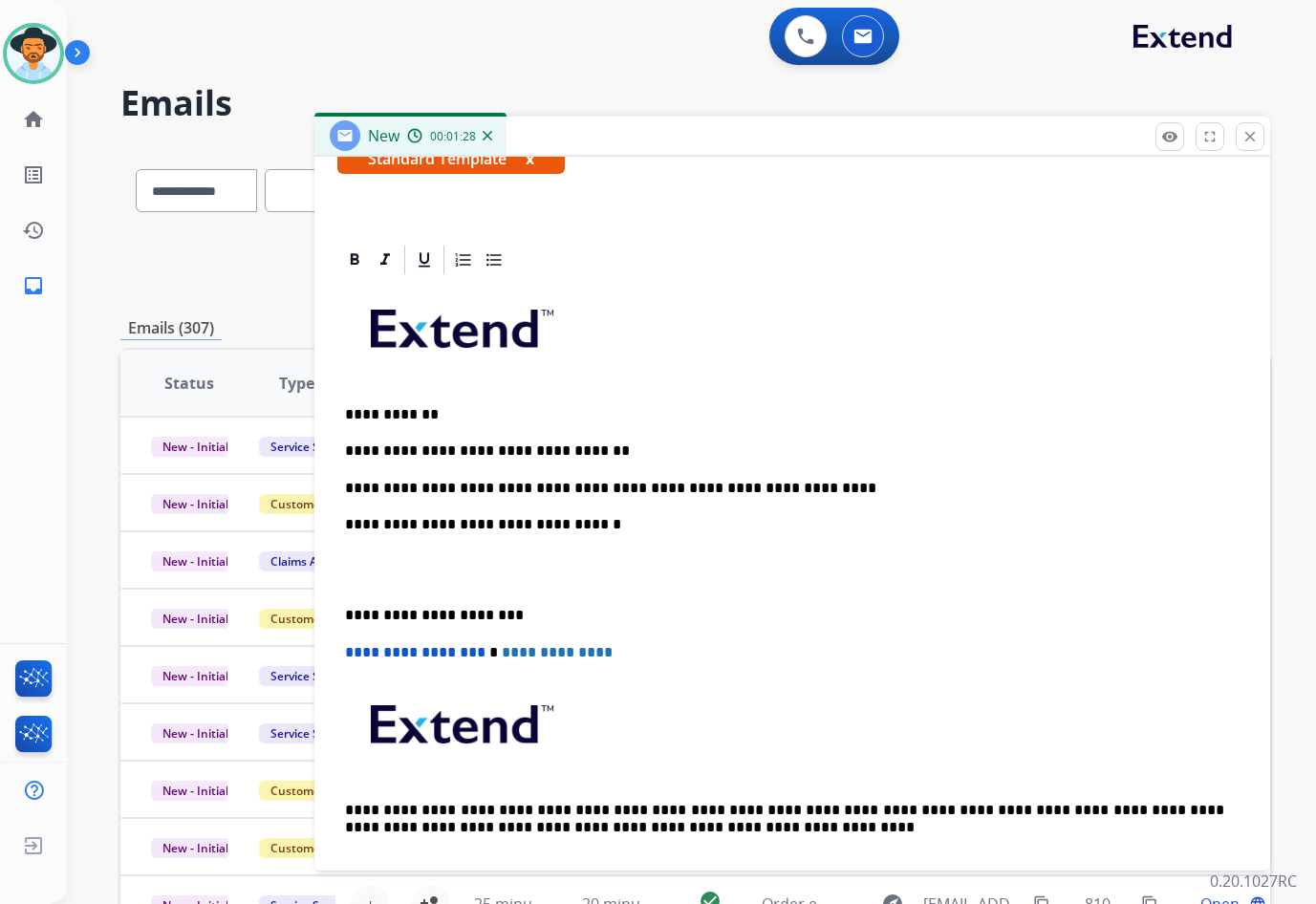 click on "**********" at bounding box center [785, 488] 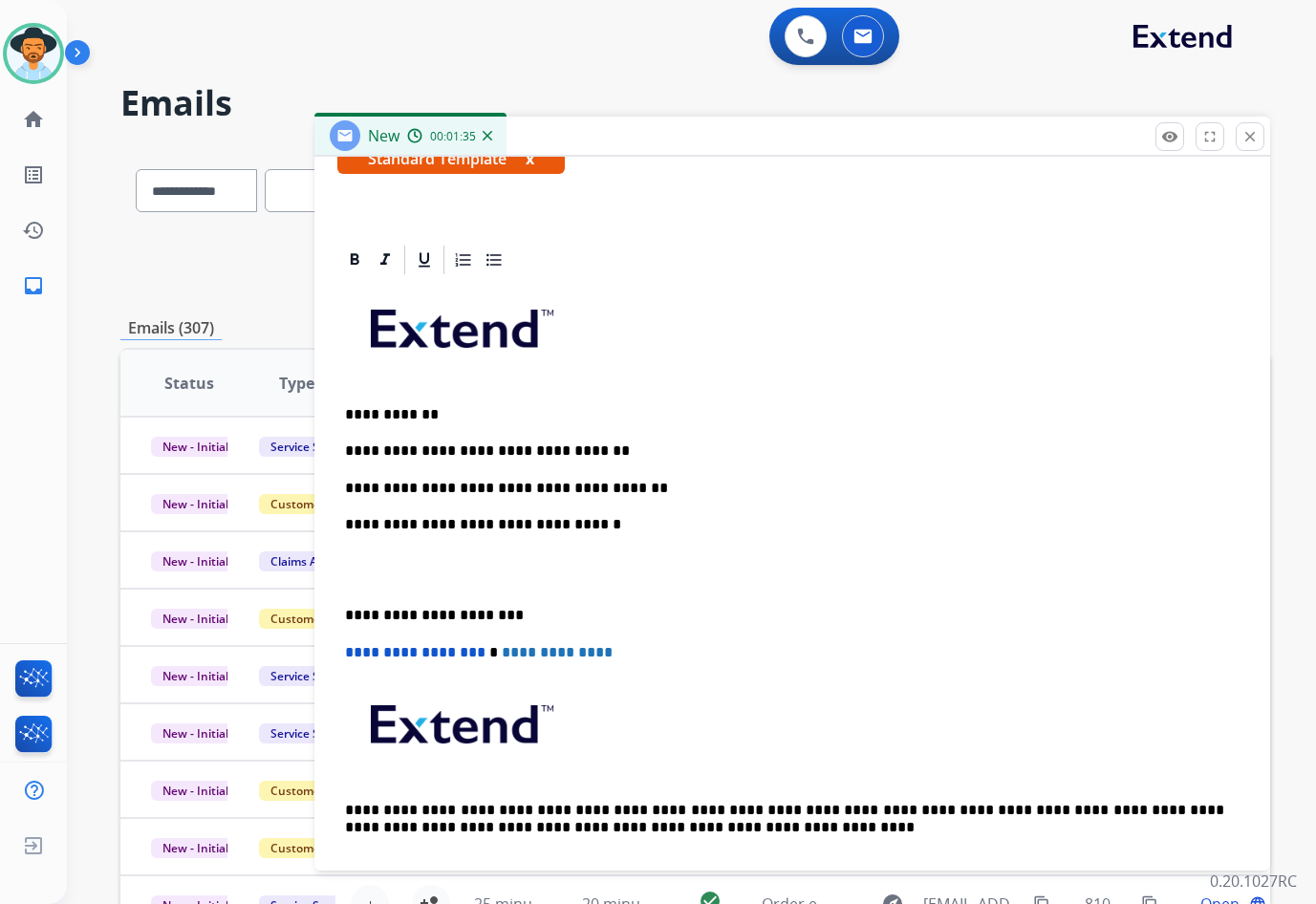 click on "**********" at bounding box center [785, 488] 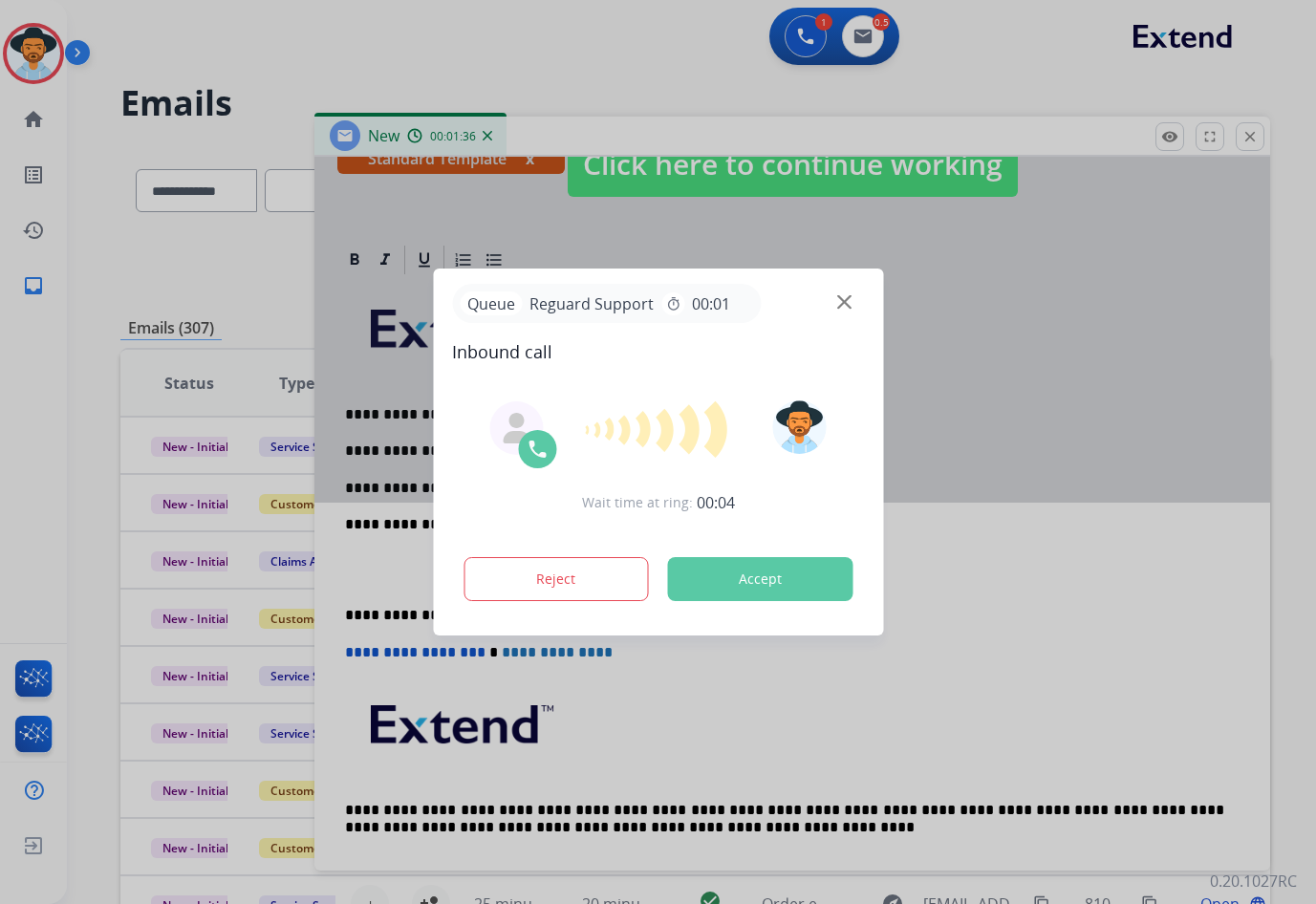 click at bounding box center (658, 452) 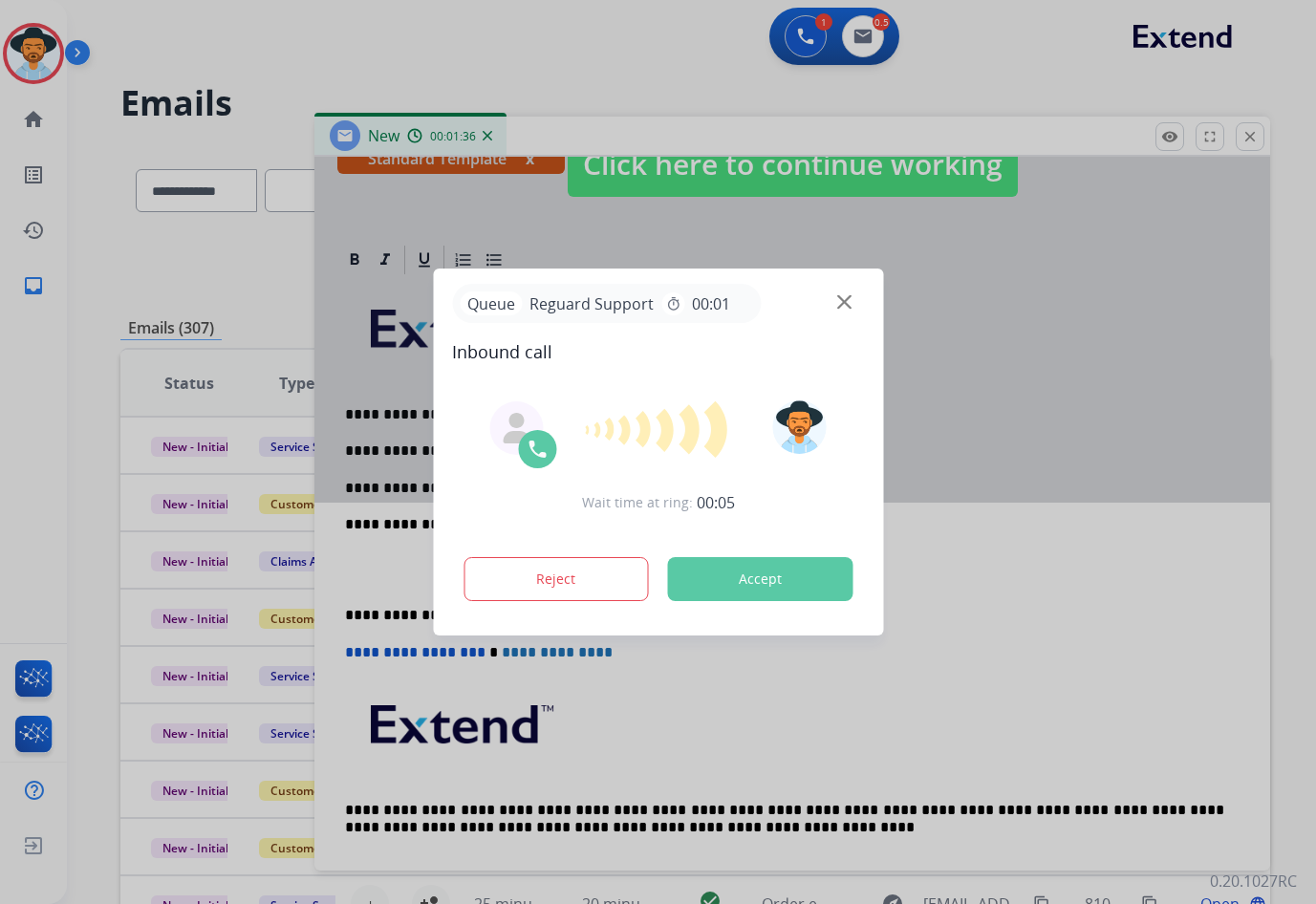 click at bounding box center (658, 452) 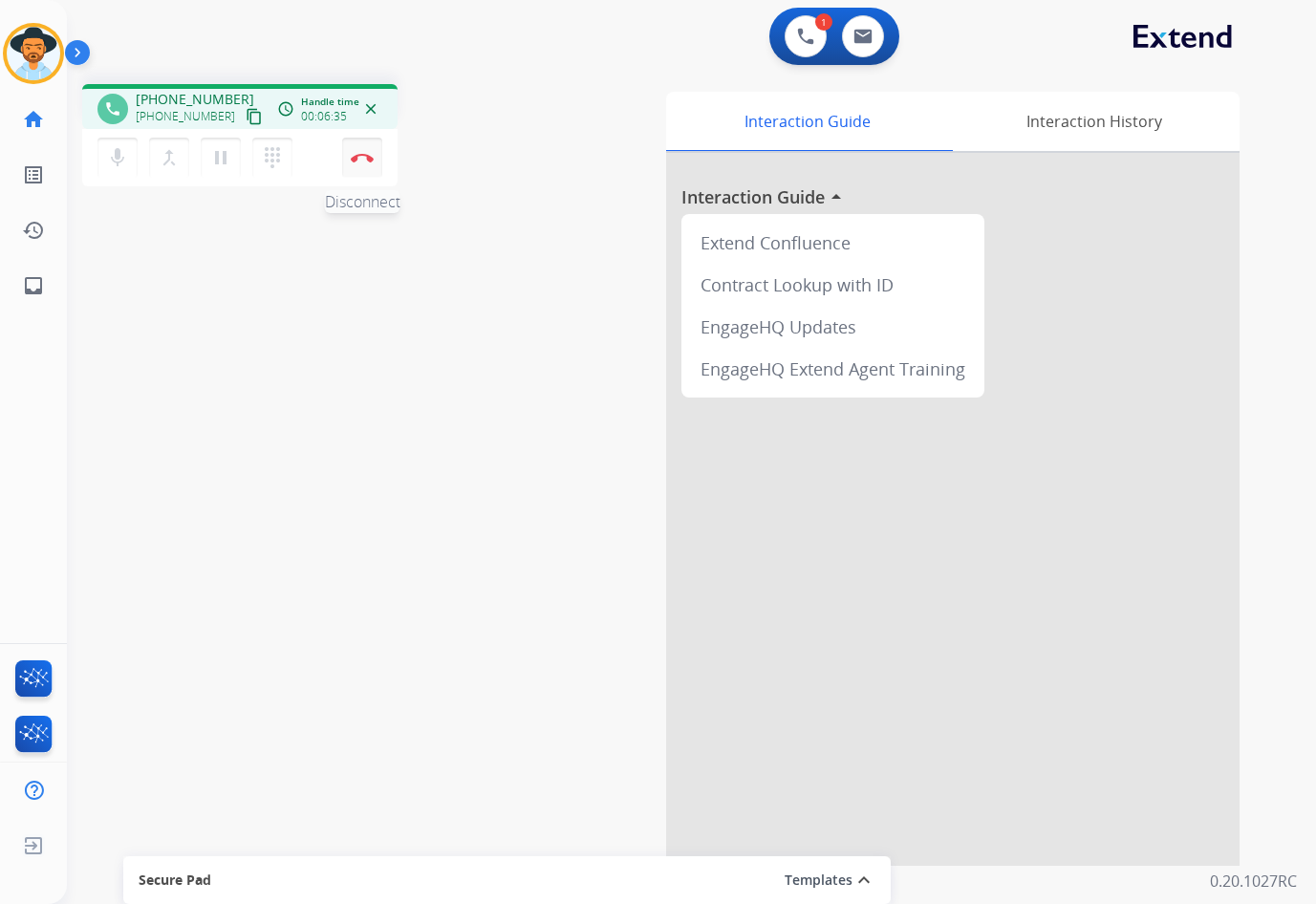 click at bounding box center [362, 158] 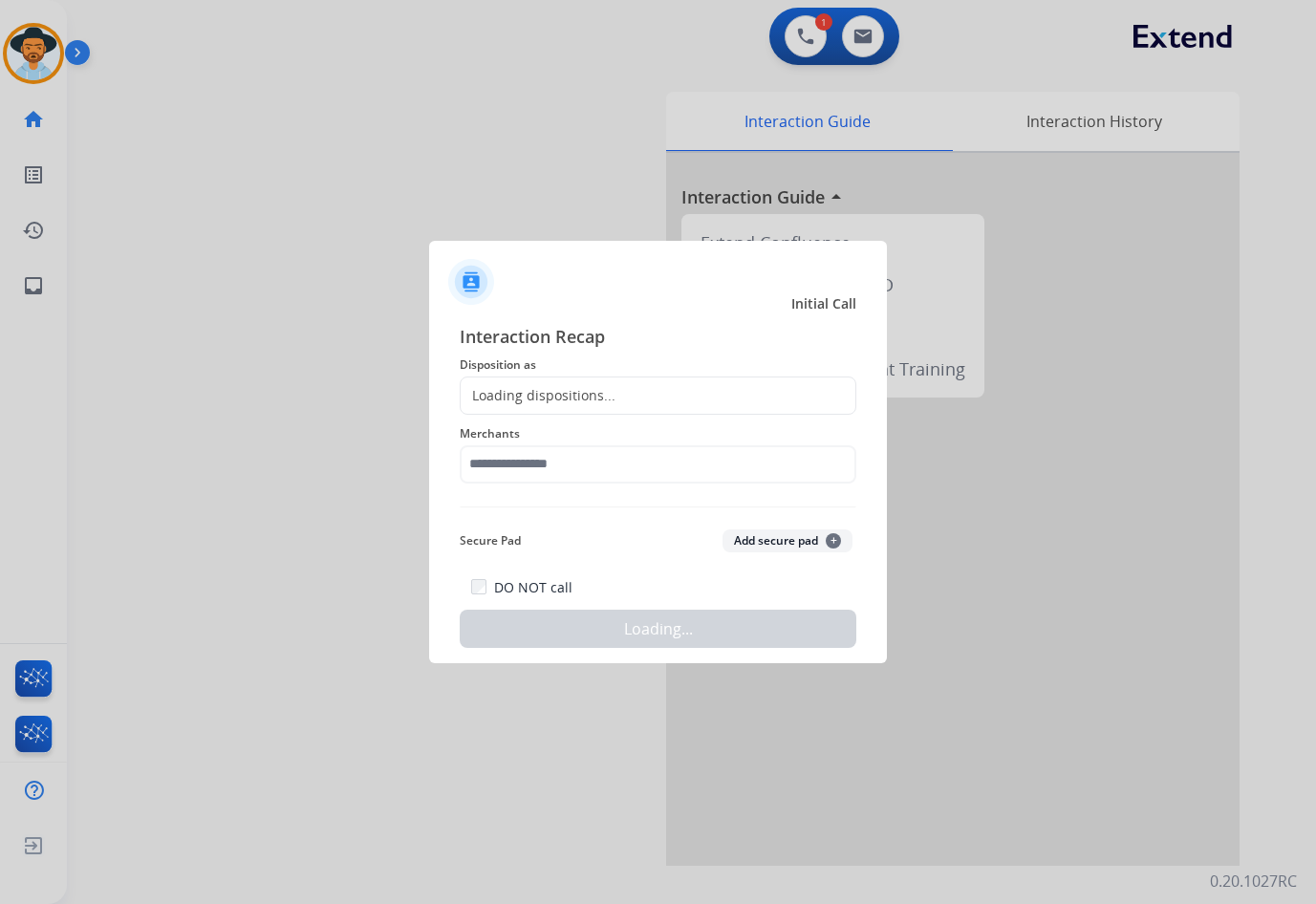click on "Loading dispositions..." 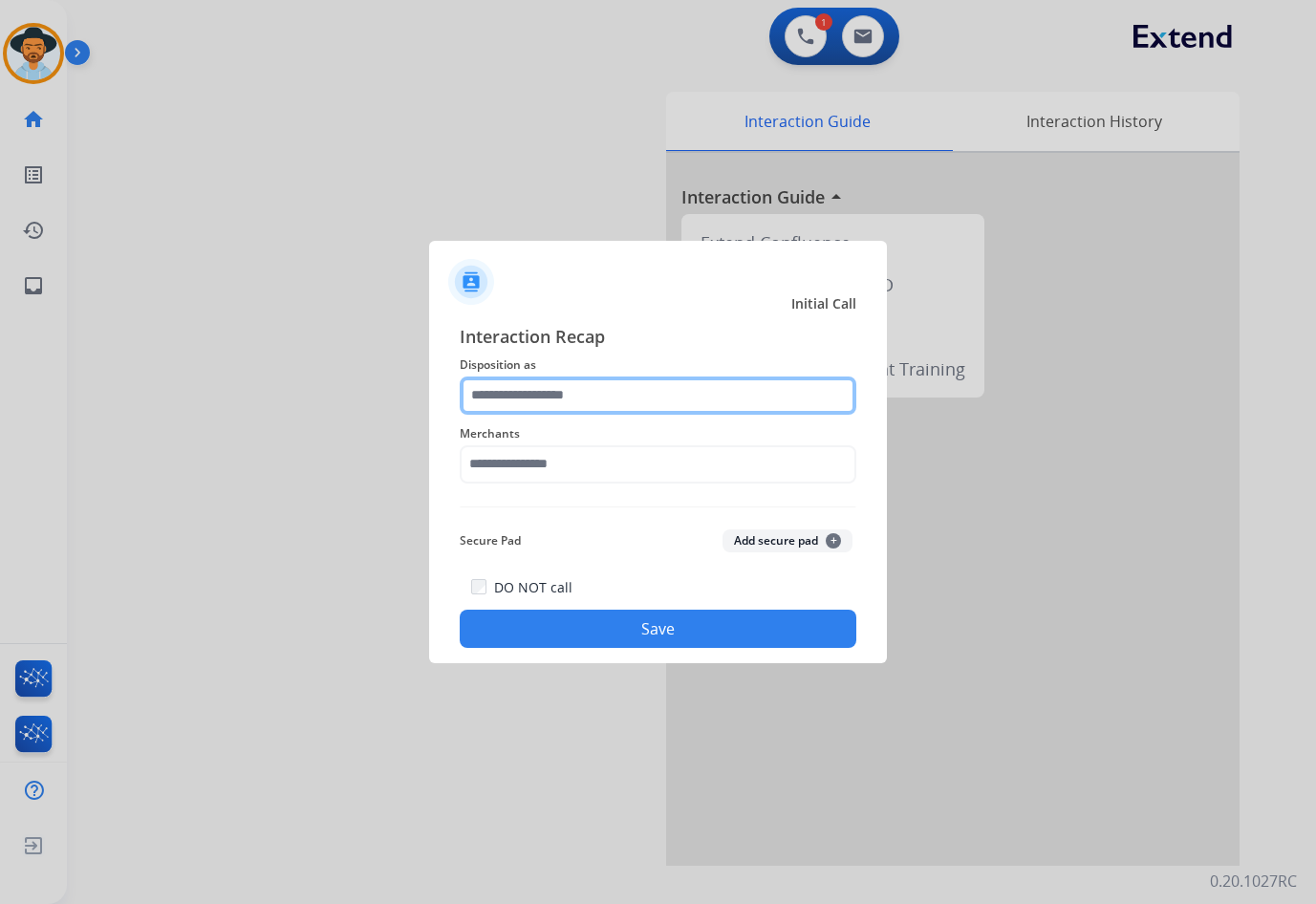 drag, startPoint x: 510, startPoint y: 395, endPoint x: 642, endPoint y: 394, distance: 132.00379 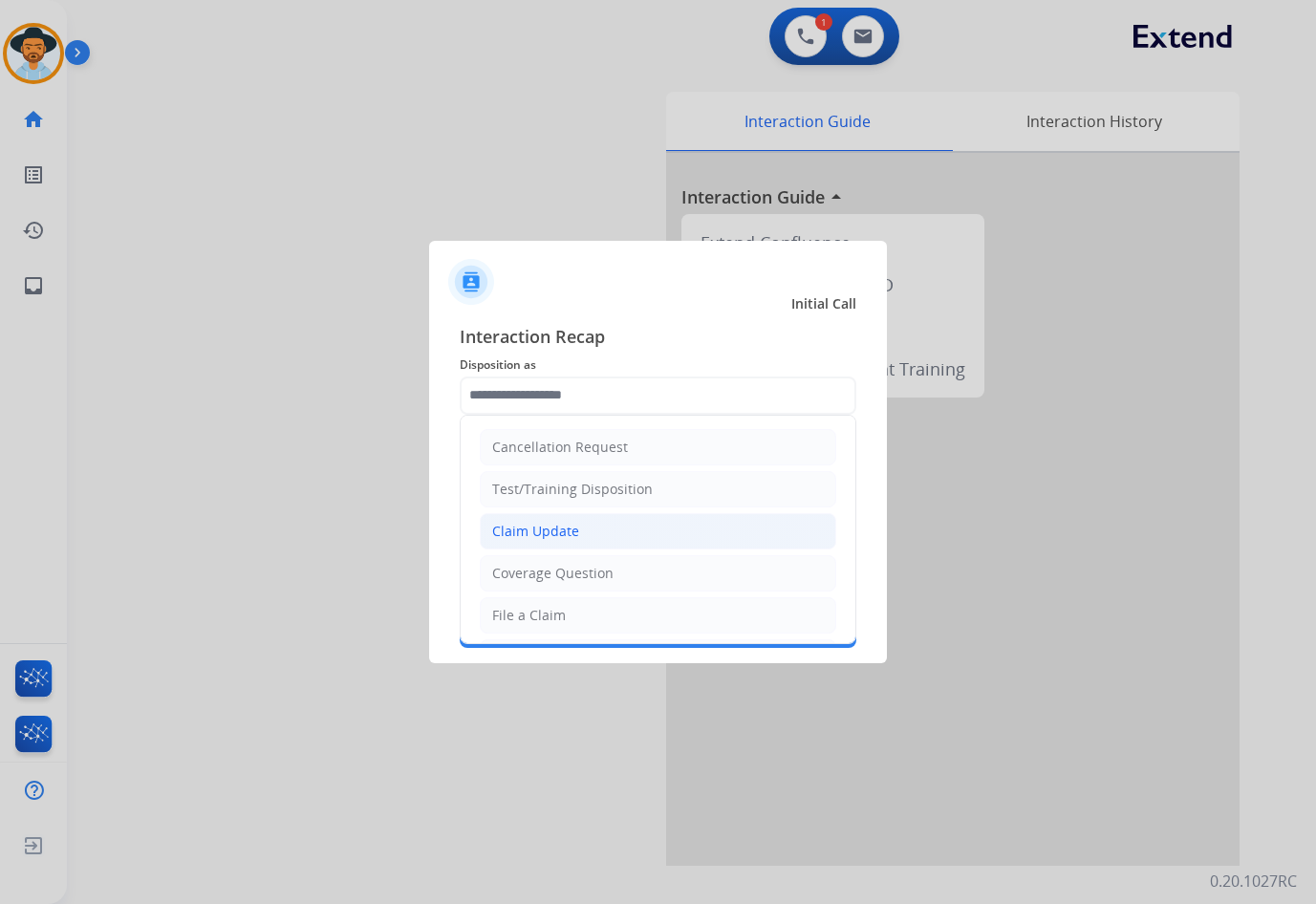 click on "Claim Update" 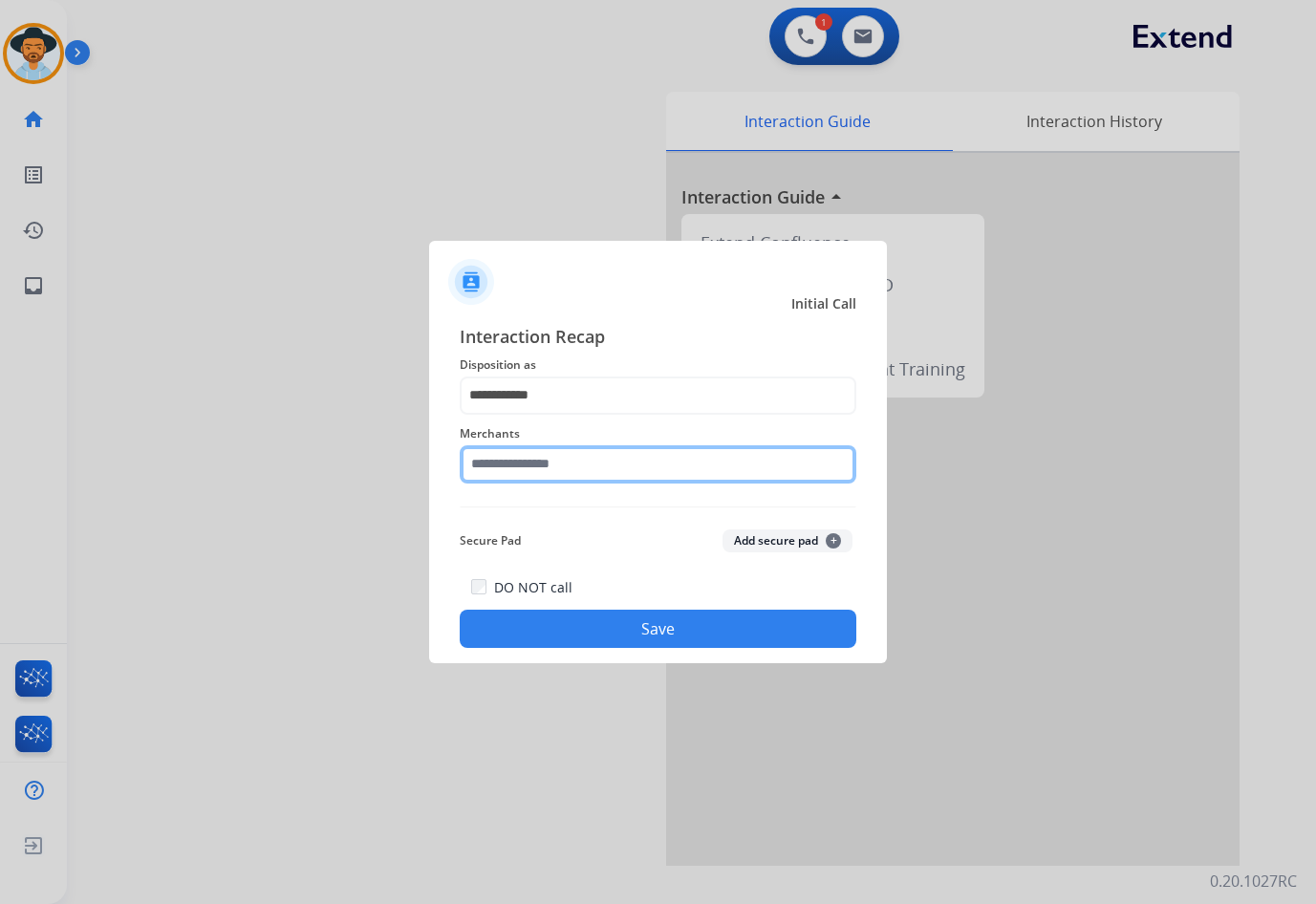 click 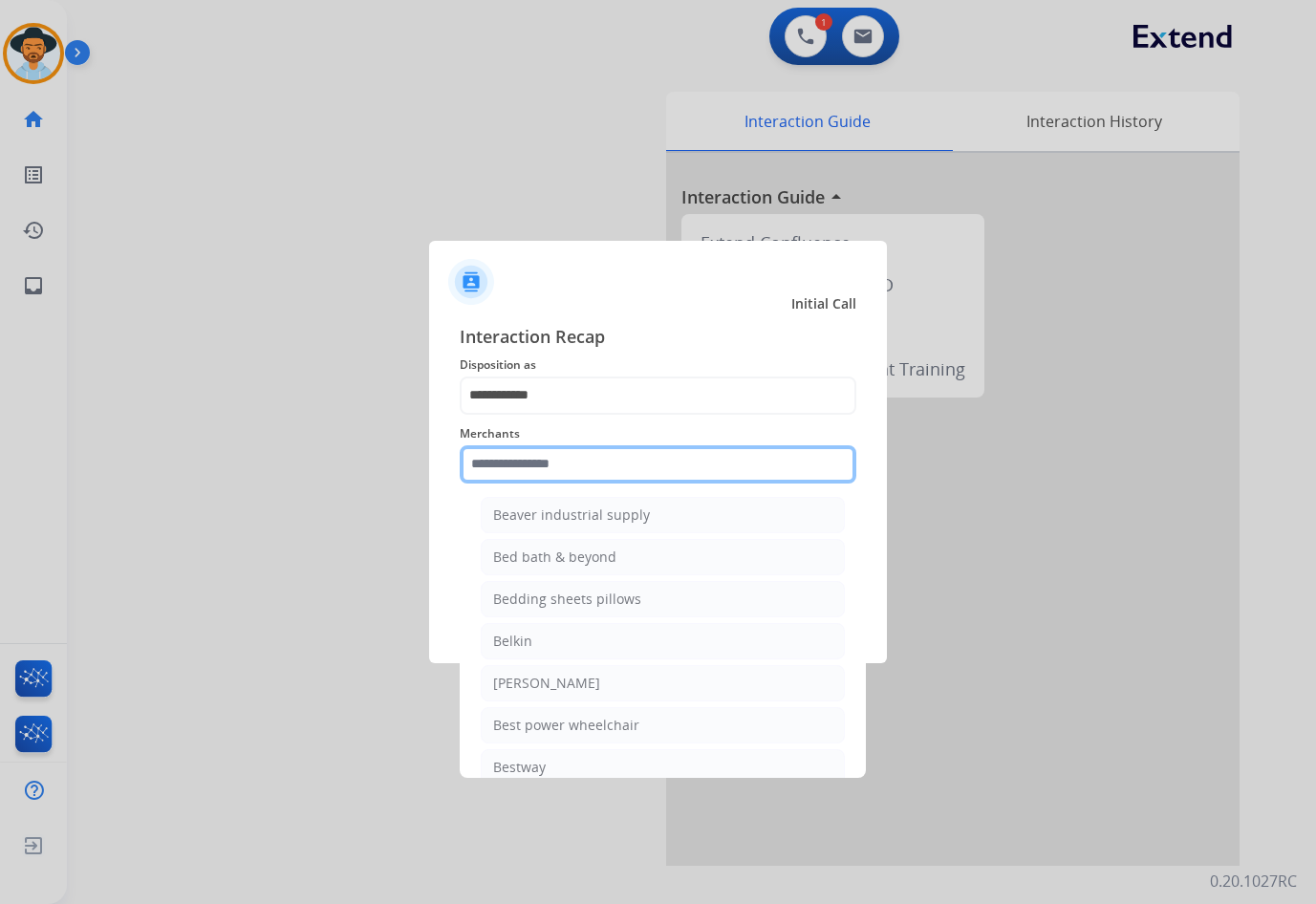 scroll, scrollTop: 4491, scrollLeft: 0, axis: vertical 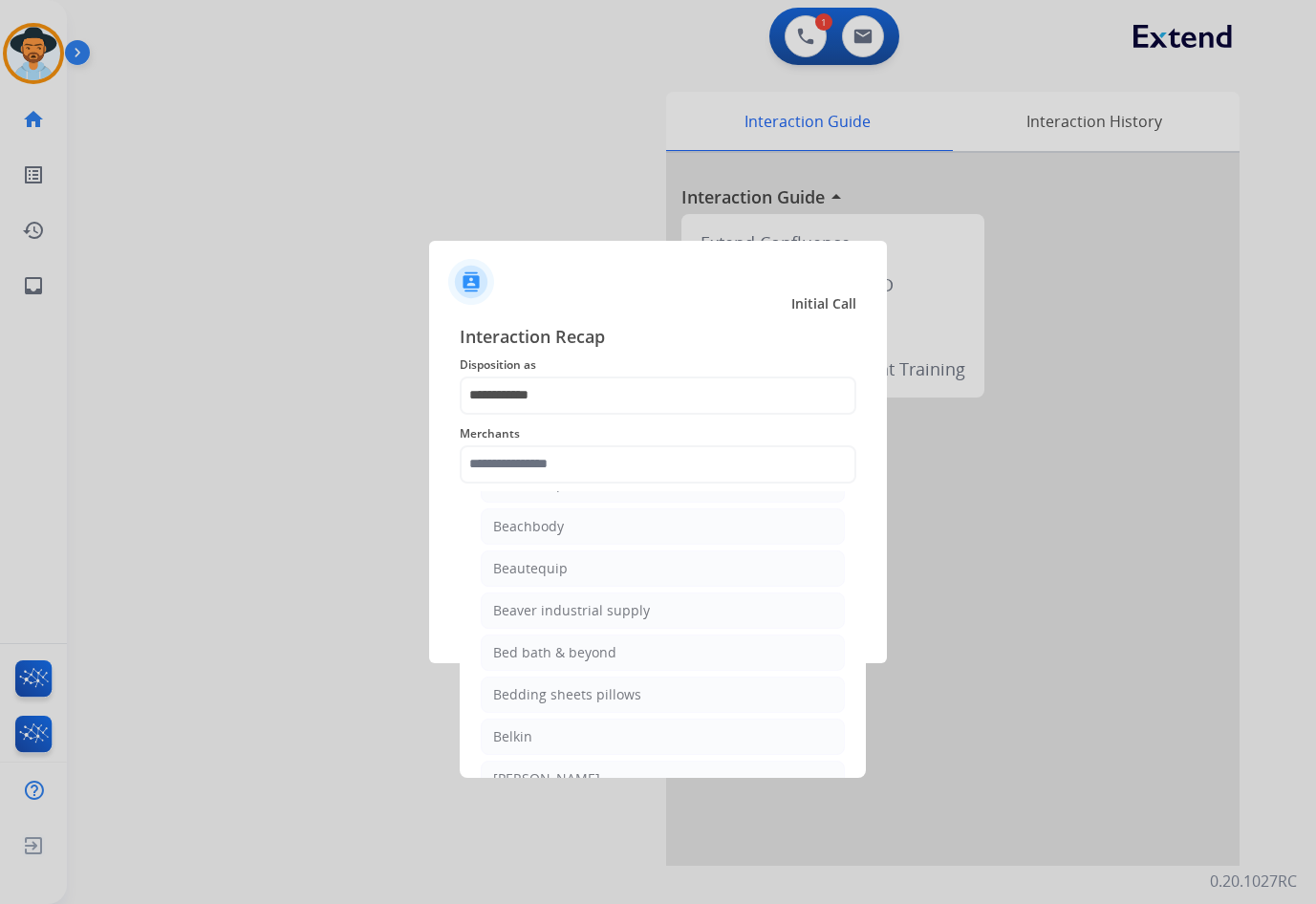 click on "Bed bath & beyond" 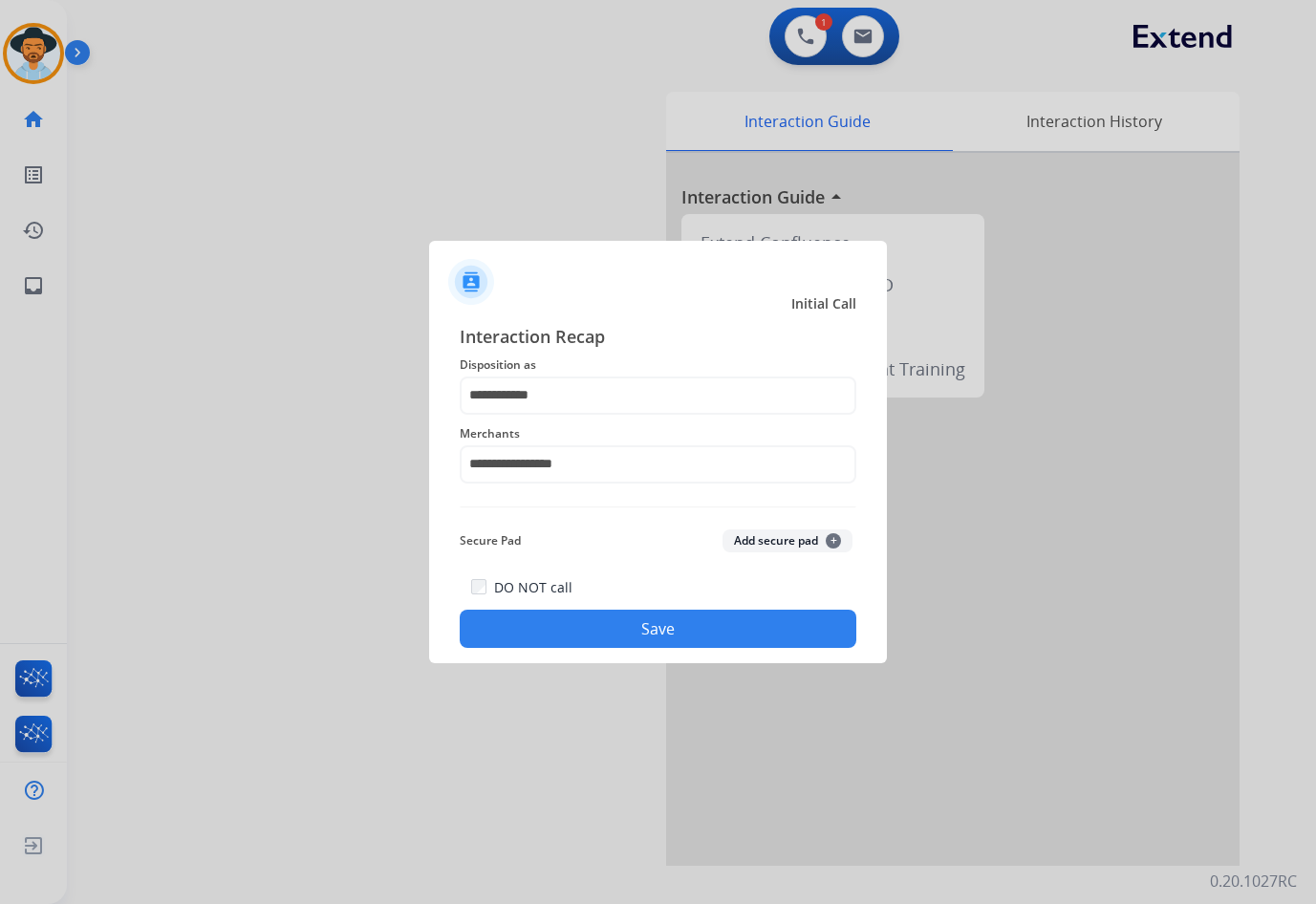 click on "Save" 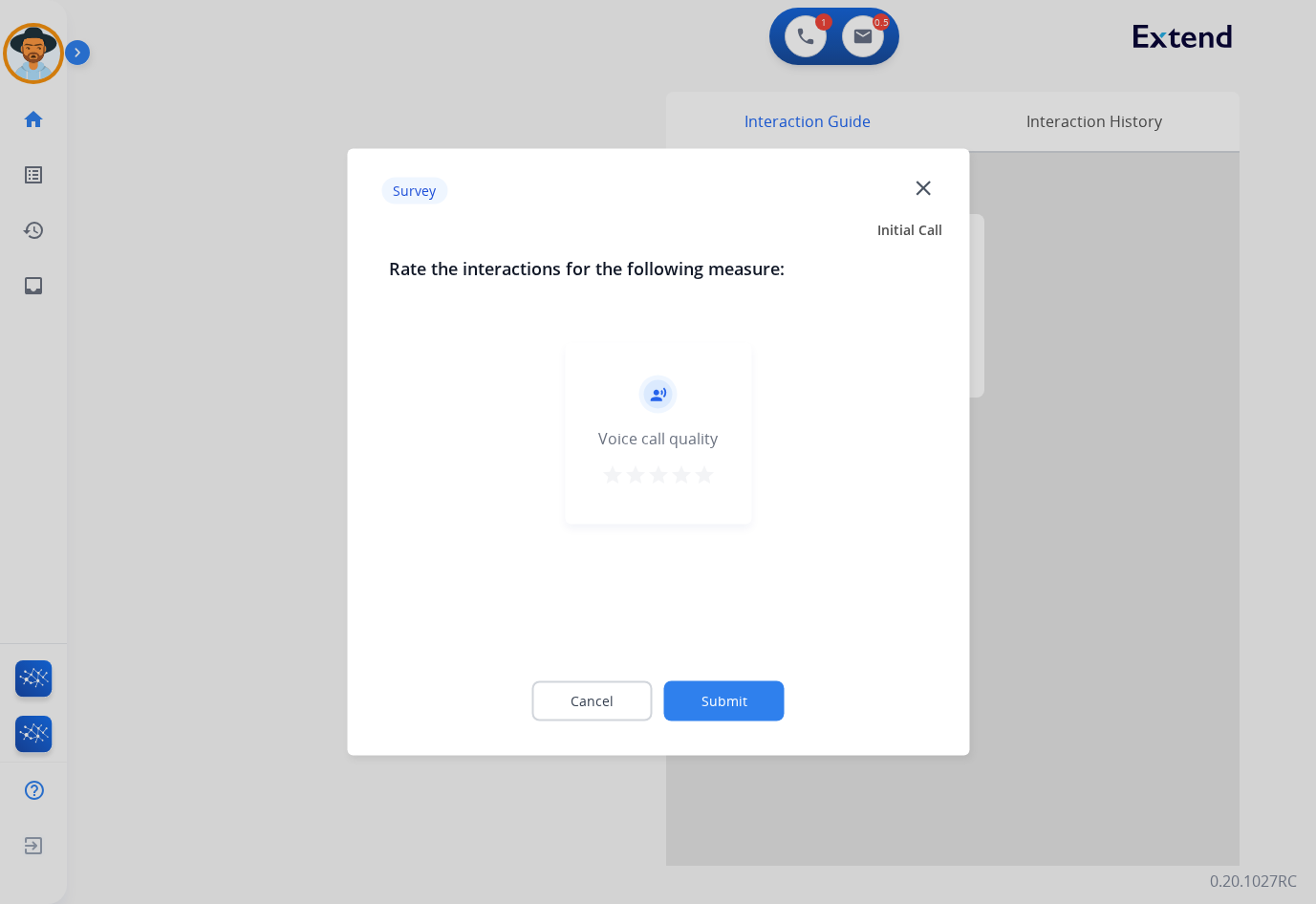 click on "star" at bounding box center (704, 475) 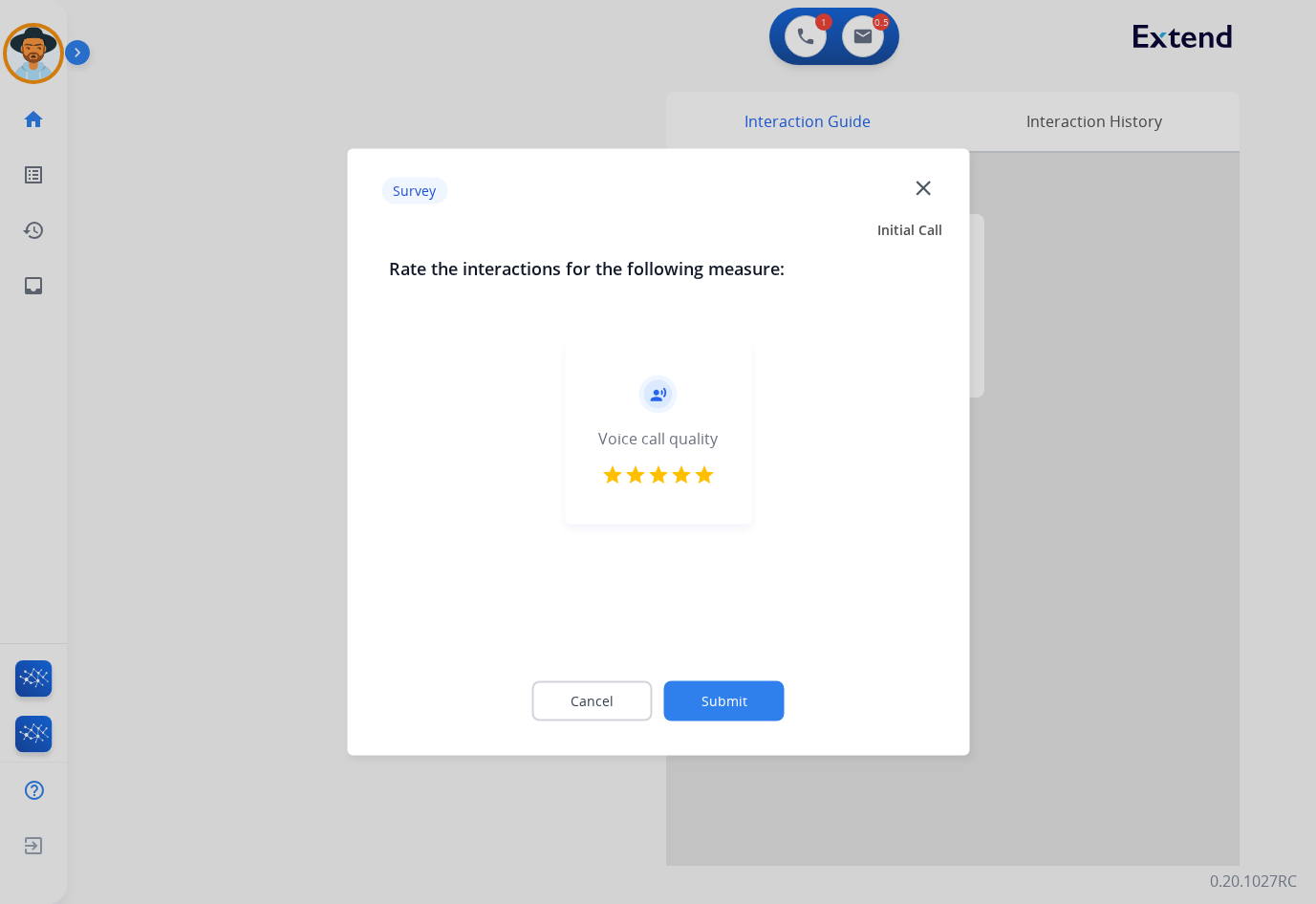 click on "Submit" 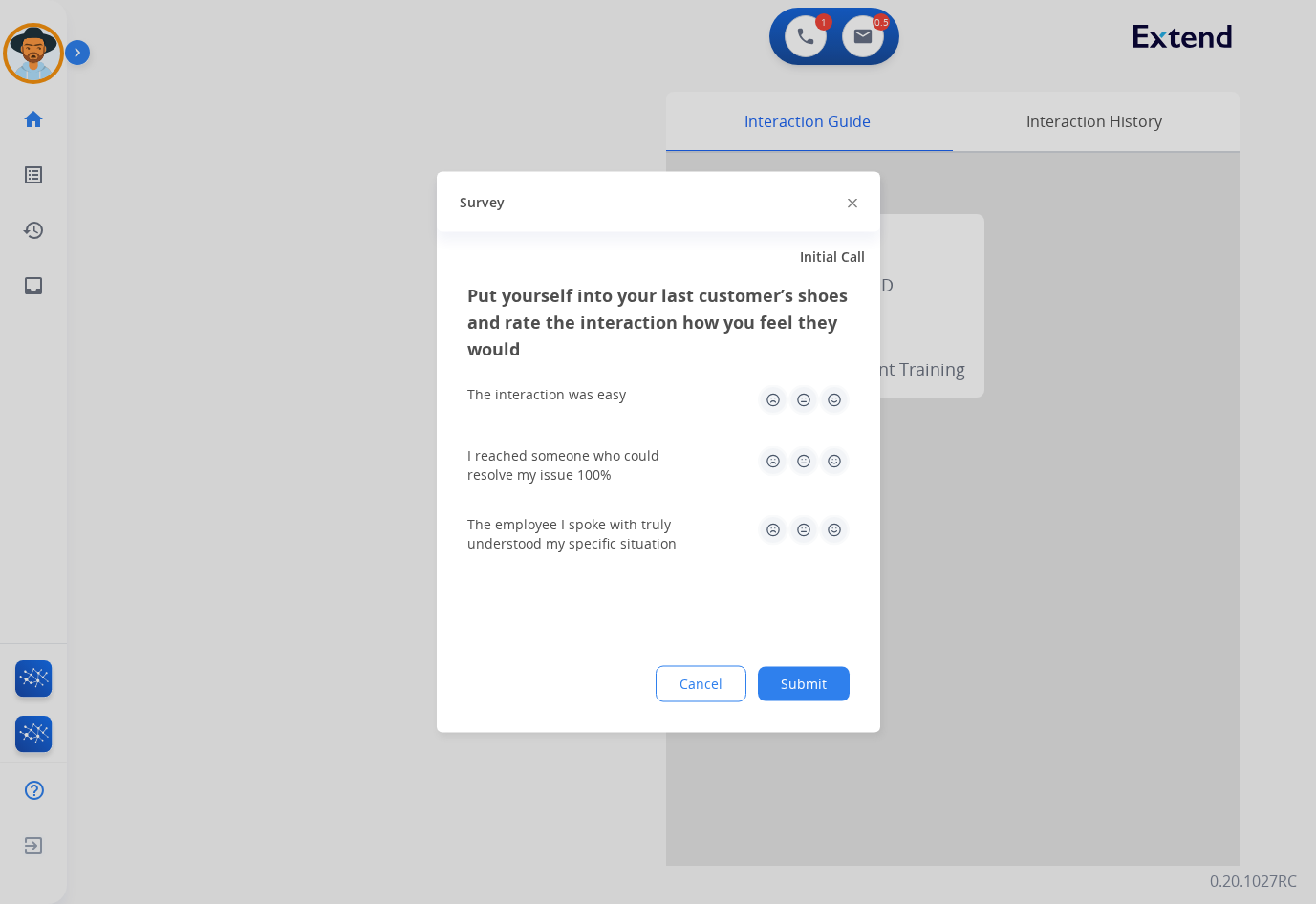 click 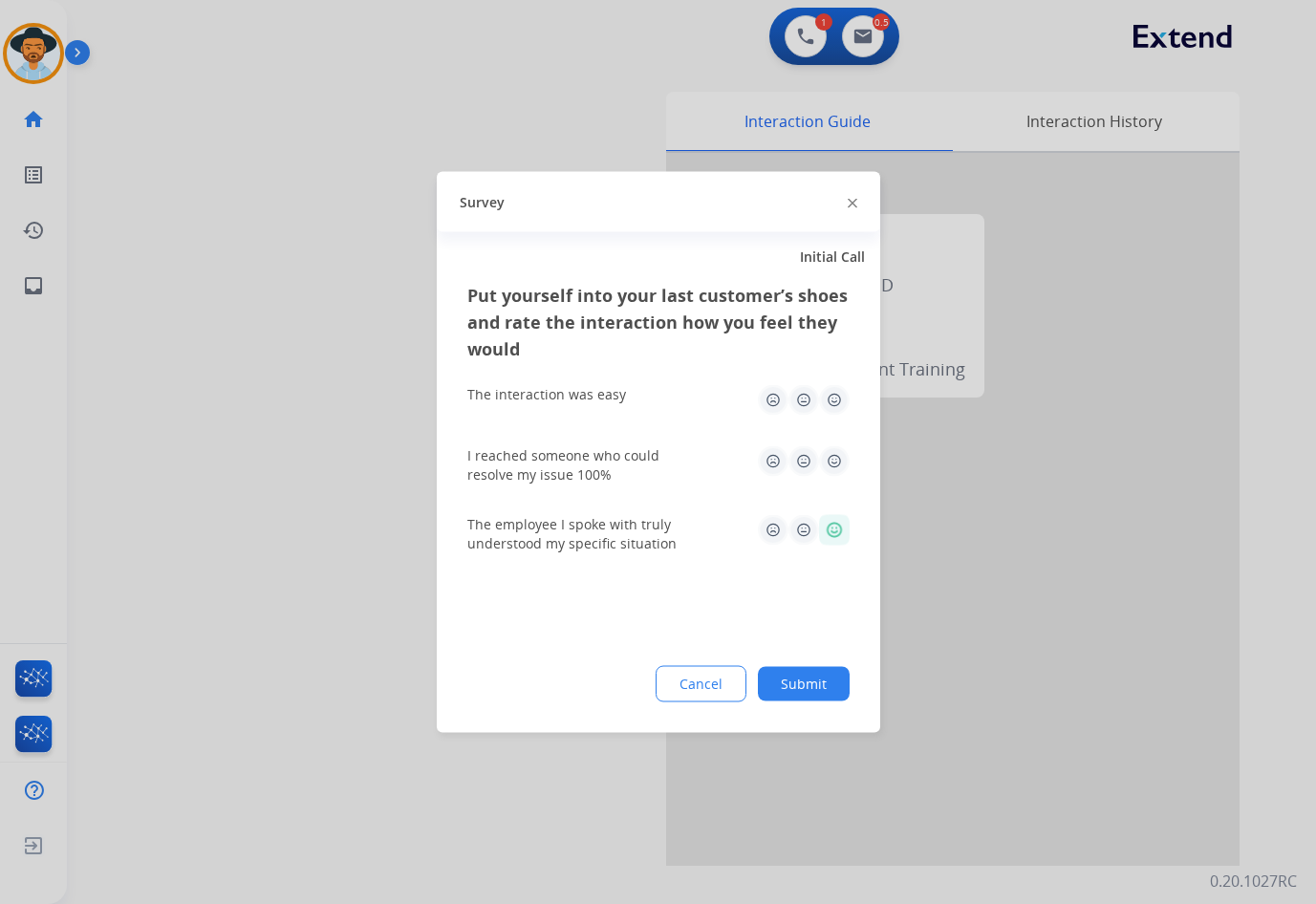 click 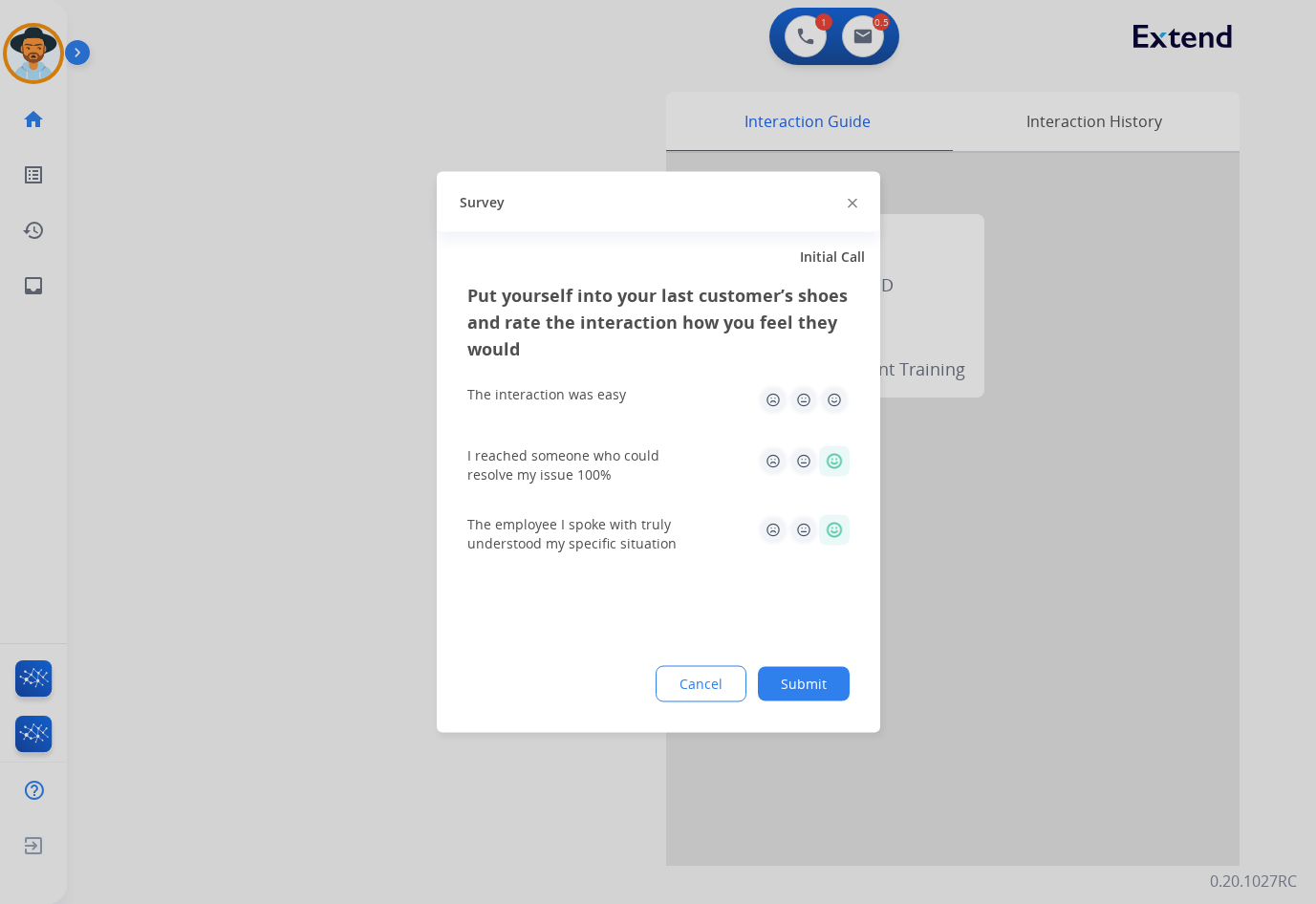 click 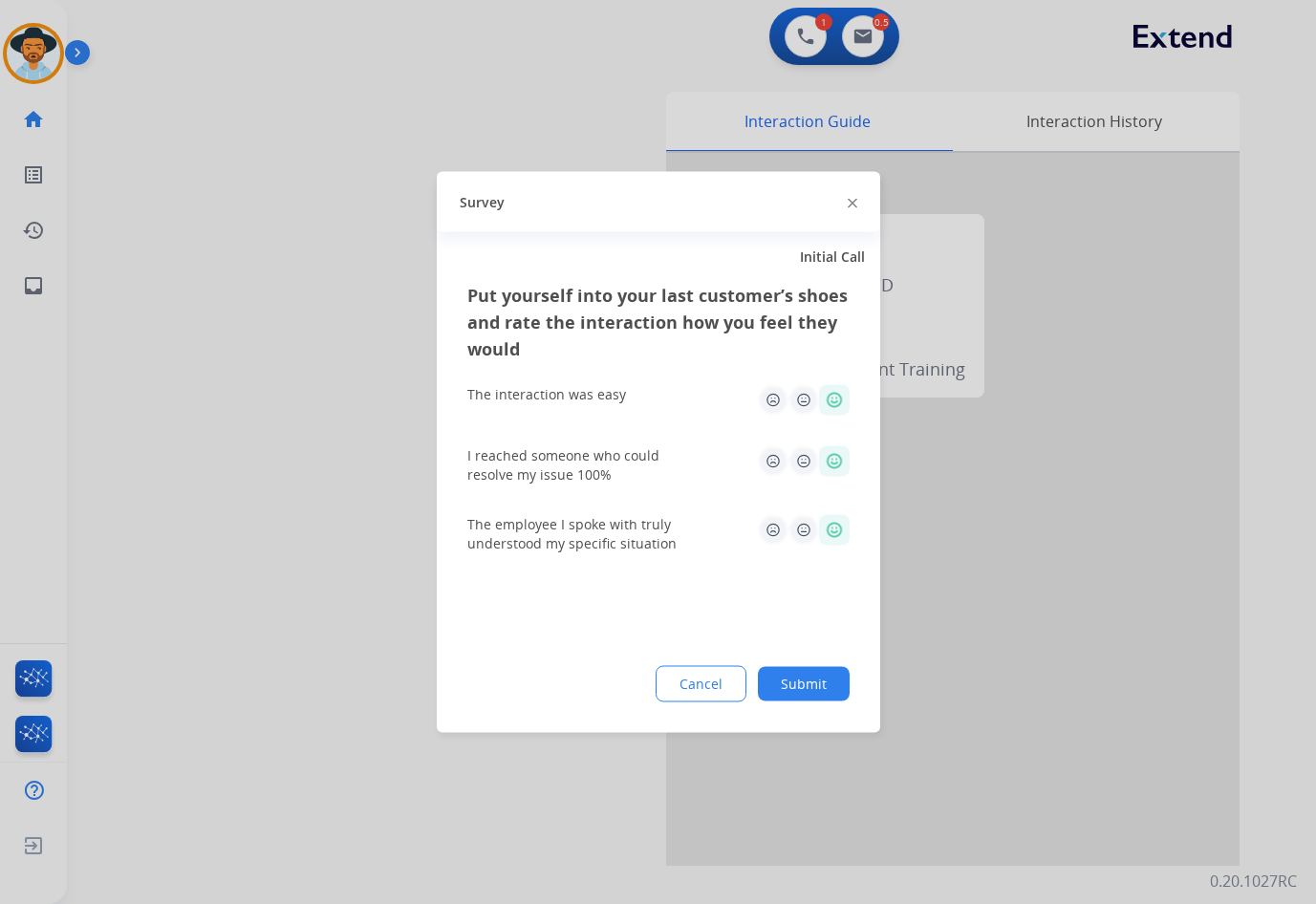click on "Submit" 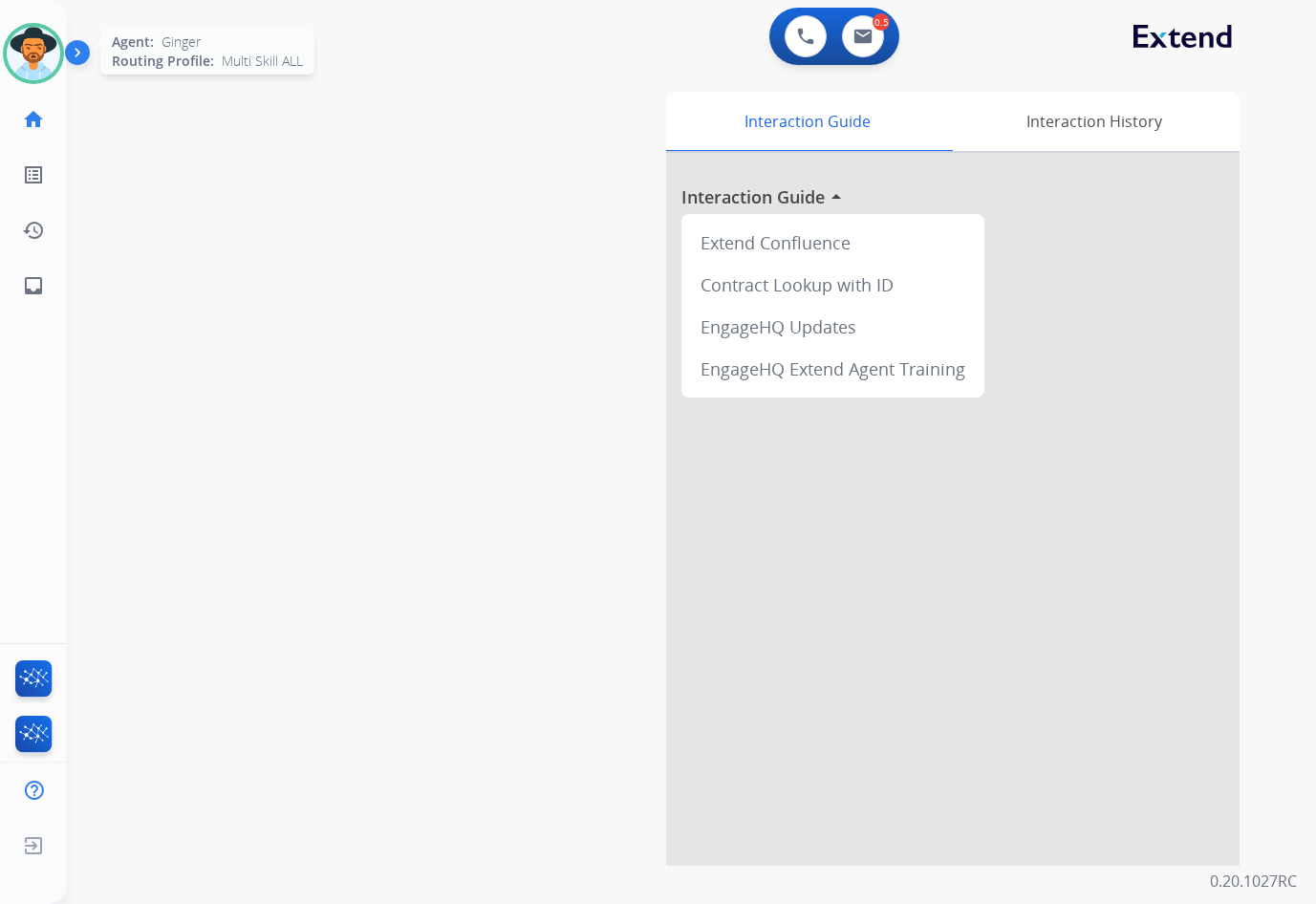 click at bounding box center [33, 54] 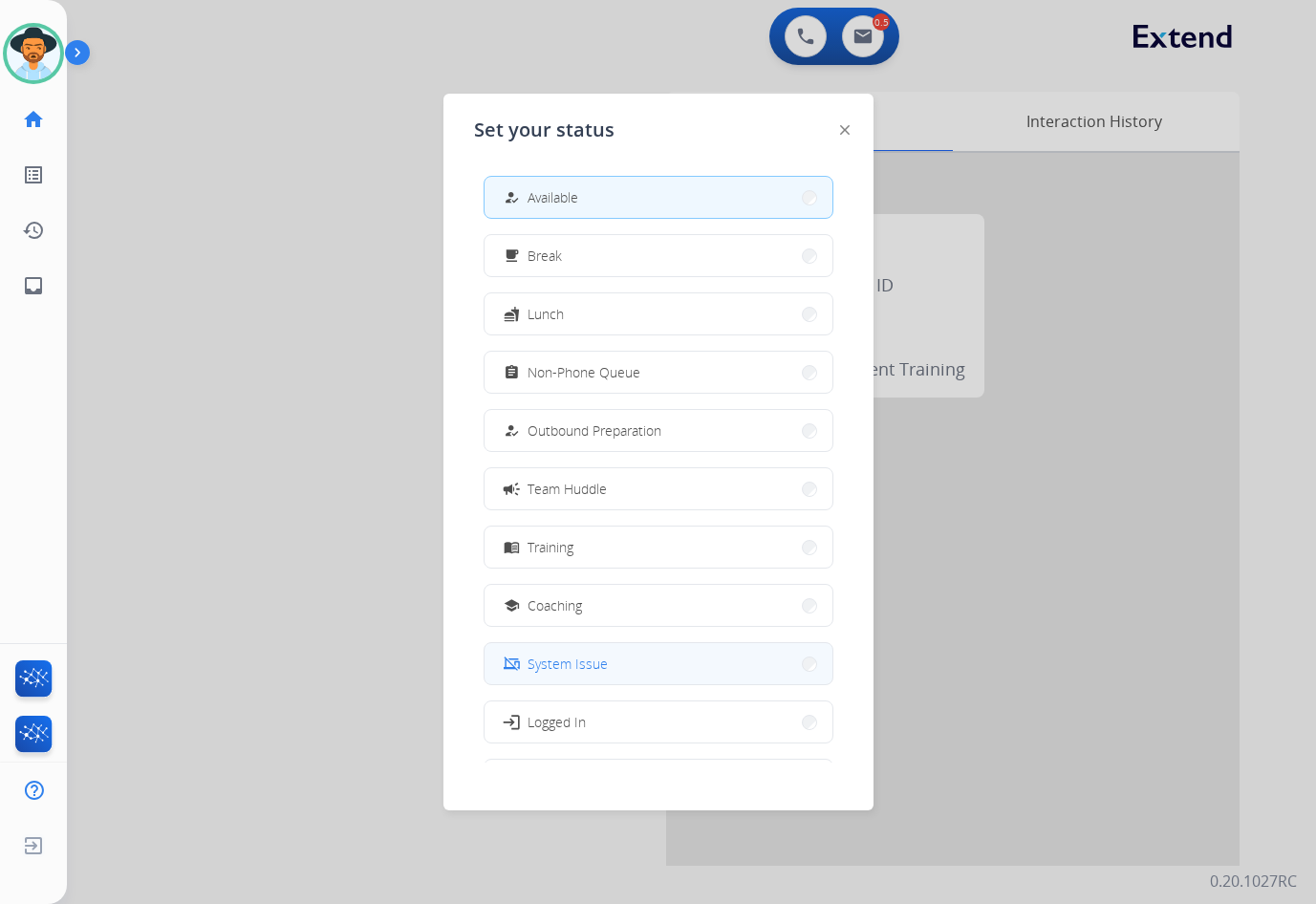 scroll, scrollTop: 64, scrollLeft: 0, axis: vertical 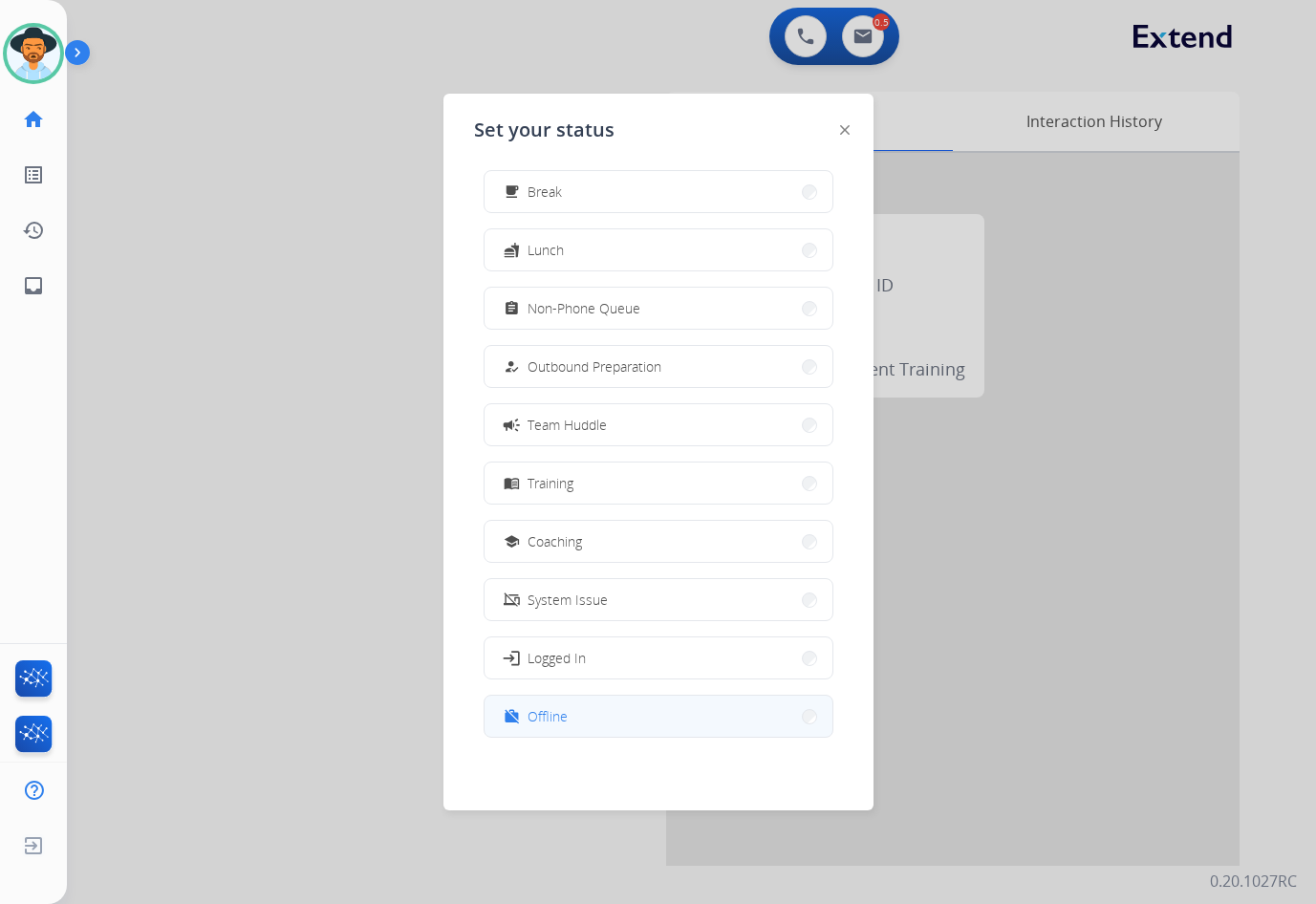 click on "work_off Offline" at bounding box center [658, 716] 